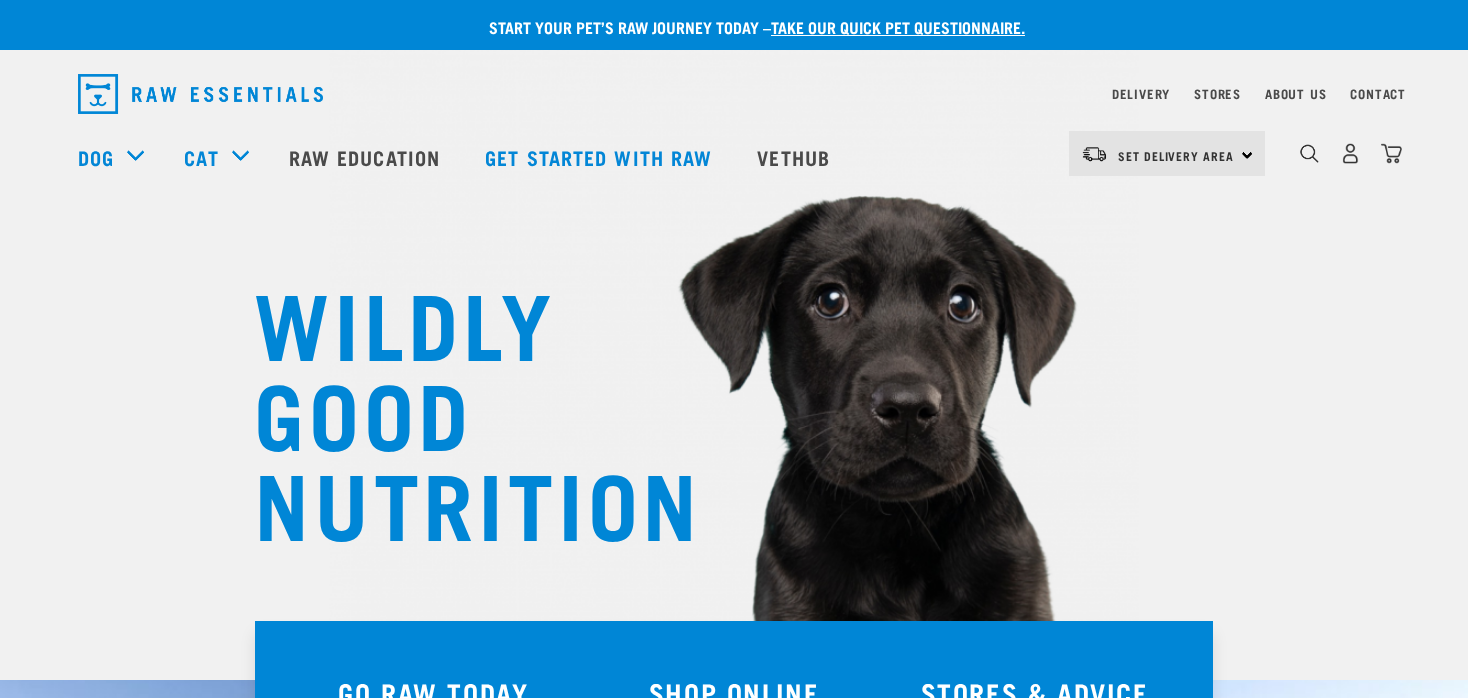scroll, scrollTop: 0, scrollLeft: 0, axis: both 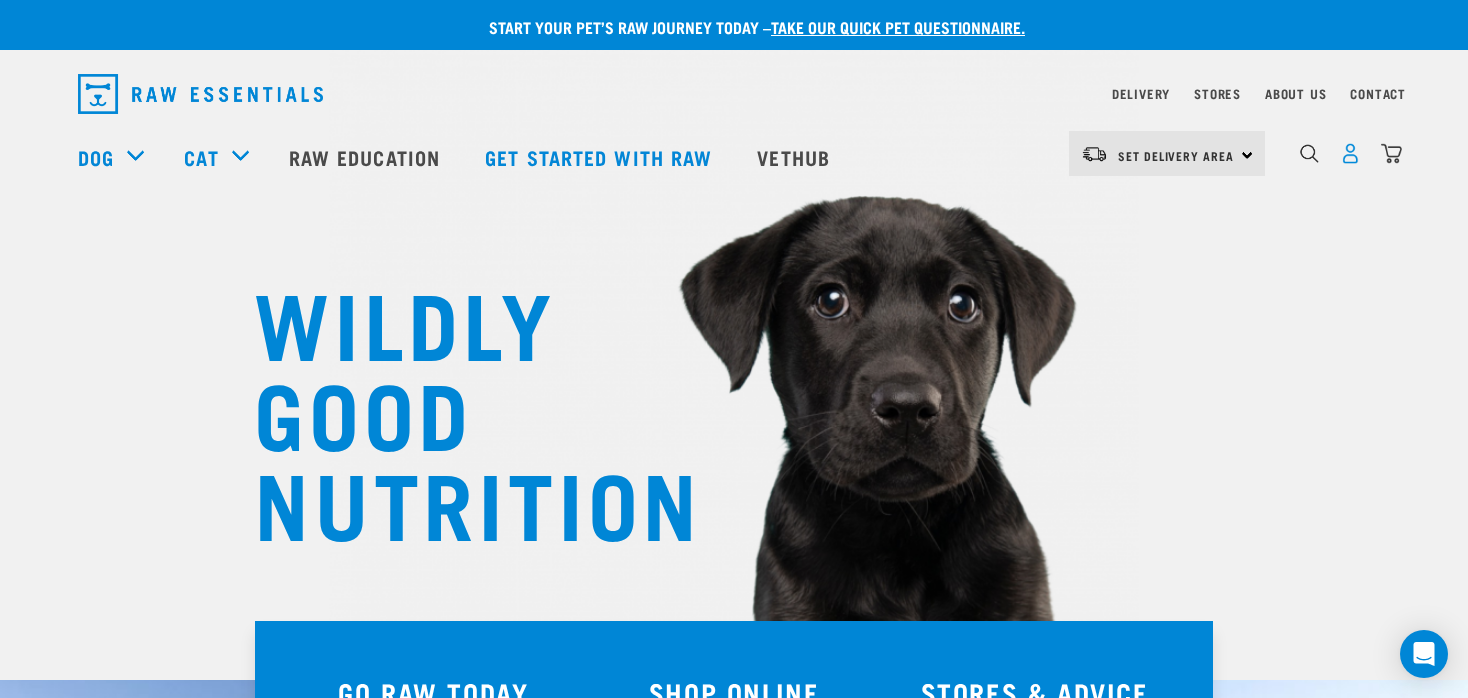 click at bounding box center (1350, 153) 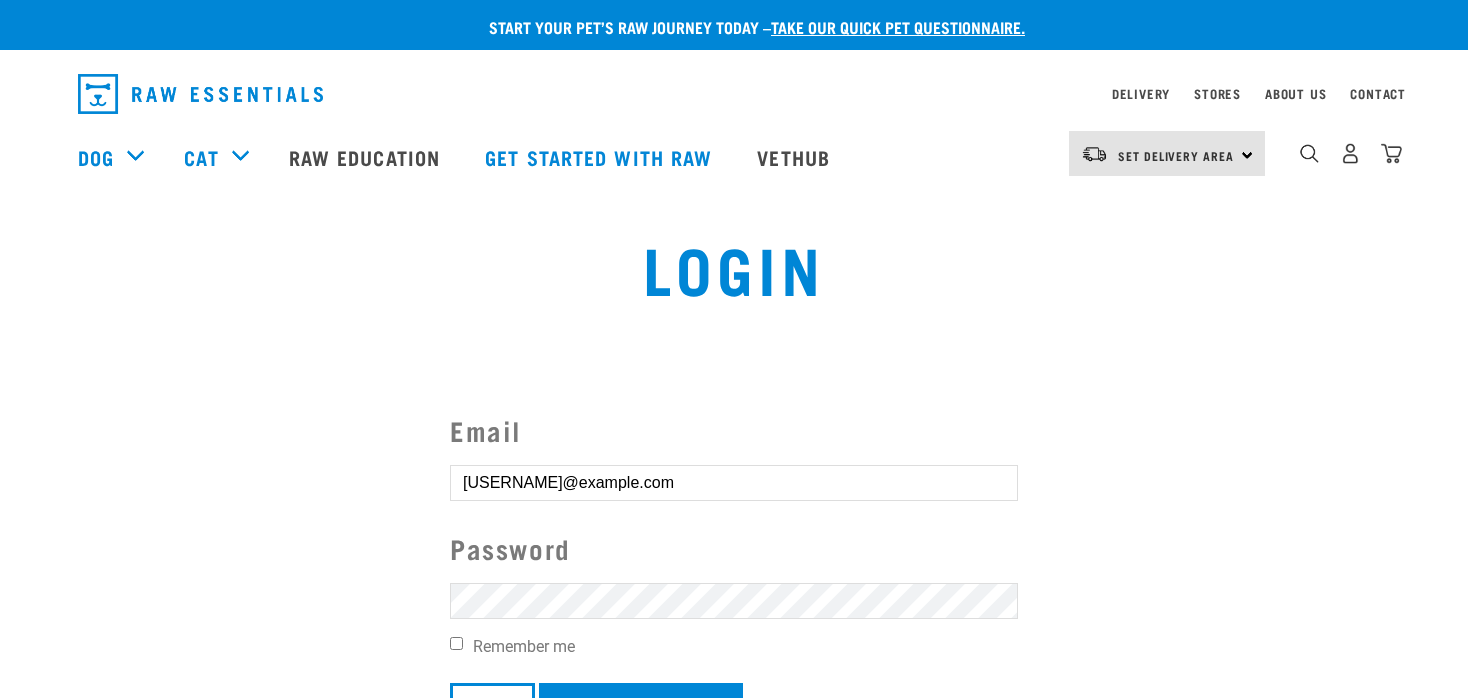 scroll, scrollTop: 0, scrollLeft: 0, axis: both 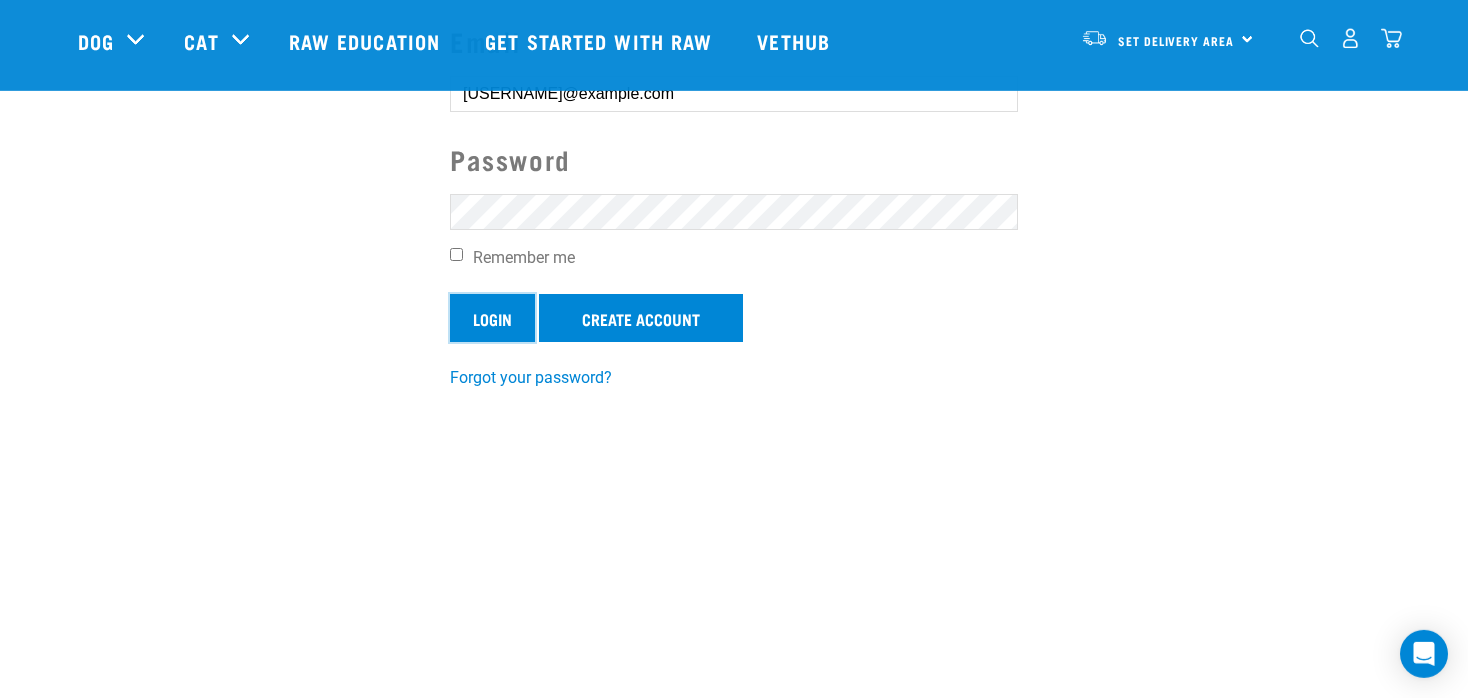 click on "Login" at bounding box center [492, 318] 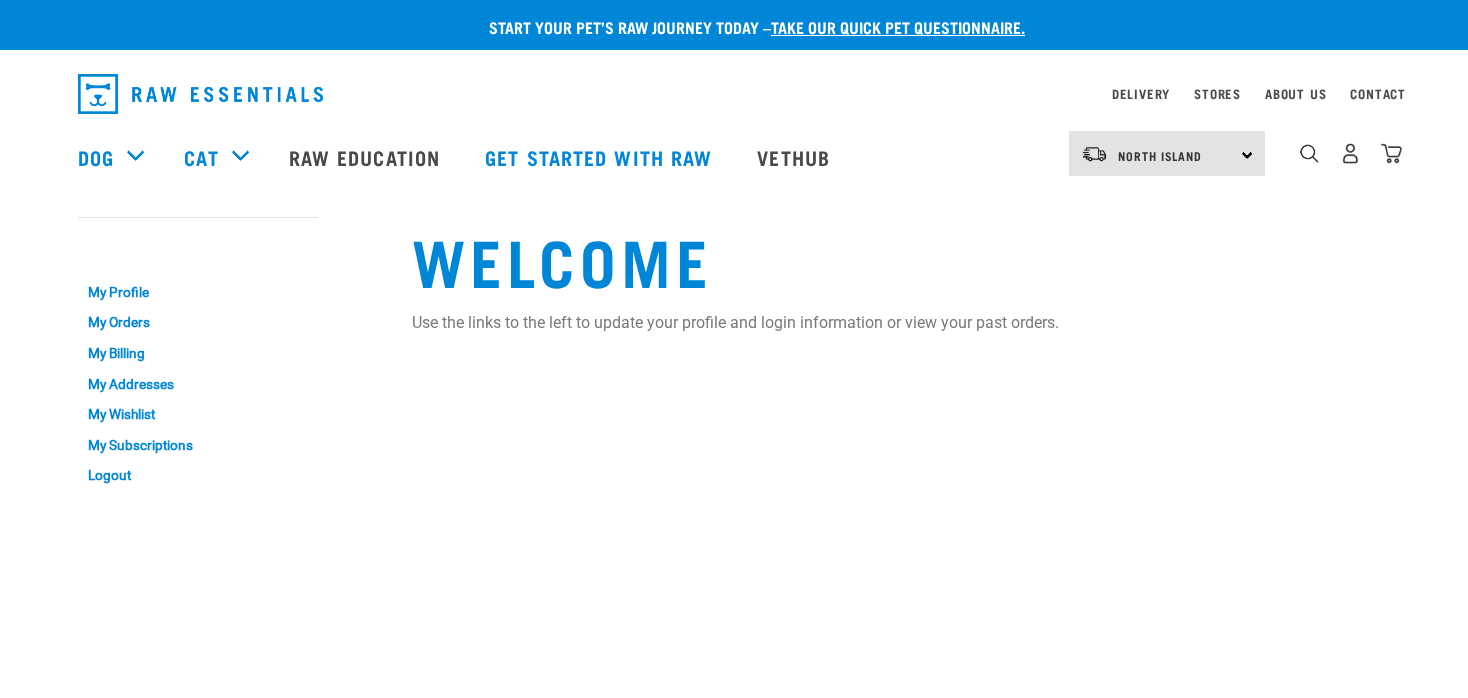 scroll, scrollTop: 0, scrollLeft: 0, axis: both 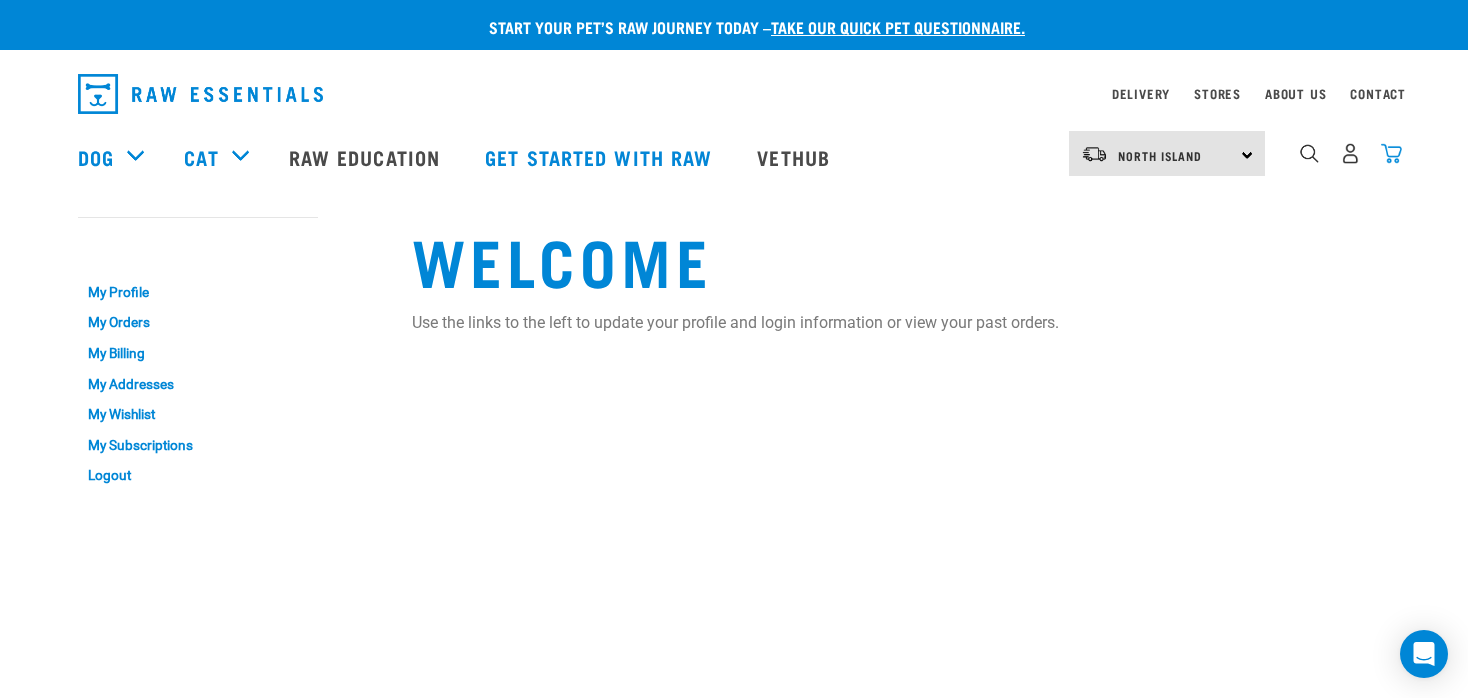 click at bounding box center (1391, 153) 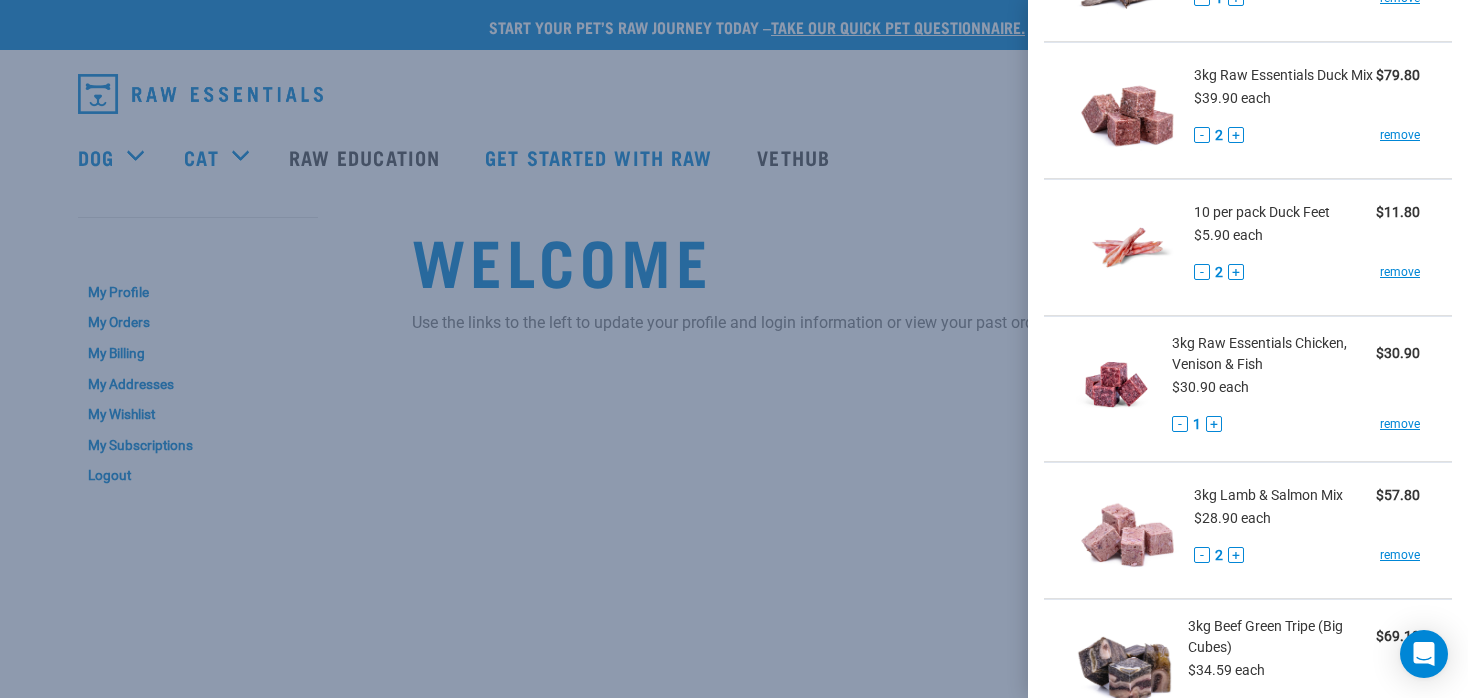 scroll, scrollTop: 473, scrollLeft: 0, axis: vertical 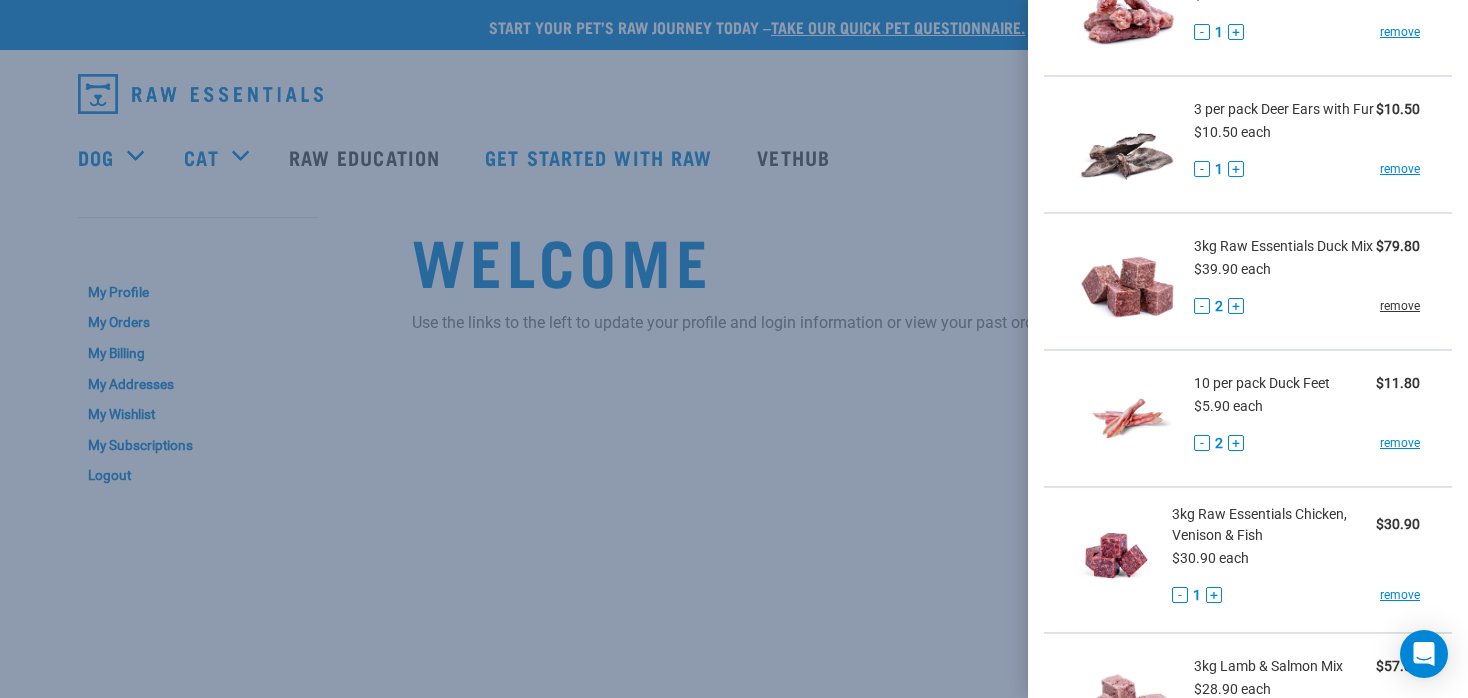 click on "remove" at bounding box center (1400, 306) 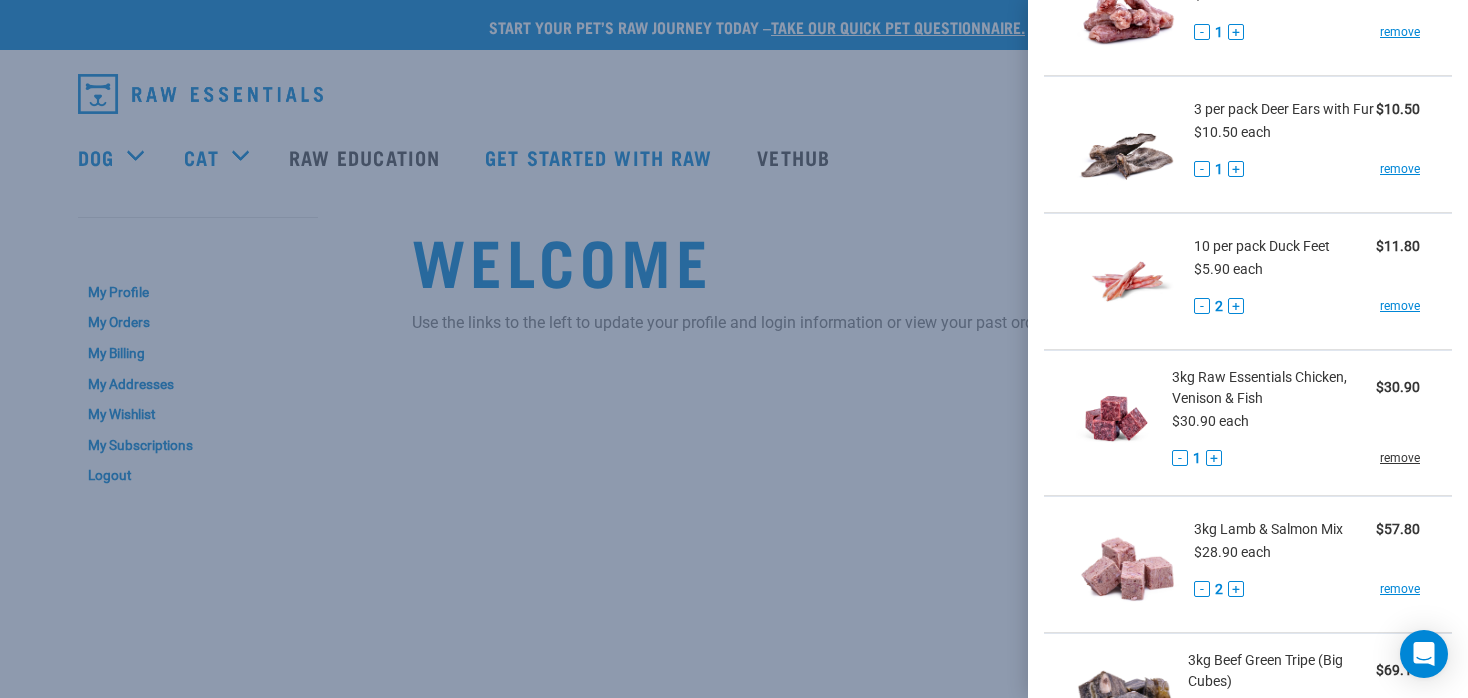 click on "remove" at bounding box center (1400, 458) 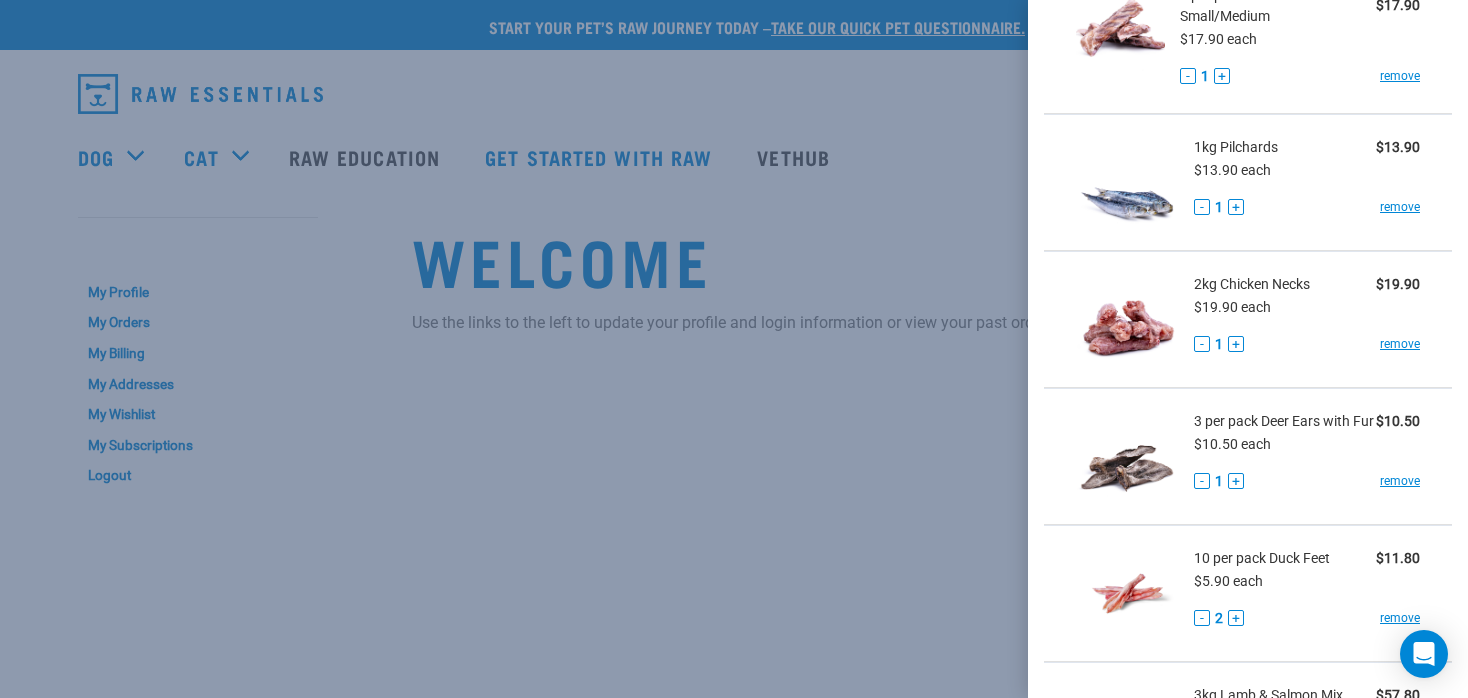 scroll, scrollTop: 119, scrollLeft: 0, axis: vertical 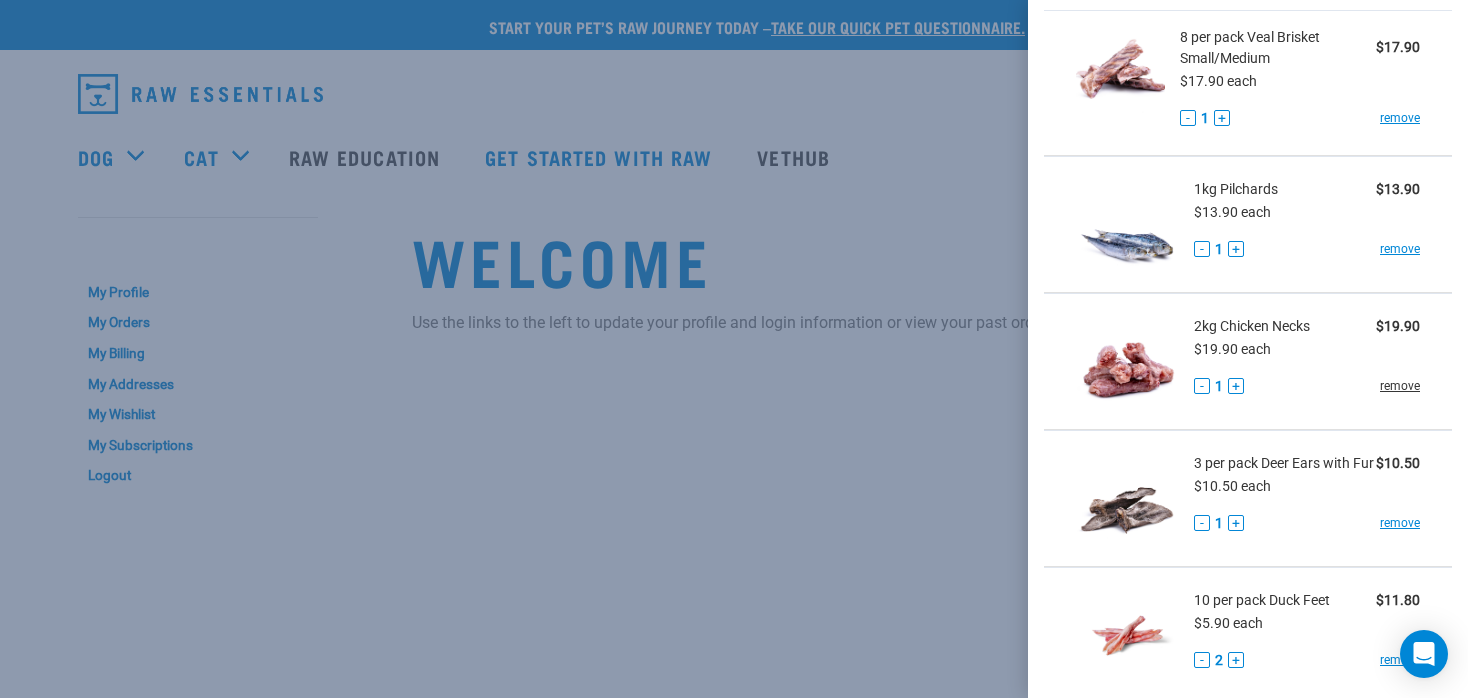 click on "remove" at bounding box center [1400, 386] 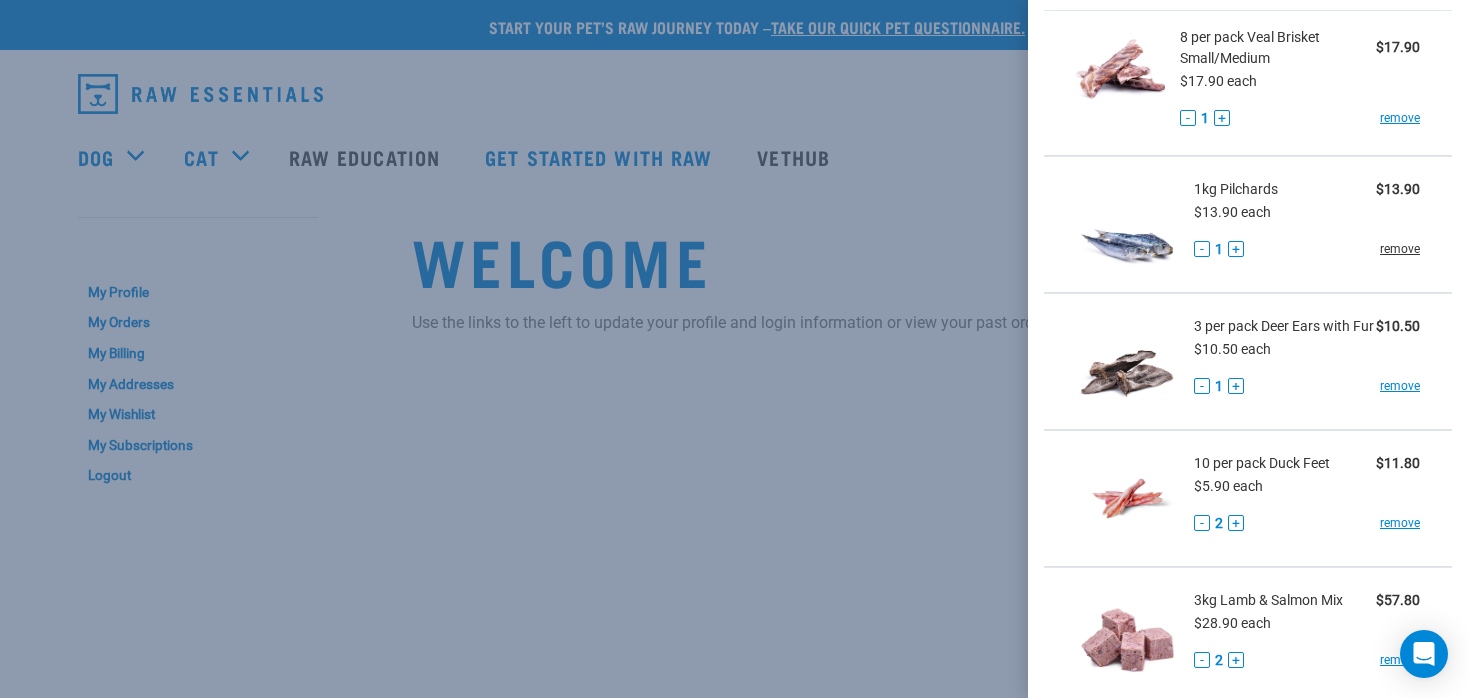 click on "remove" at bounding box center (1400, 249) 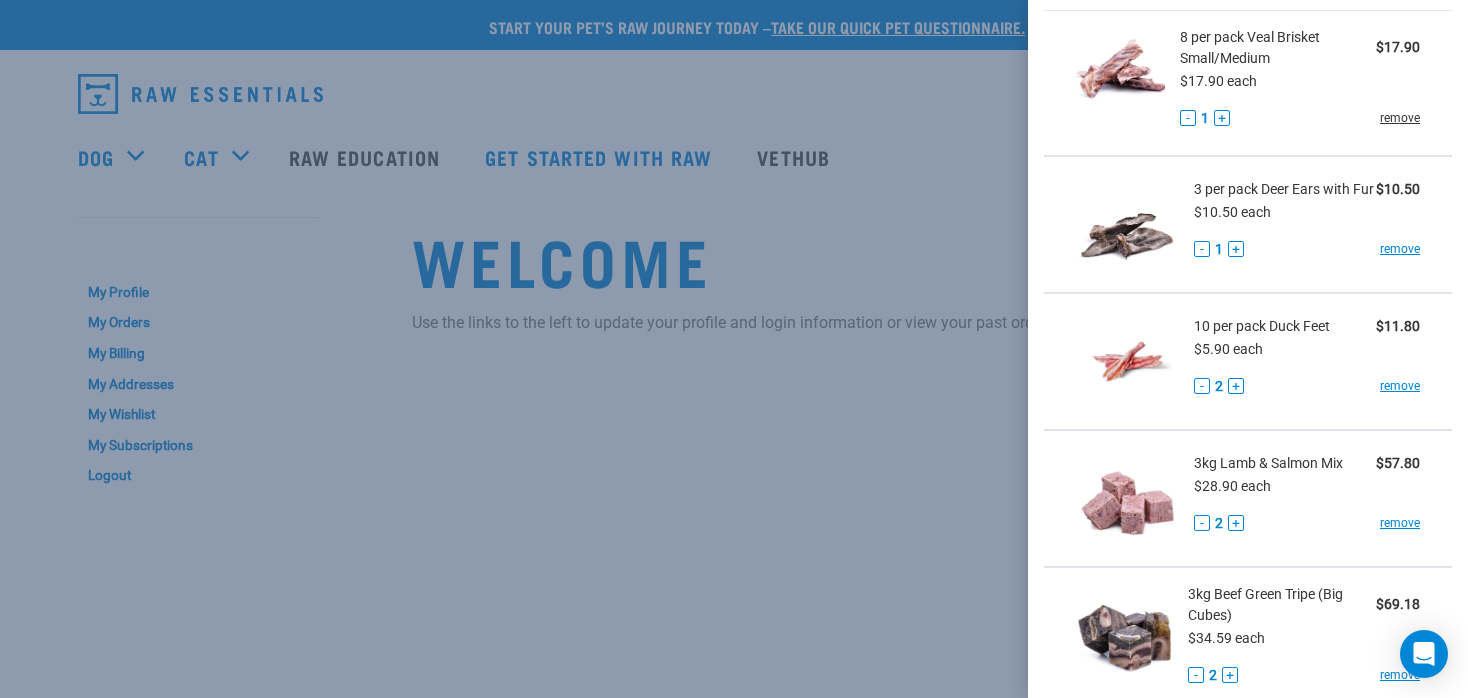 click on "remove" at bounding box center (1400, 118) 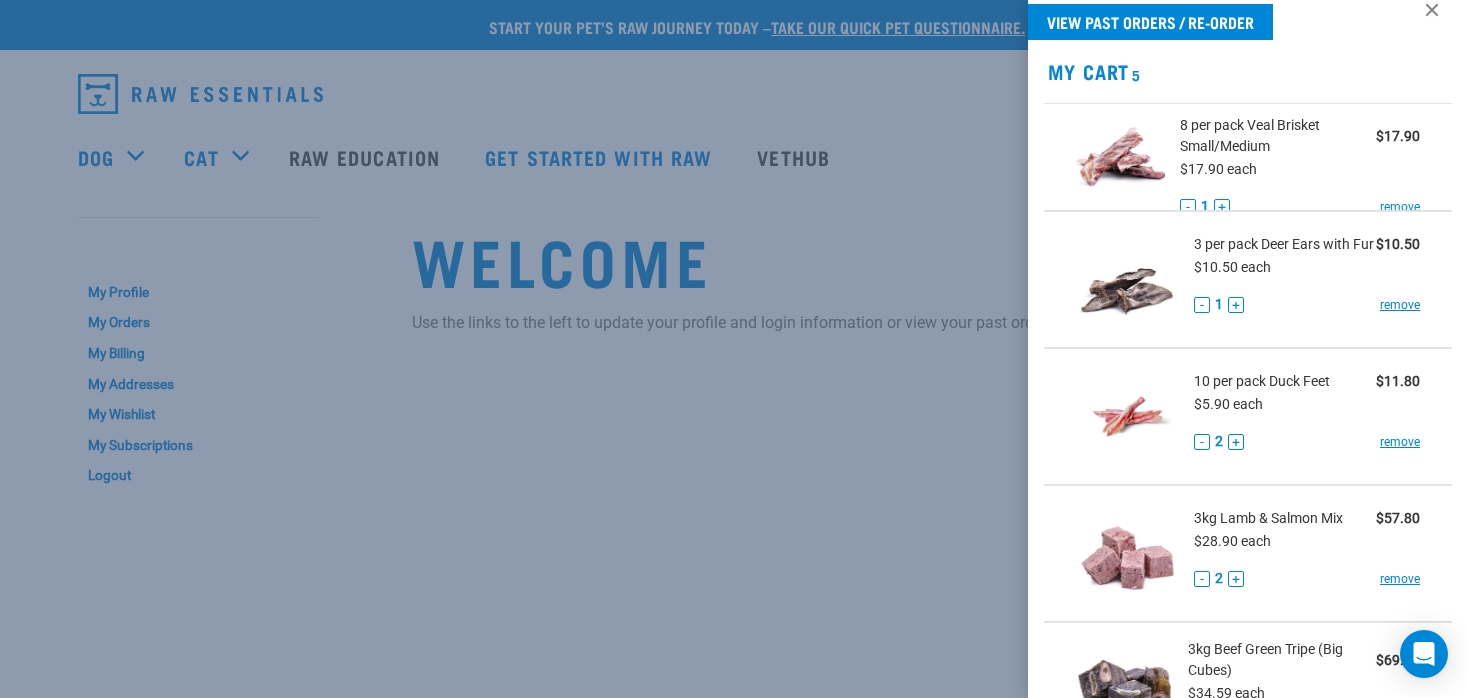 scroll, scrollTop: 0, scrollLeft: 0, axis: both 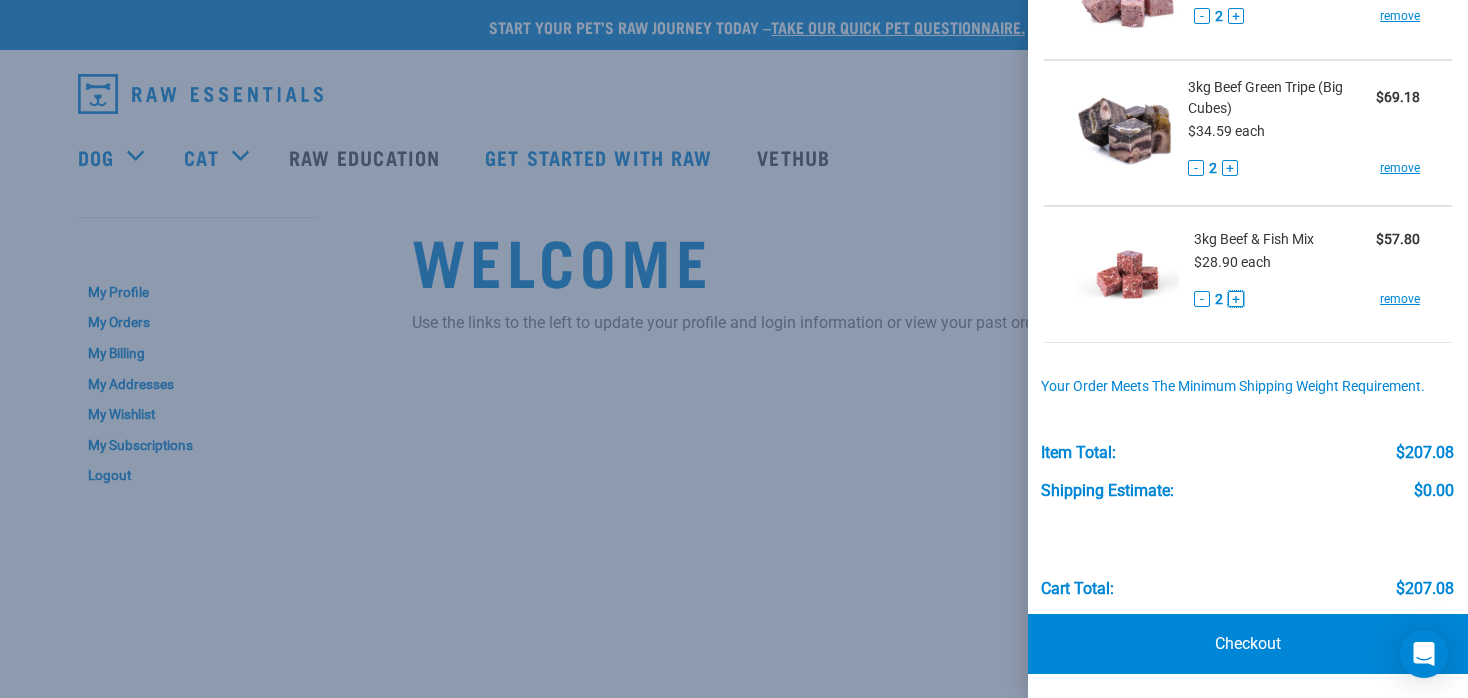 click on "+" at bounding box center (1236, 299) 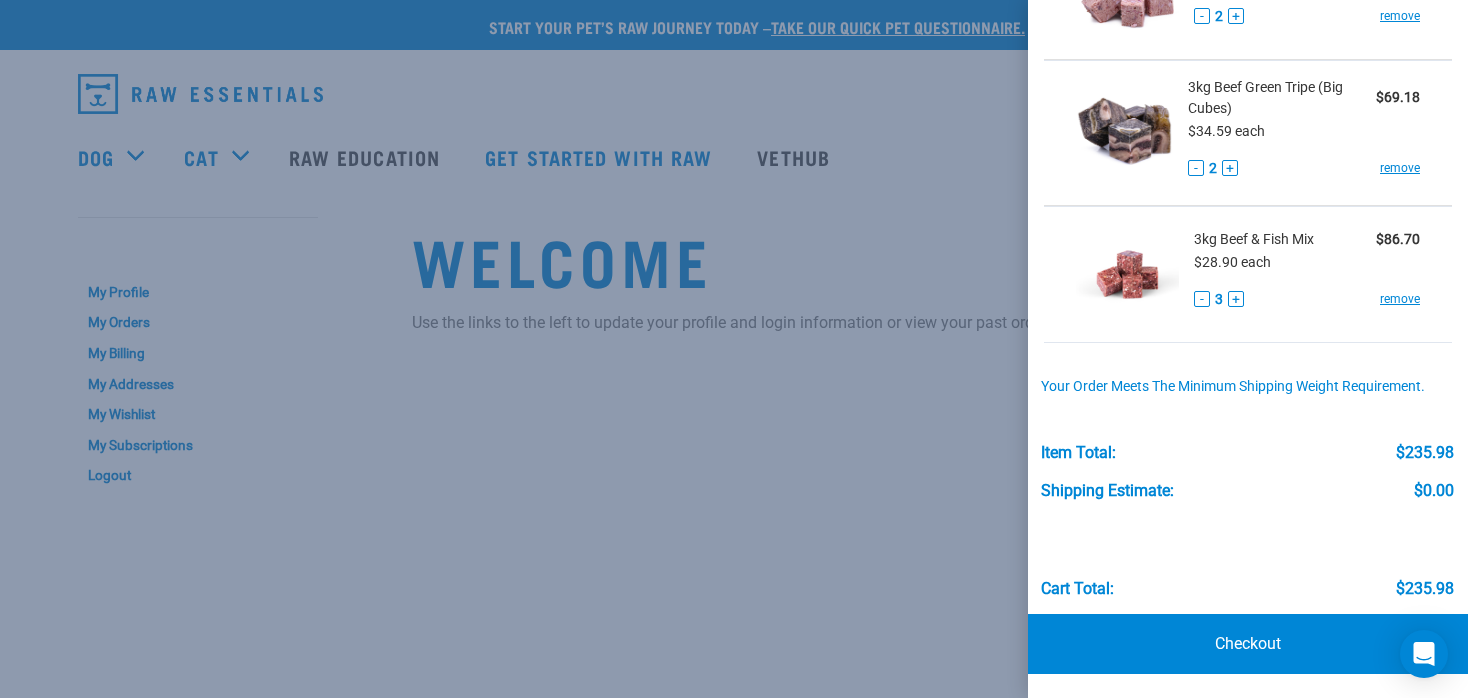 click at bounding box center (734, 349) 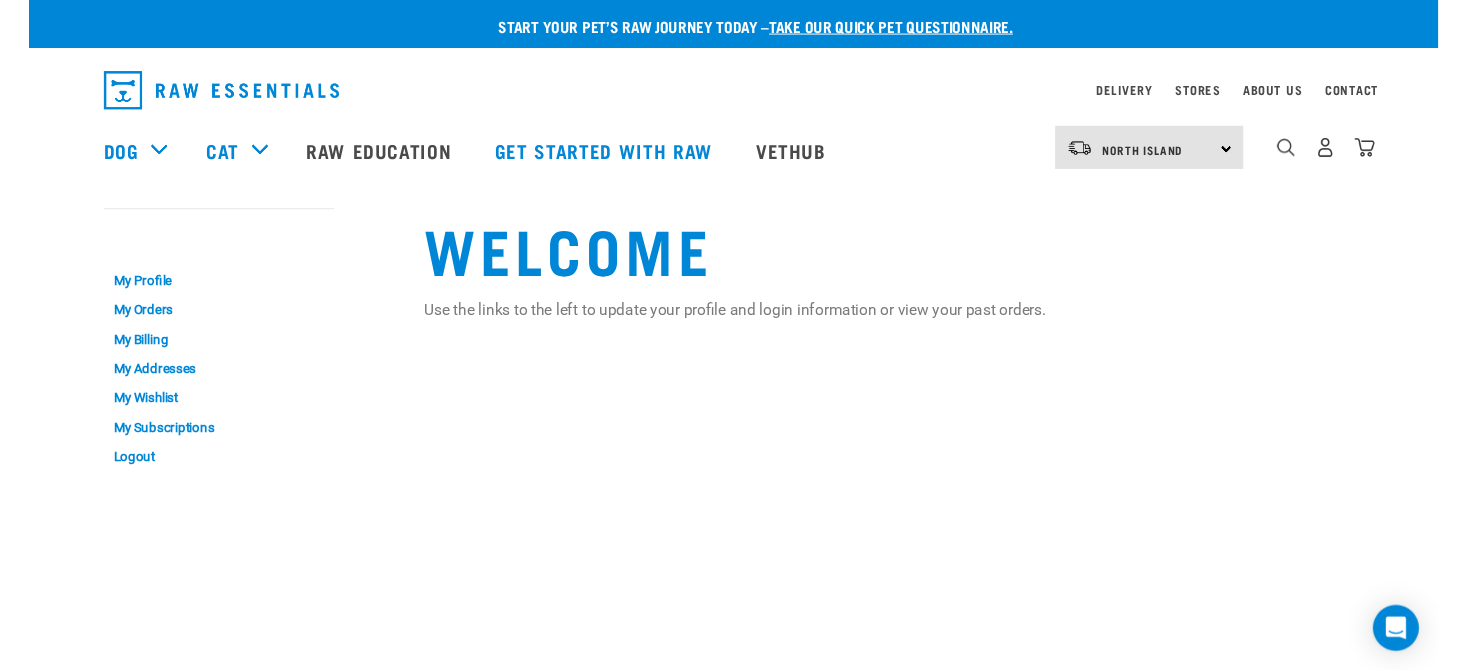 scroll, scrollTop: 487, scrollLeft: 0, axis: vertical 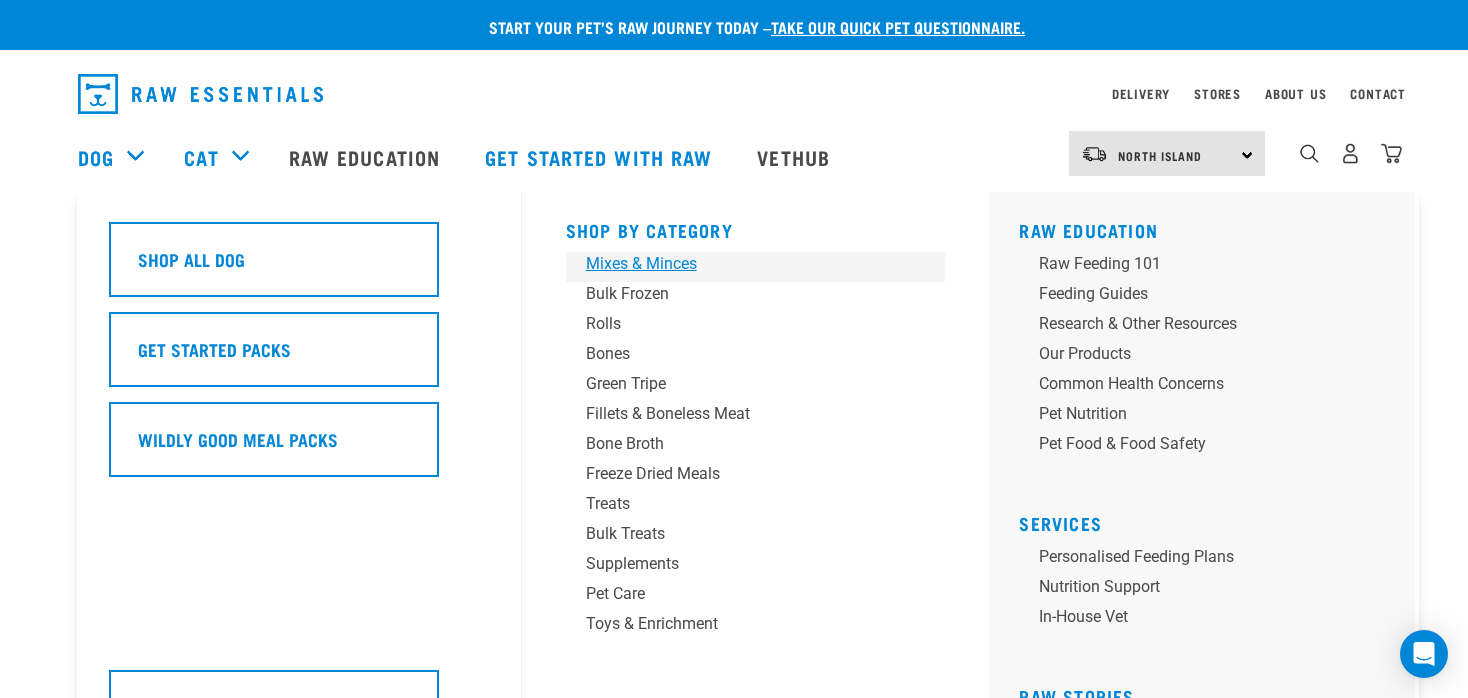 click on "Mixes & Minces" at bounding box center (742, 264) 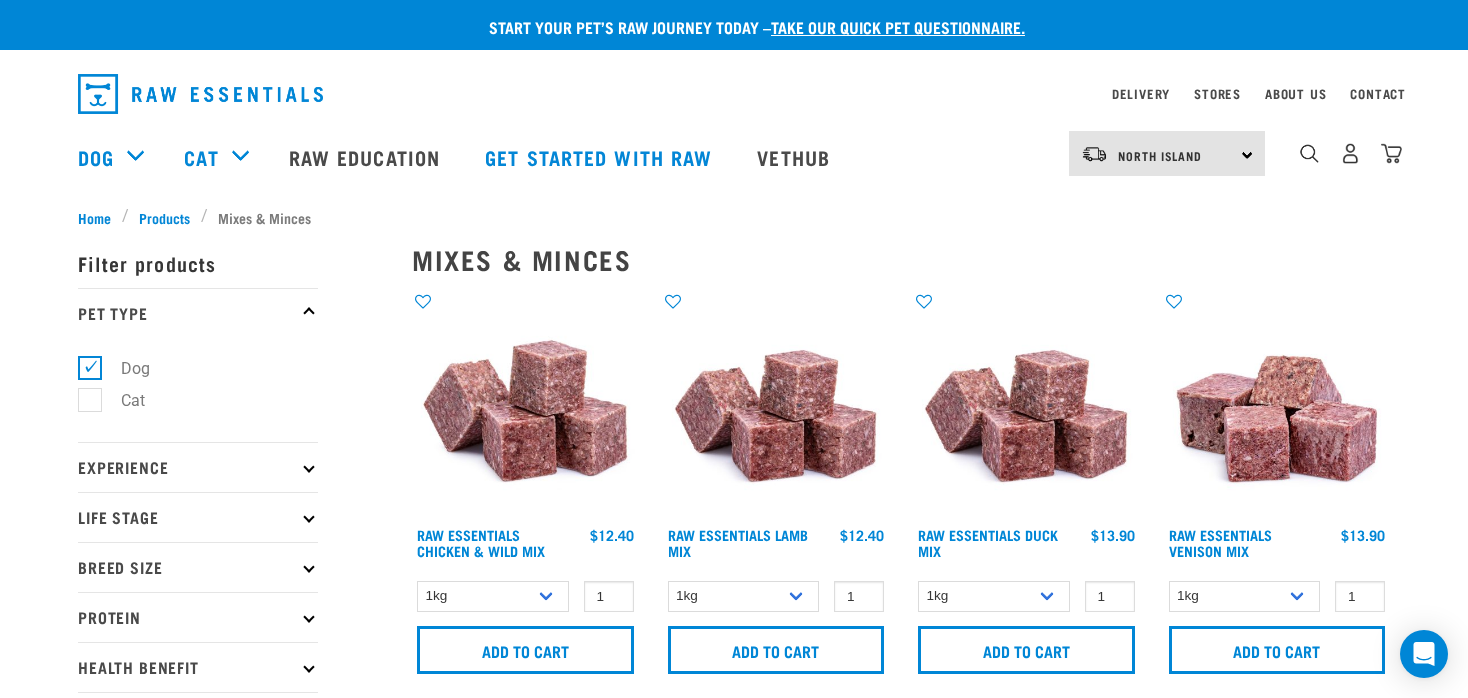 scroll, scrollTop: 0, scrollLeft: 0, axis: both 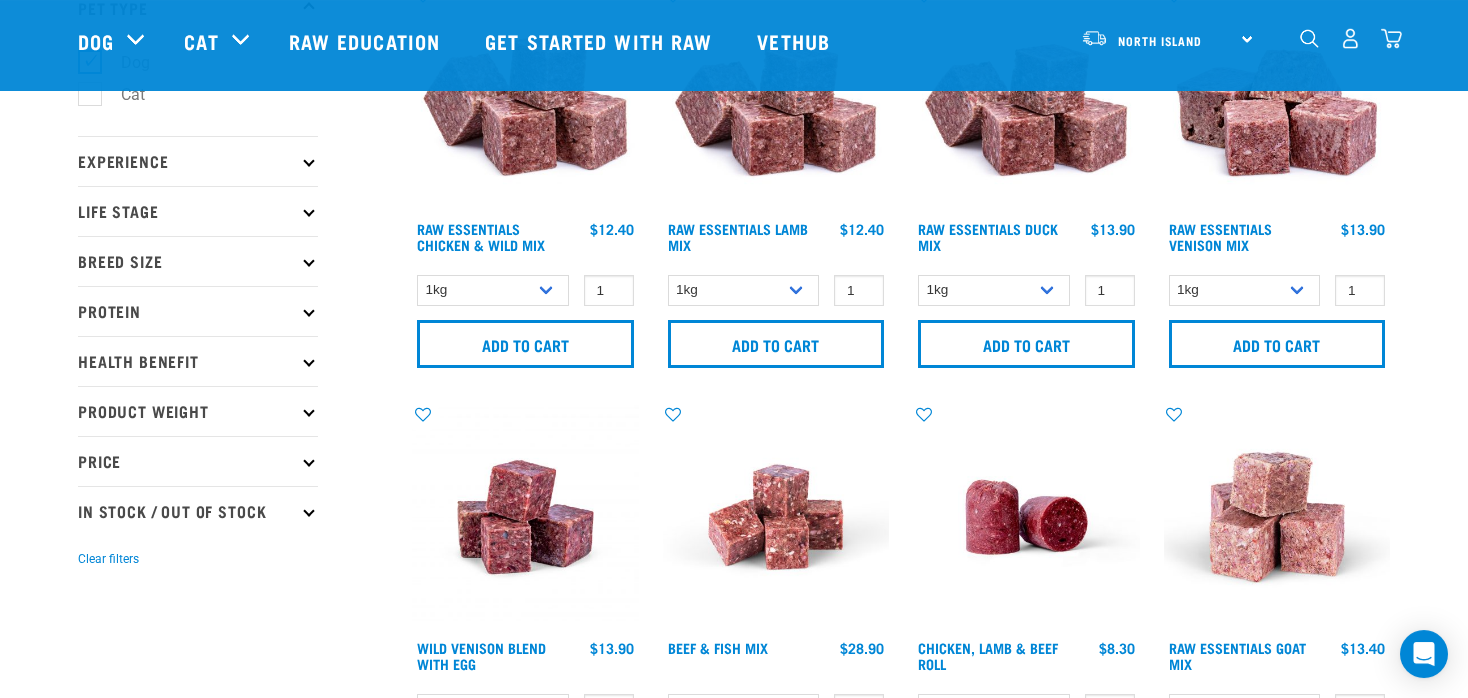 click on "Life Stage" at bounding box center [198, 211] 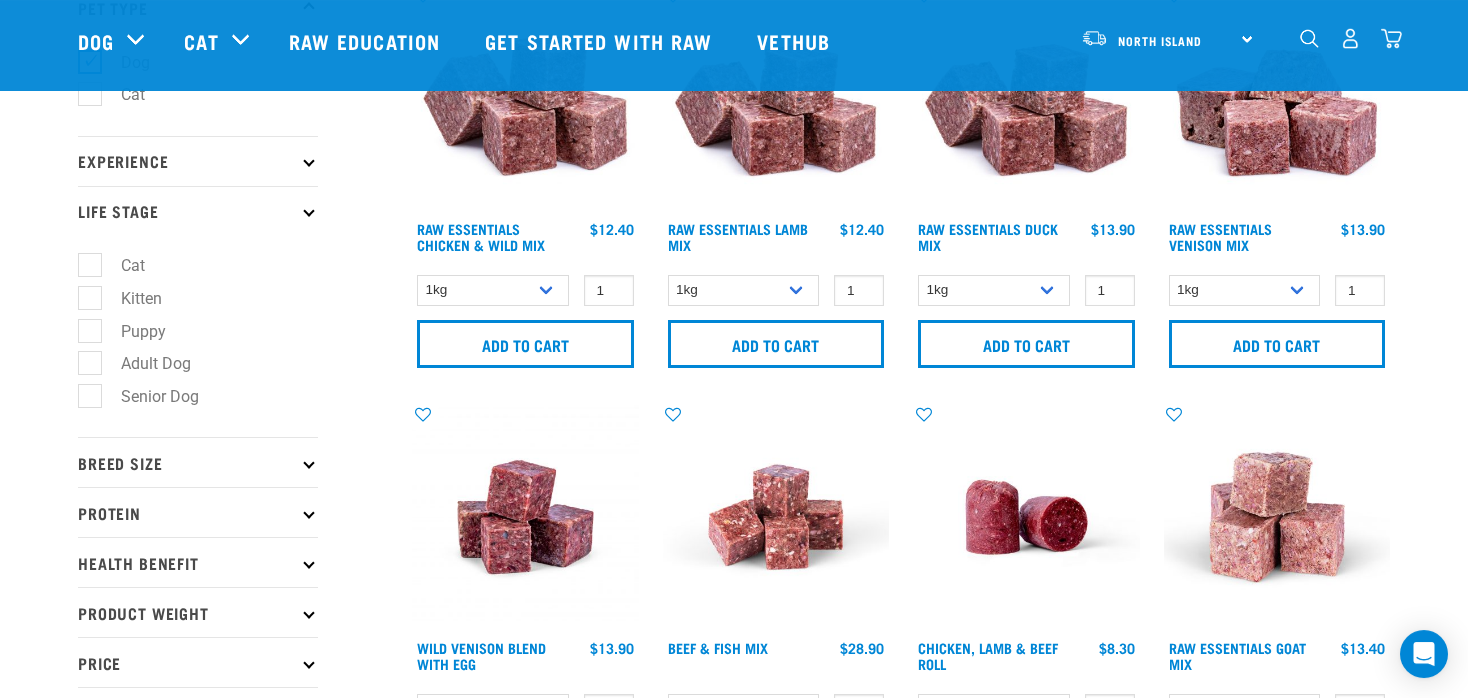 click at bounding box center (308, 160) 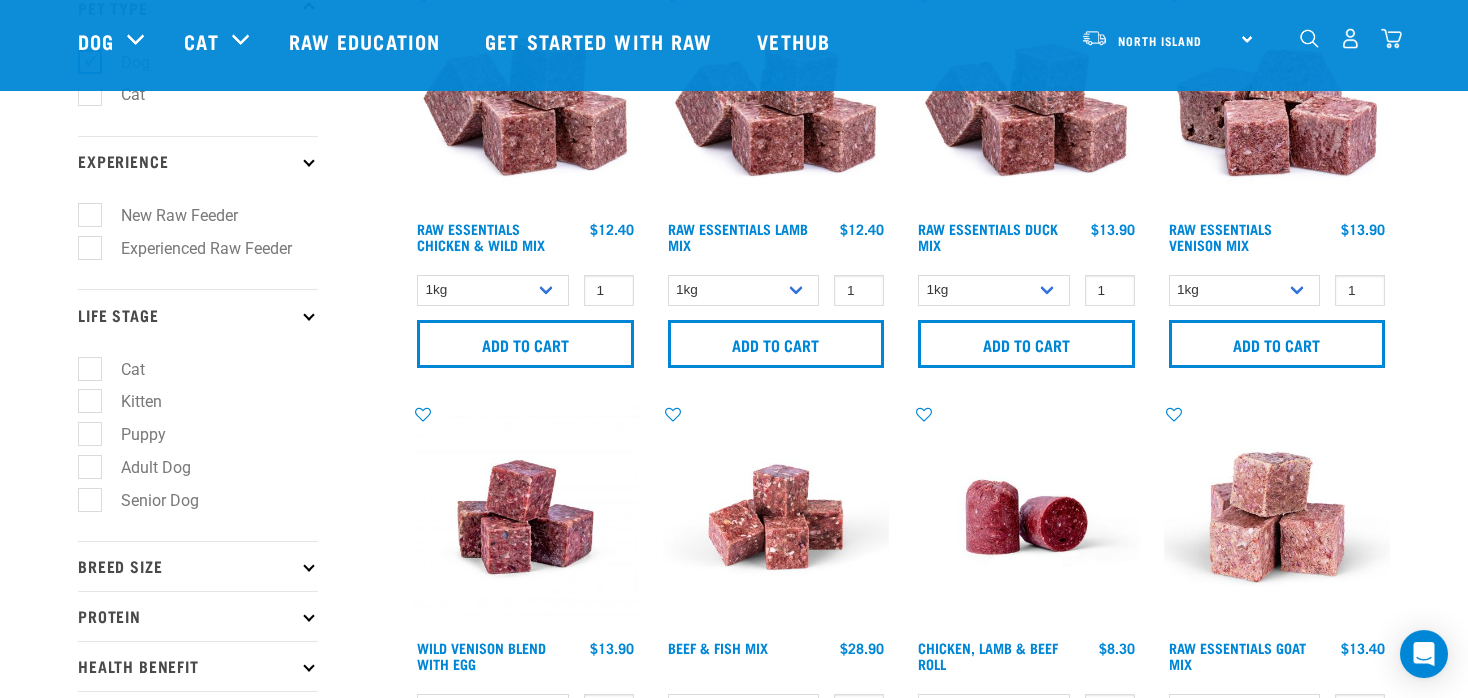 click on "Experienced Raw Feeder" at bounding box center [194, 248] 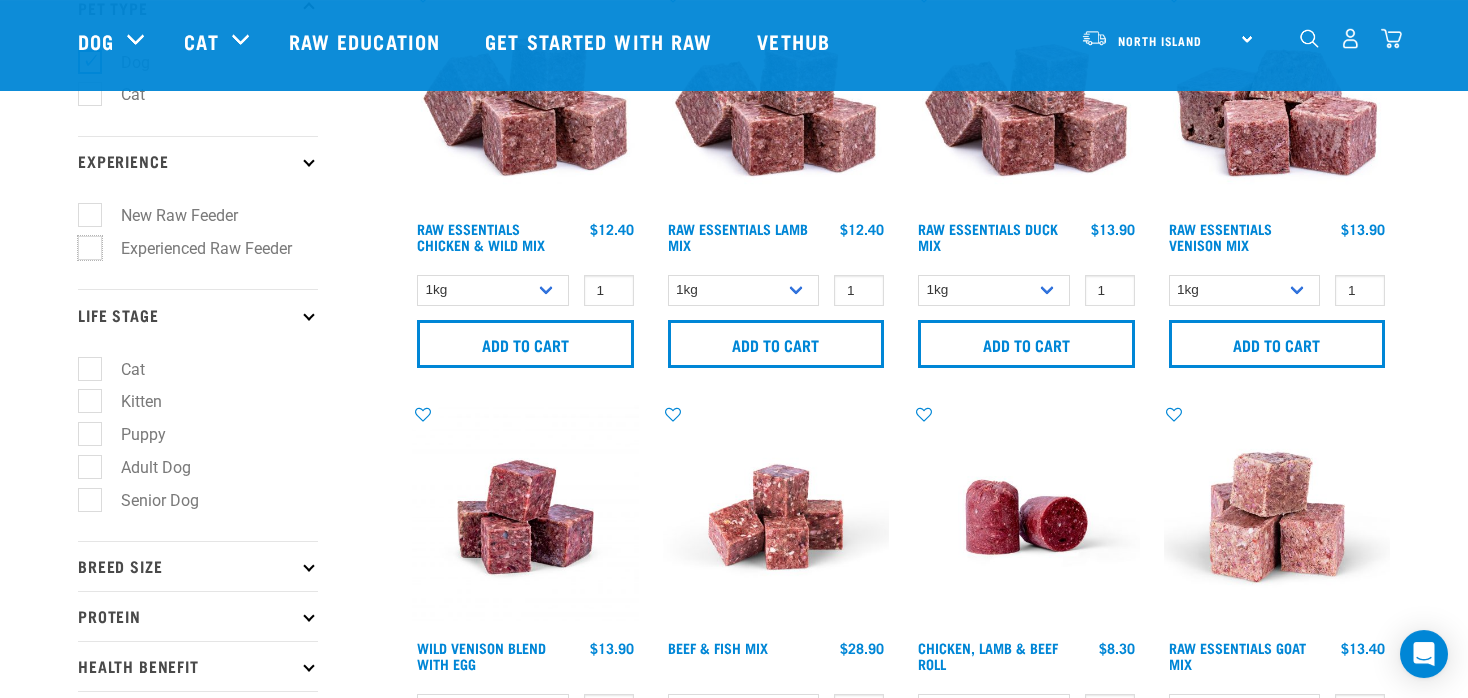 click on "Experienced Raw Feeder" at bounding box center (84, 244) 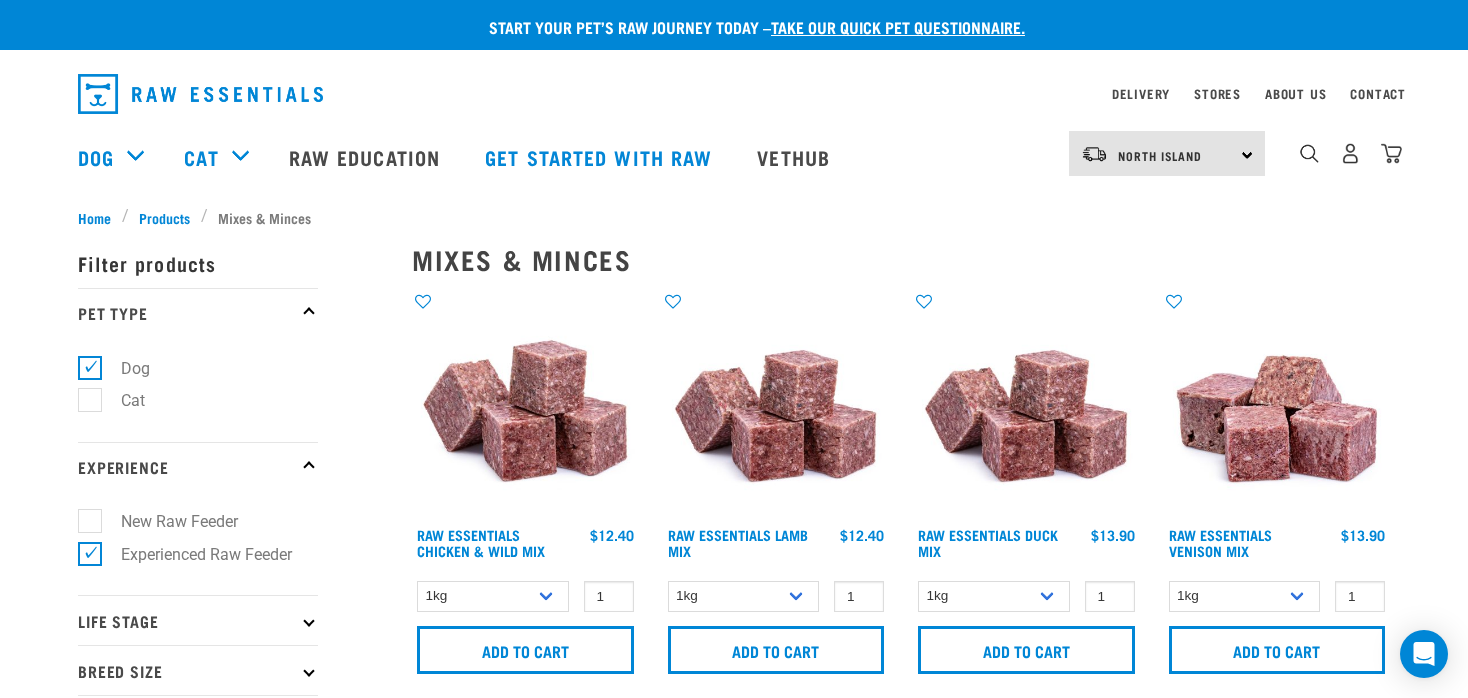 scroll, scrollTop: 0, scrollLeft: 0, axis: both 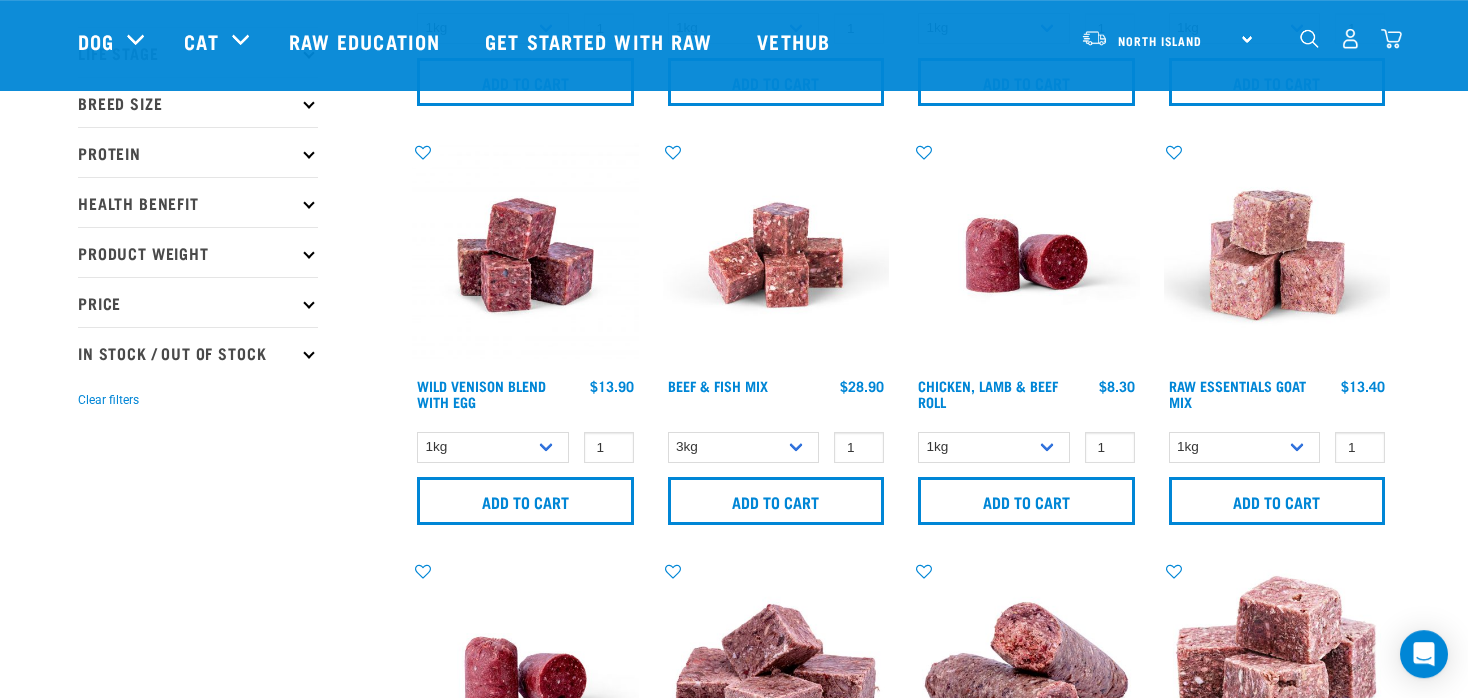 click on "Protein" at bounding box center [198, 152] 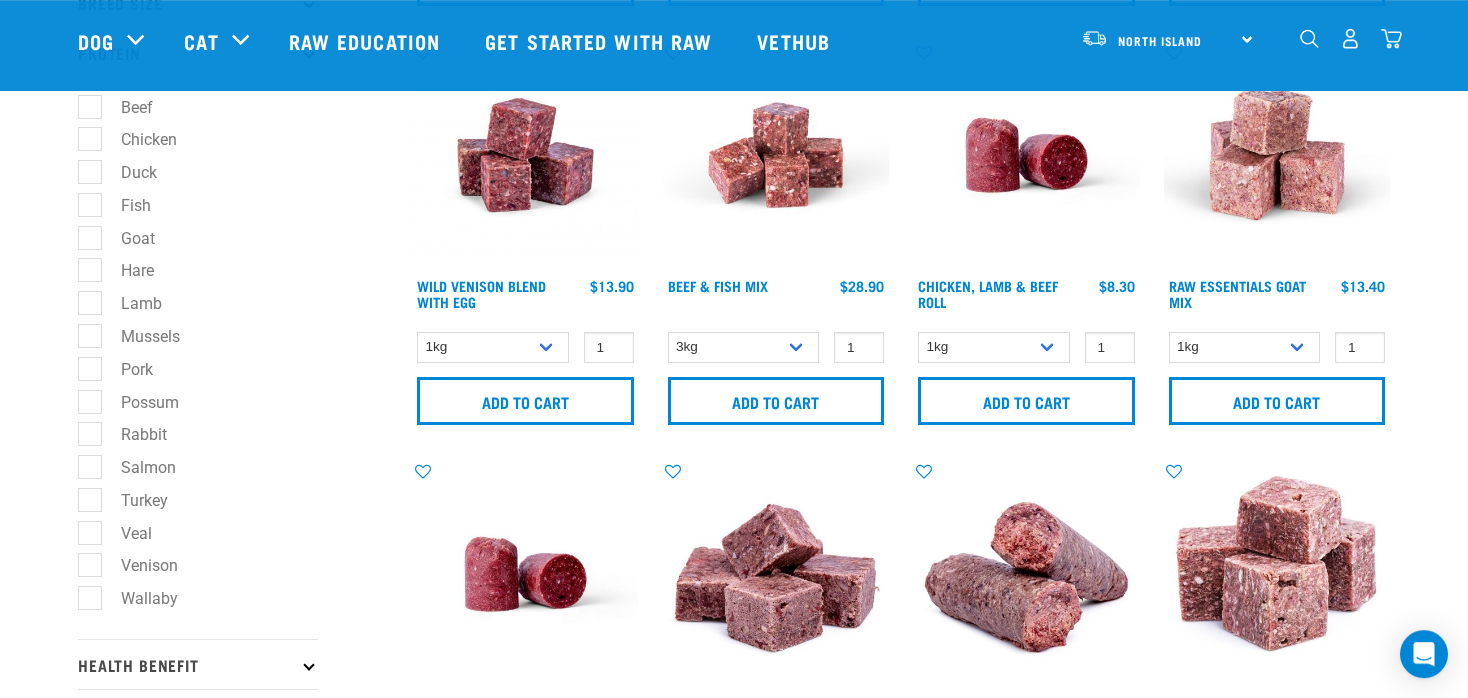 scroll, scrollTop: 510, scrollLeft: 0, axis: vertical 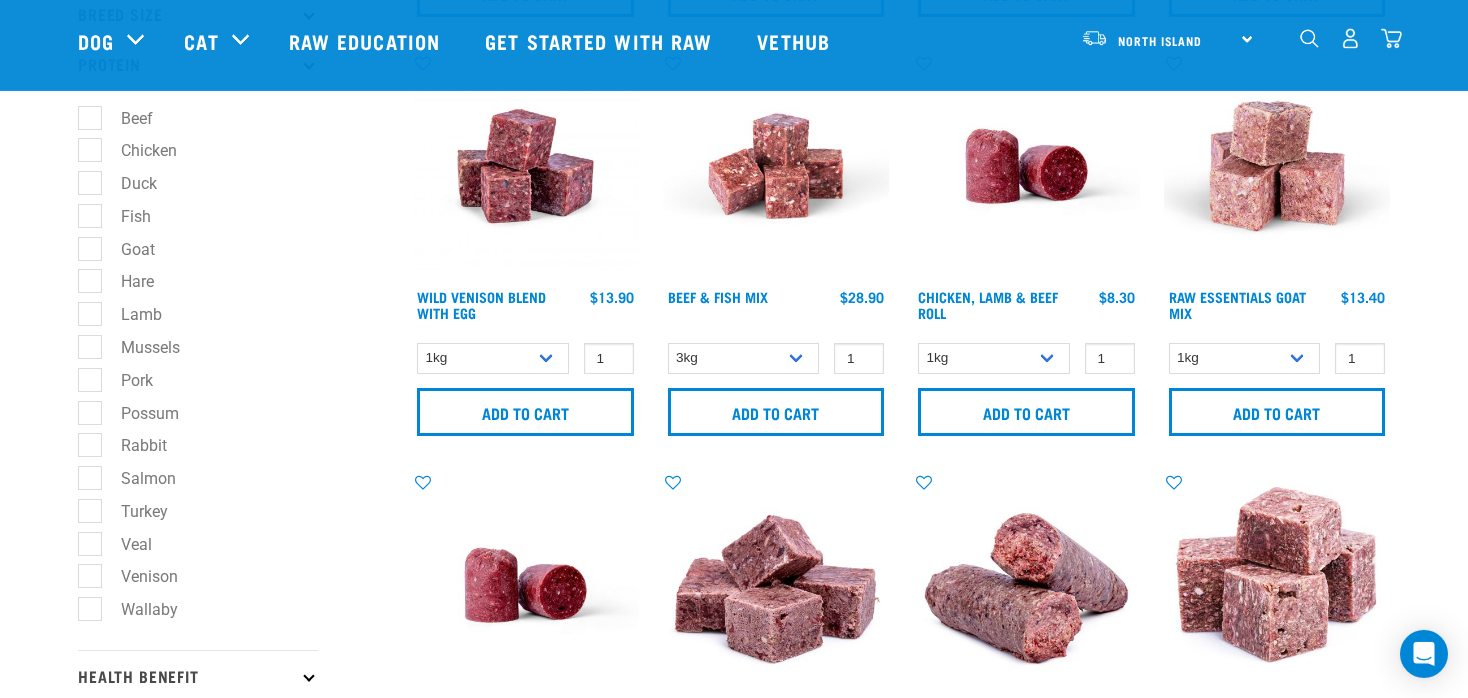 click on "Beef" at bounding box center (125, 118) 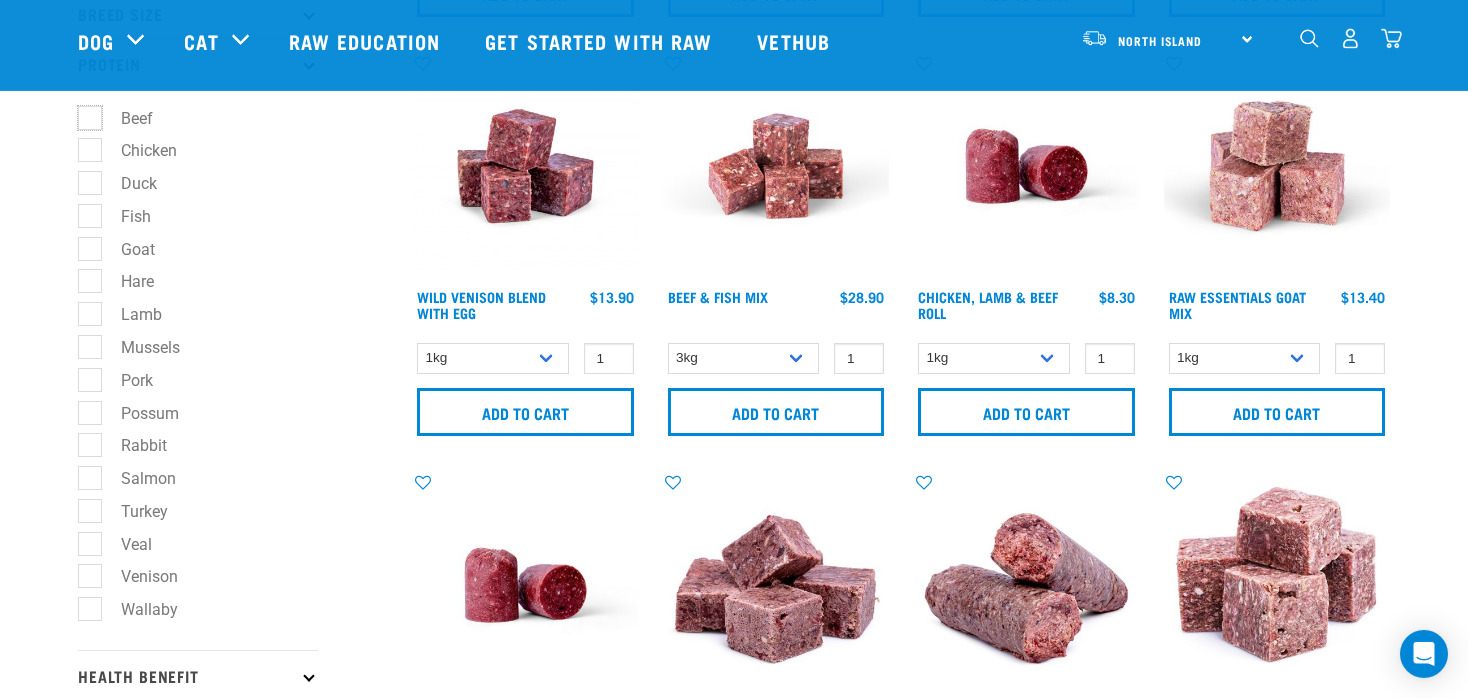 click on "Beef" at bounding box center [84, 114] 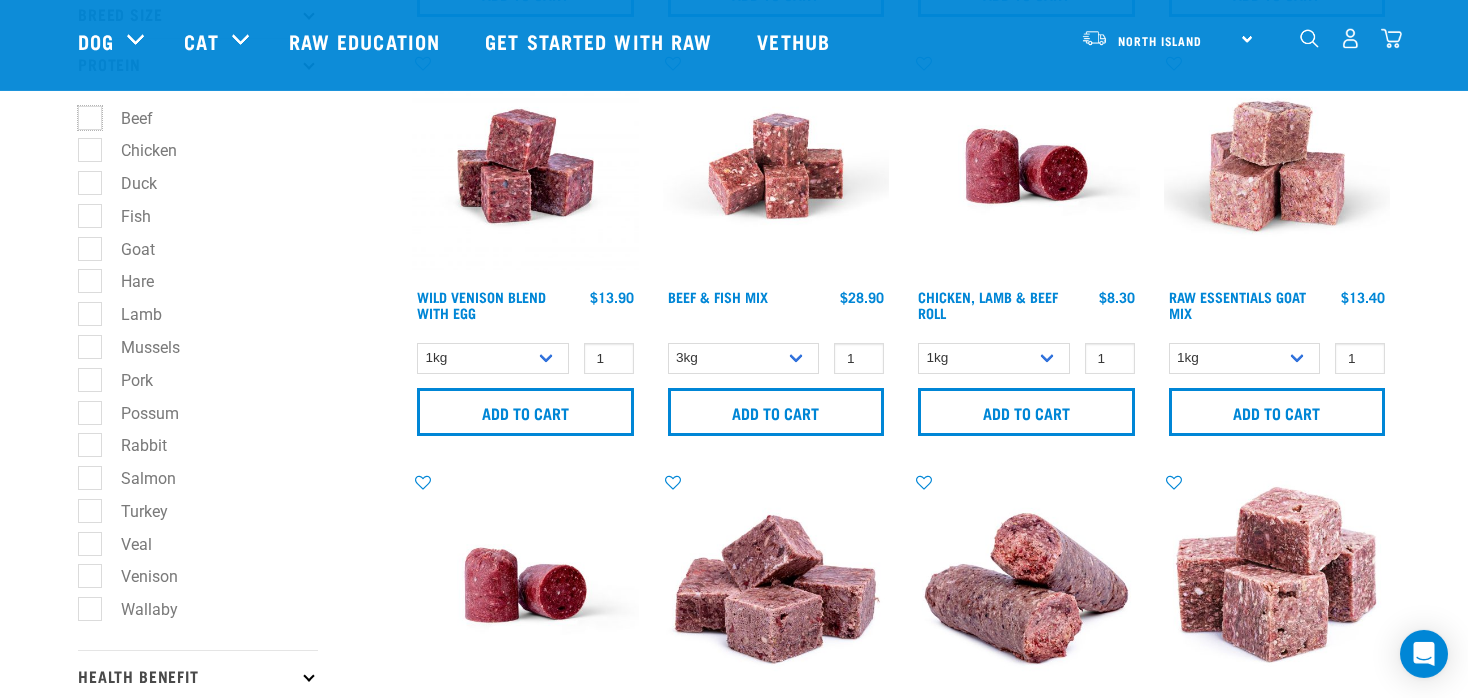 checkbox on "true" 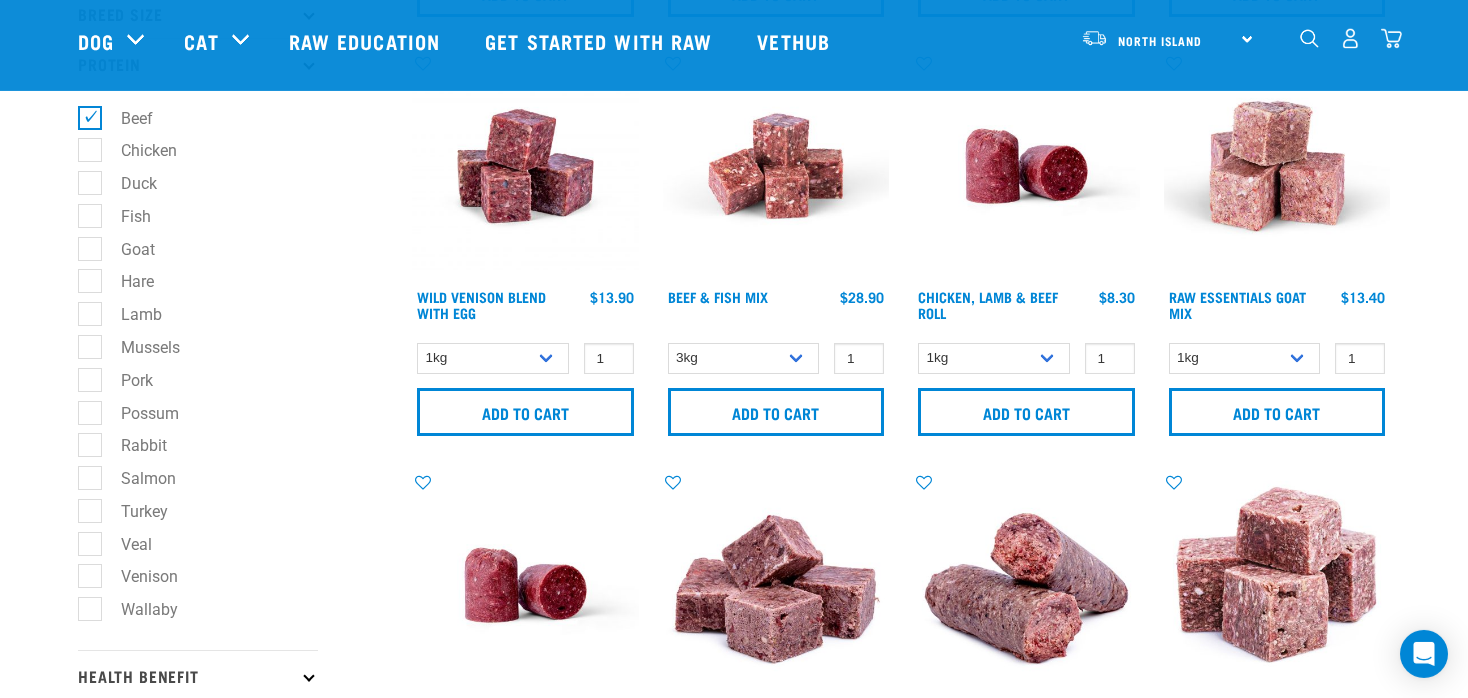 click on "Fish" at bounding box center [124, 216] 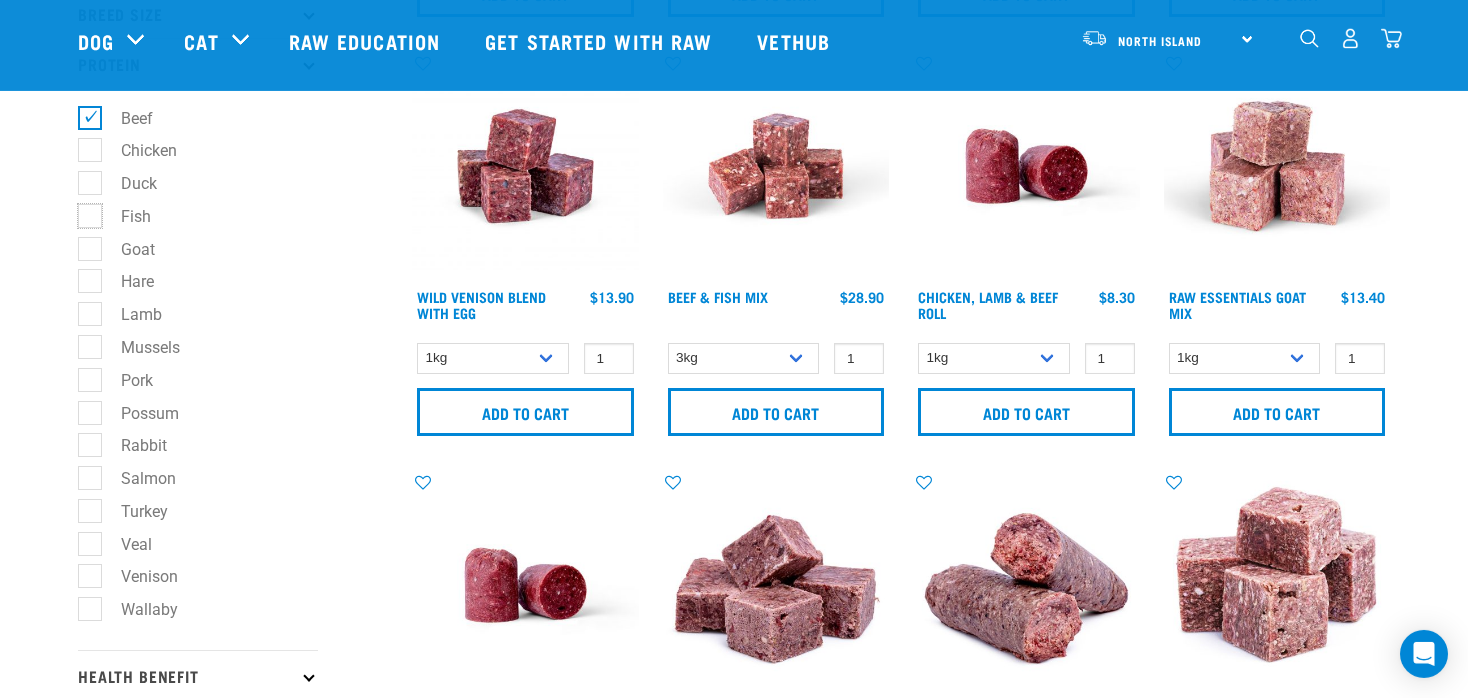 checkbox on "true" 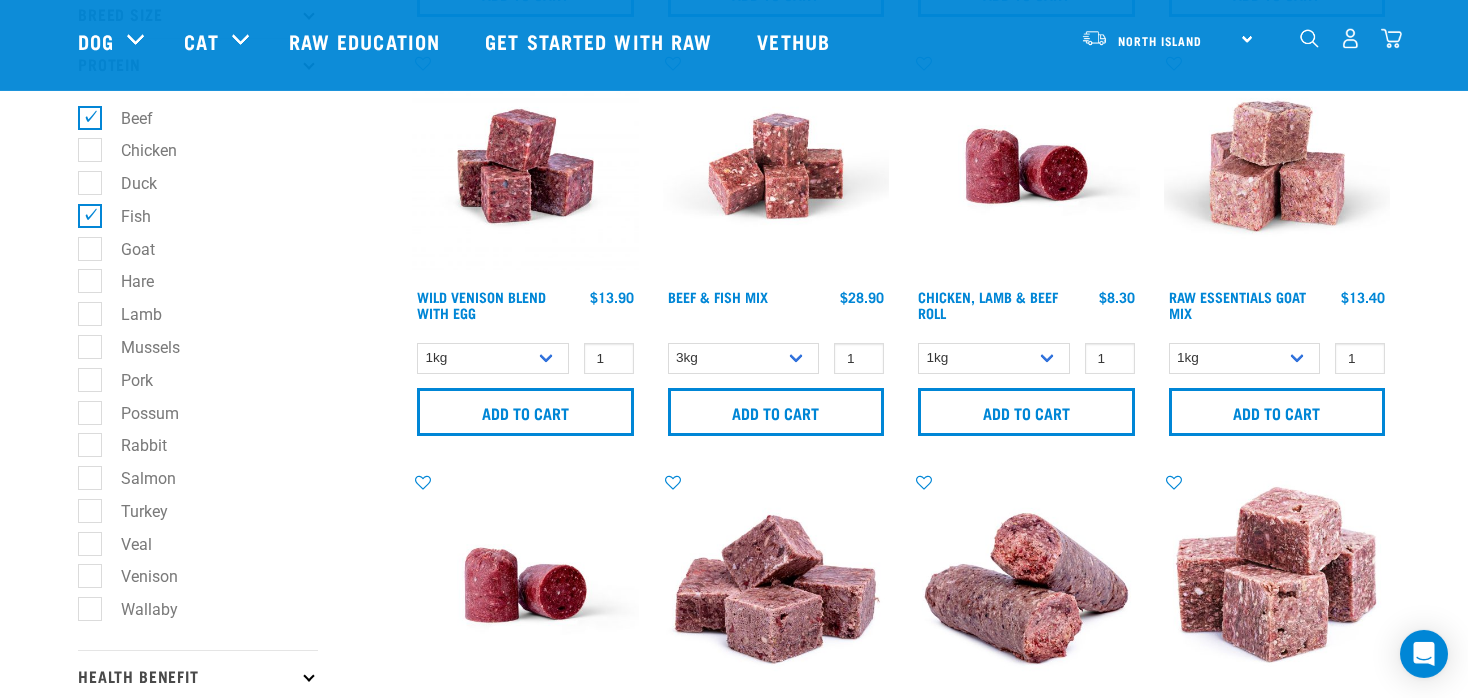 click on "Goat" at bounding box center (126, 249) 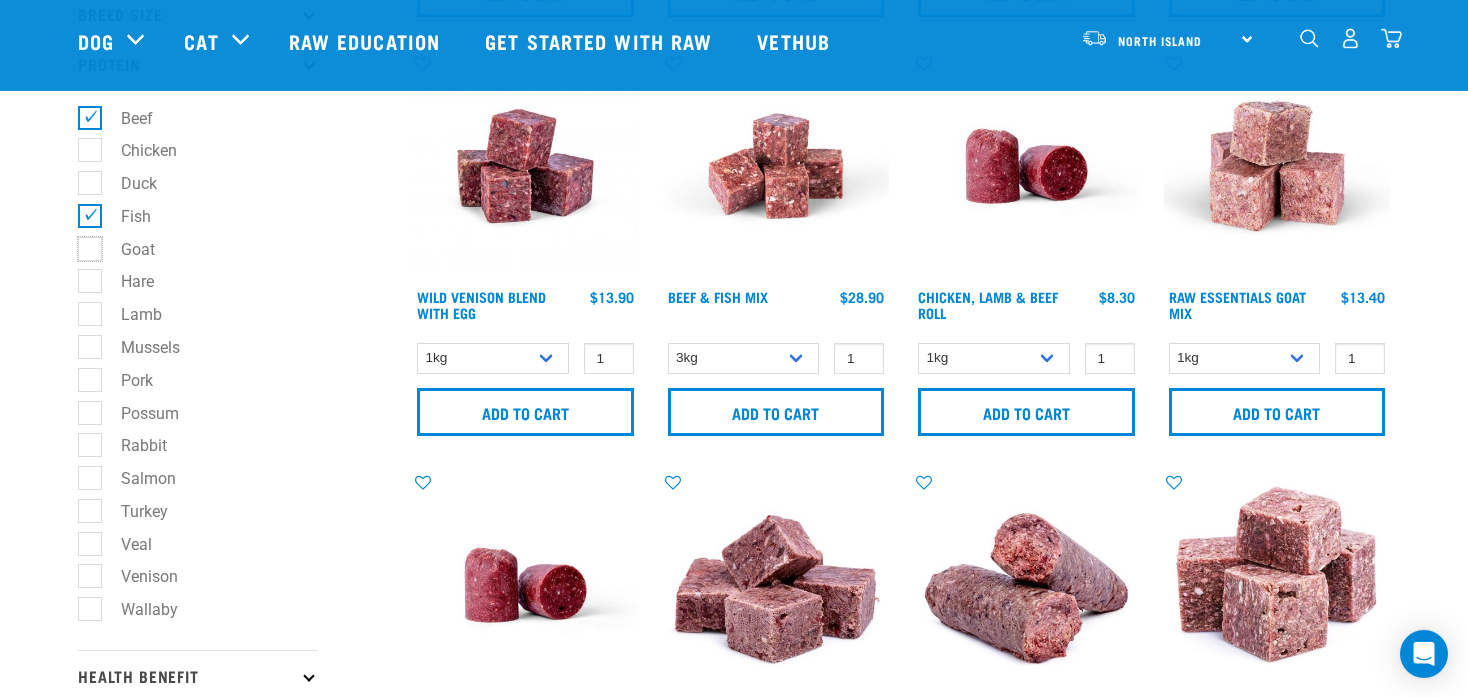 click on "Goat" at bounding box center (84, 245) 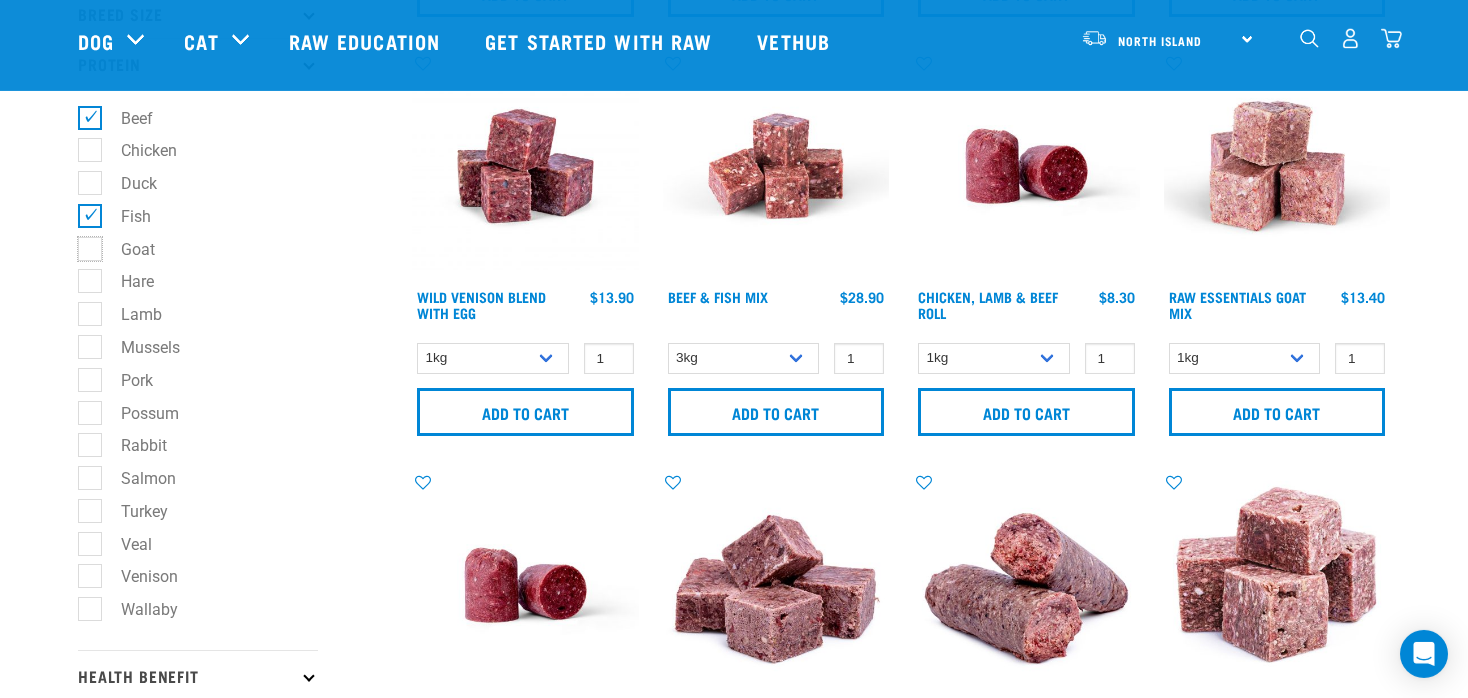 checkbox on "true" 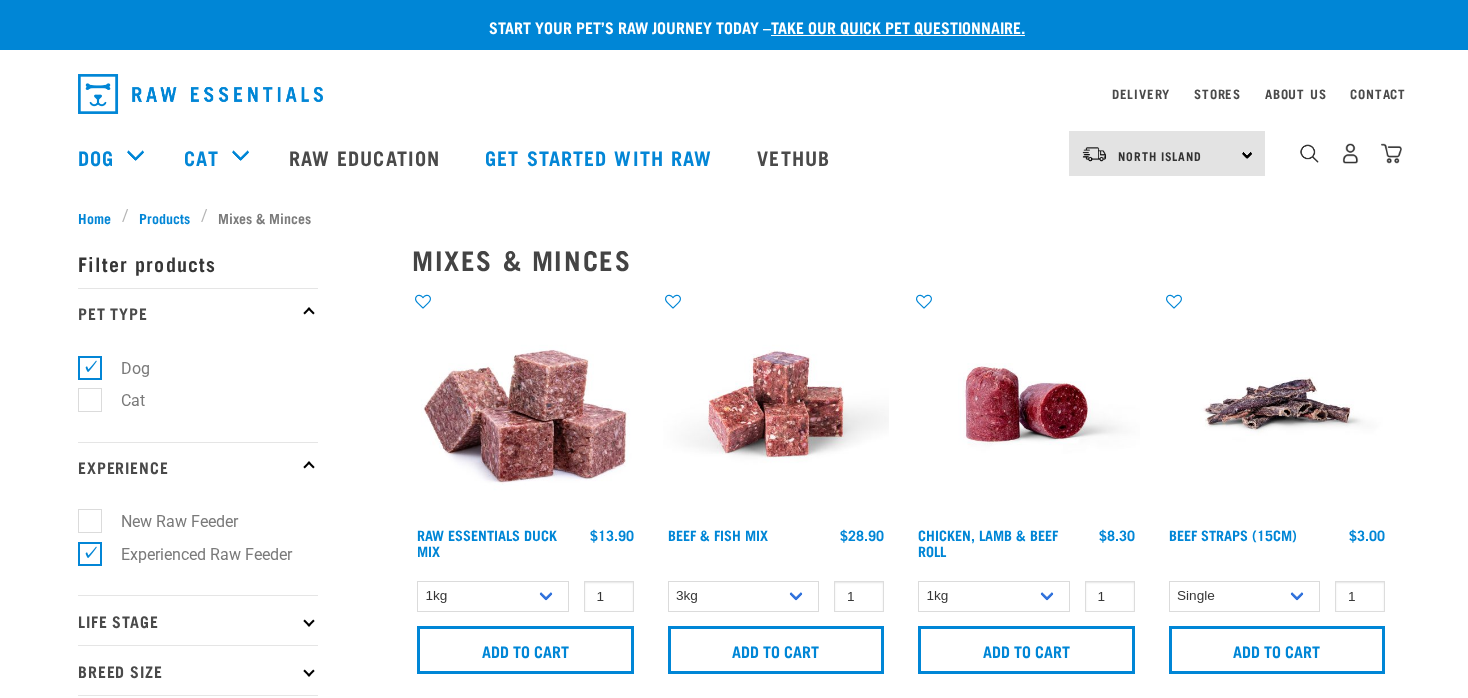 scroll, scrollTop: 0, scrollLeft: 0, axis: both 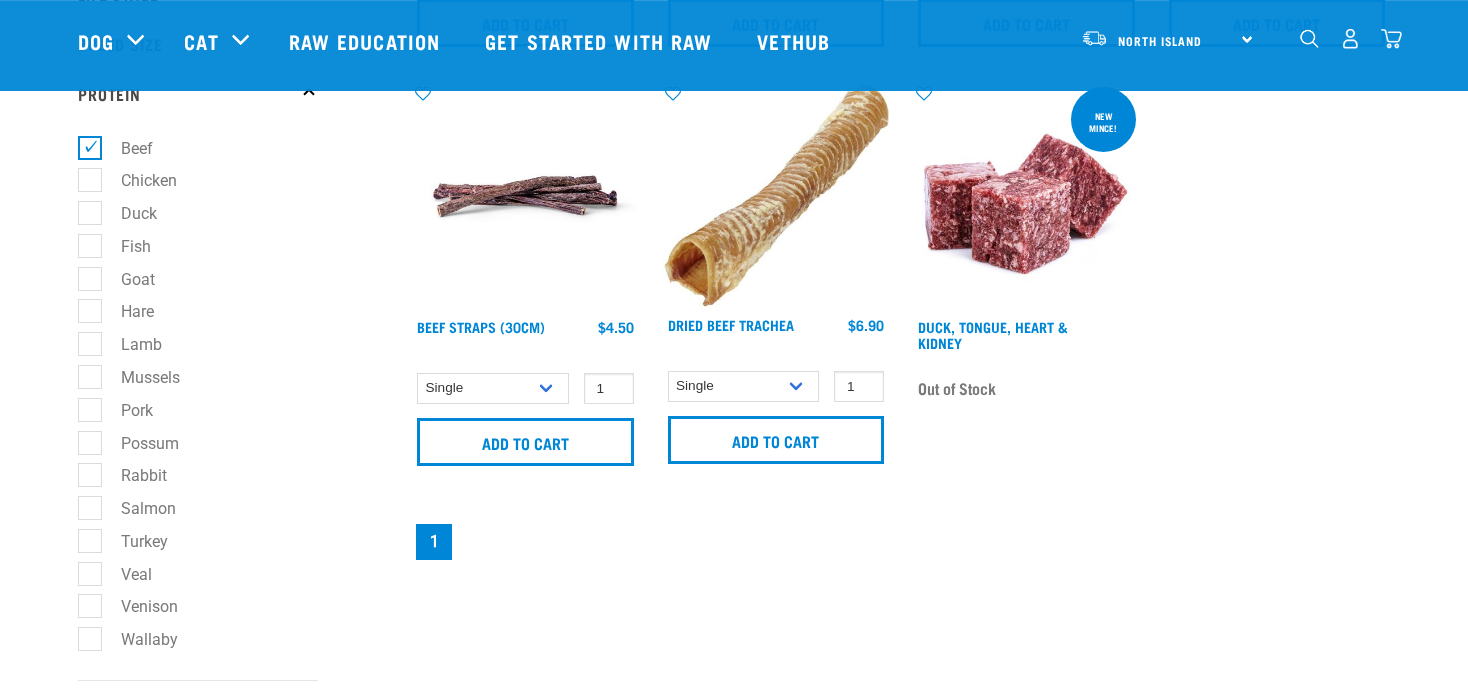 click on "Fish" at bounding box center [124, 246] 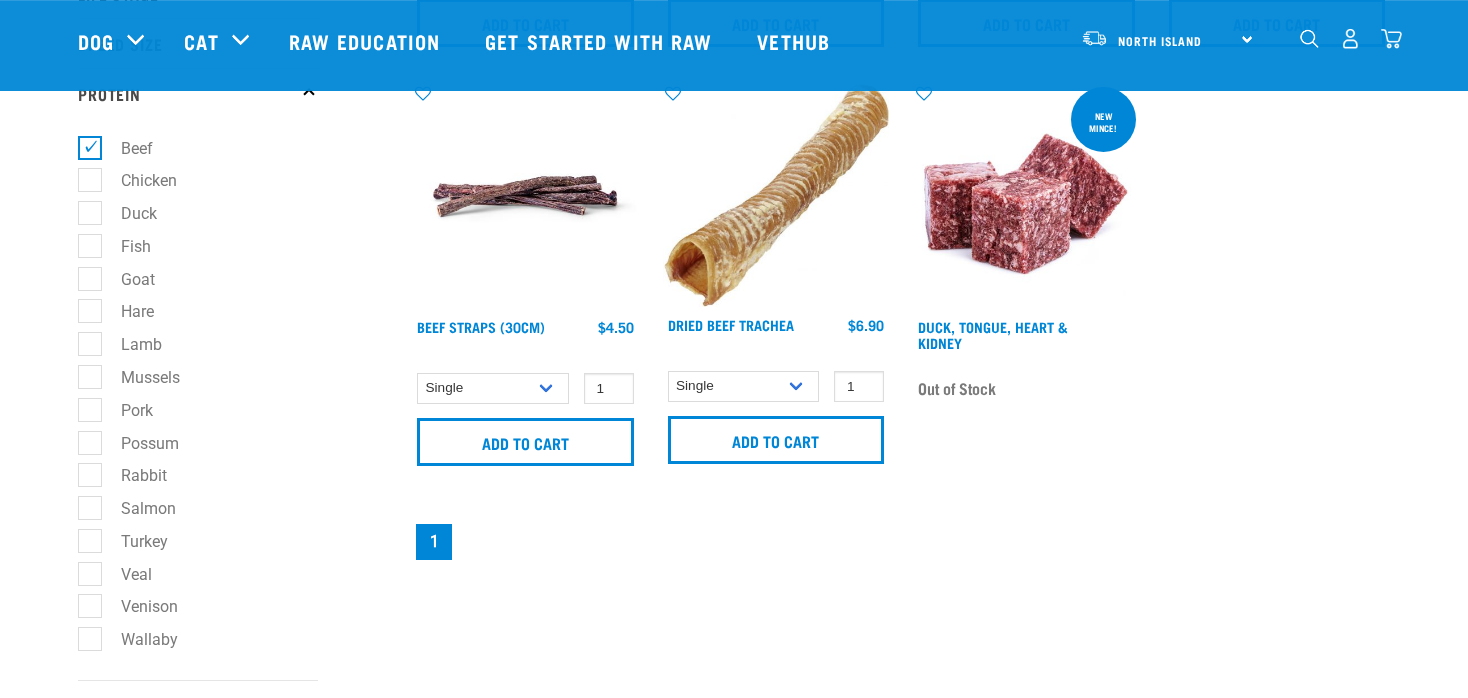 click on "Fish" at bounding box center (84, 242) 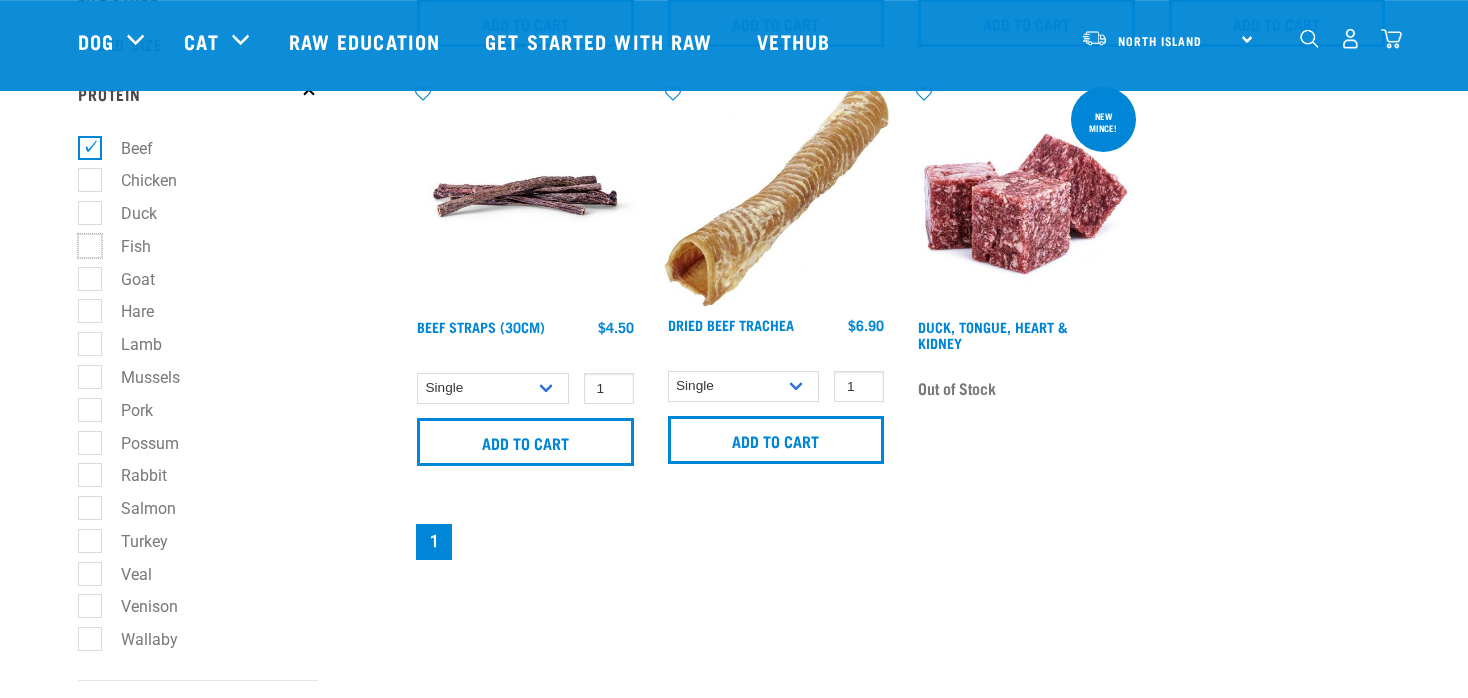 checkbox on "true" 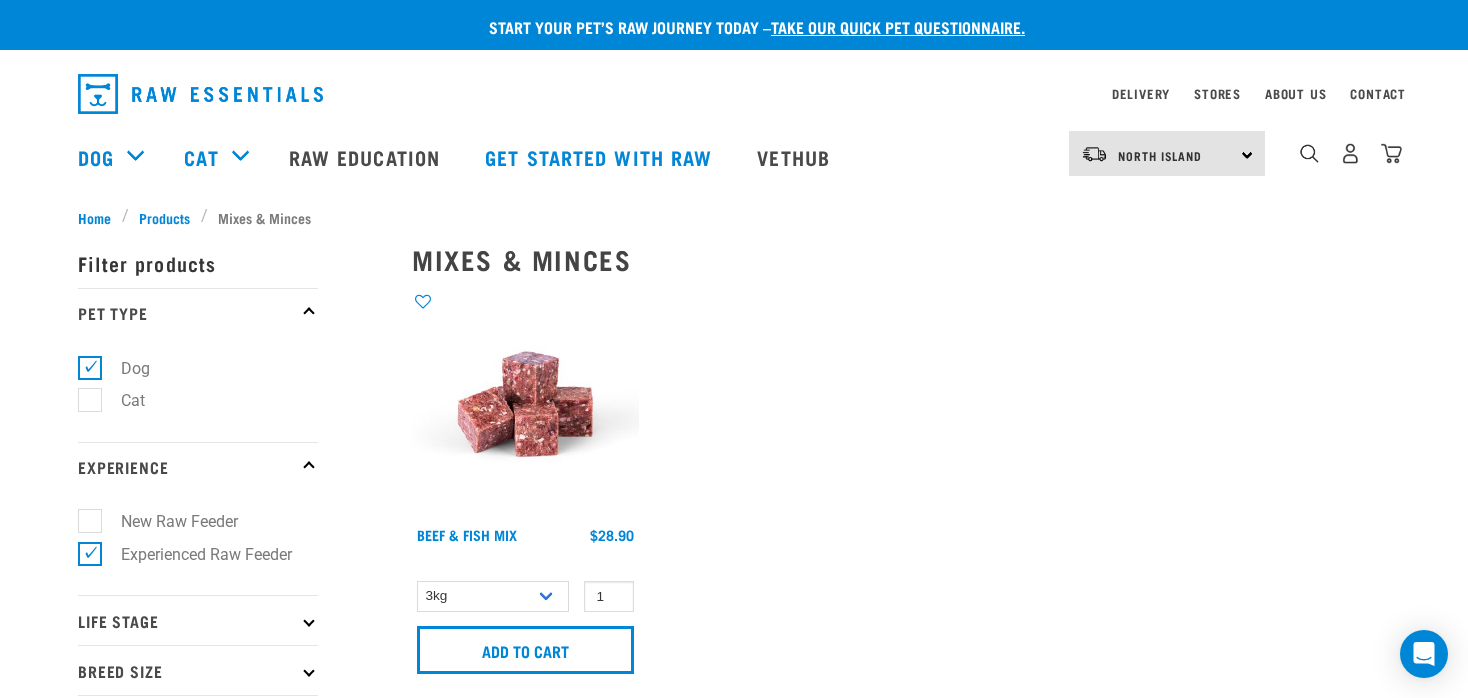 scroll, scrollTop: 0, scrollLeft: 0, axis: both 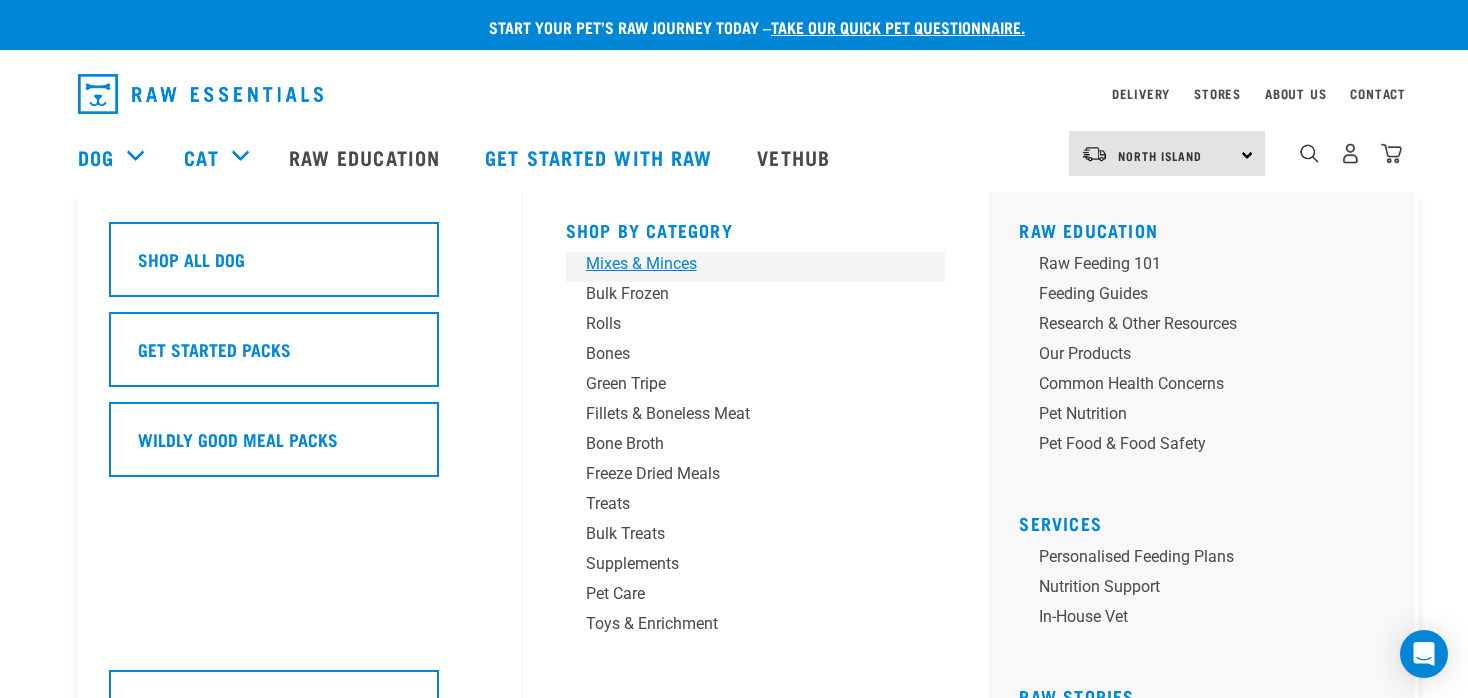click on "Mixes & Minces" at bounding box center [742, 264] 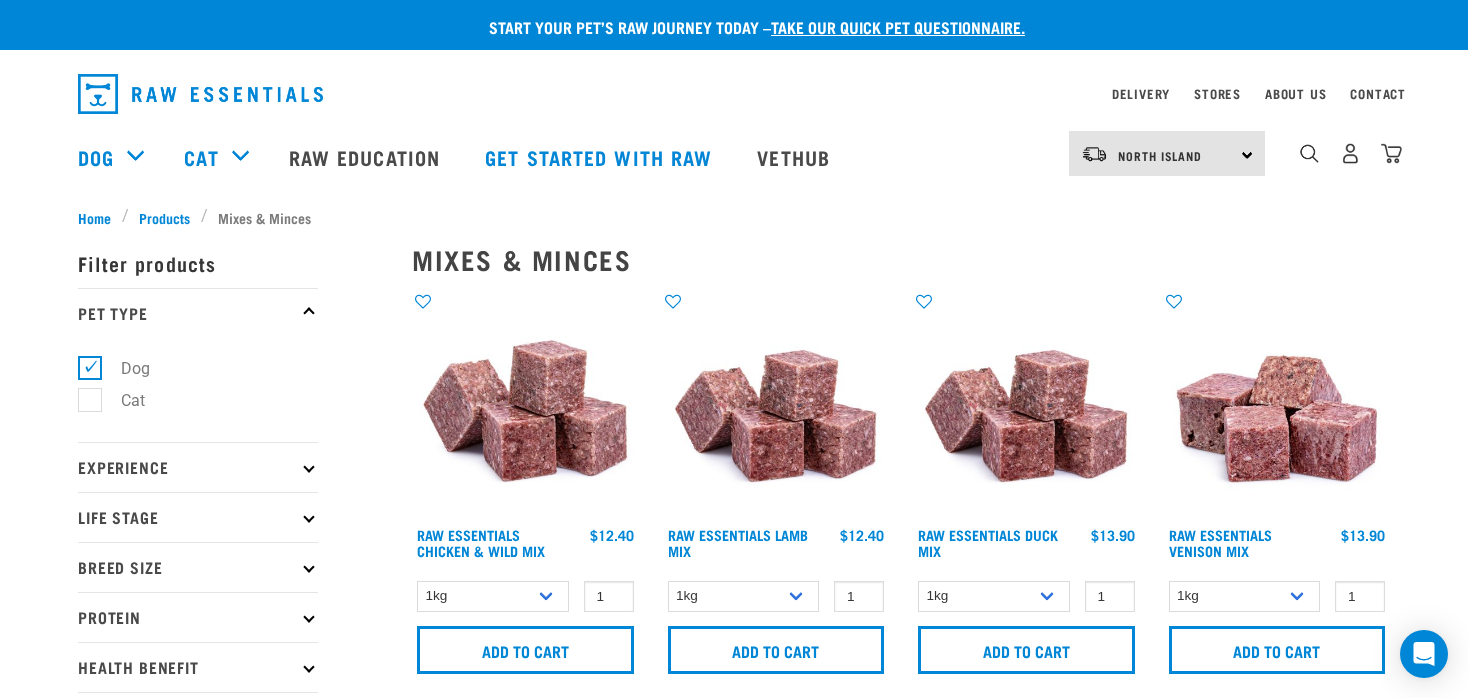 scroll, scrollTop: 0, scrollLeft: 0, axis: both 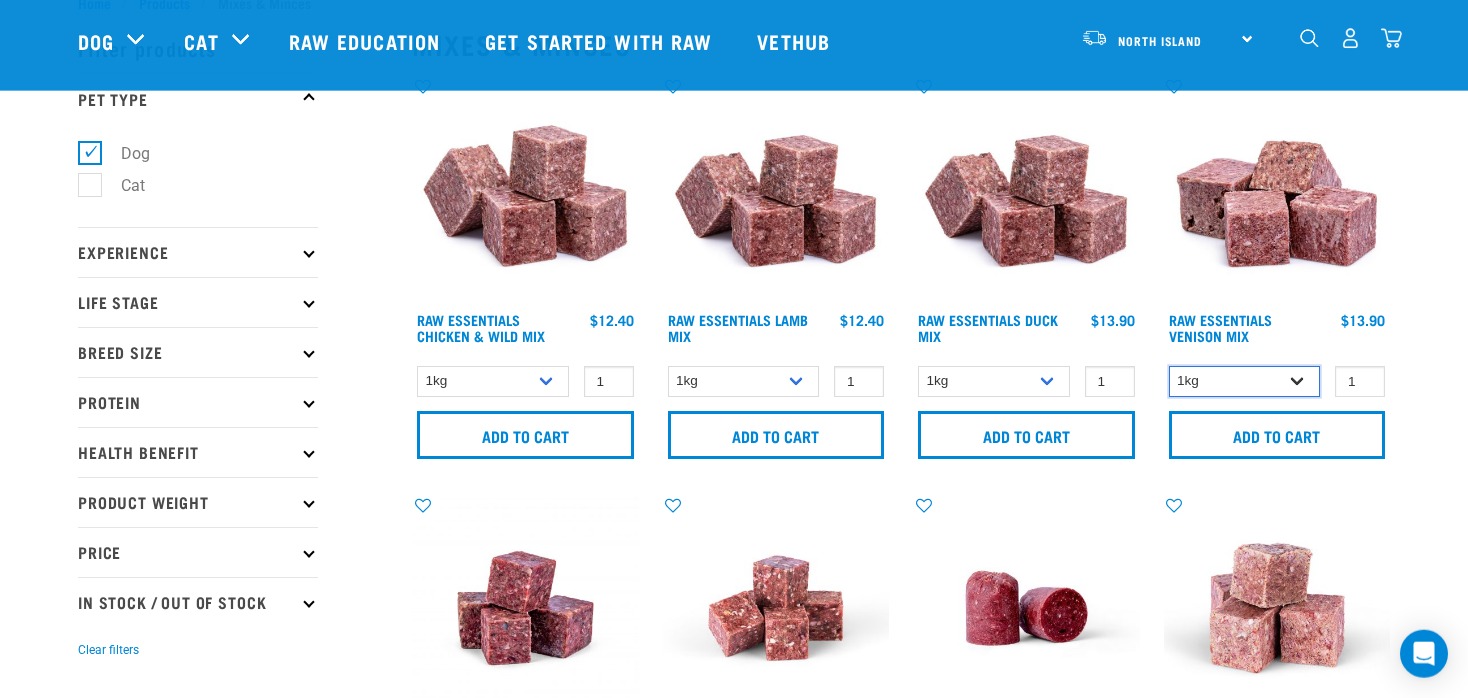 click on "1kg
3kg
Bulk (20kg)" at bounding box center [1245, 381] 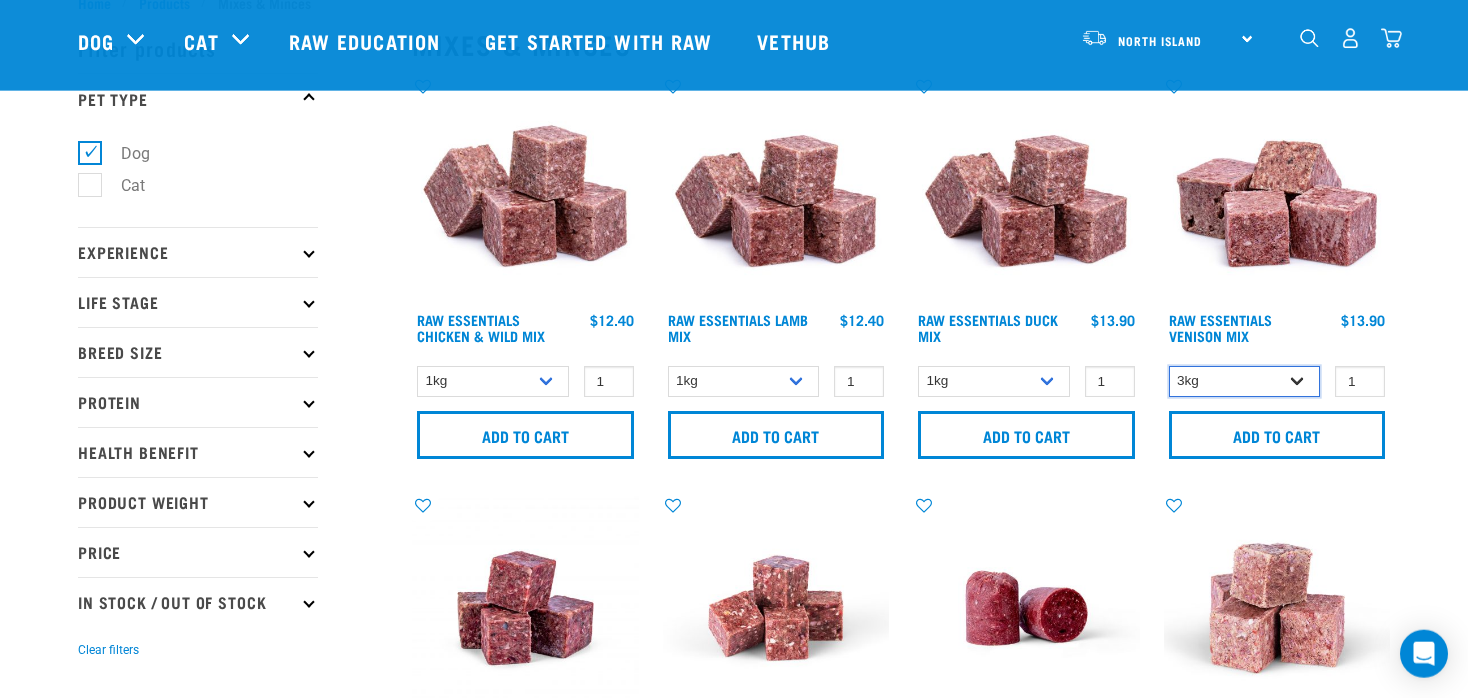 click on "3kg" at bounding box center [0, 0] 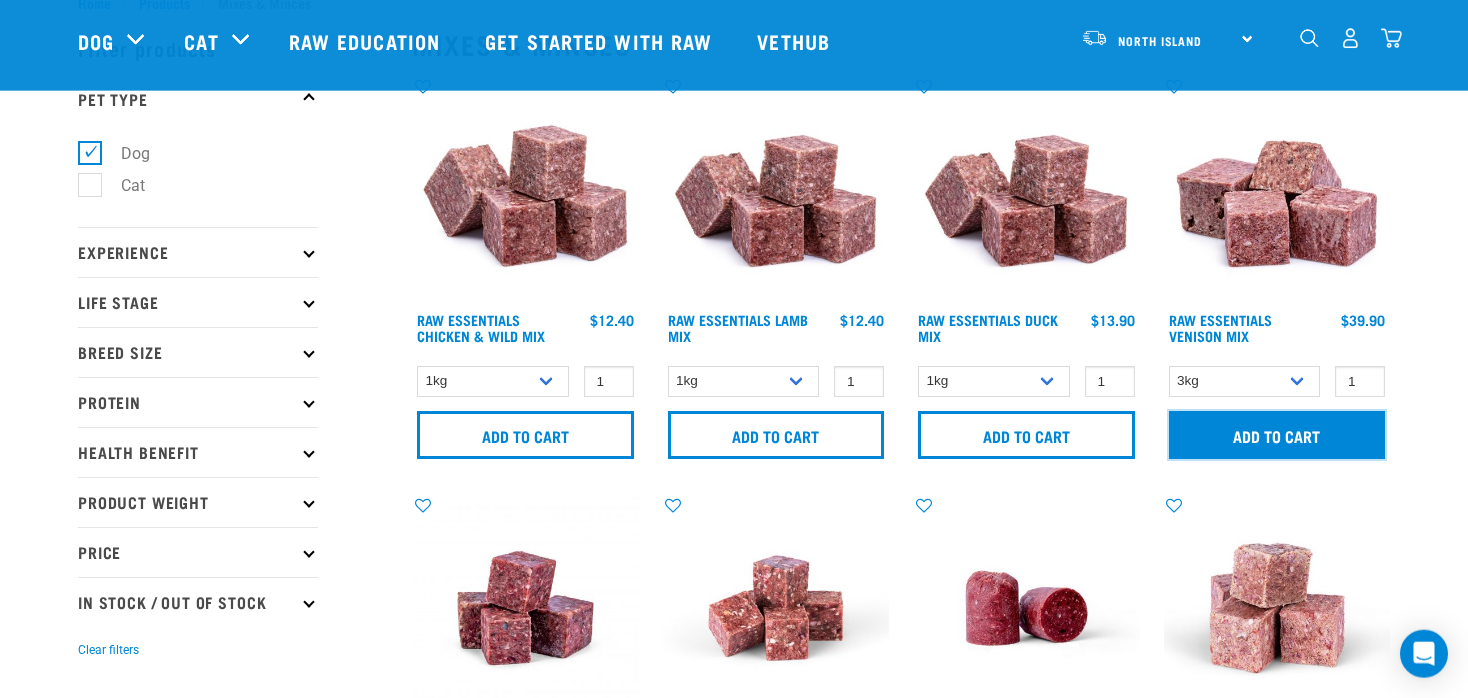 click on "Add to cart" at bounding box center (1277, 435) 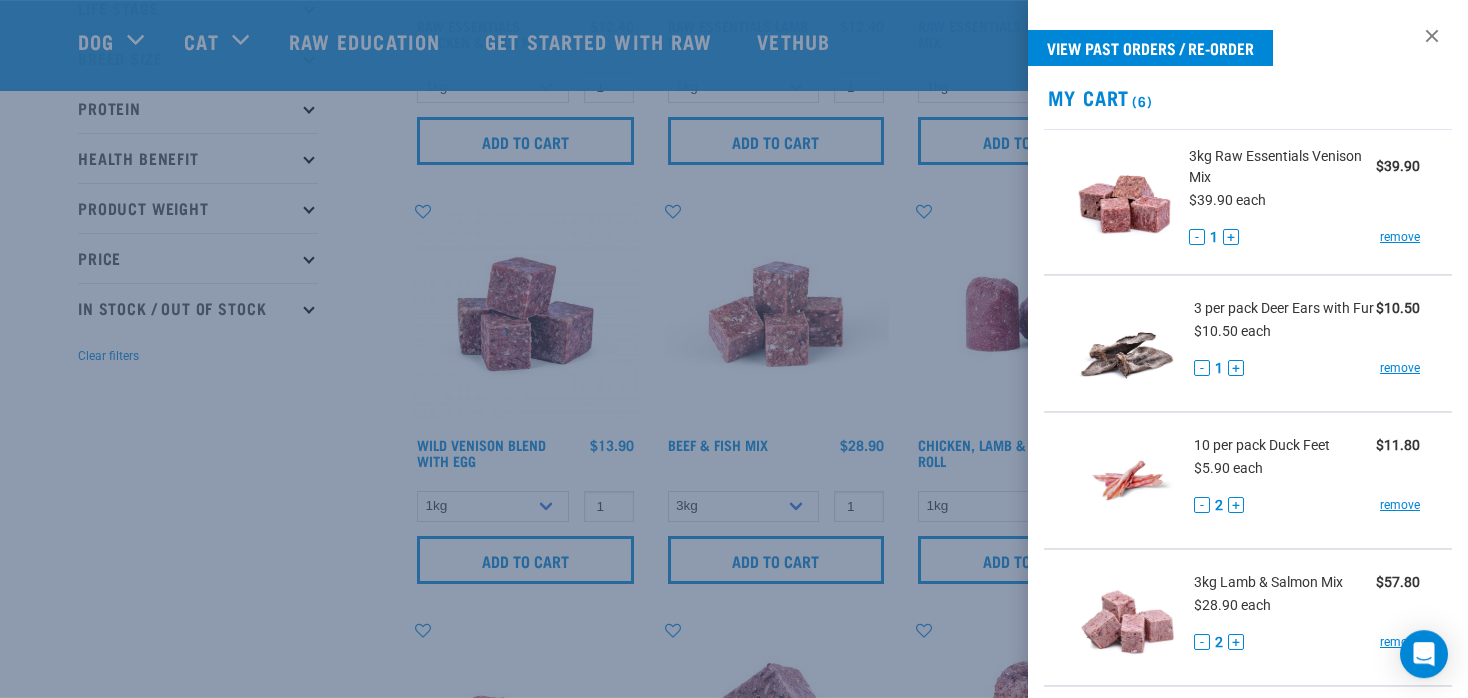 scroll, scrollTop: 395, scrollLeft: 0, axis: vertical 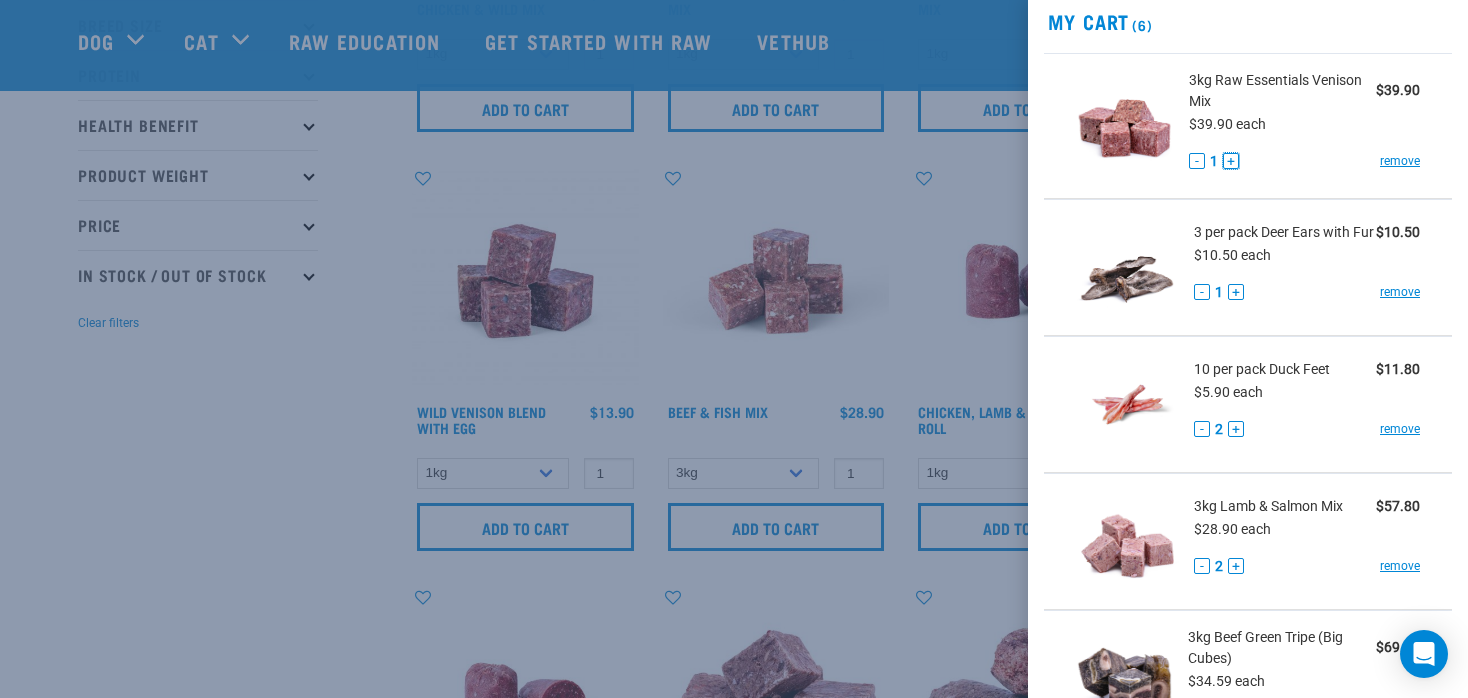 click on "+" at bounding box center (1231, 161) 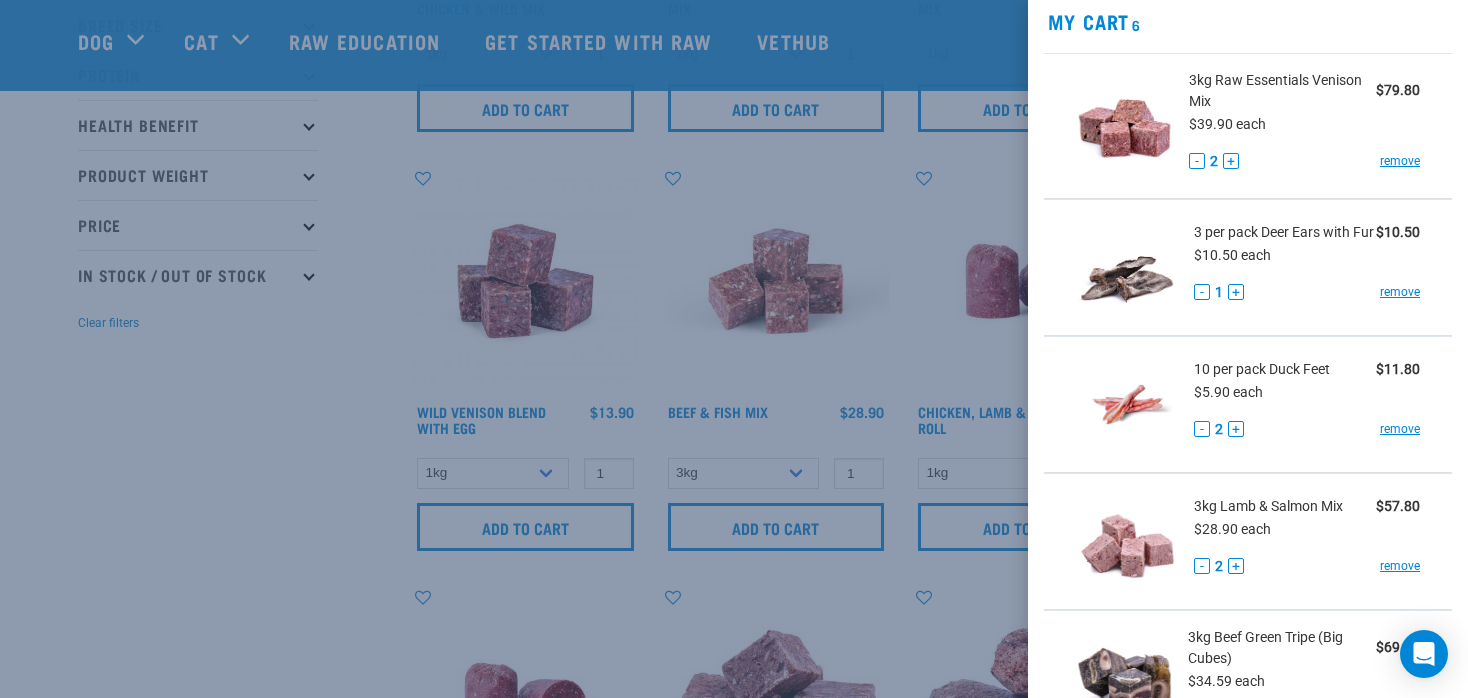 click at bounding box center (734, 349) 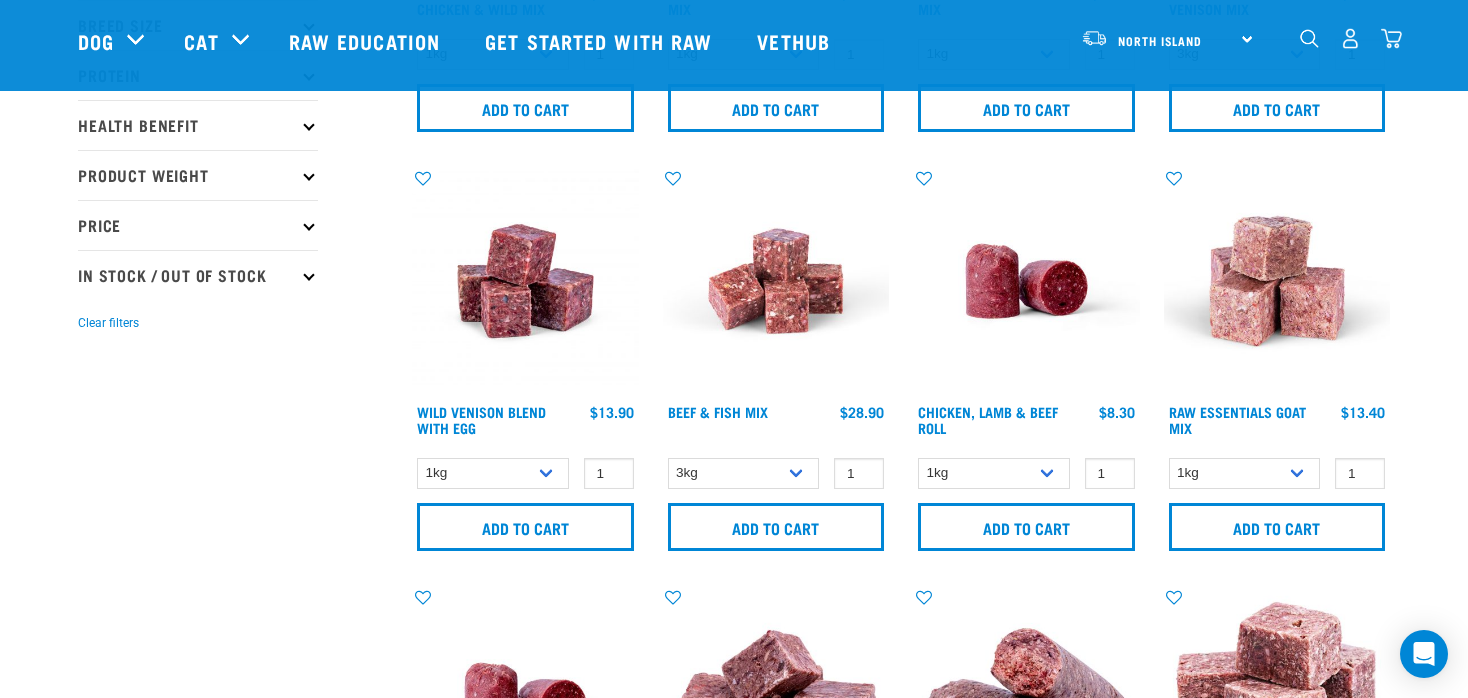 scroll, scrollTop: 76, scrollLeft: 0, axis: vertical 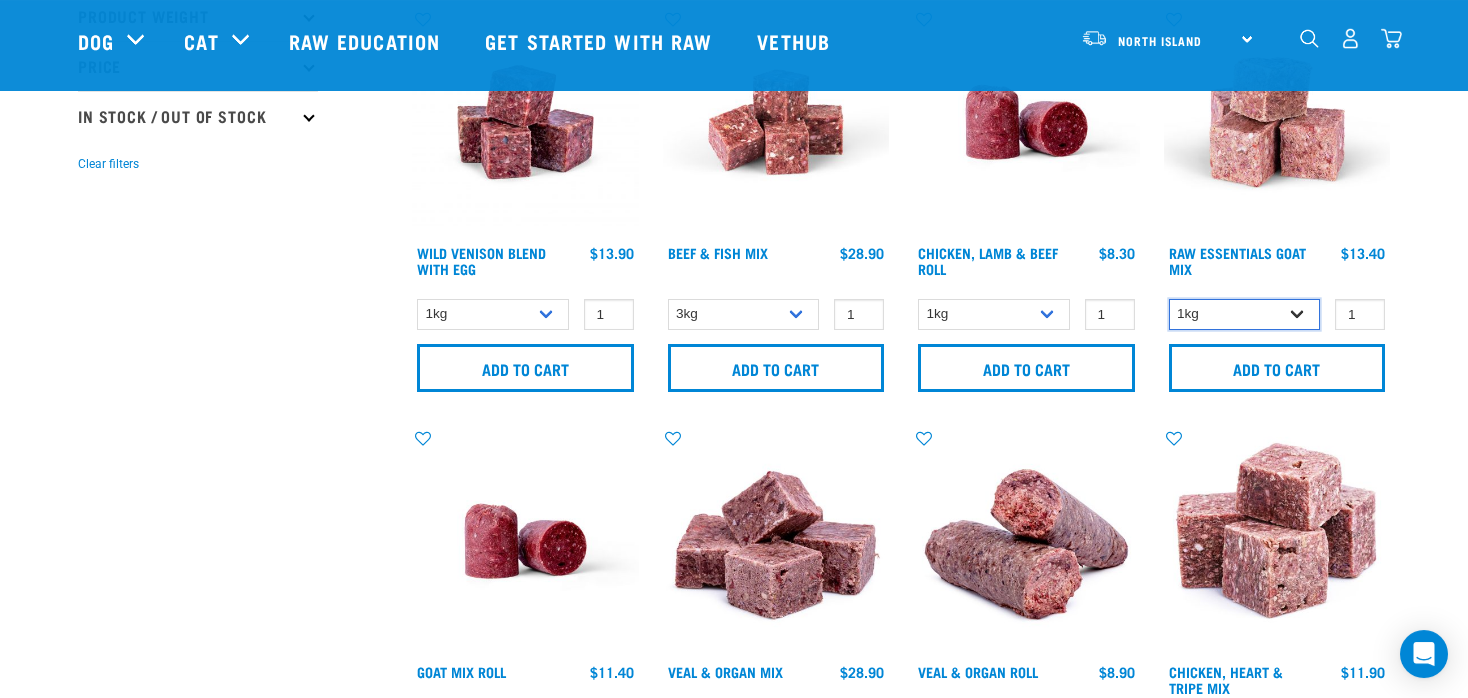 click on "1kg
3kg
Bulk (10kg)" at bounding box center [1245, 314] 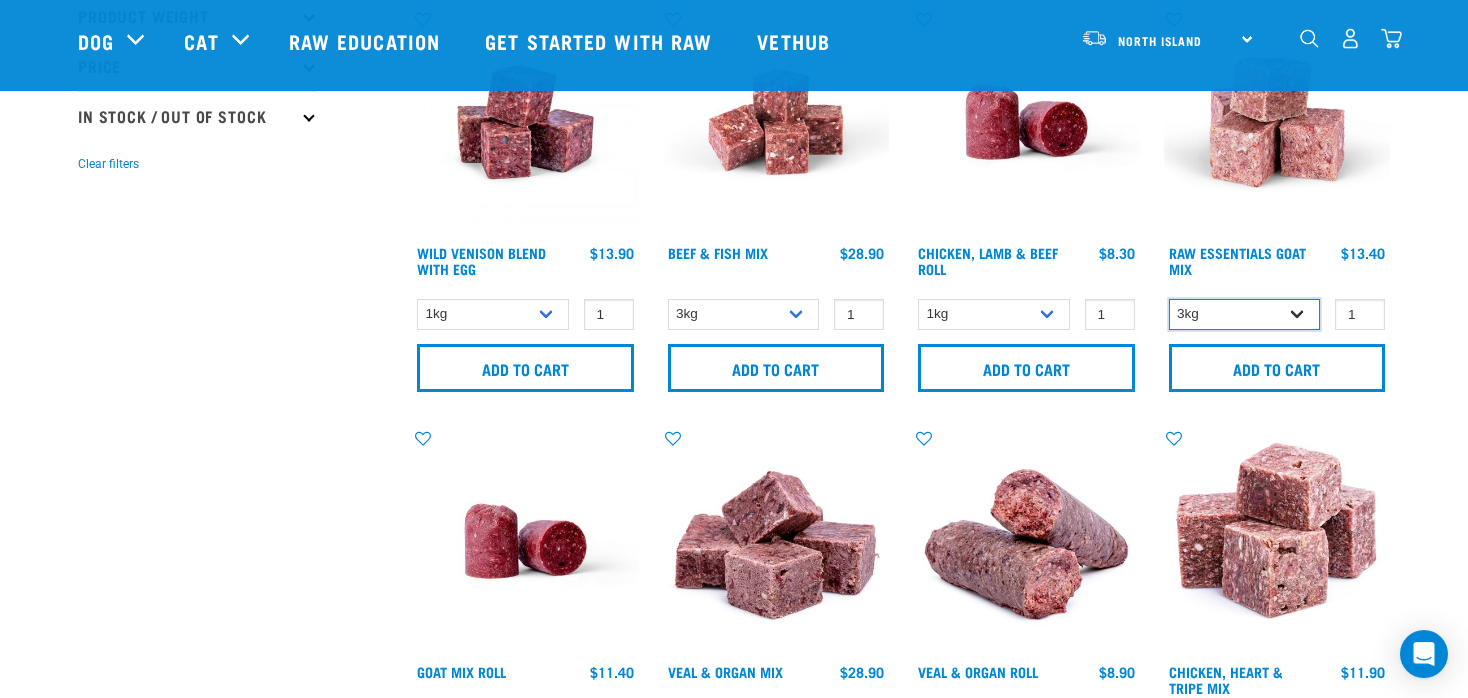 click on "3kg" at bounding box center [0, 0] 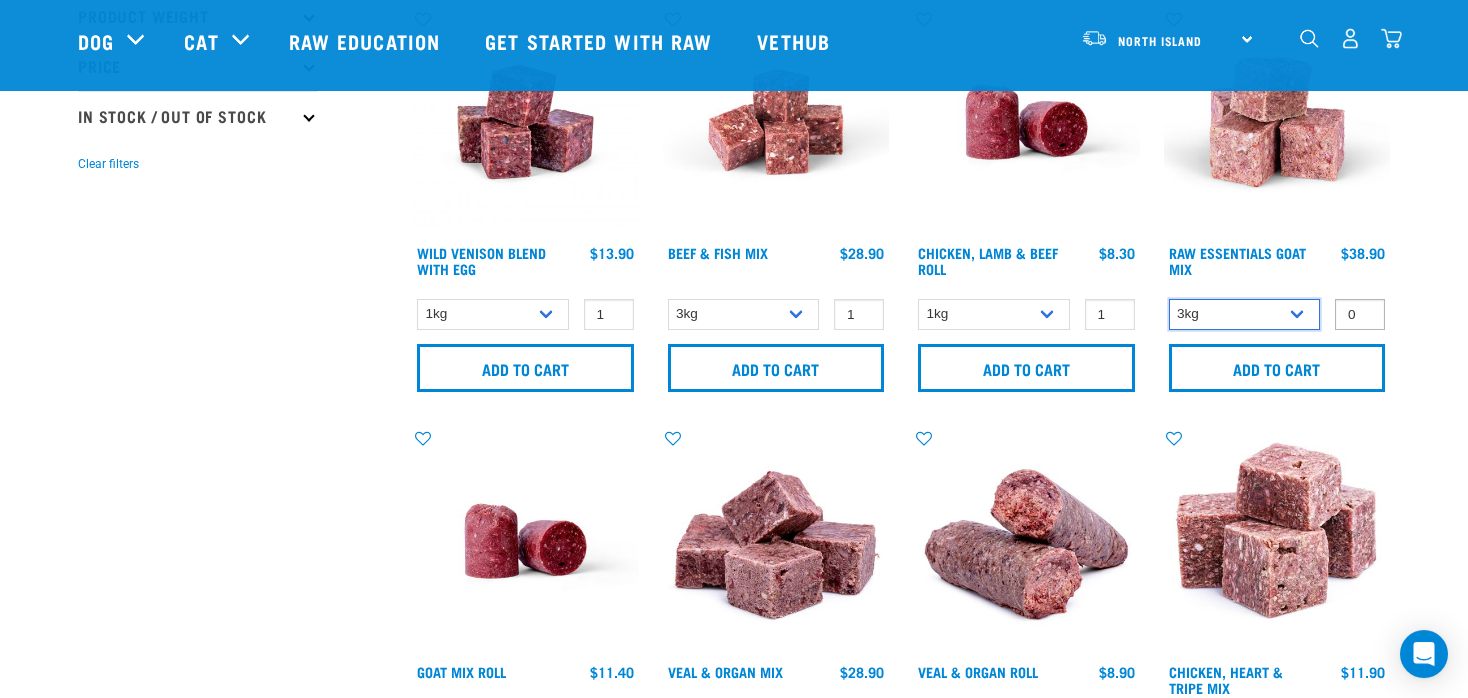 click on "0" at bounding box center [1360, 314] 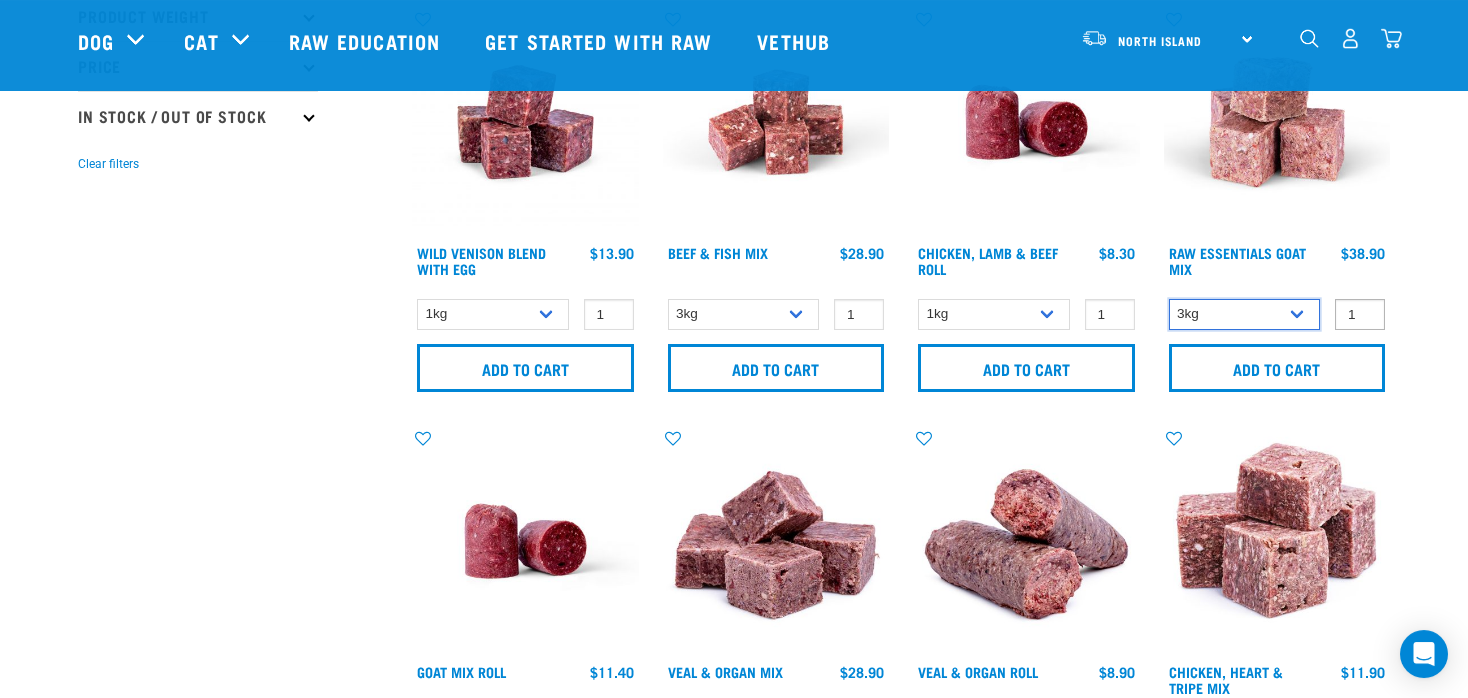 click on "1" at bounding box center [1360, 314] 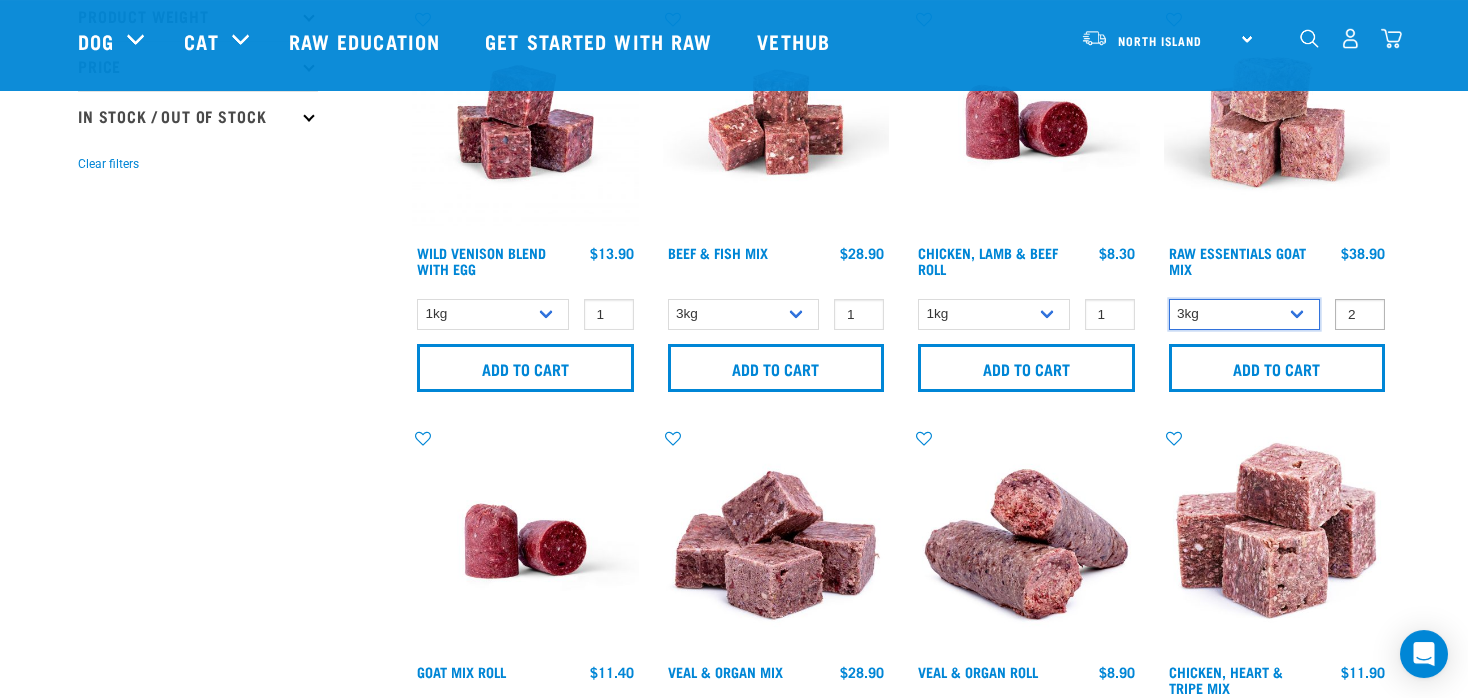 type on "2" 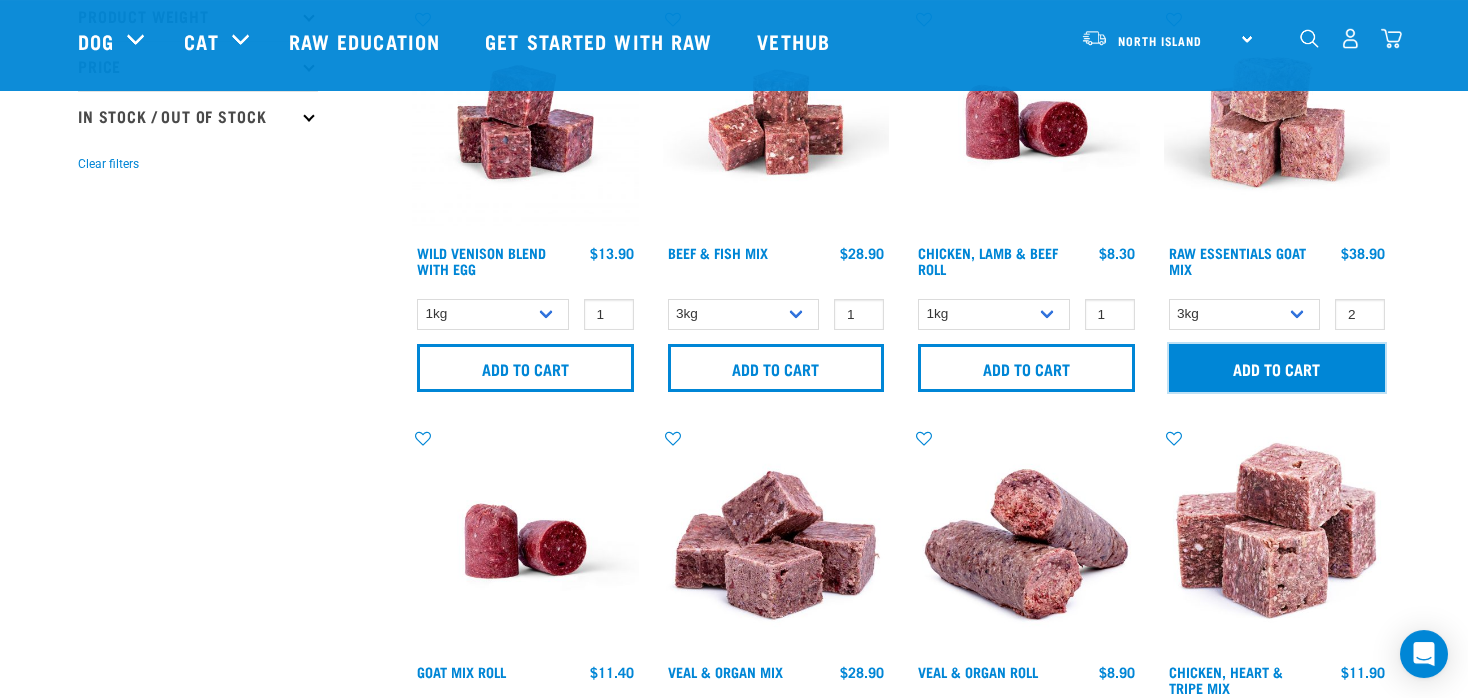 click on "Add to cart" at bounding box center [1277, 368] 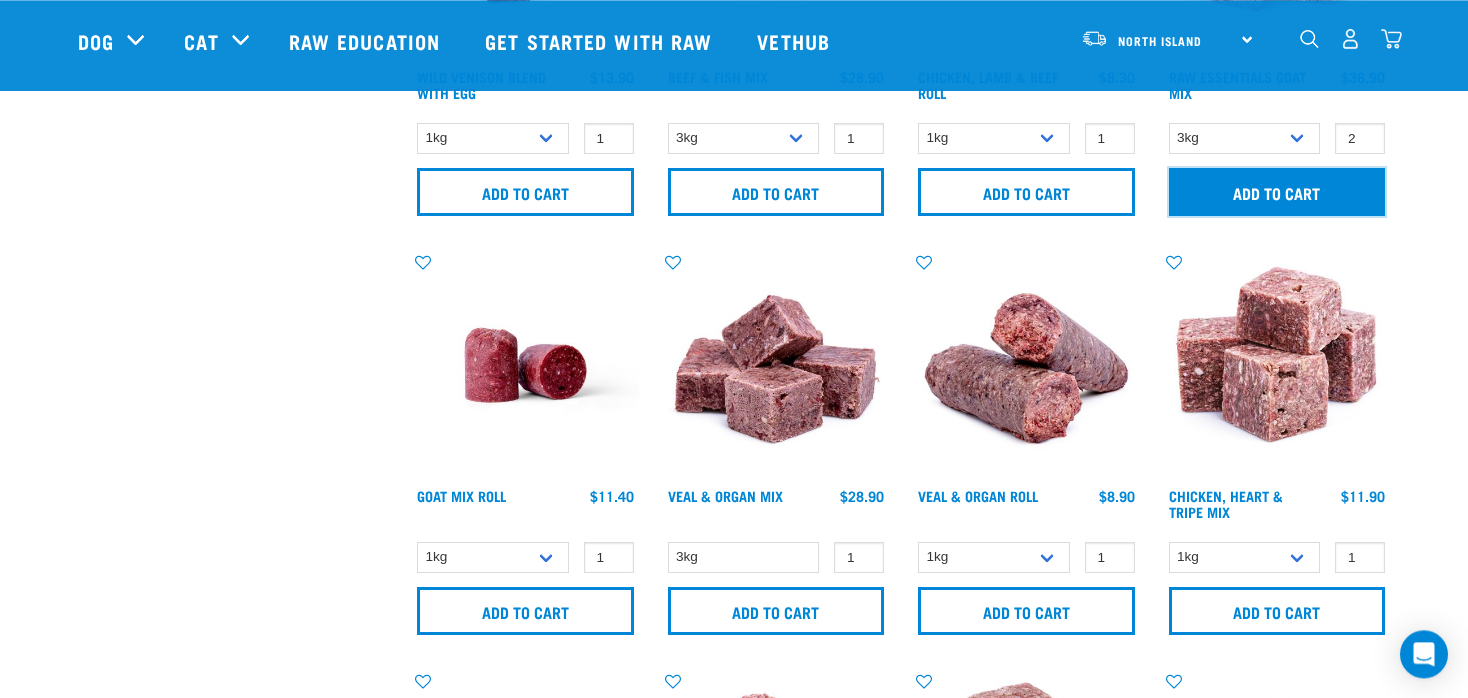 scroll, scrollTop: 807, scrollLeft: 0, axis: vertical 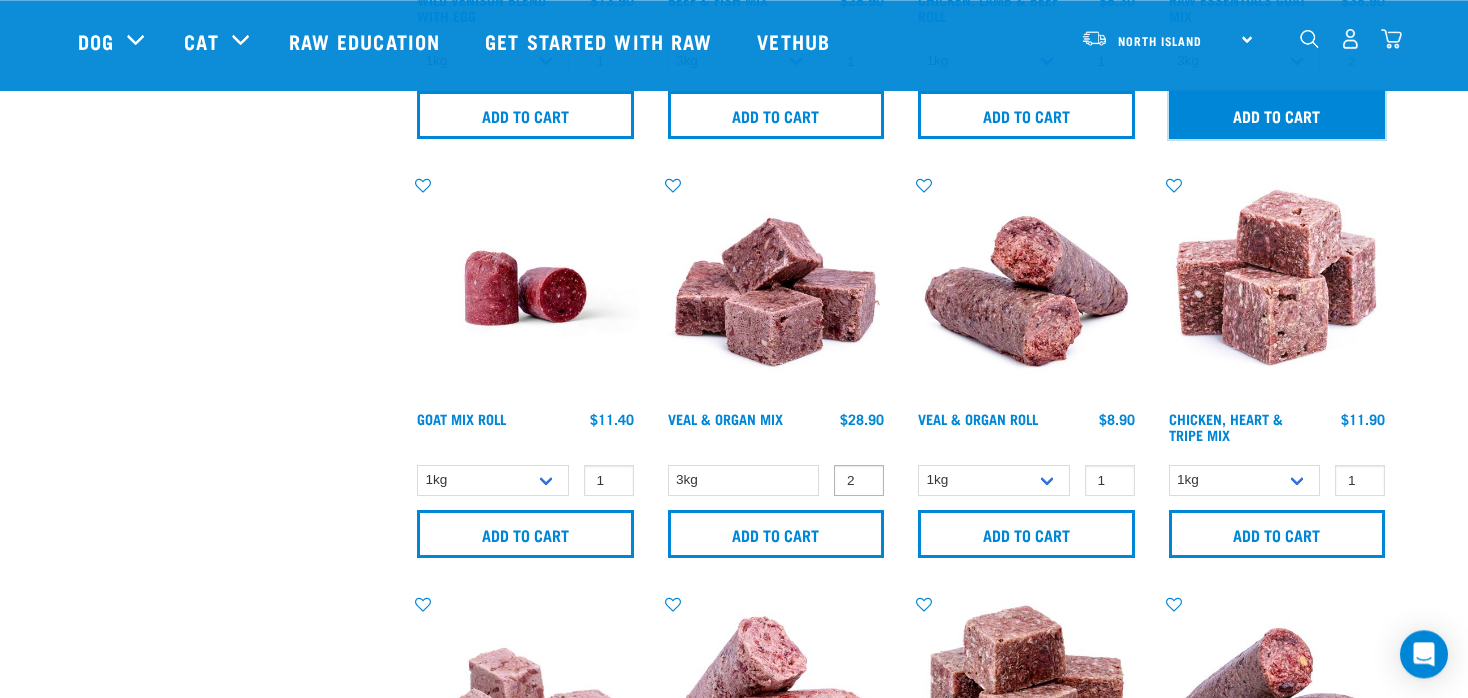 type on "2" 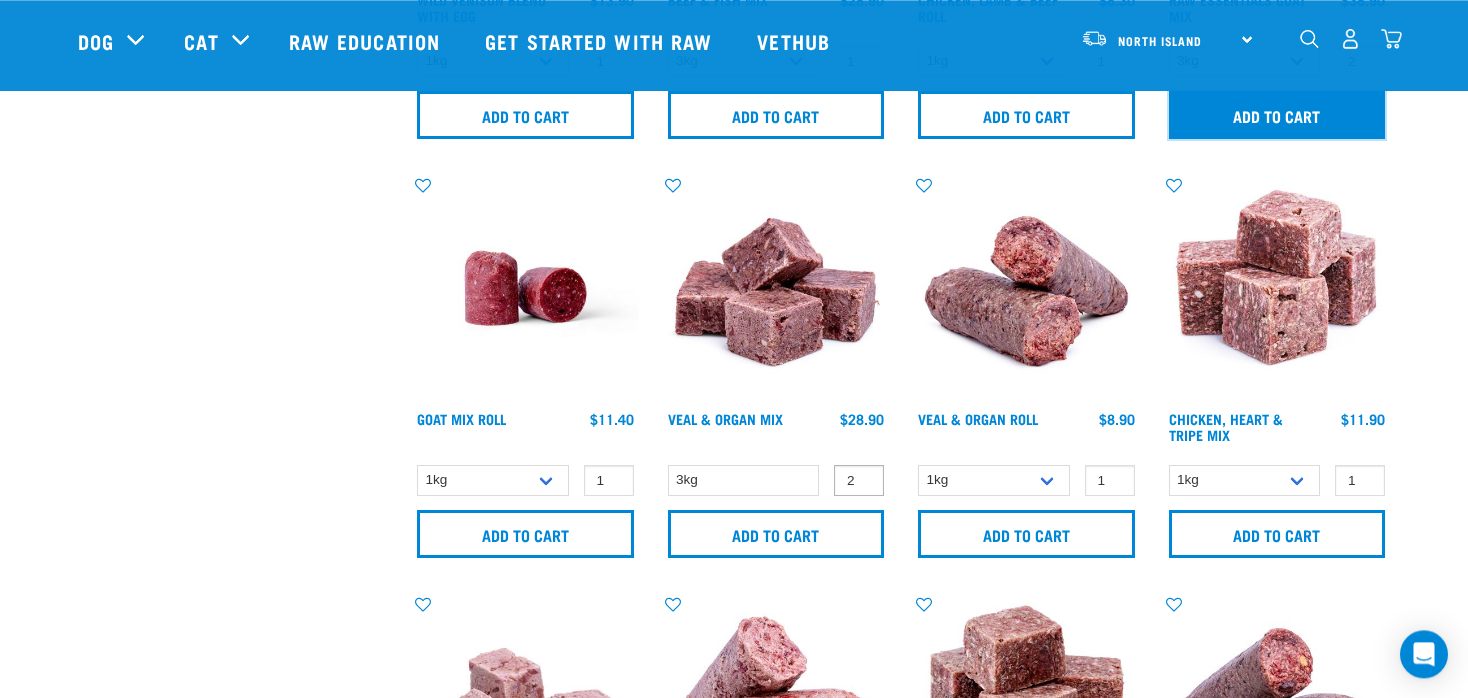 click on "2" at bounding box center [859, 480] 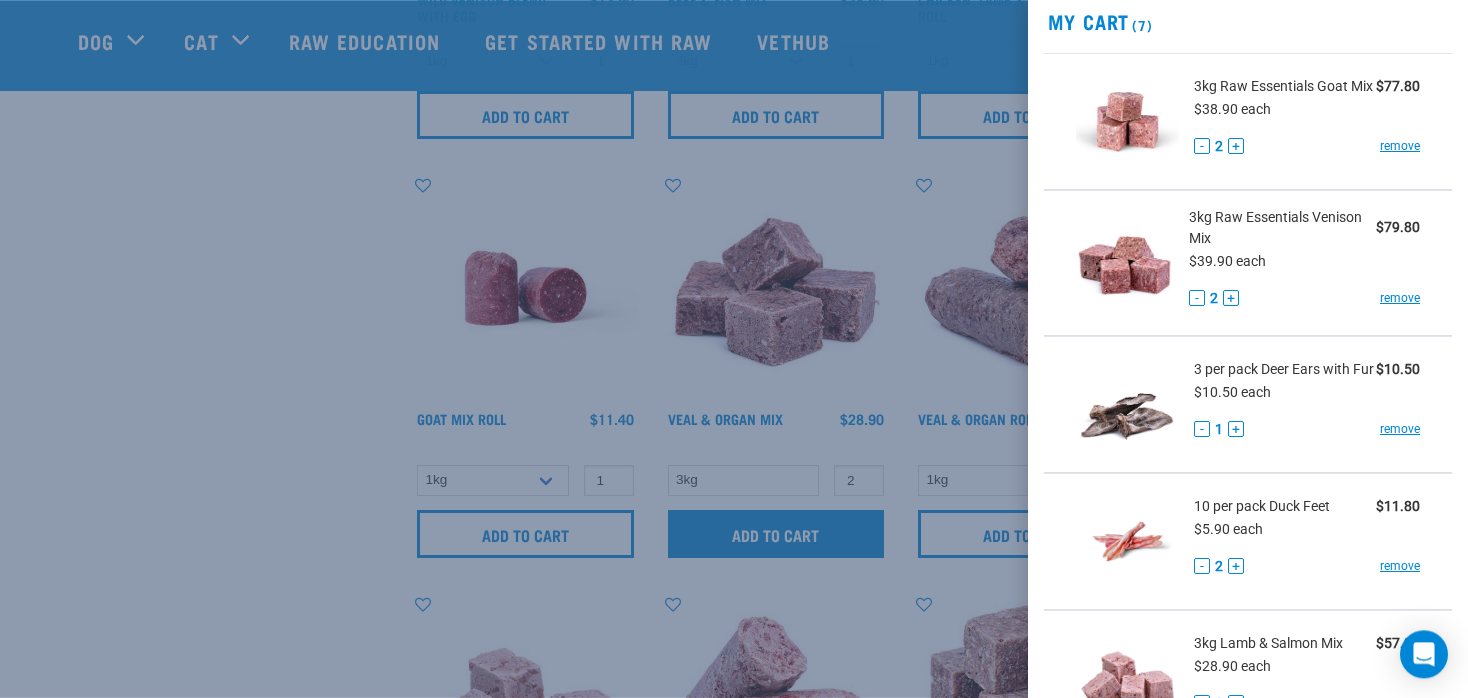 click at bounding box center [734, 349] 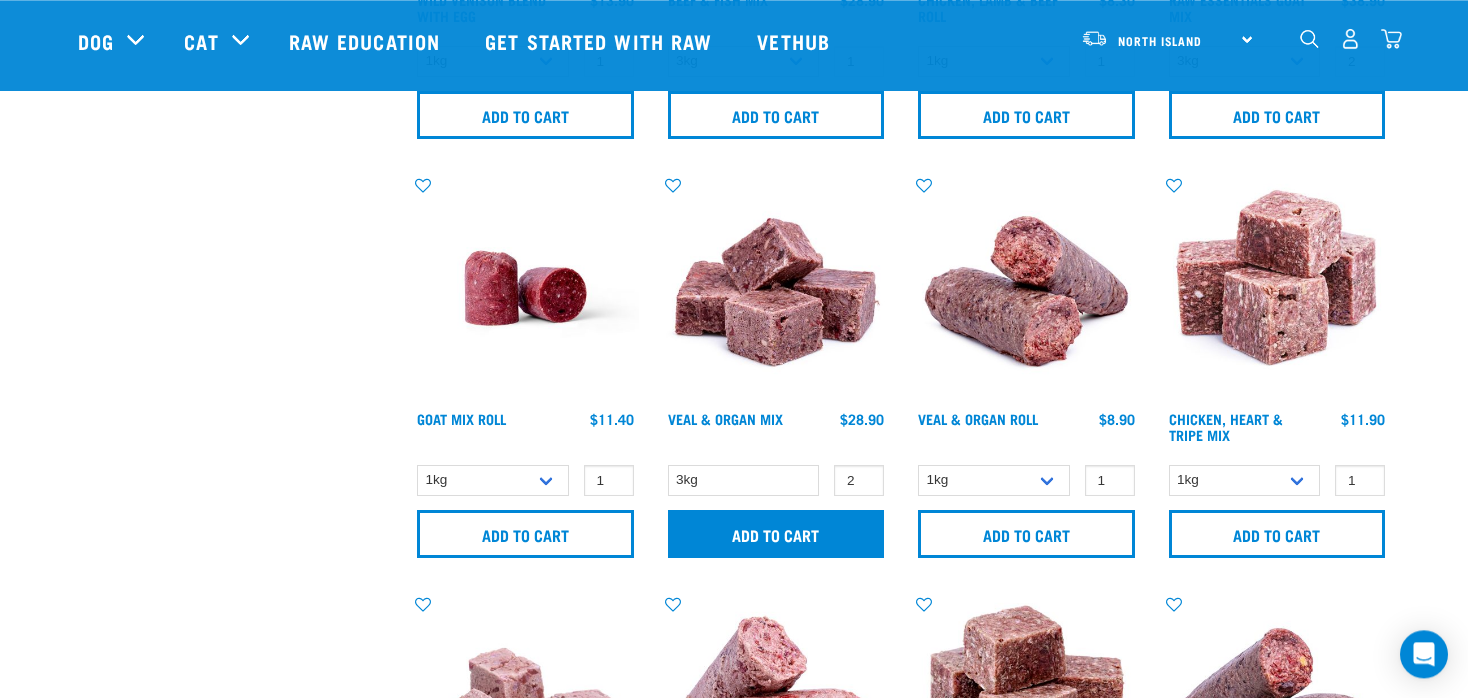 scroll, scrollTop: 76, scrollLeft: 0, axis: vertical 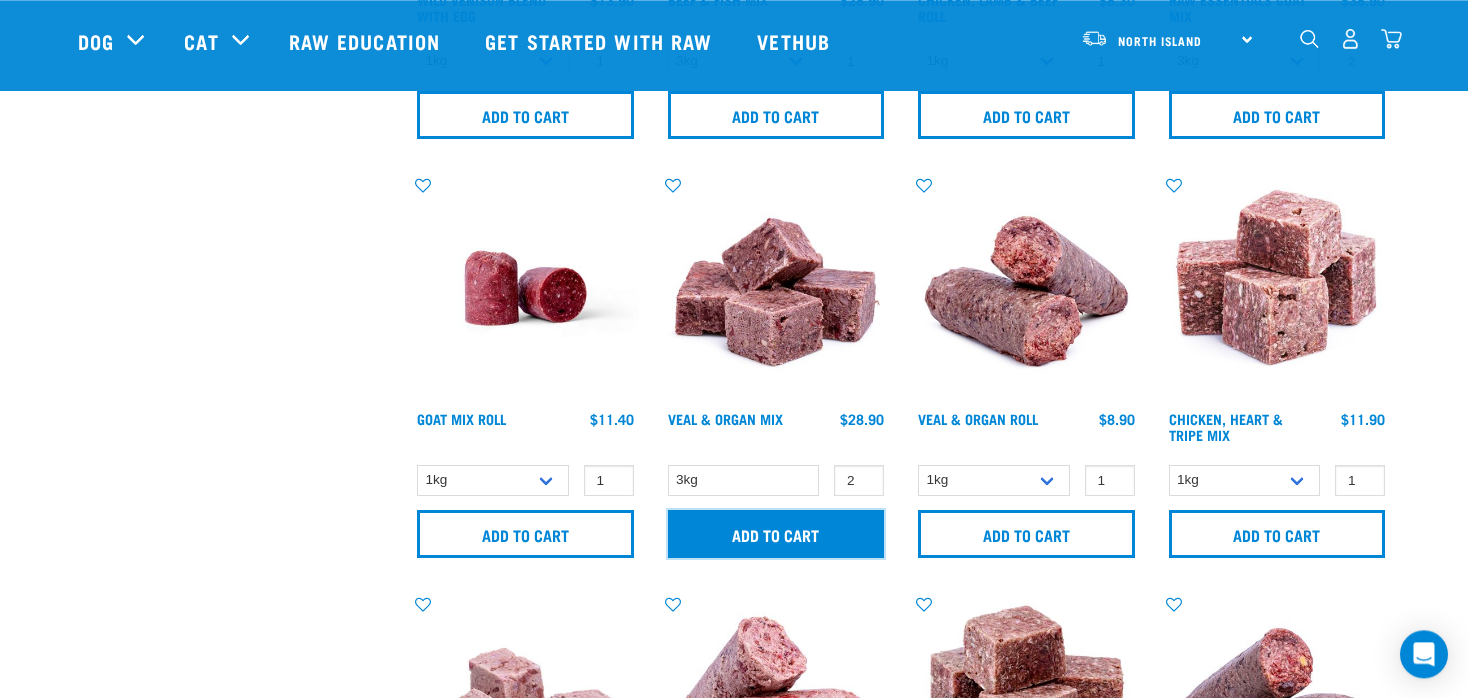 click on "Add to cart" at bounding box center (776, 534) 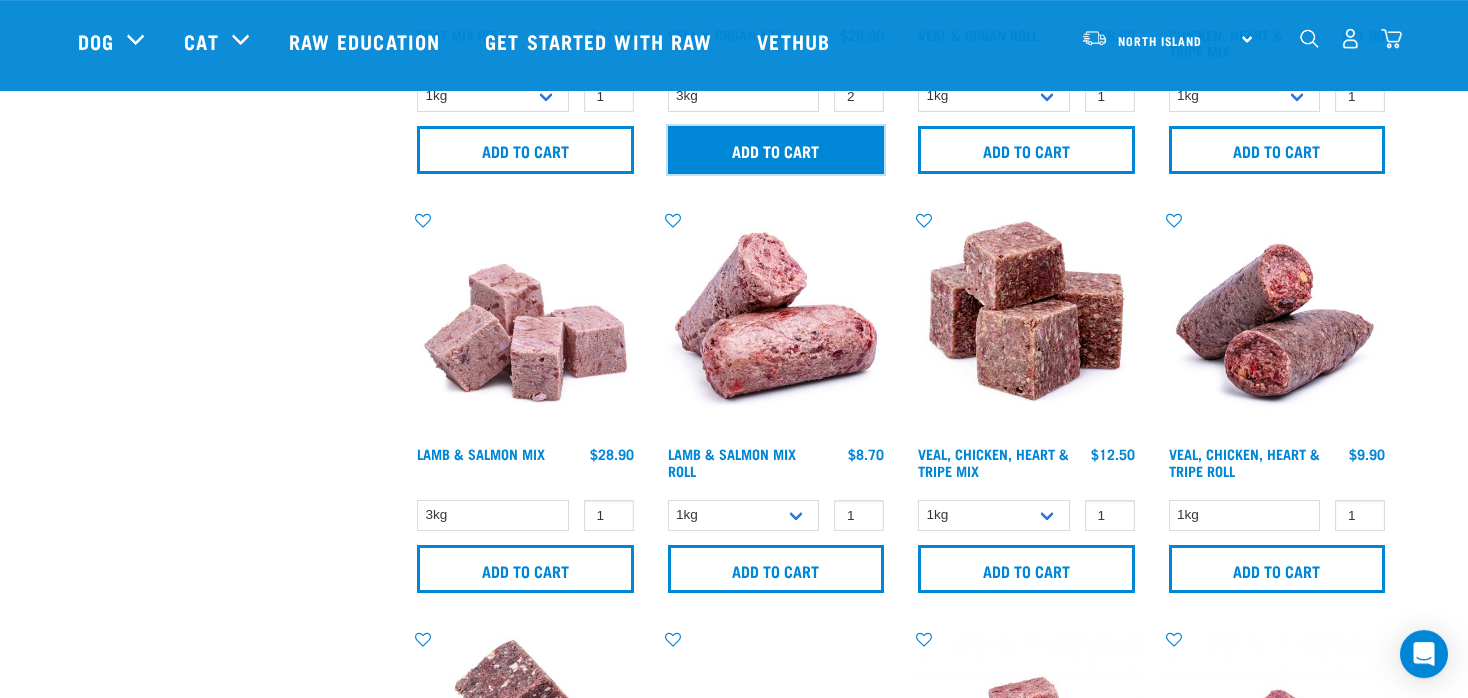 scroll, scrollTop: 1350, scrollLeft: 0, axis: vertical 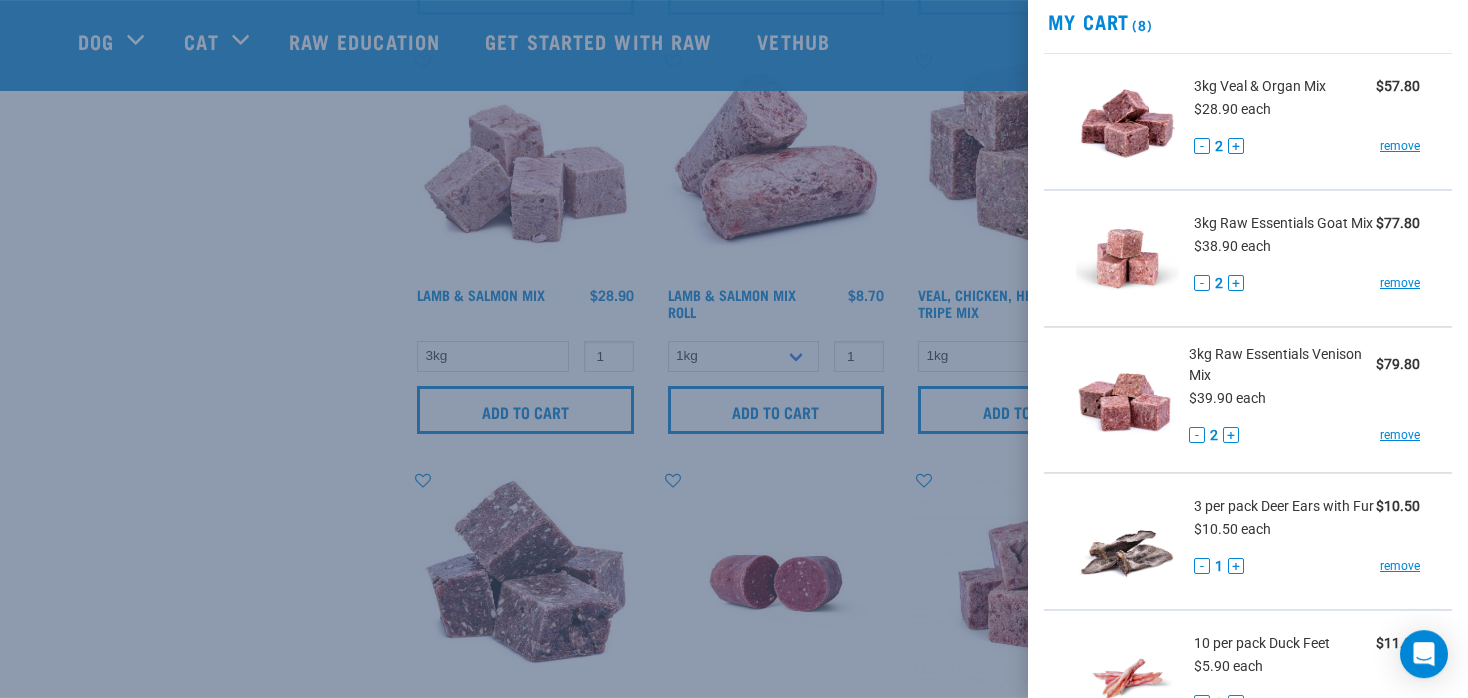 click at bounding box center [734, 349] 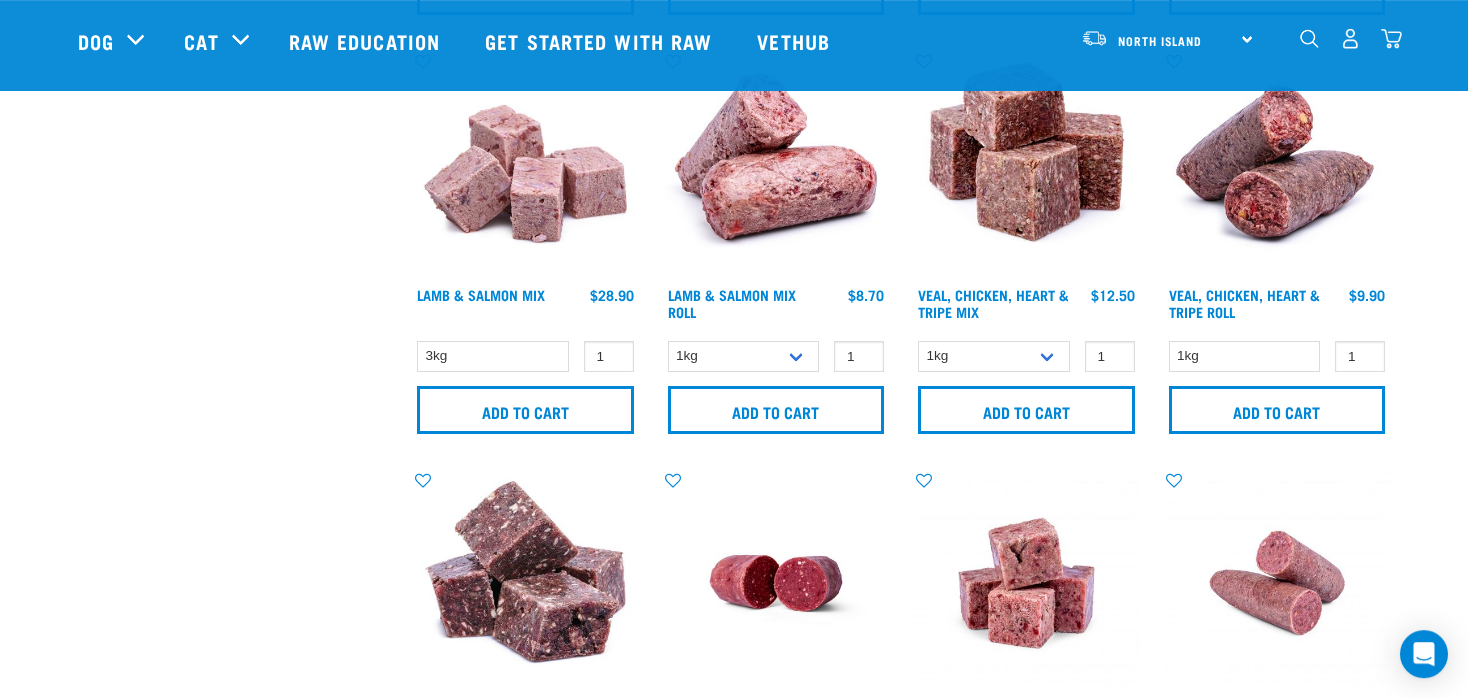 scroll, scrollTop: 76, scrollLeft: 0, axis: vertical 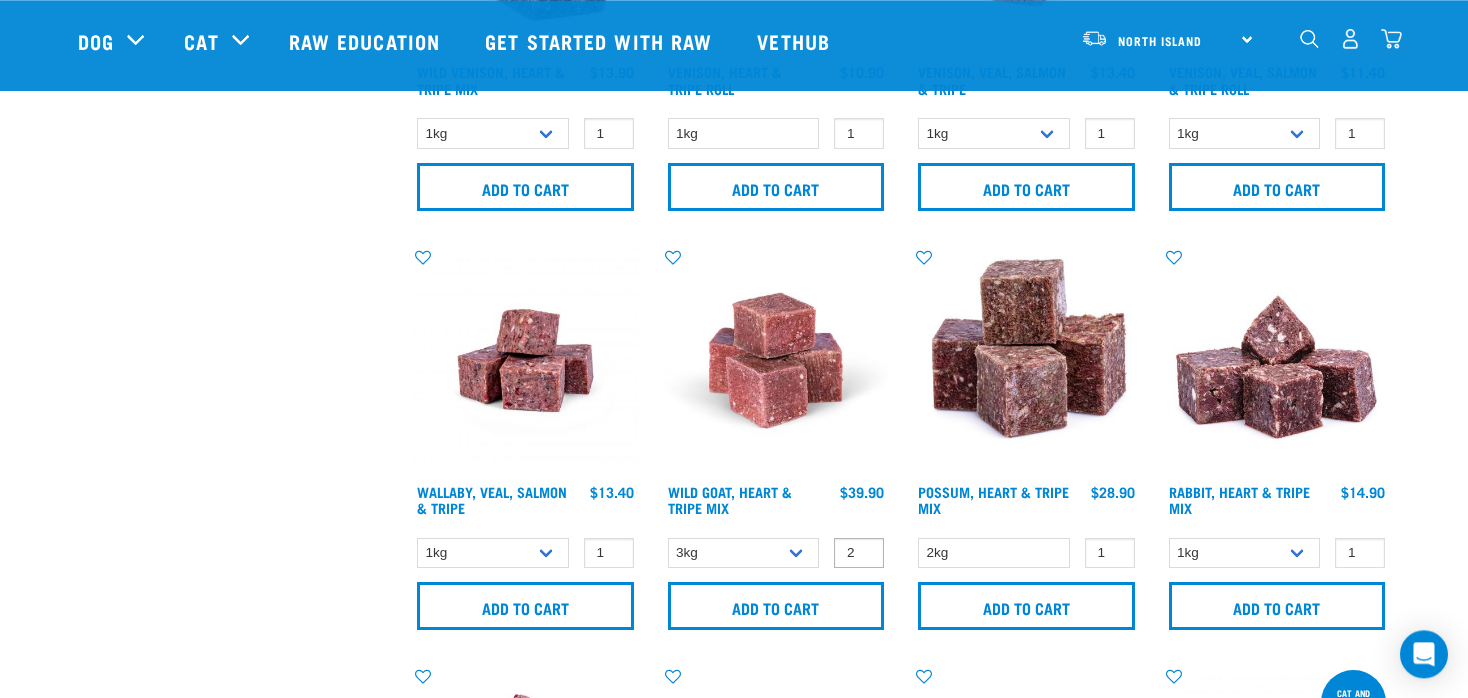 type on "2" 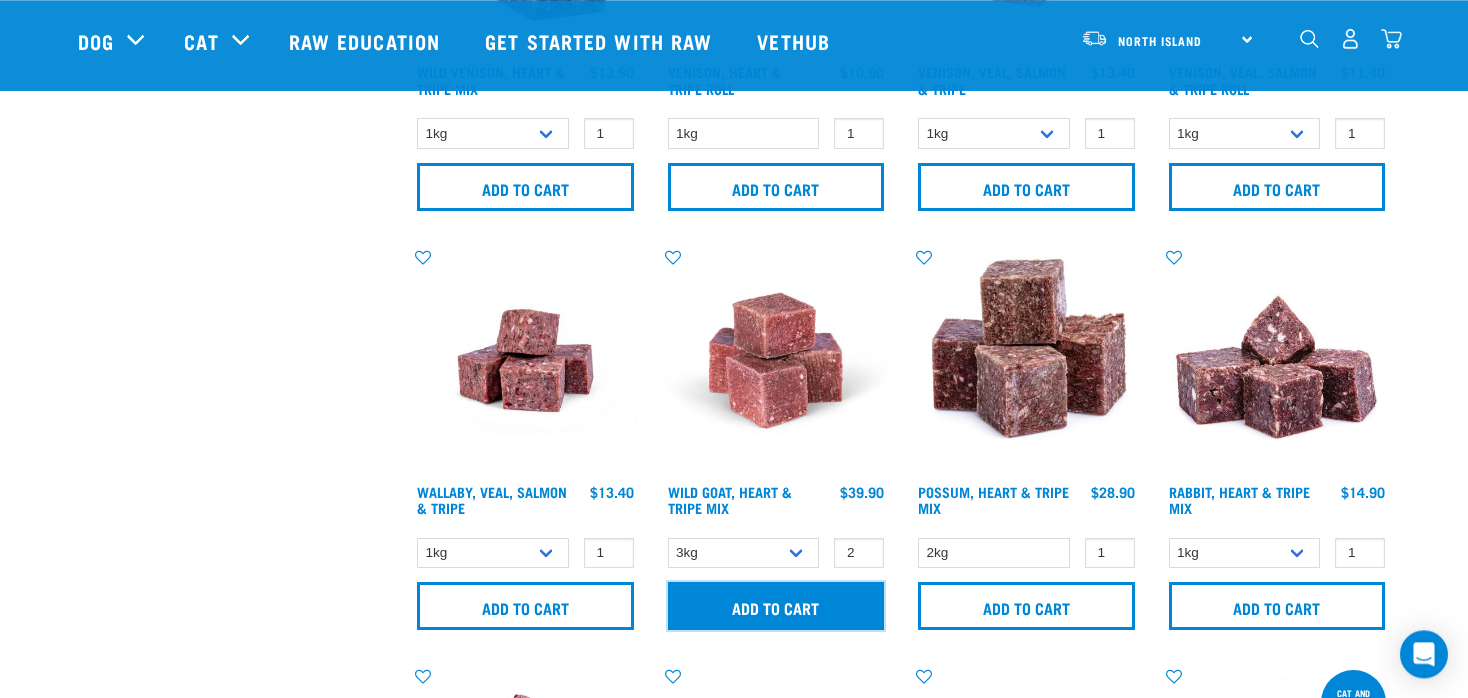 click on "Add to cart" at bounding box center [776, 606] 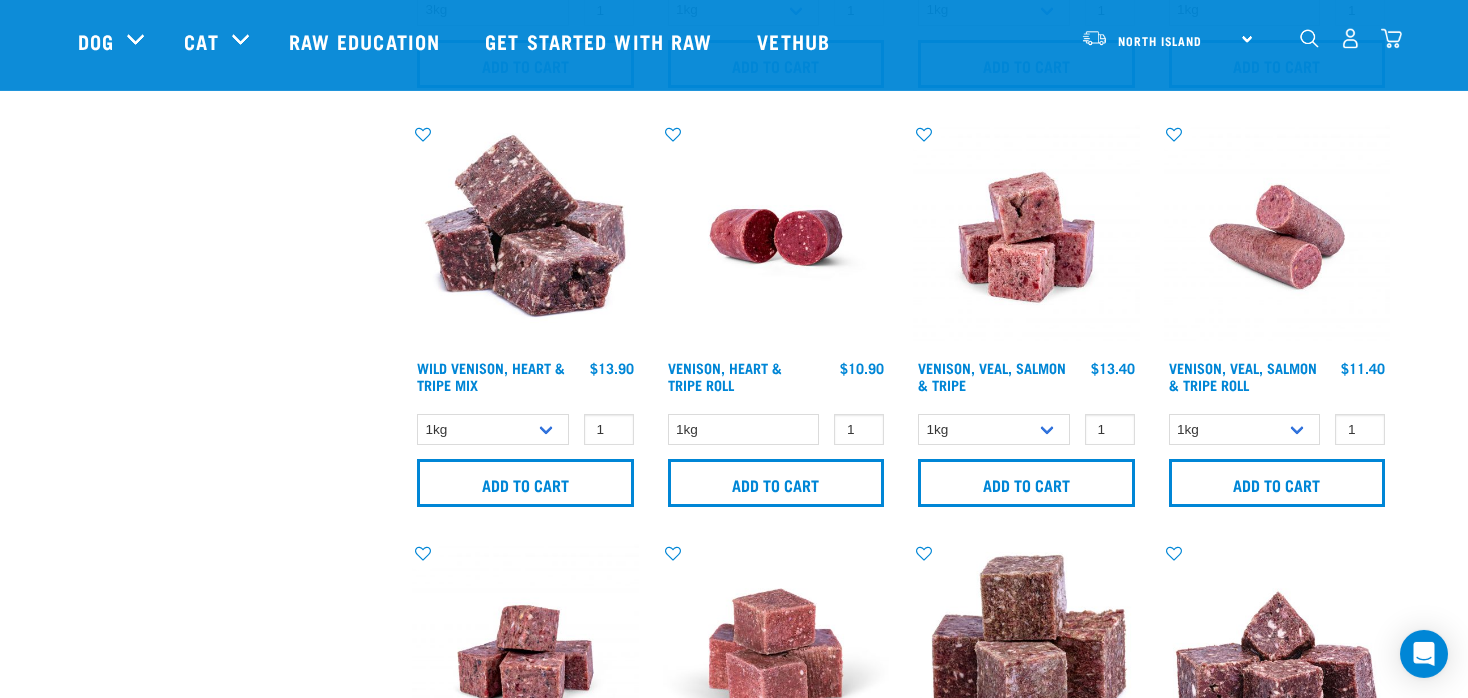 scroll, scrollTop: 1680, scrollLeft: 0, axis: vertical 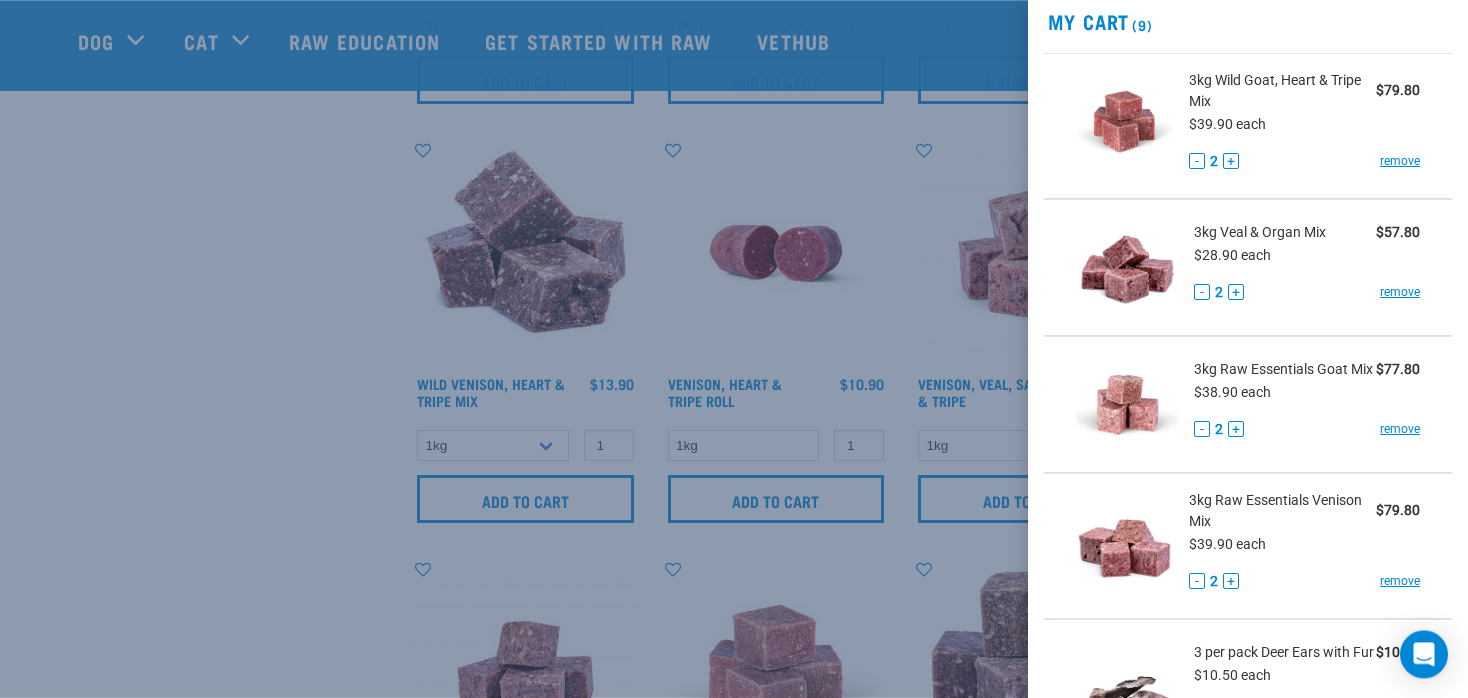 click at bounding box center (734, 349) 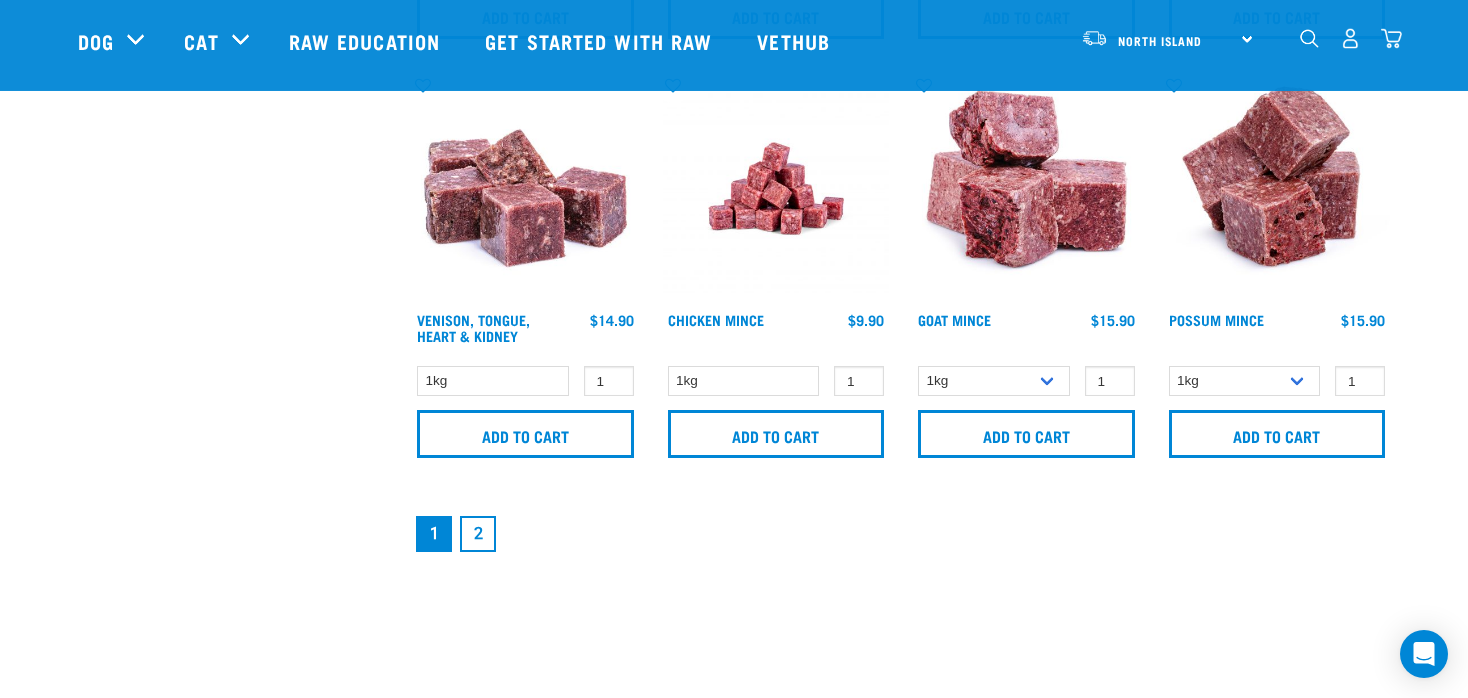 scroll, scrollTop: 3084, scrollLeft: 0, axis: vertical 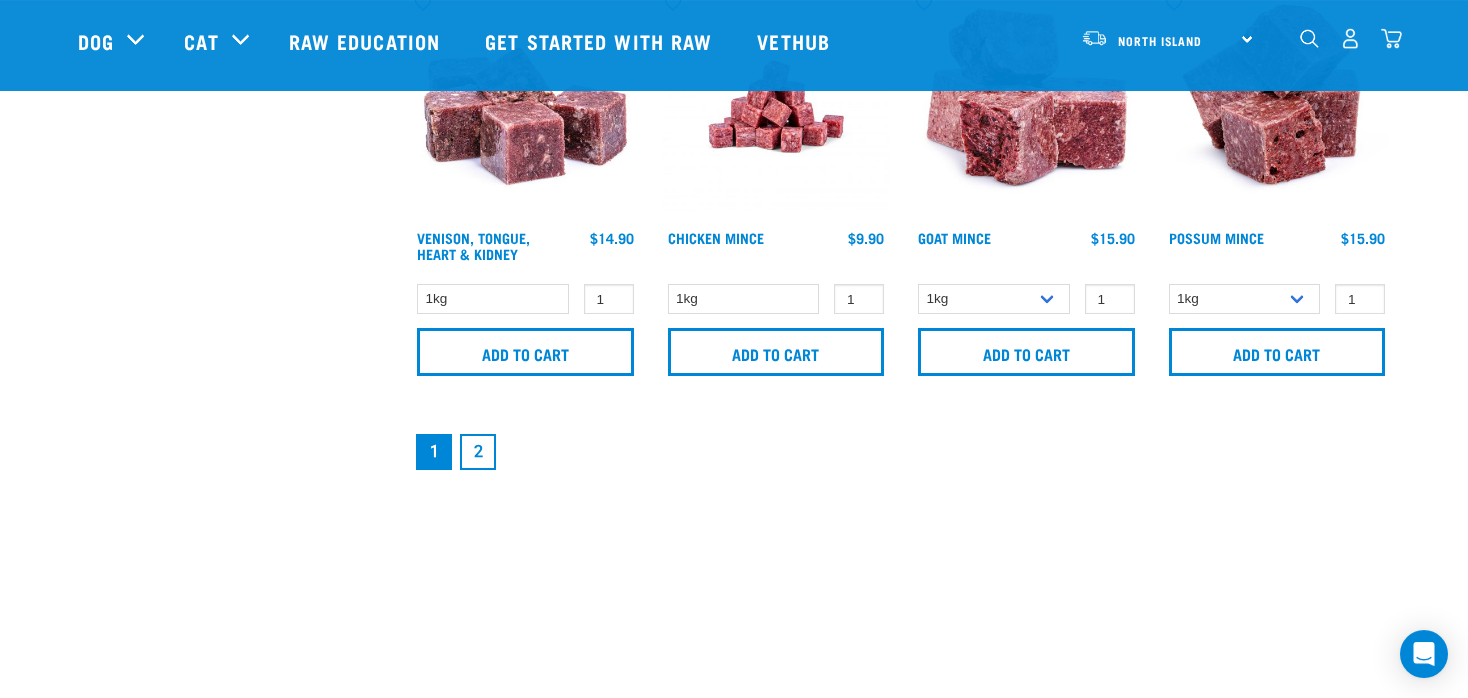 click on "2" at bounding box center (478, 452) 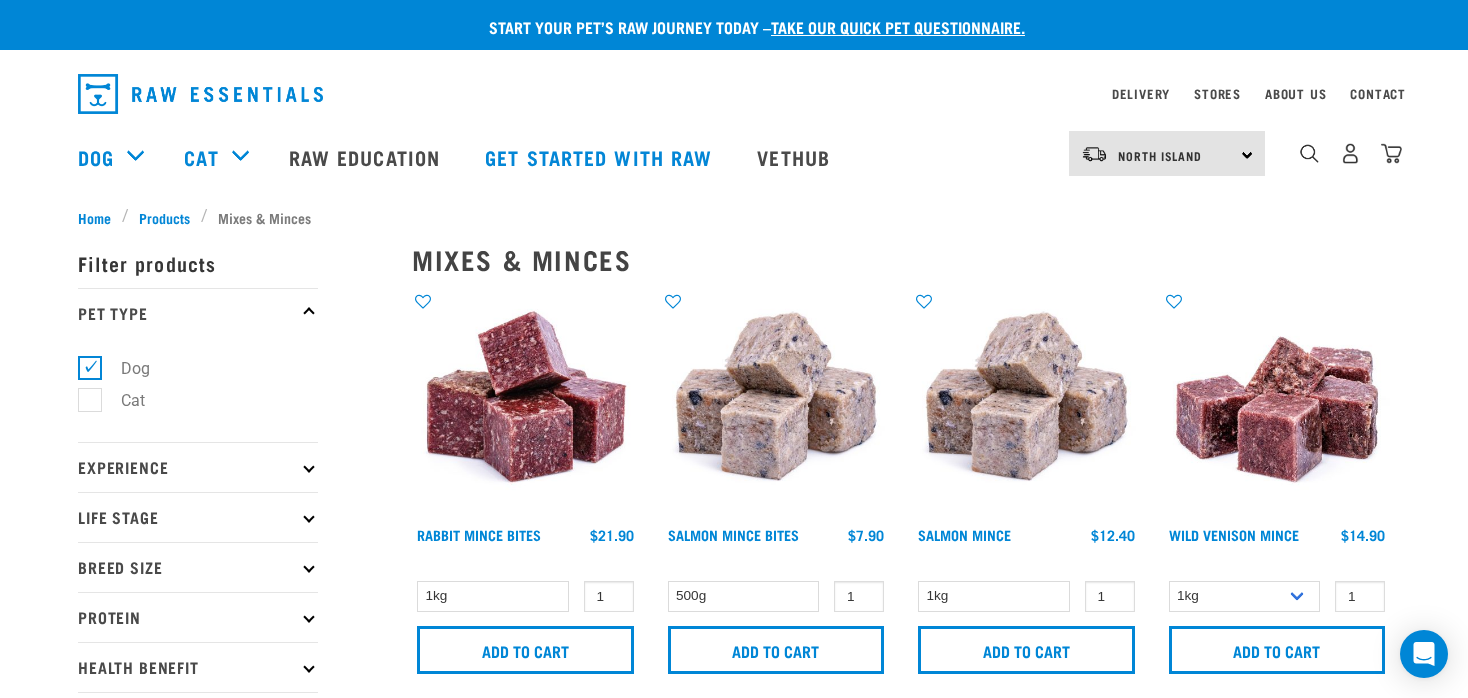 scroll, scrollTop: 0, scrollLeft: 0, axis: both 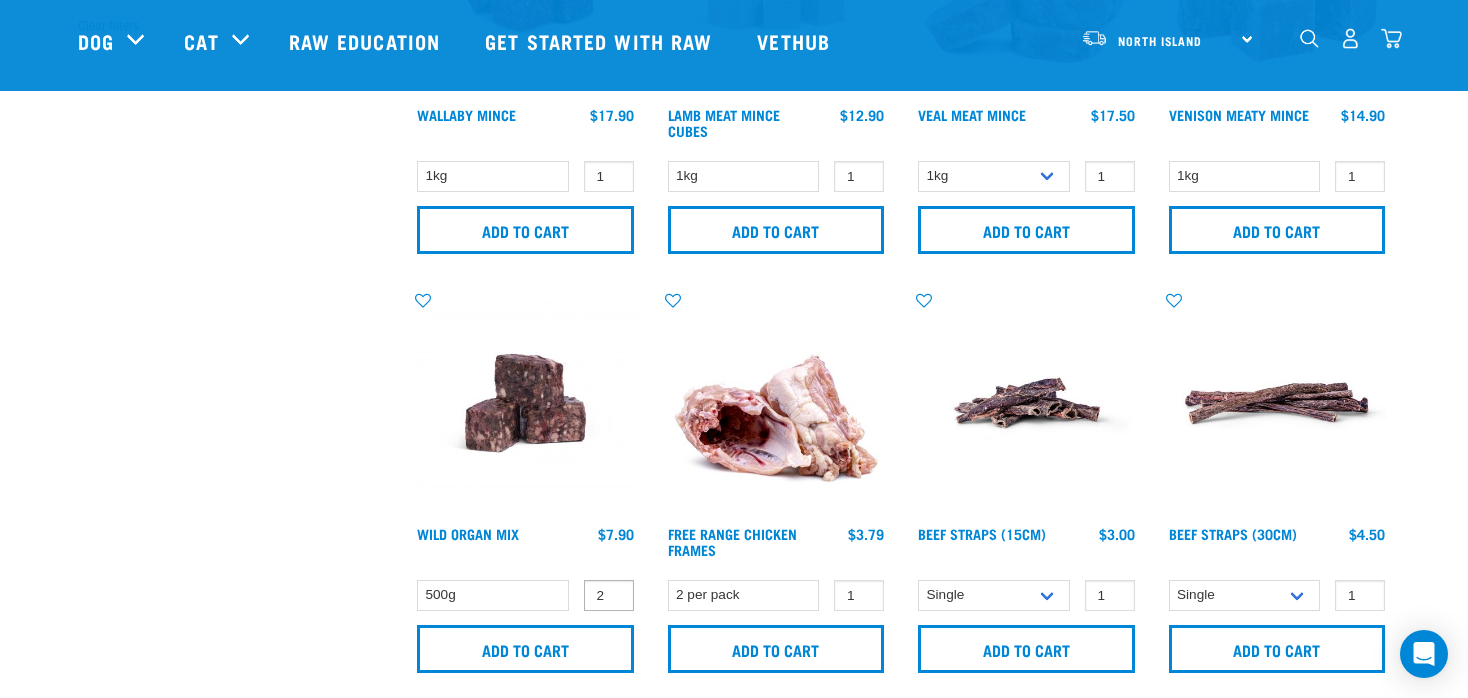 click on "2" at bounding box center (609, 595) 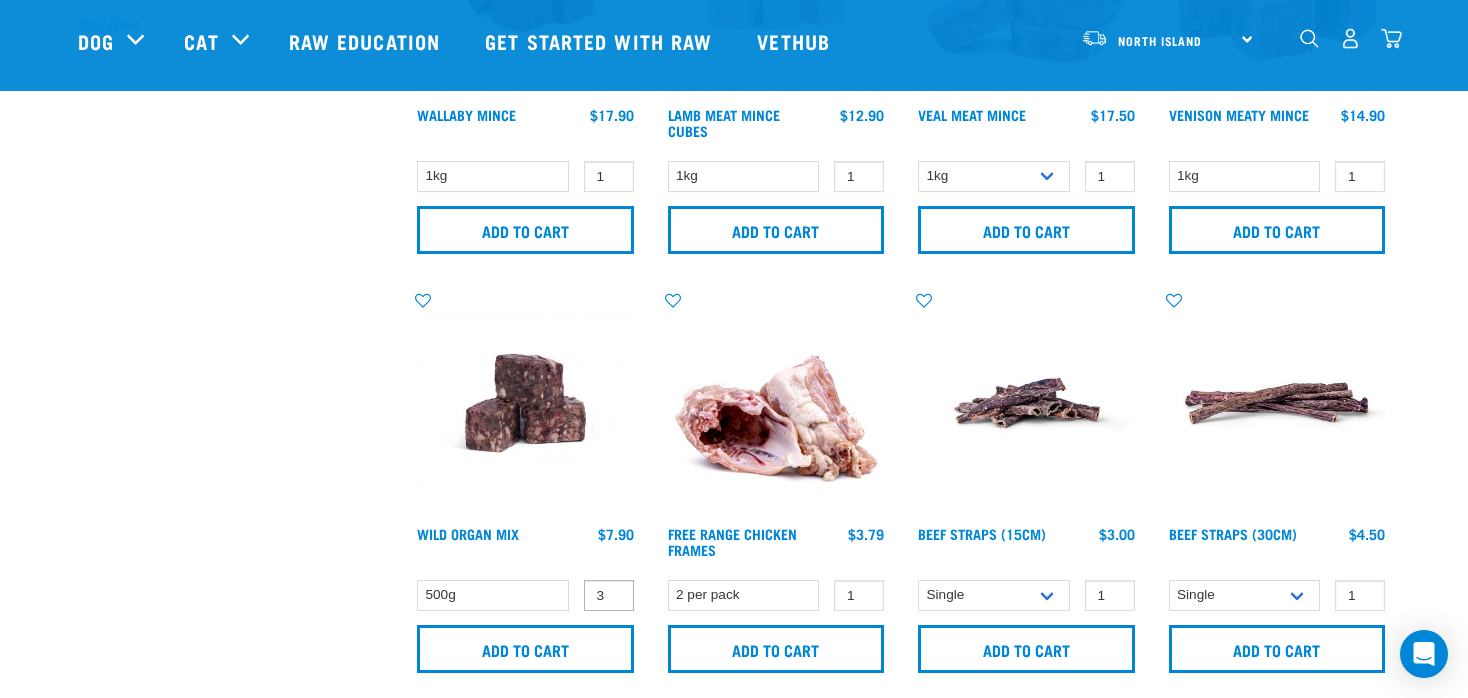 click on "3" at bounding box center (609, 595) 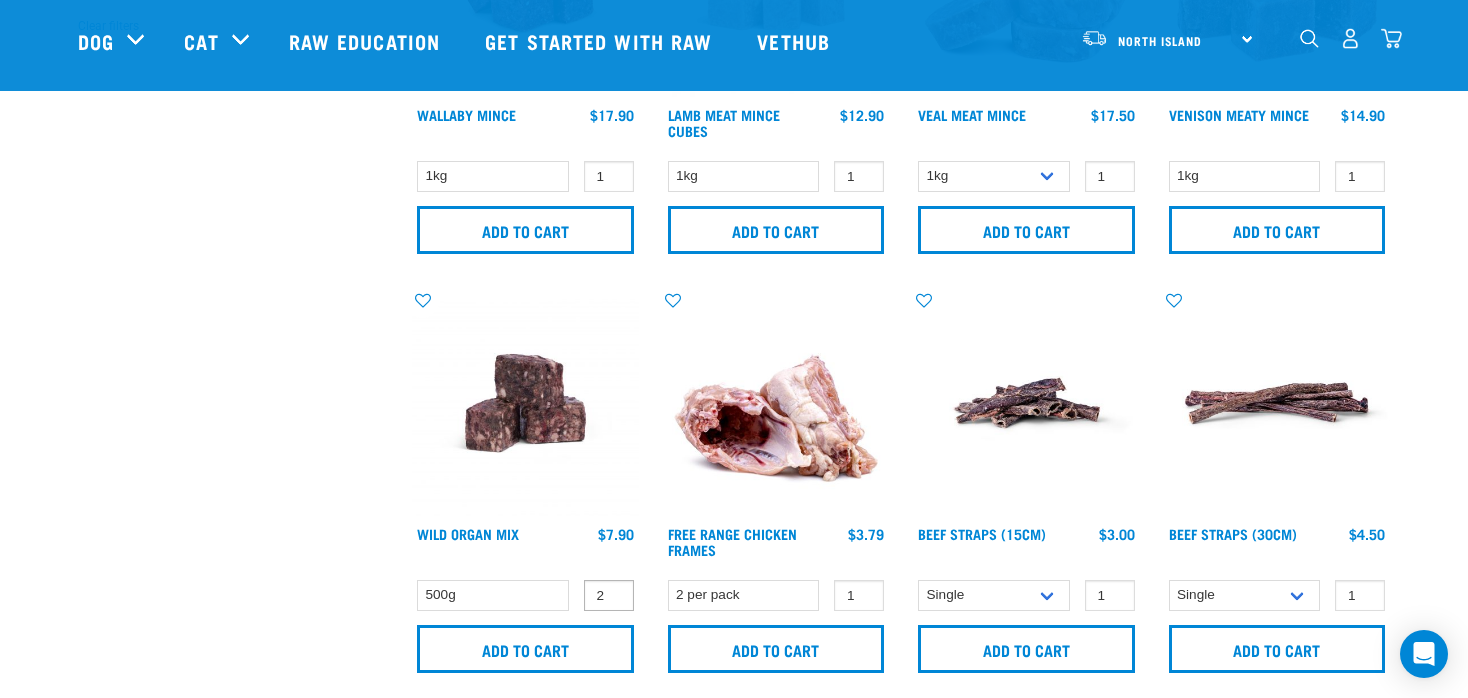 type on "2" 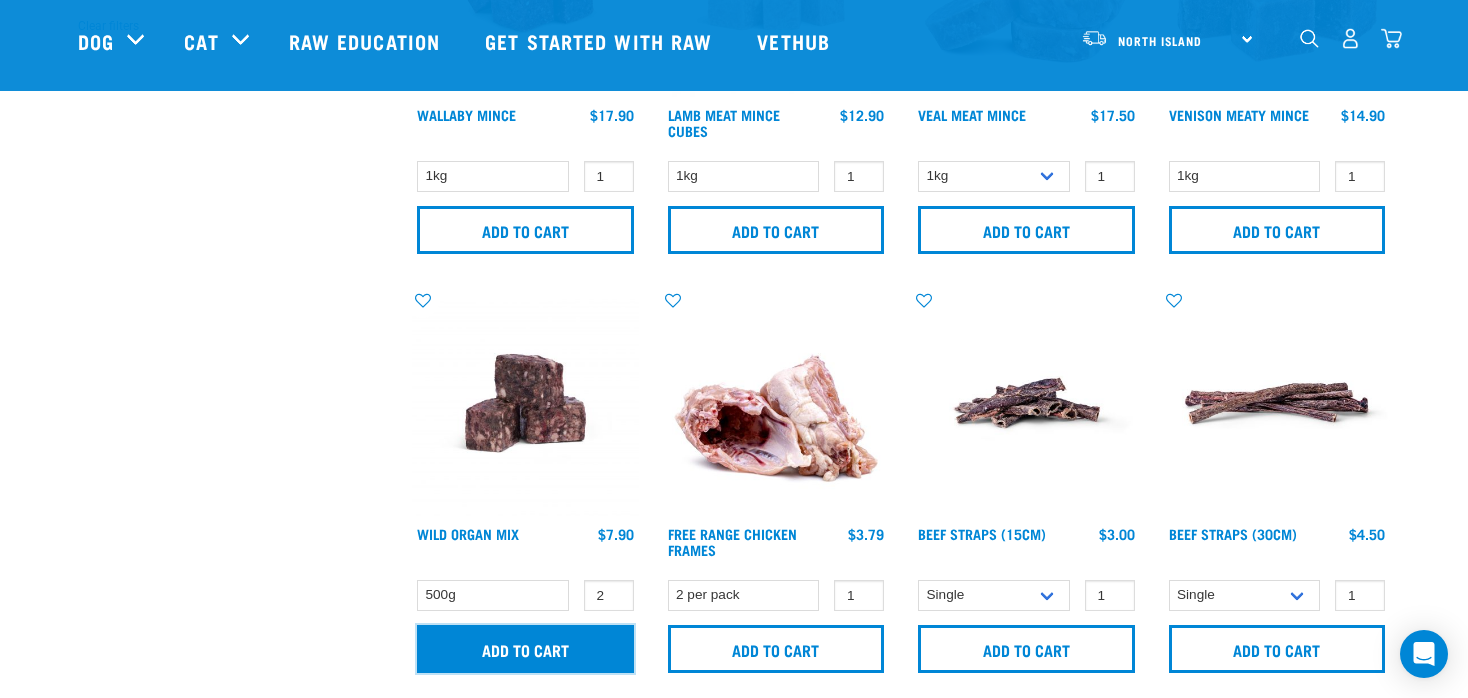 click on "Add to cart" at bounding box center (525, 649) 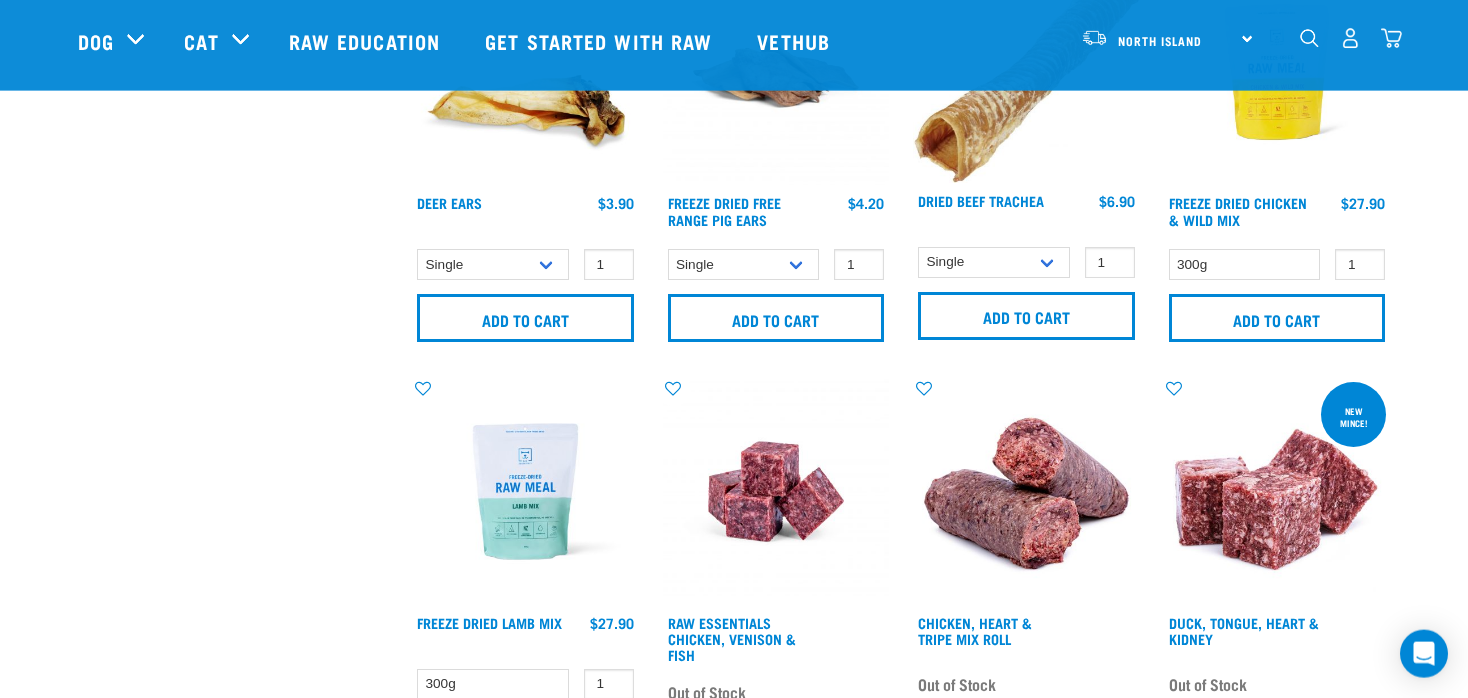 scroll, scrollTop: 1910, scrollLeft: 0, axis: vertical 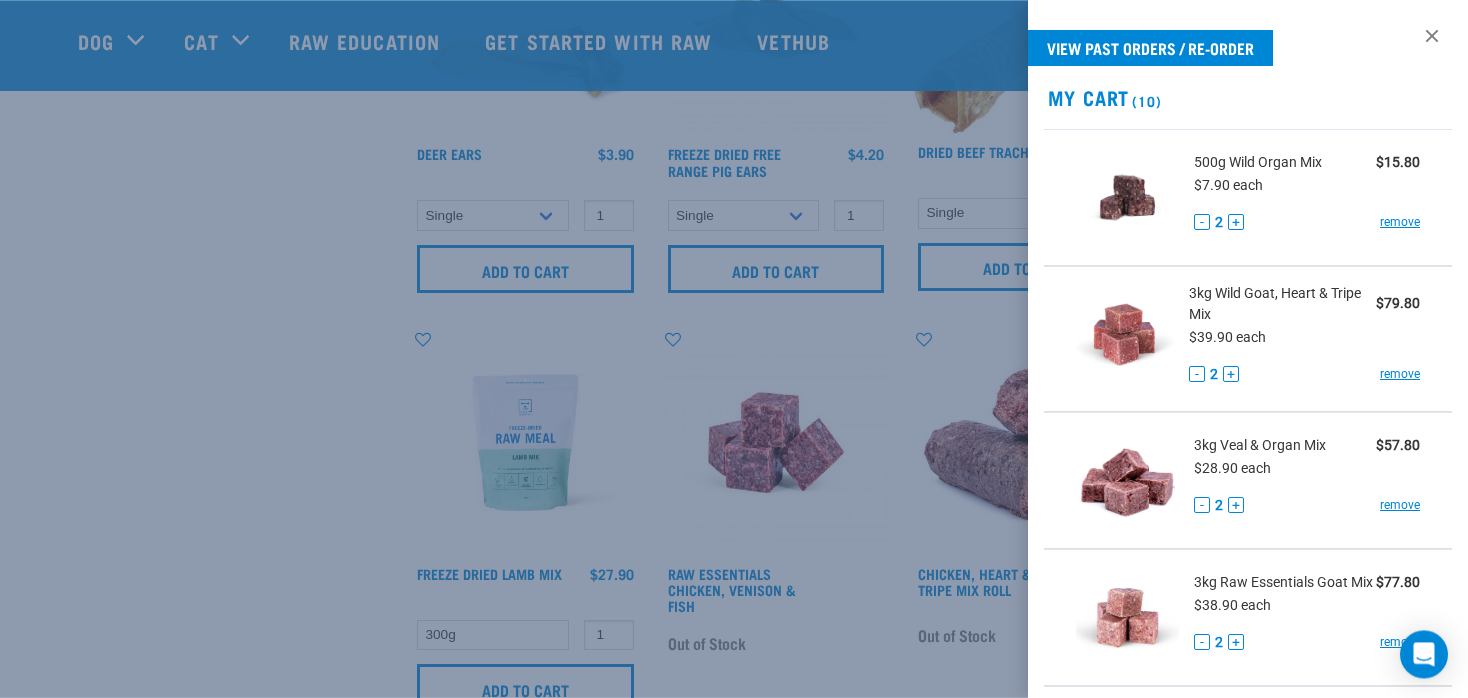 click at bounding box center (734, 349) 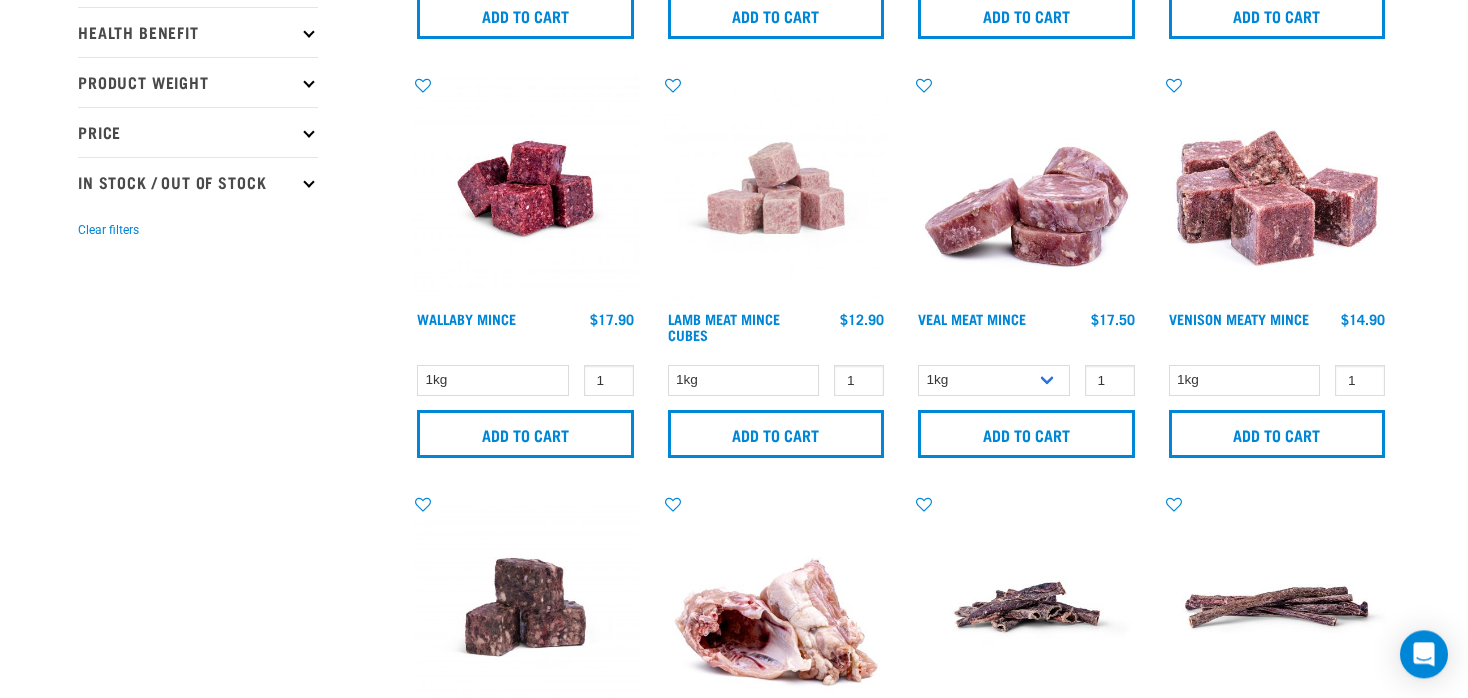 scroll, scrollTop: 0, scrollLeft: 0, axis: both 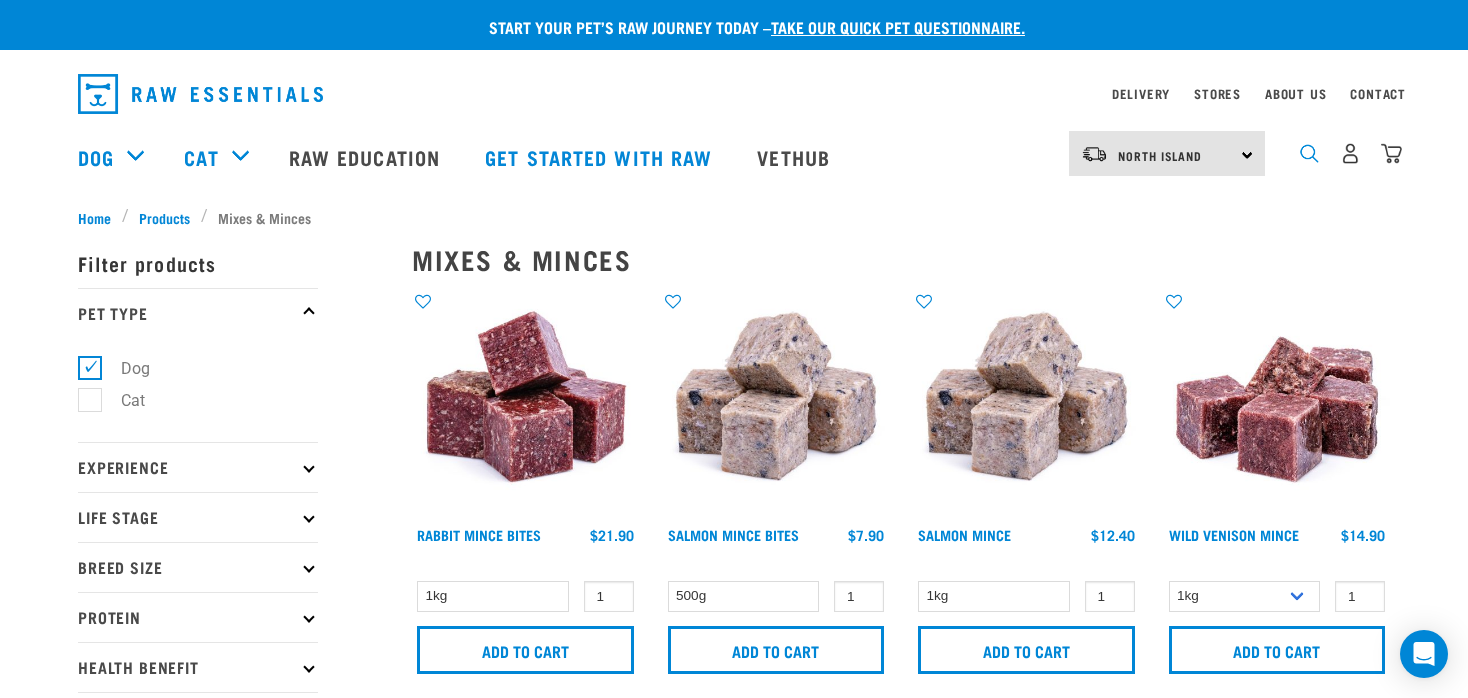 click at bounding box center (1309, 153) 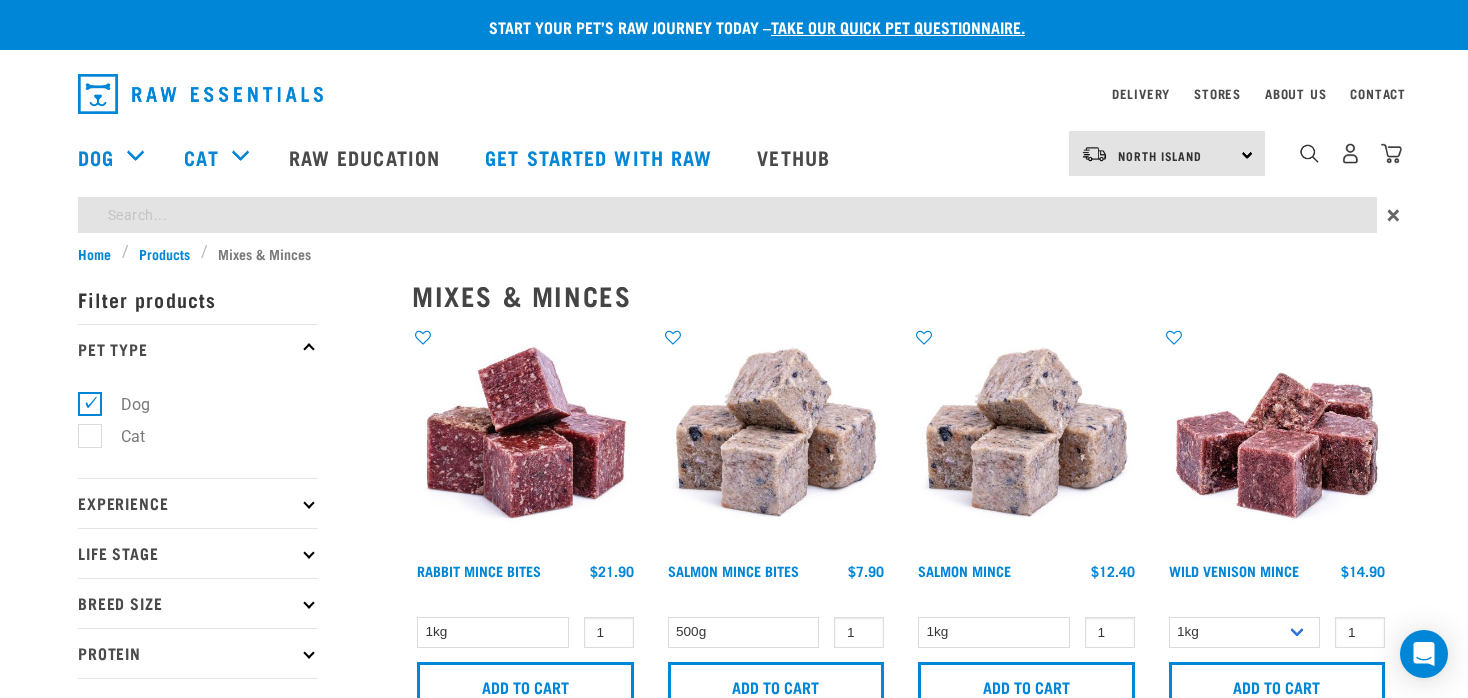 click at bounding box center (727, 215) 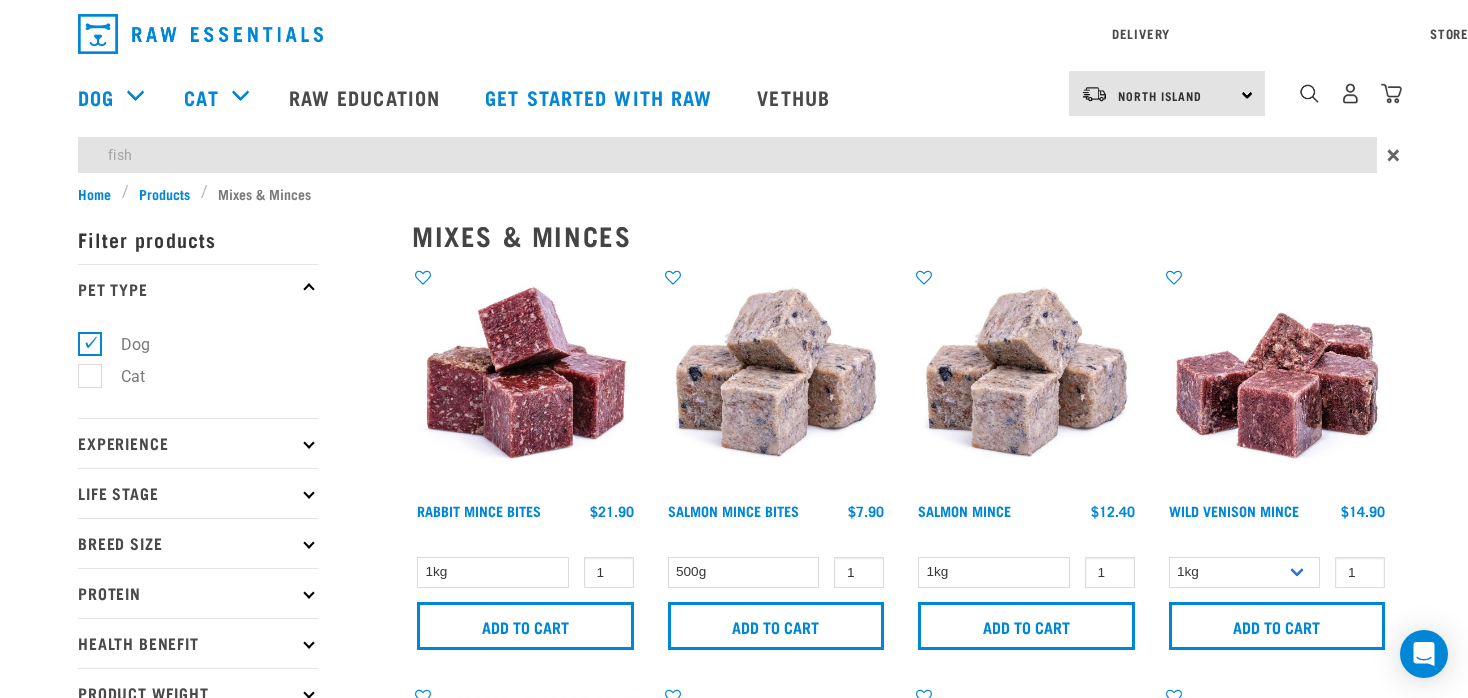 type on "fish" 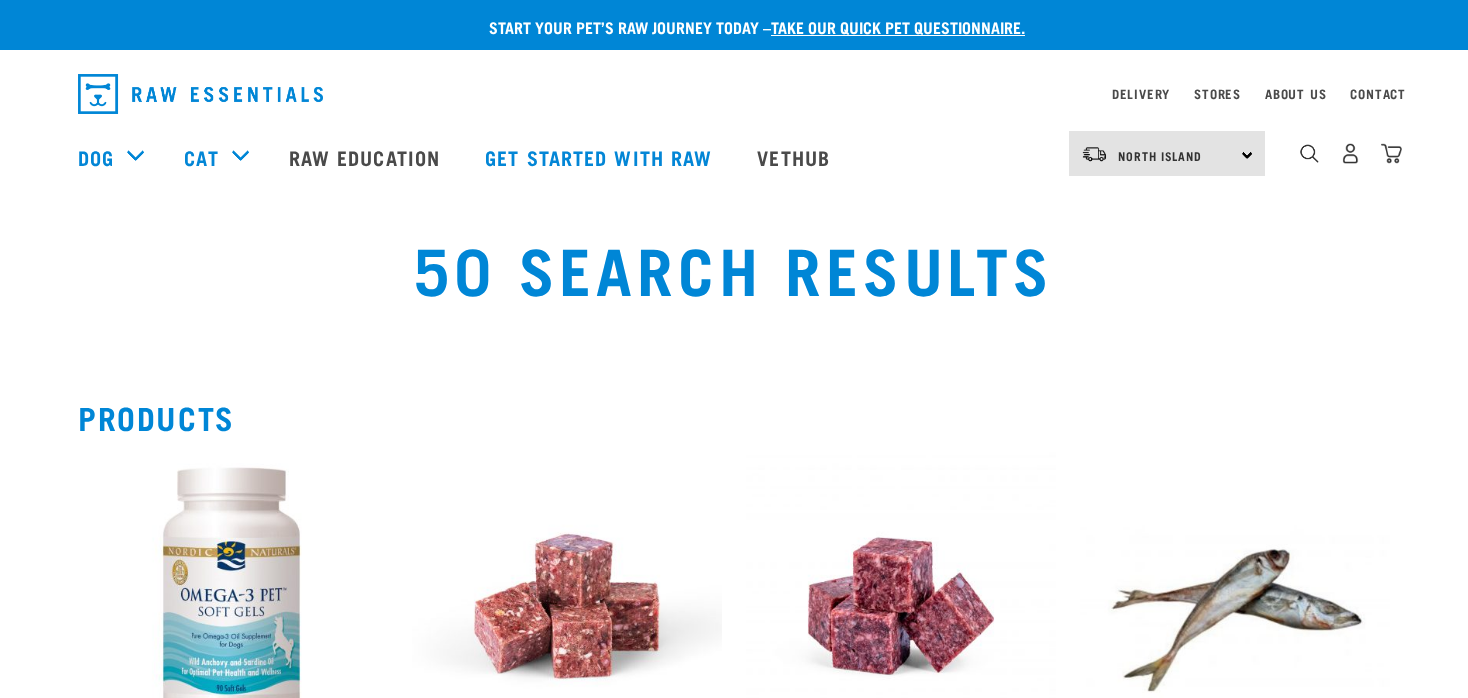 scroll, scrollTop: 0, scrollLeft: 0, axis: both 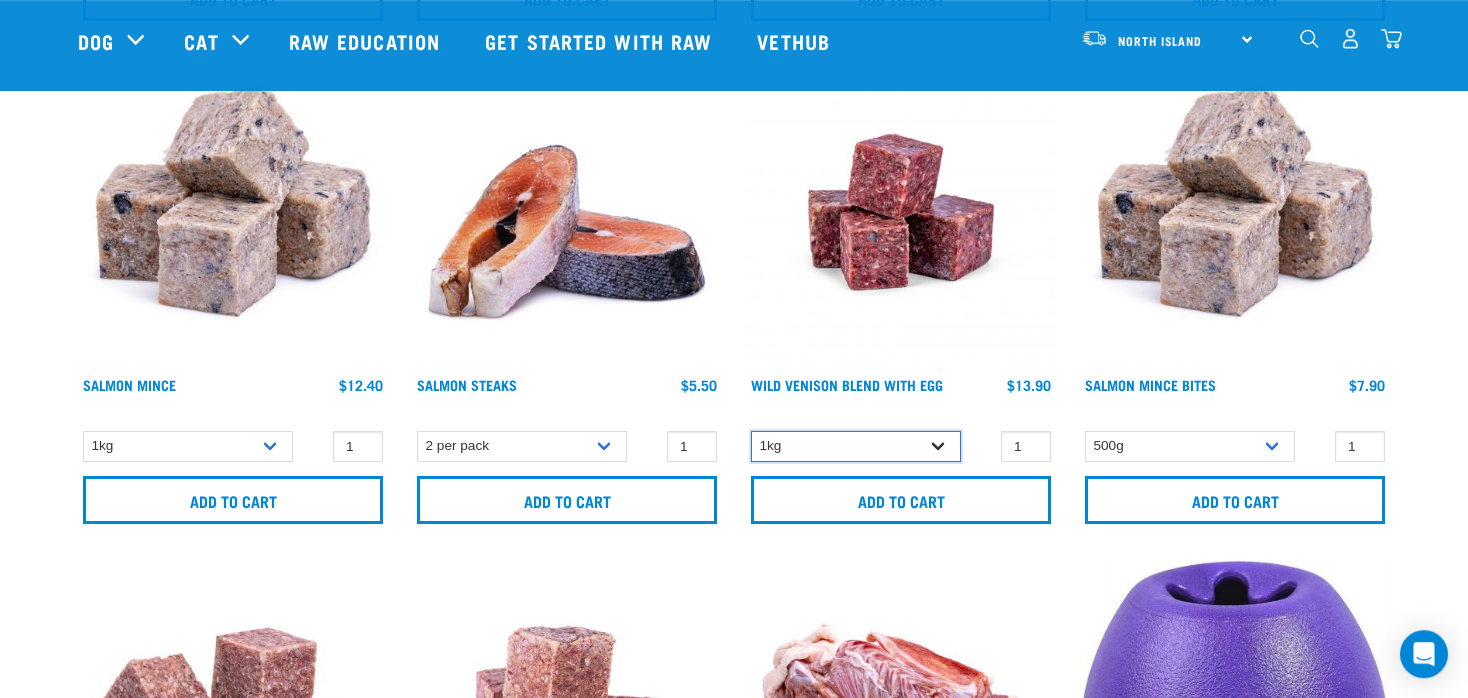 click on "1kg
3kg
Bulk (10kg)" at bounding box center (856, 446) 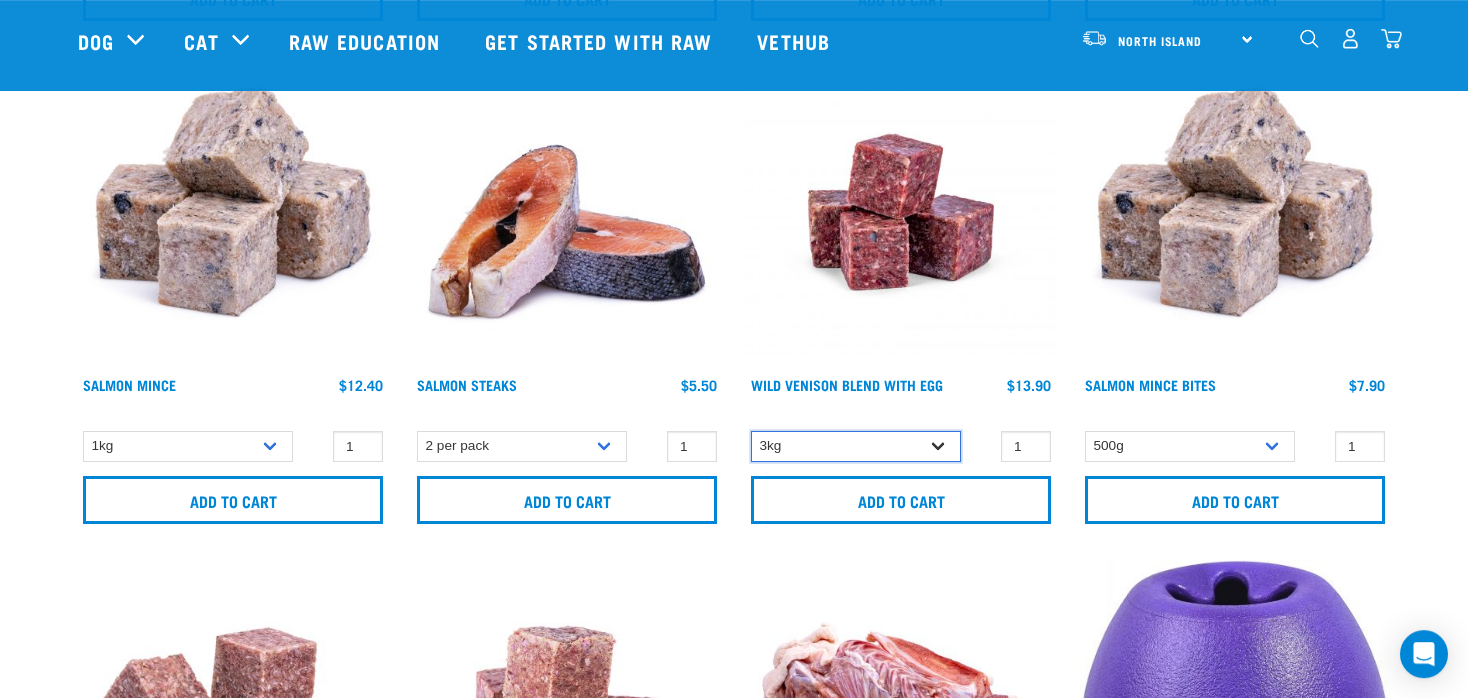 click on "3kg" at bounding box center [0, 0] 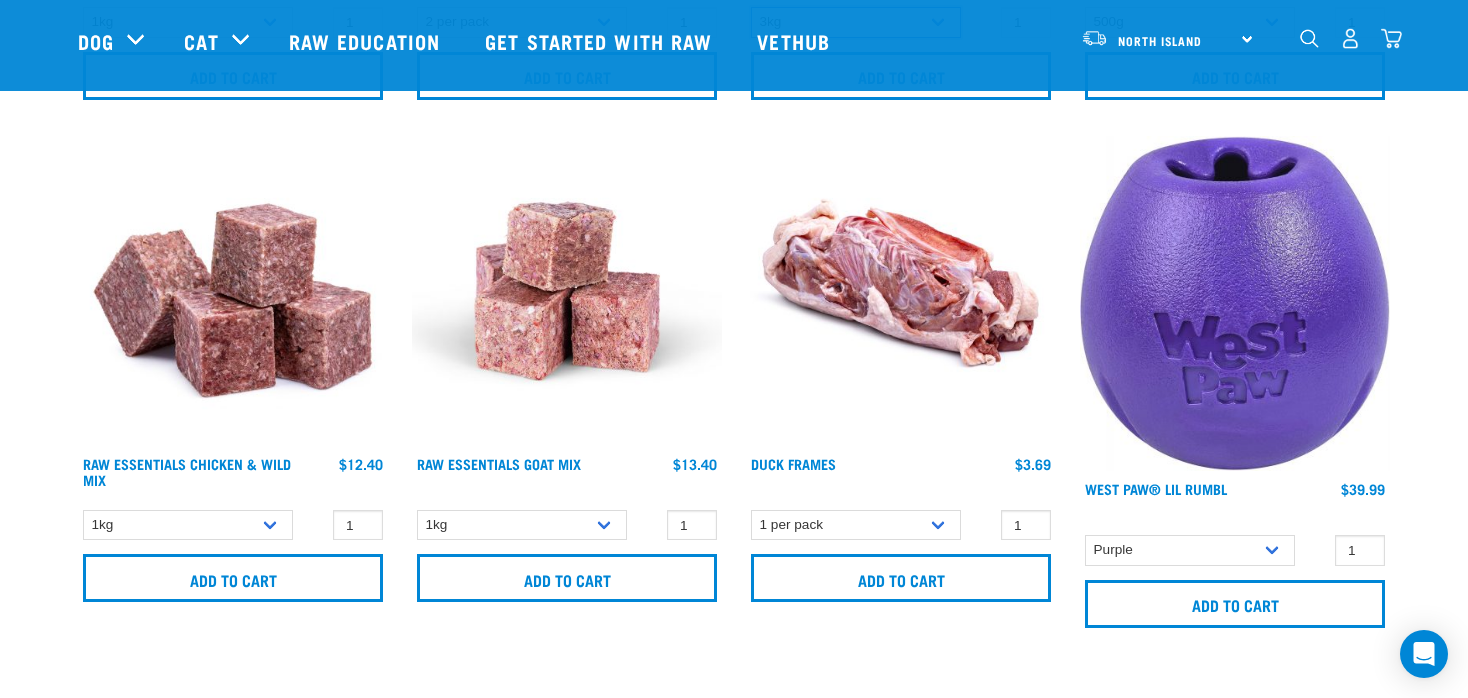scroll, scrollTop: 1712, scrollLeft: 0, axis: vertical 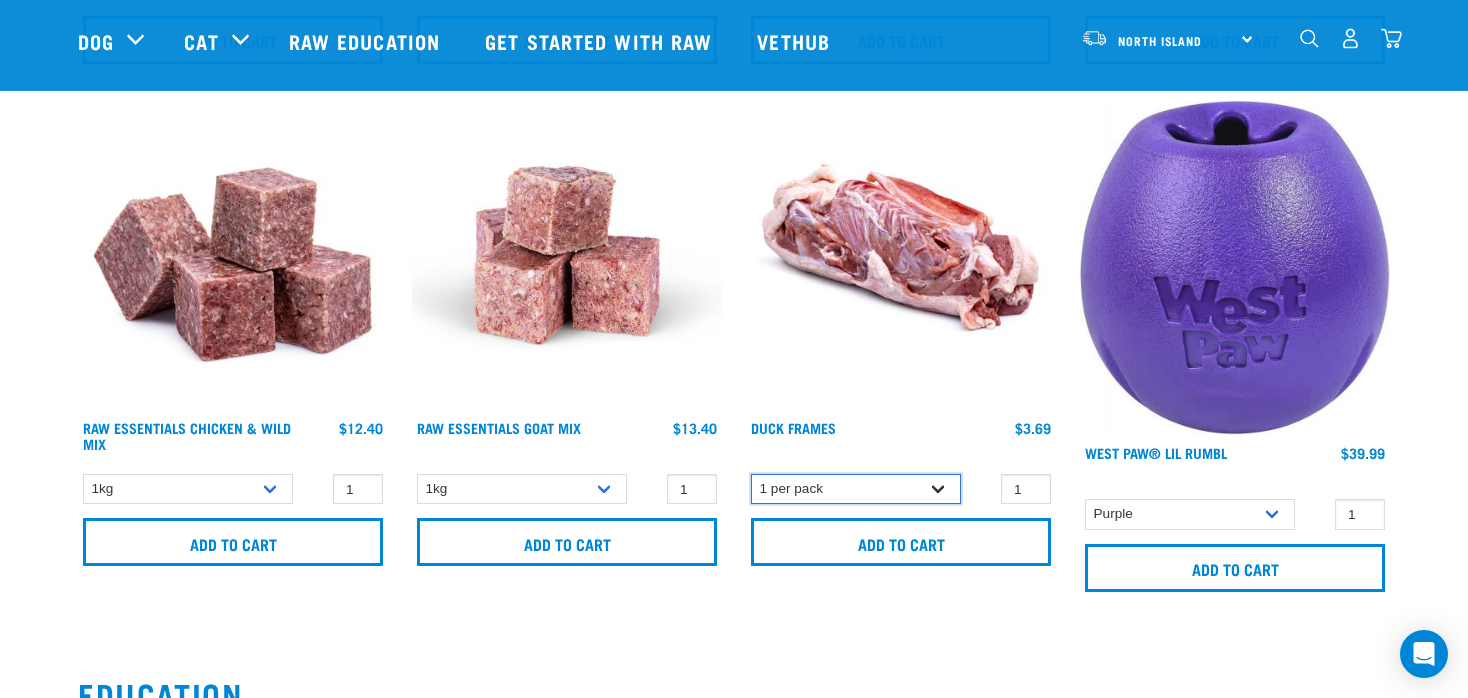 click on "1 per pack" at bounding box center (856, 489) 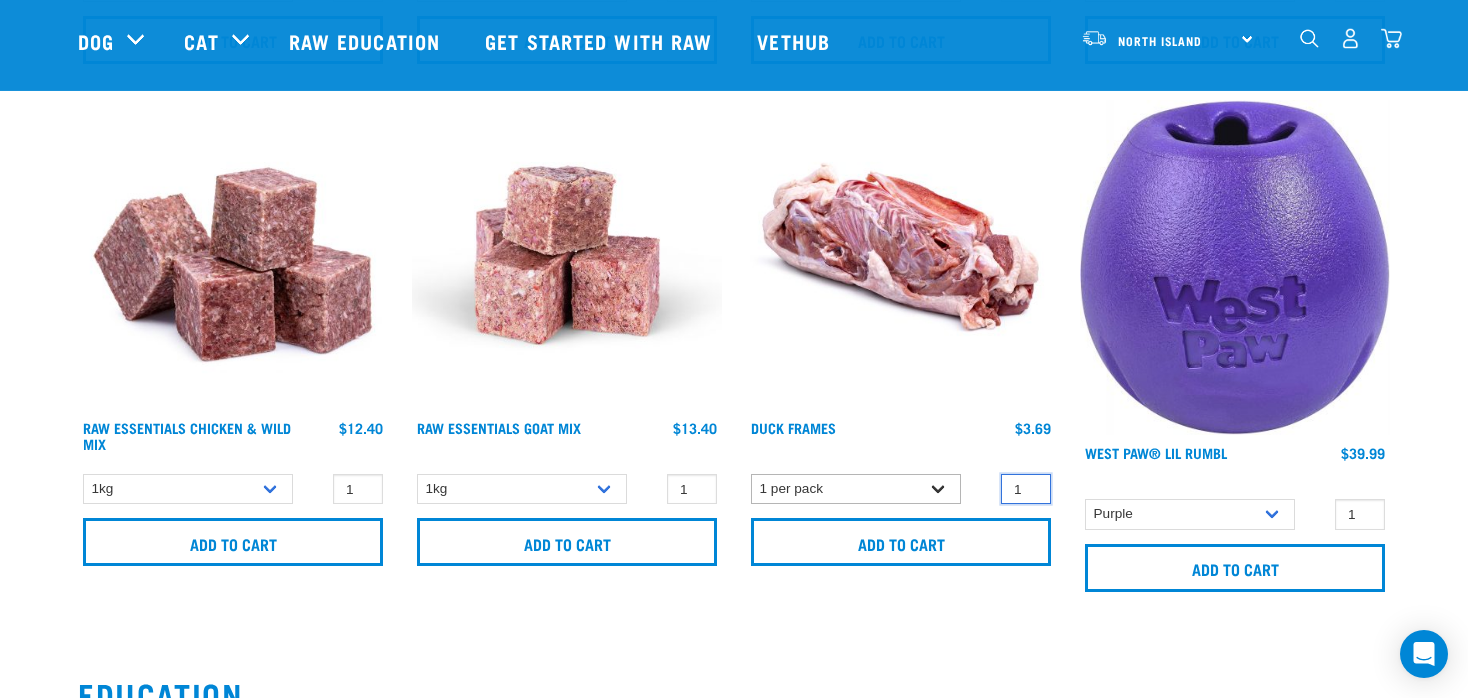click on "1" at bounding box center (1026, 489) 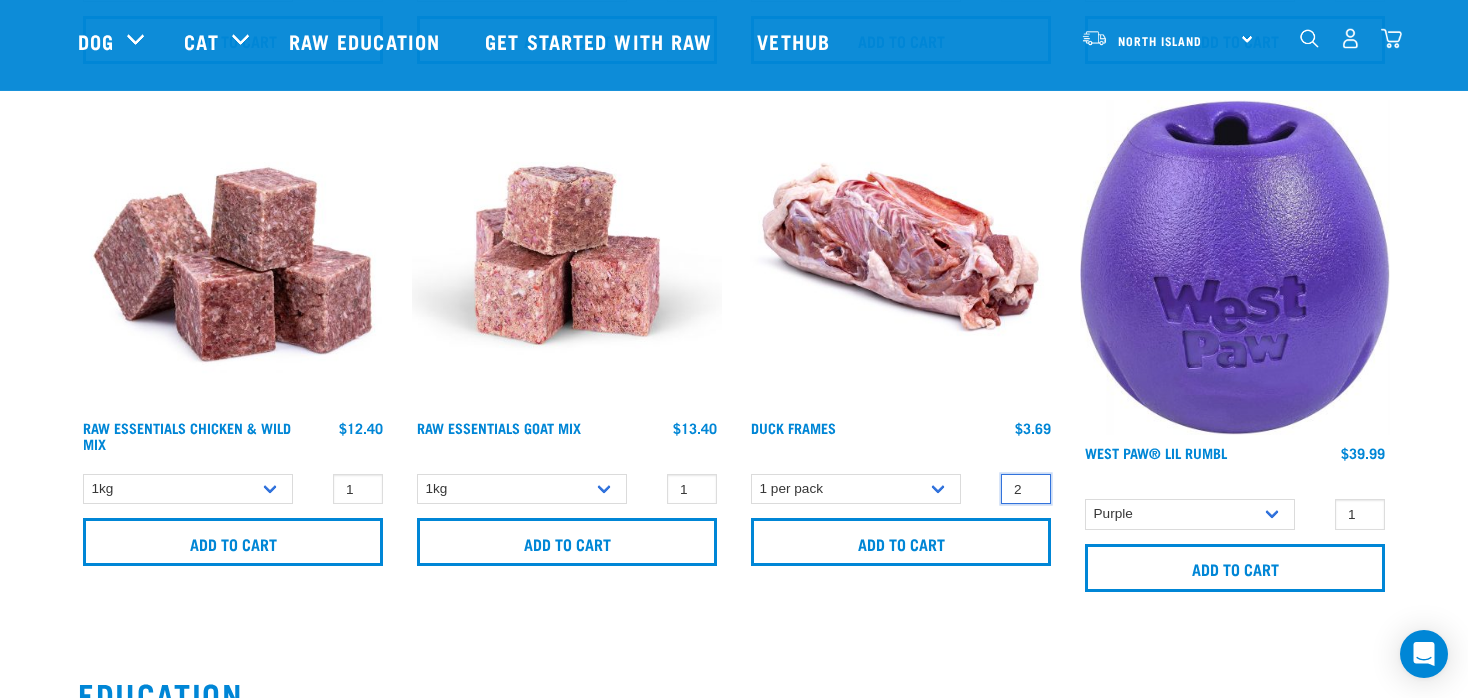 type on "2" 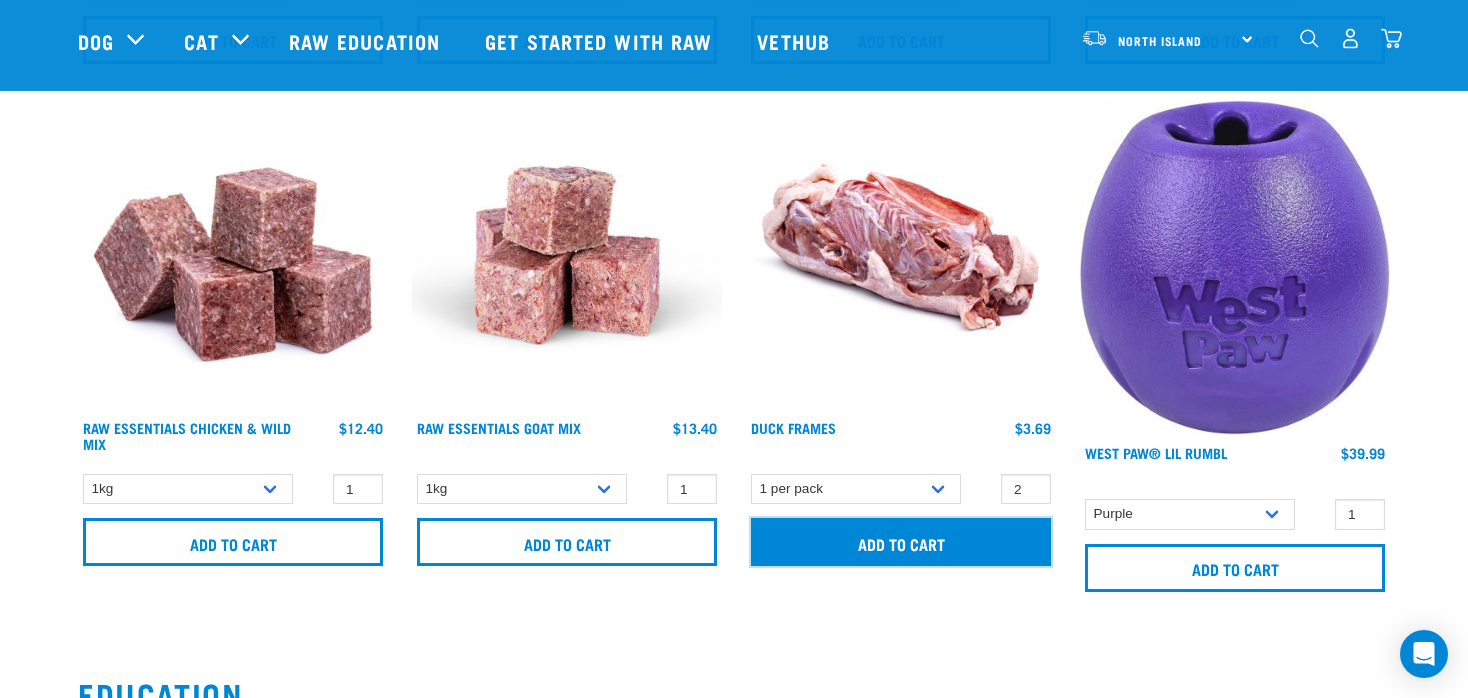 click on "Add to cart" at bounding box center [901, 542] 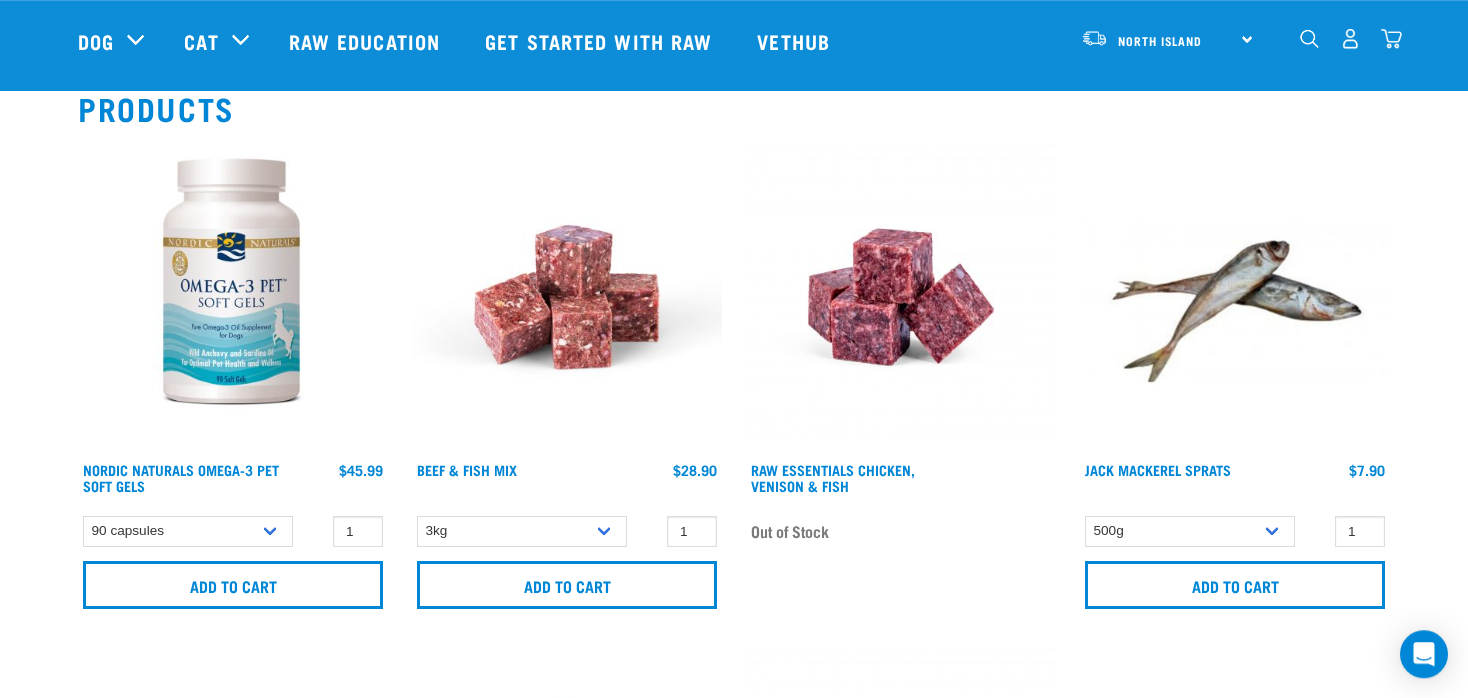 scroll, scrollTop: 0, scrollLeft: 0, axis: both 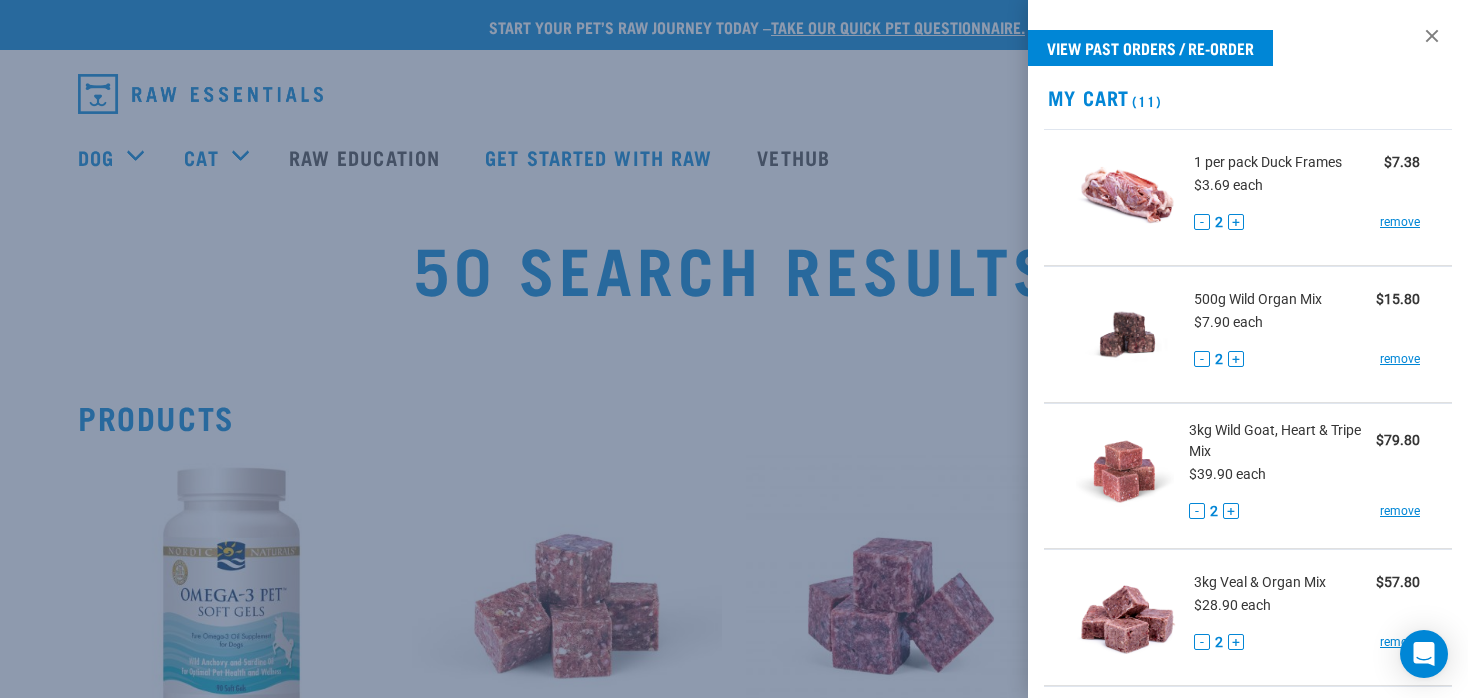 click at bounding box center [734, 349] 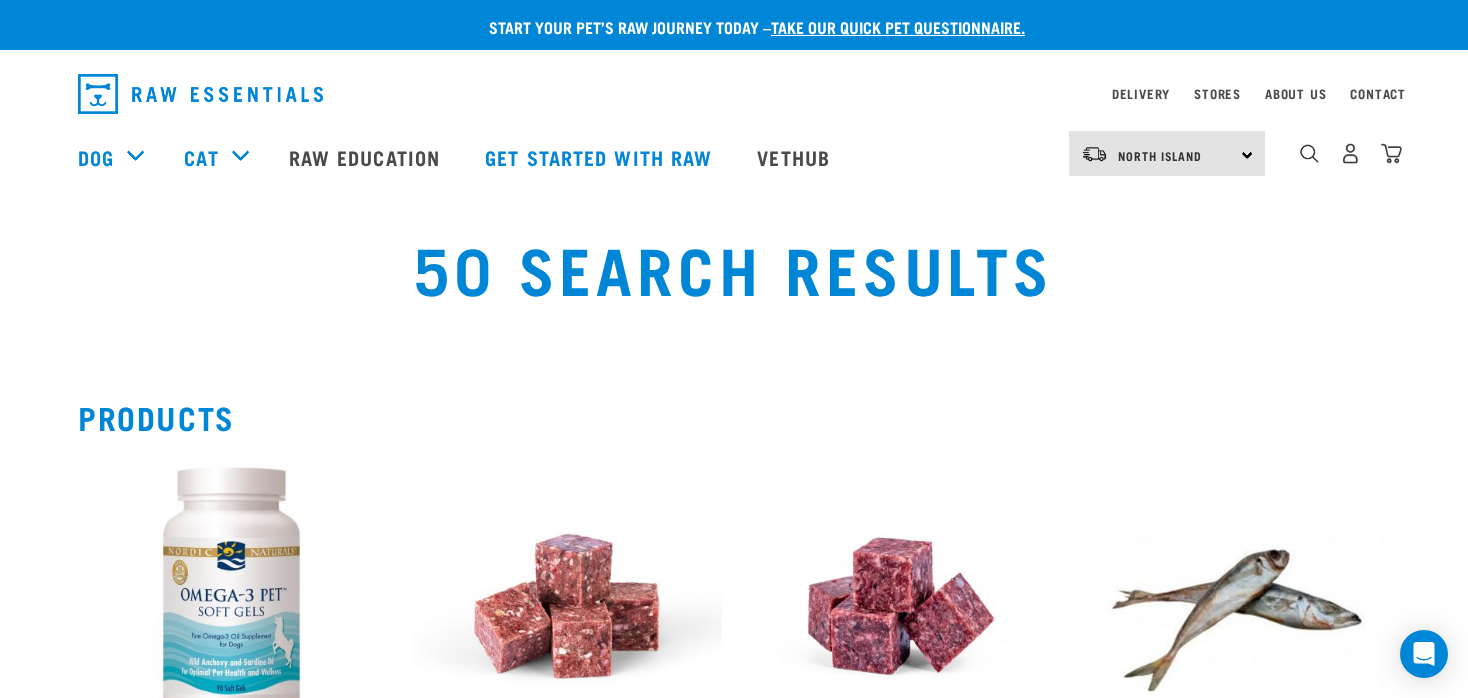 click on "Dog" at bounding box center (121, 157) 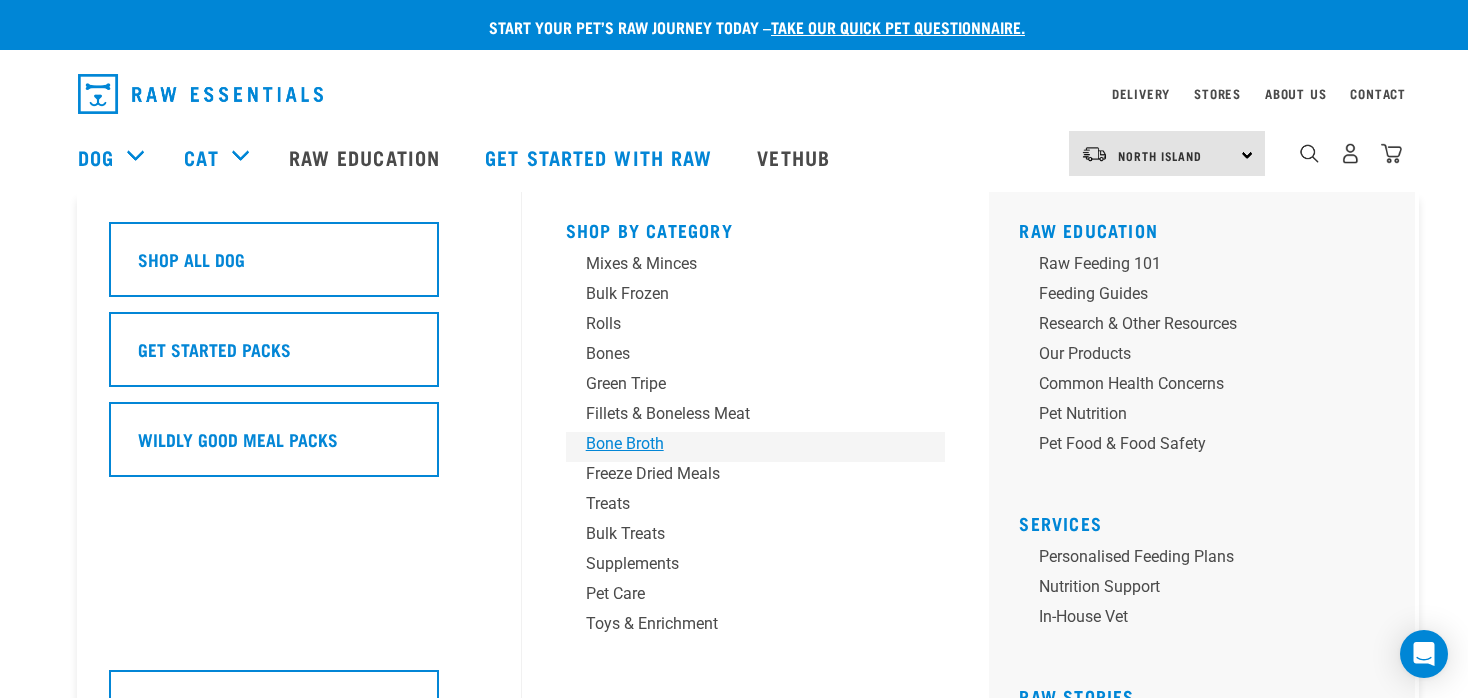 click on "Bone Broth" at bounding box center [742, 444] 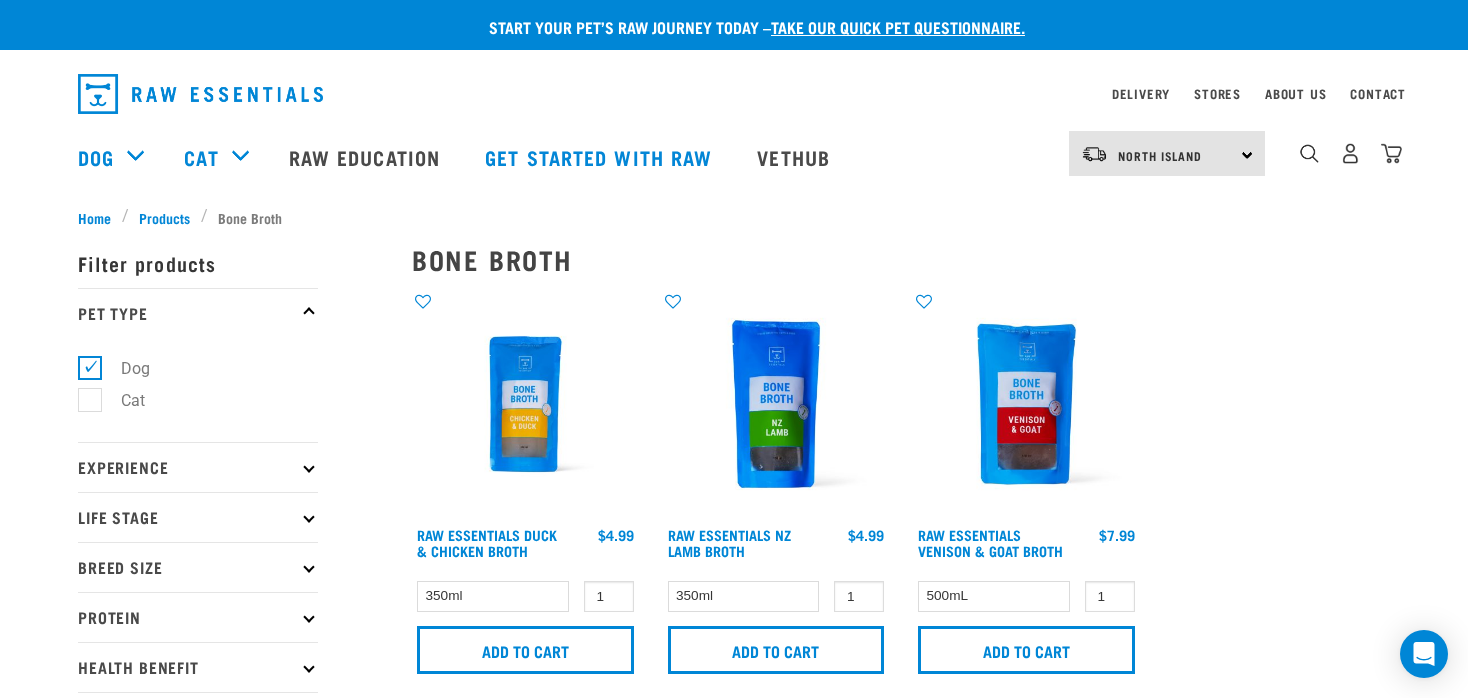 scroll, scrollTop: 0, scrollLeft: 0, axis: both 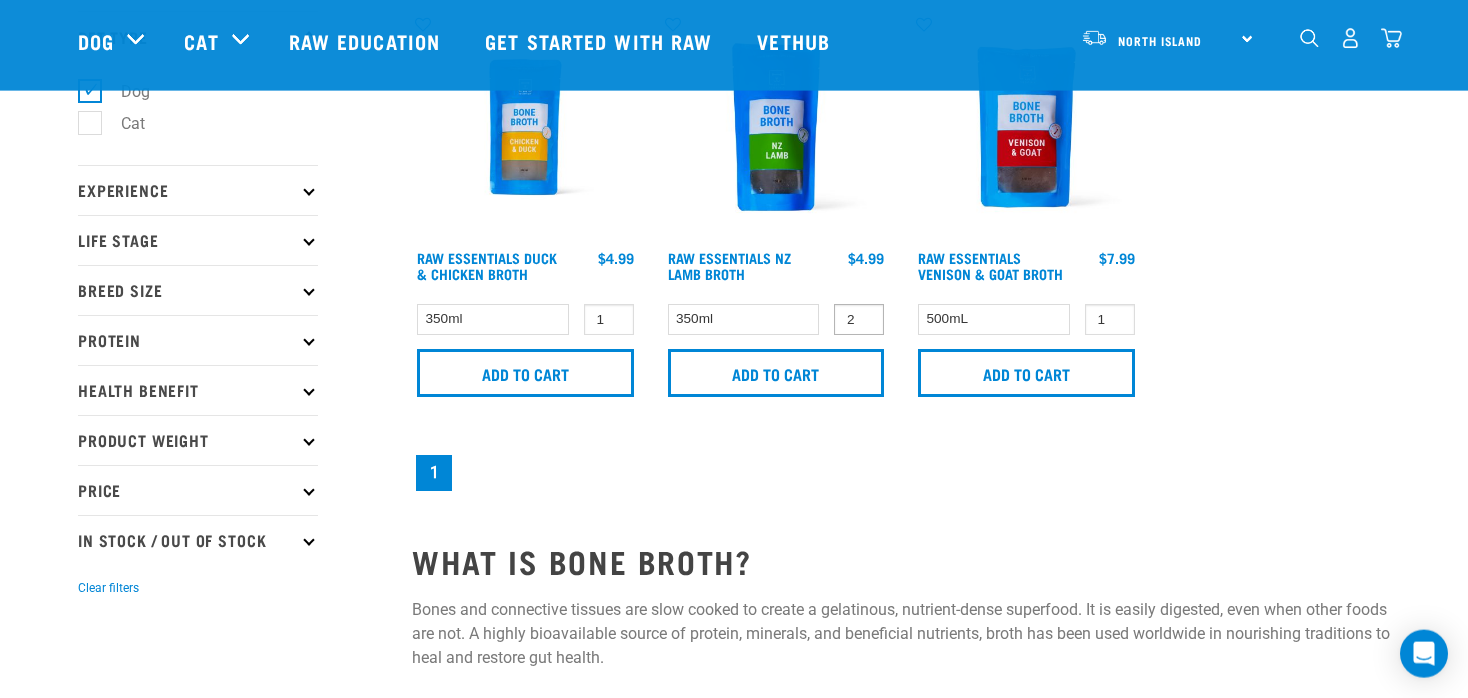 click on "2" at bounding box center [859, 319] 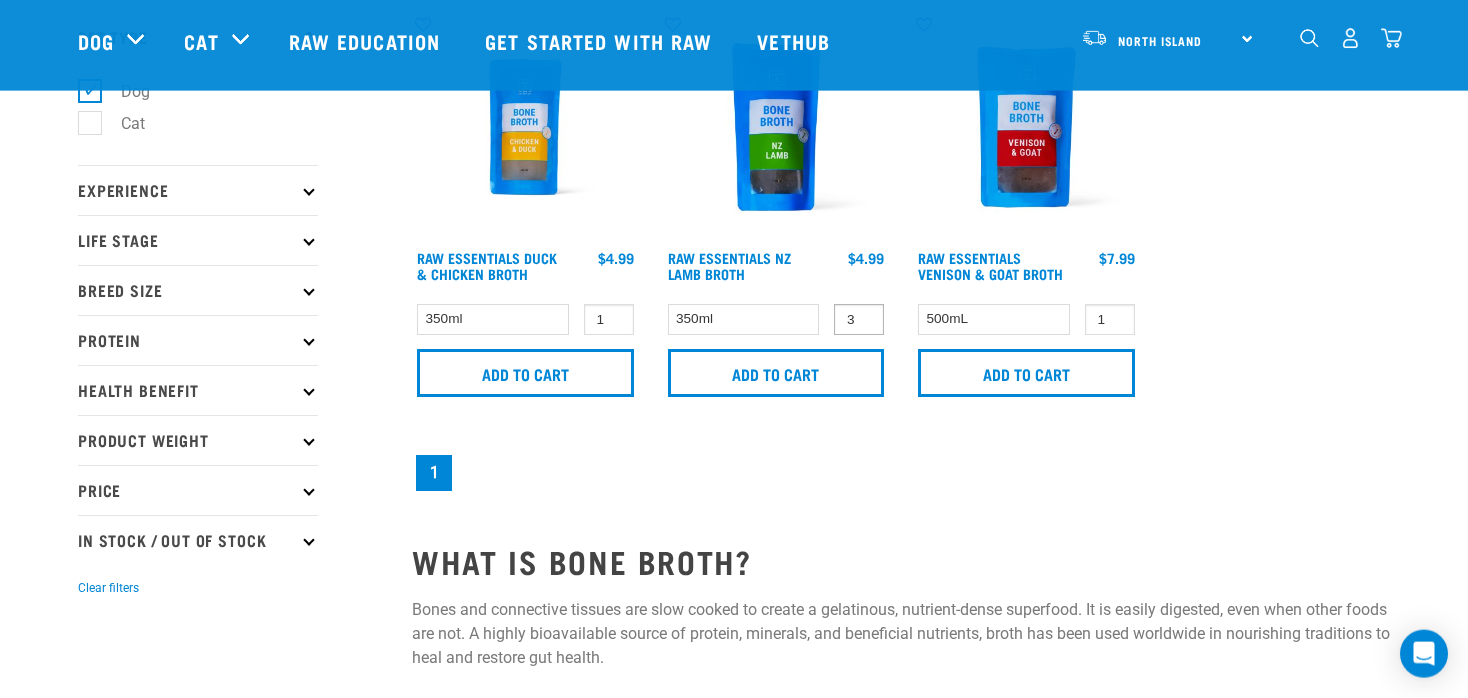 click on "3" at bounding box center (859, 319) 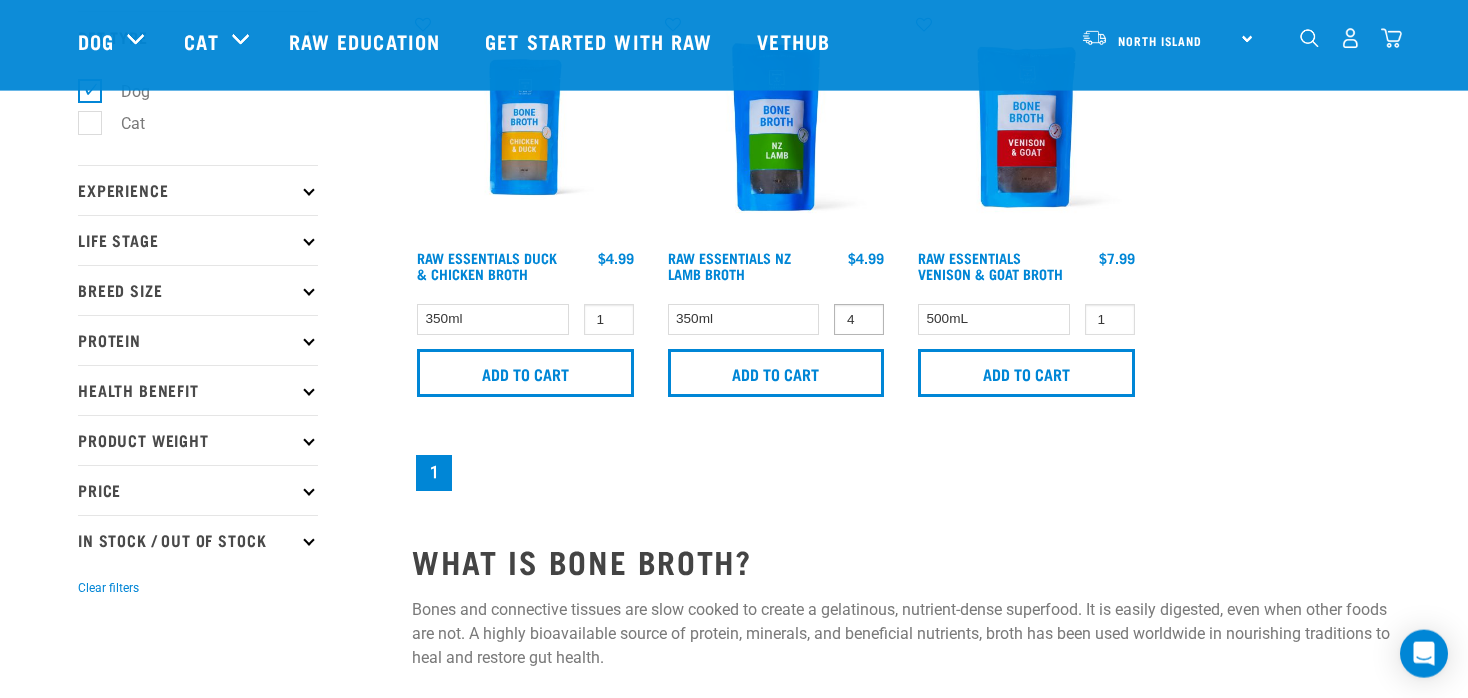 type on "4" 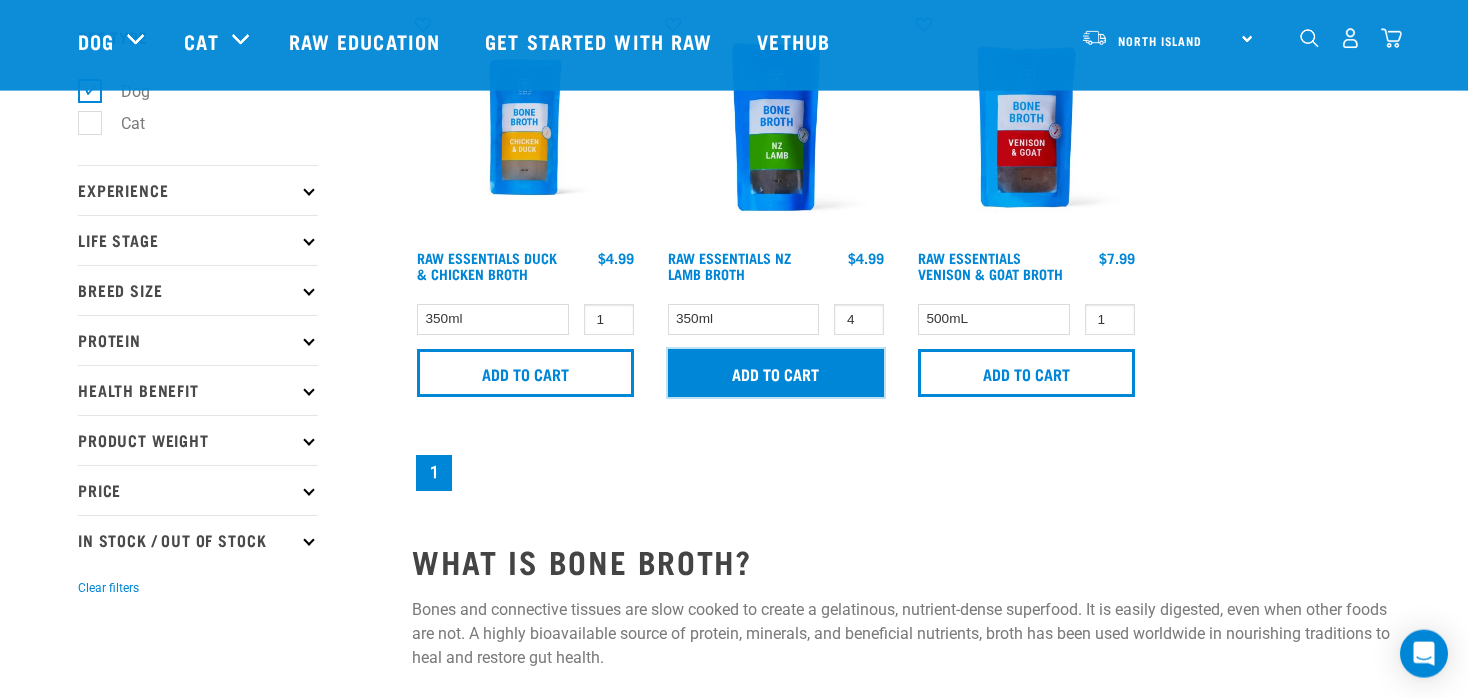 click on "Add to cart" at bounding box center [776, 373] 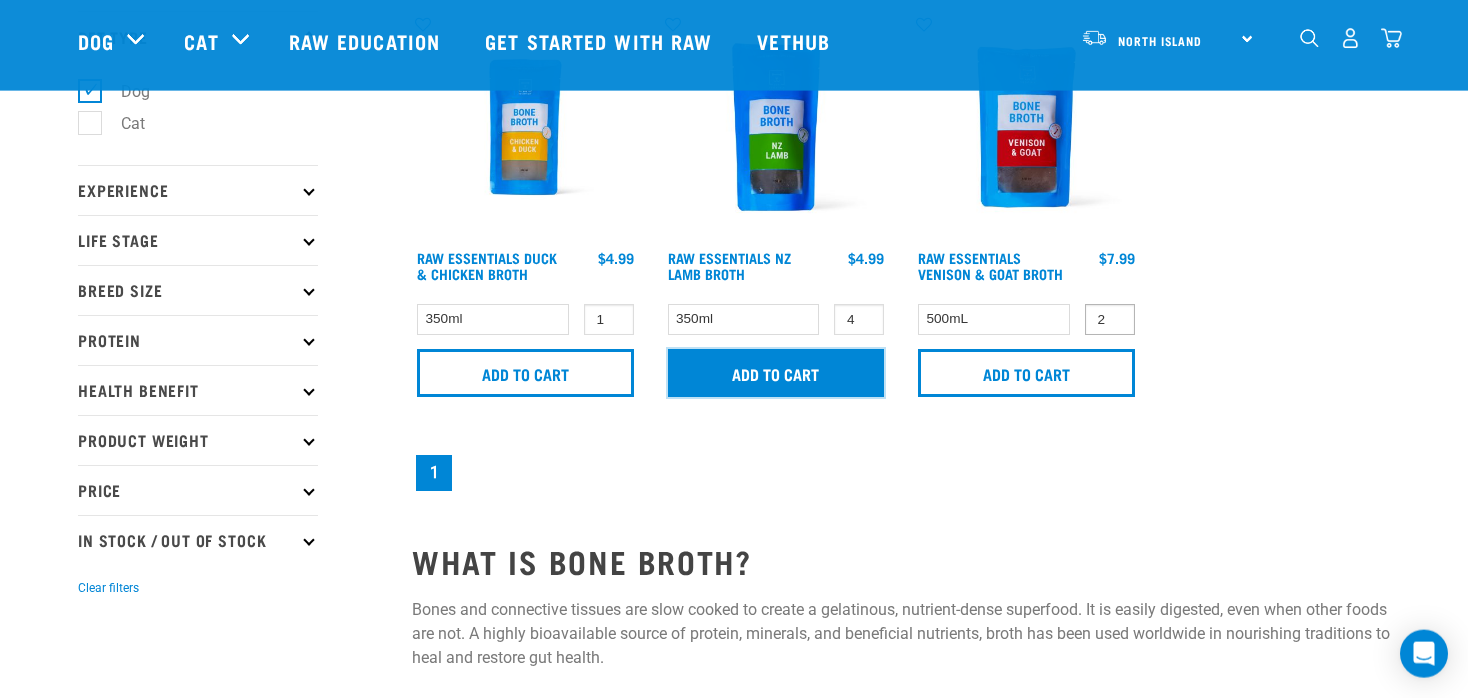 click on "2" at bounding box center [1110, 319] 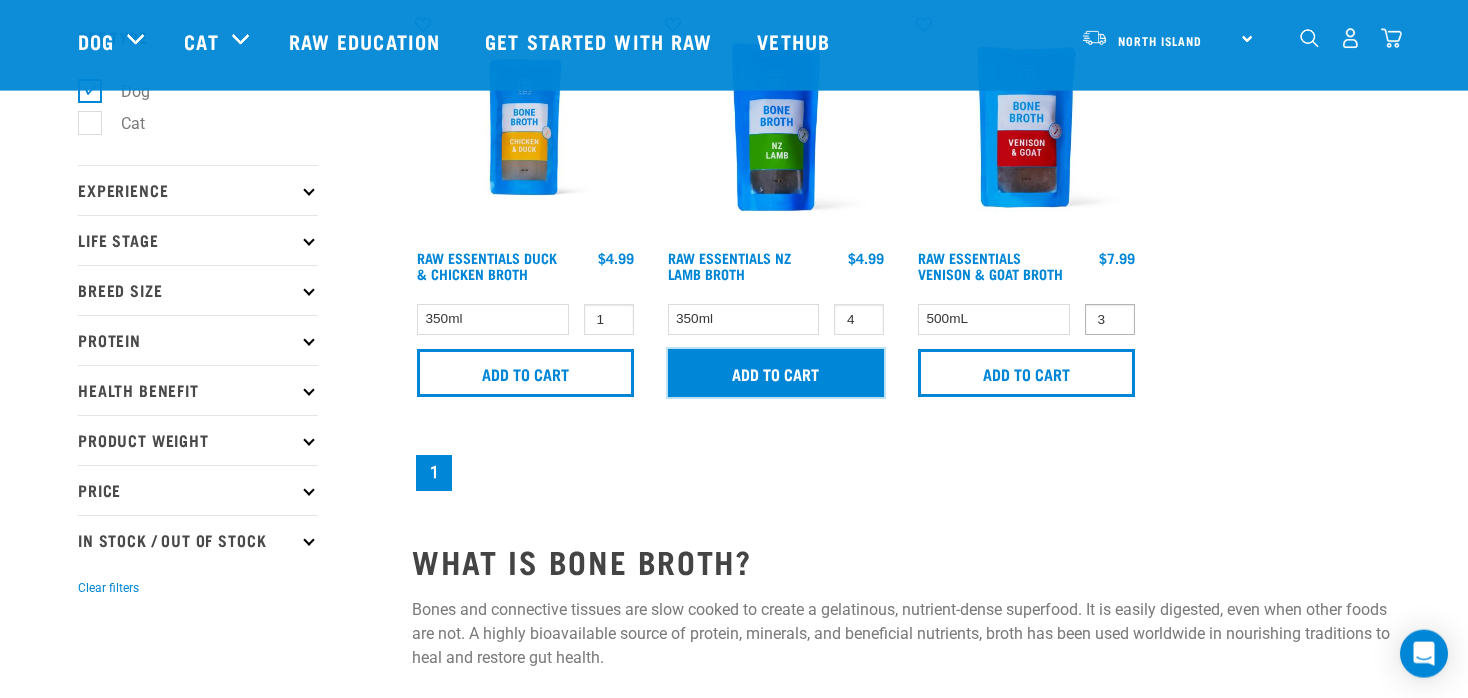 click on "3" at bounding box center (1110, 319) 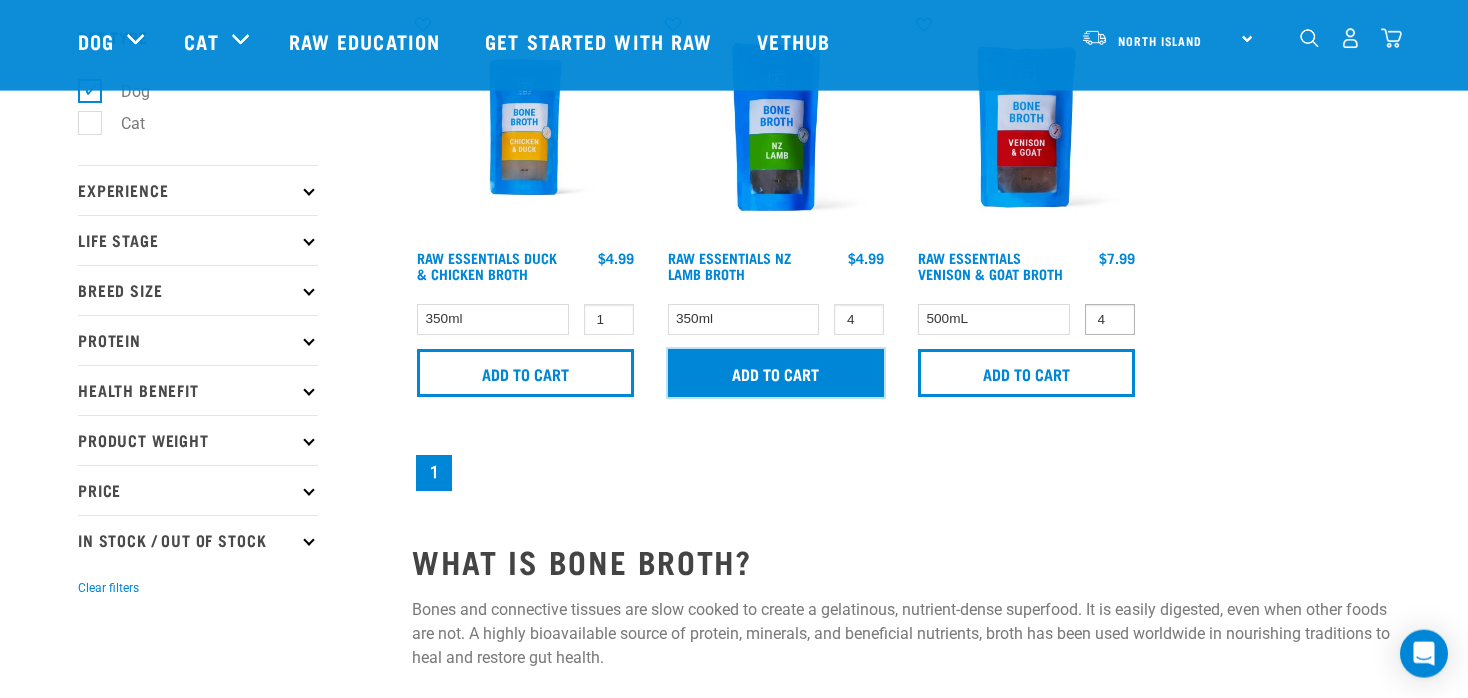 type on "4" 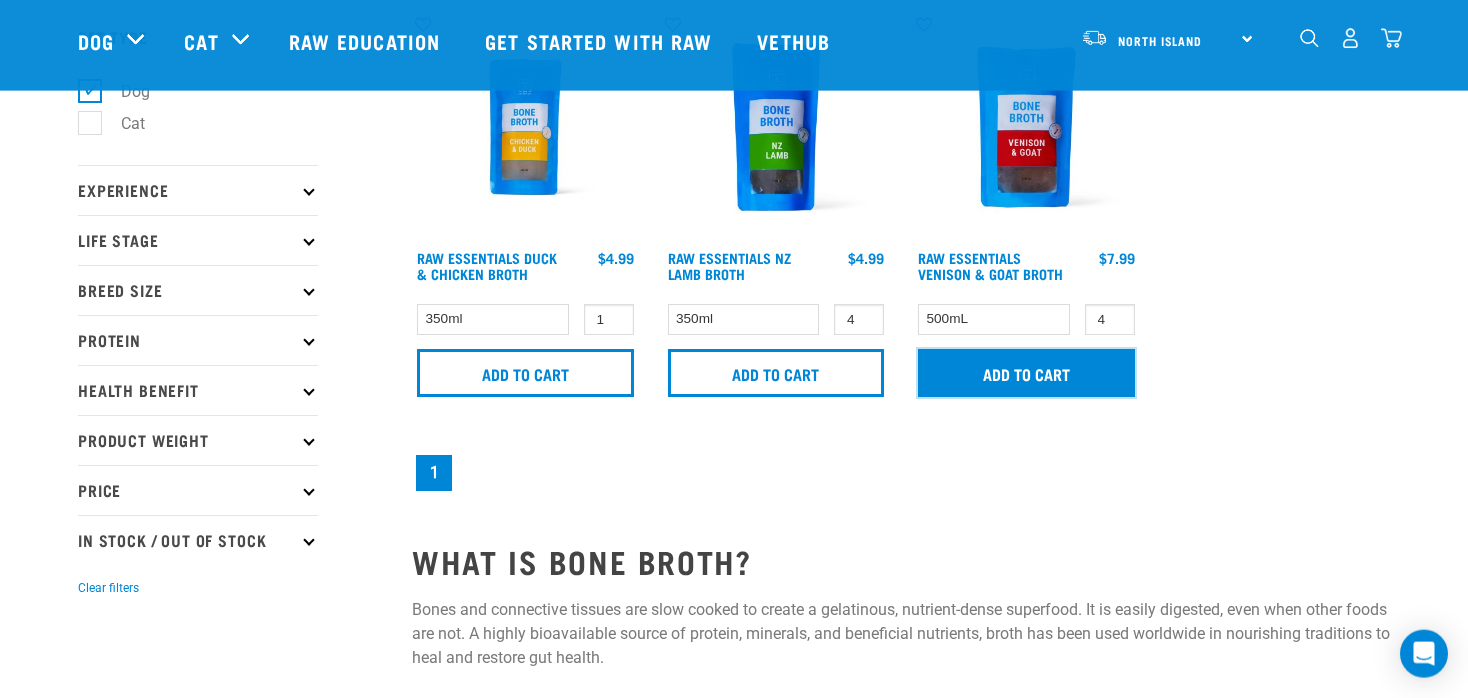 click on "Add to cart" at bounding box center [1026, 373] 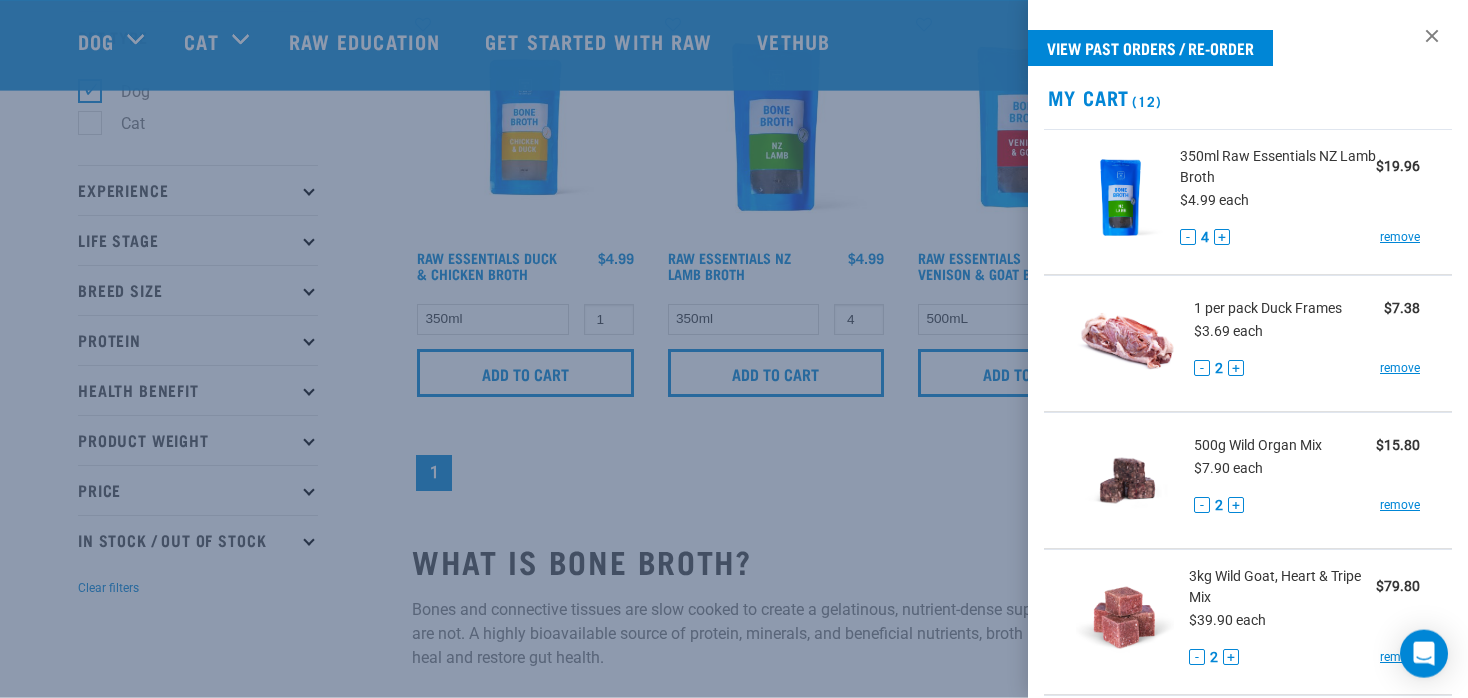 click at bounding box center (734, 349) 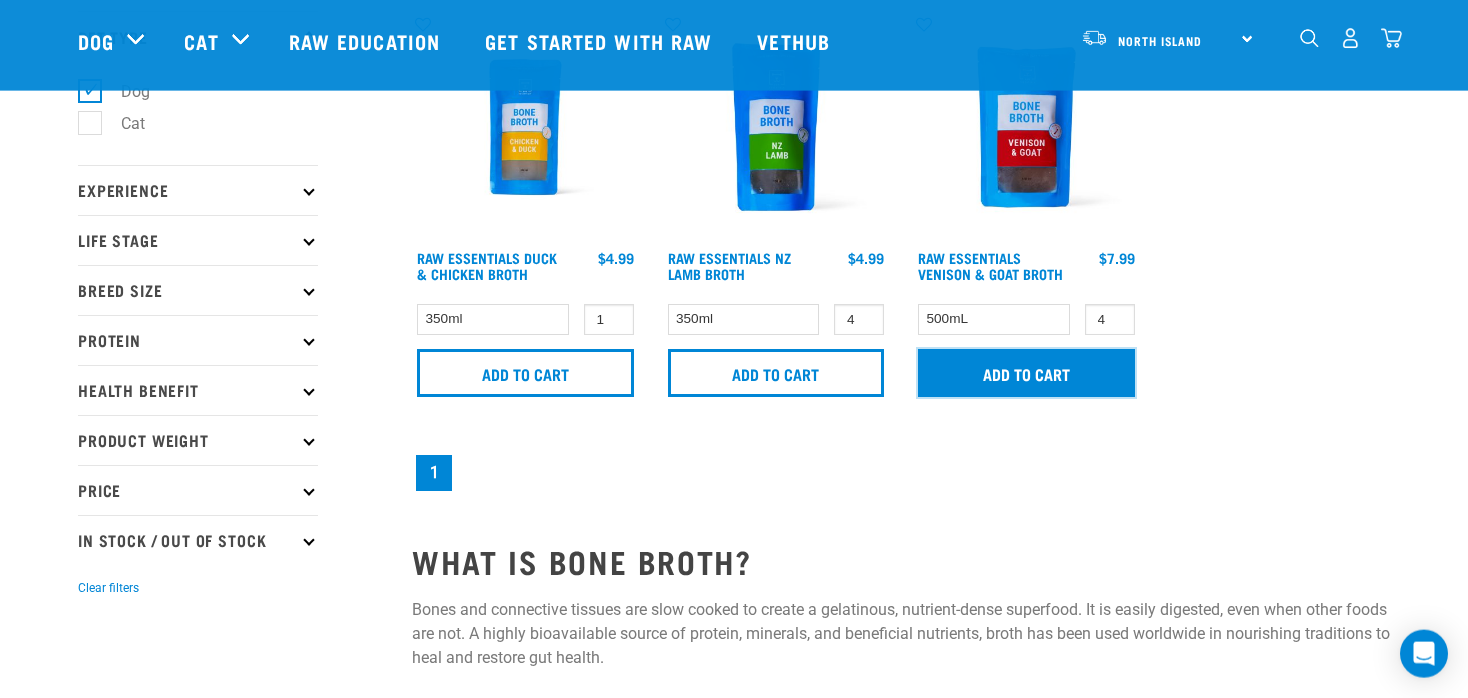 click on "Add to cart" at bounding box center [1026, 373] 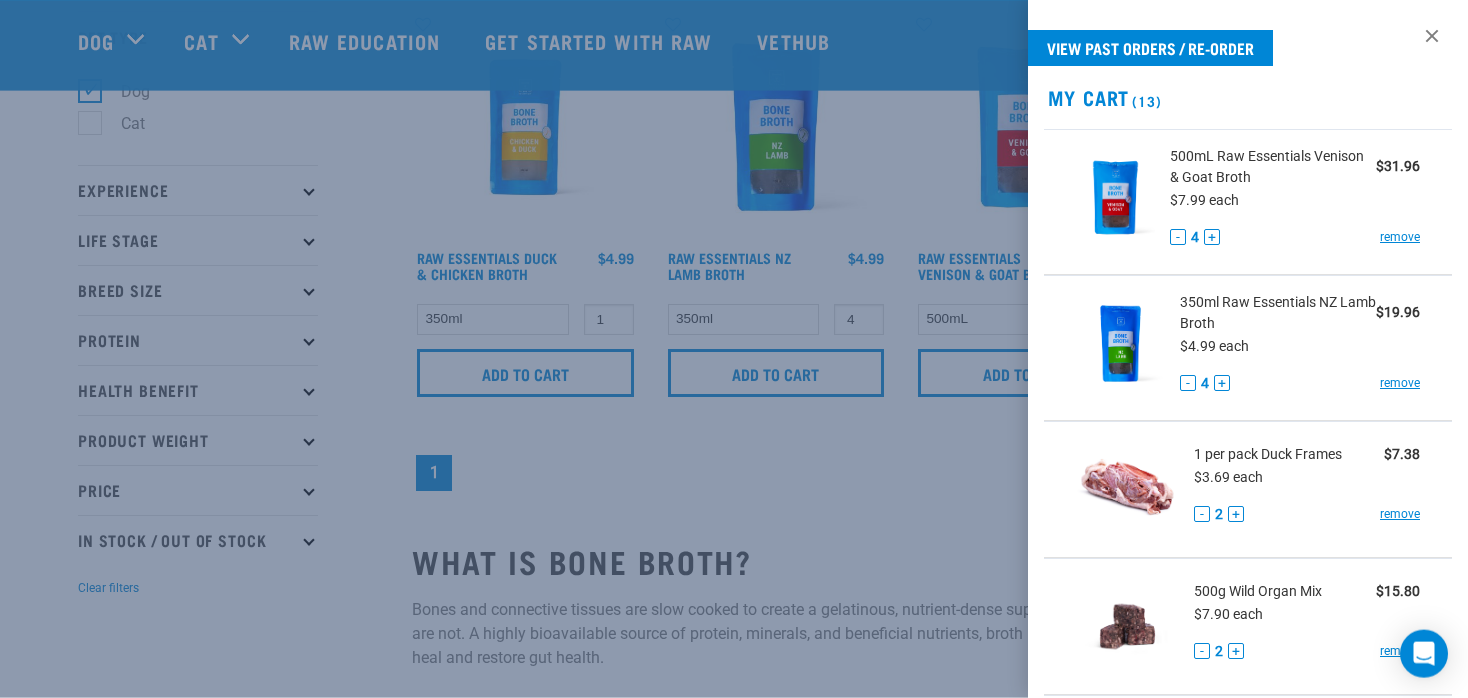 click at bounding box center [734, 349] 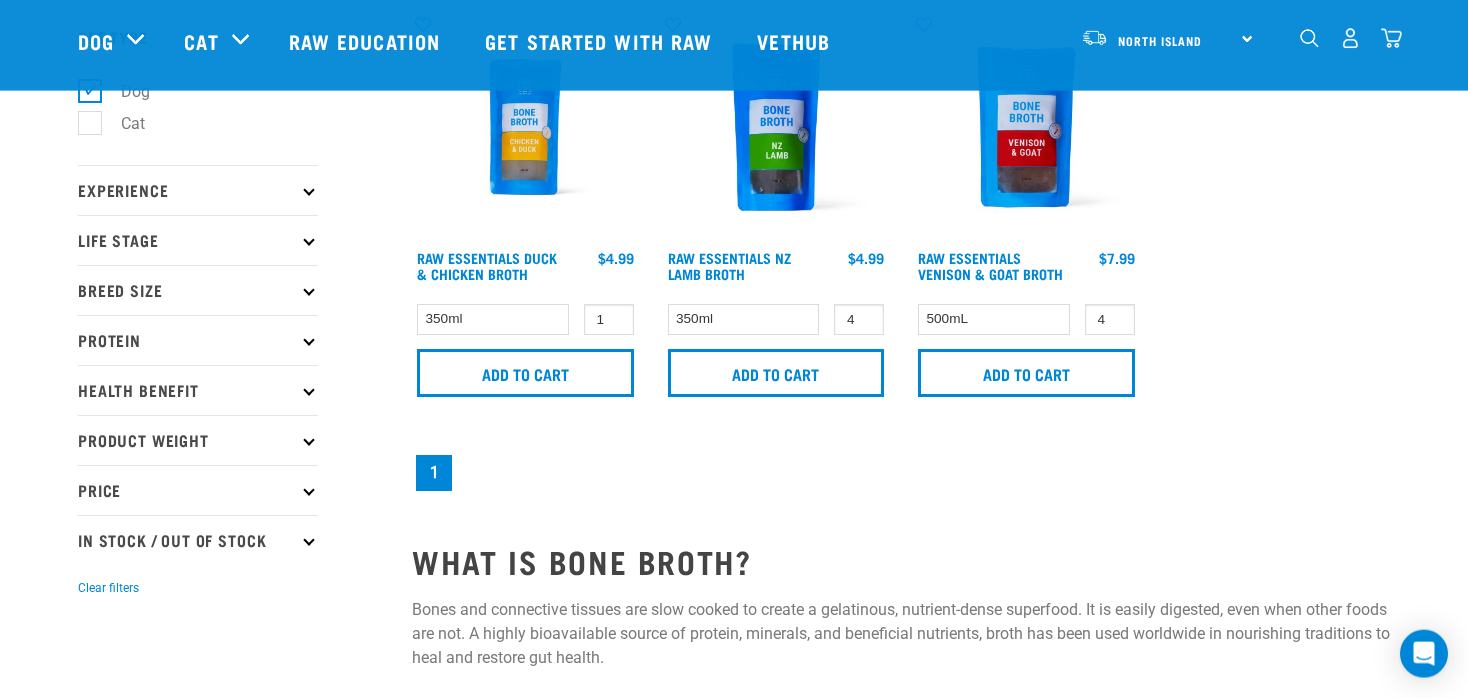 scroll, scrollTop: 0, scrollLeft: 0, axis: both 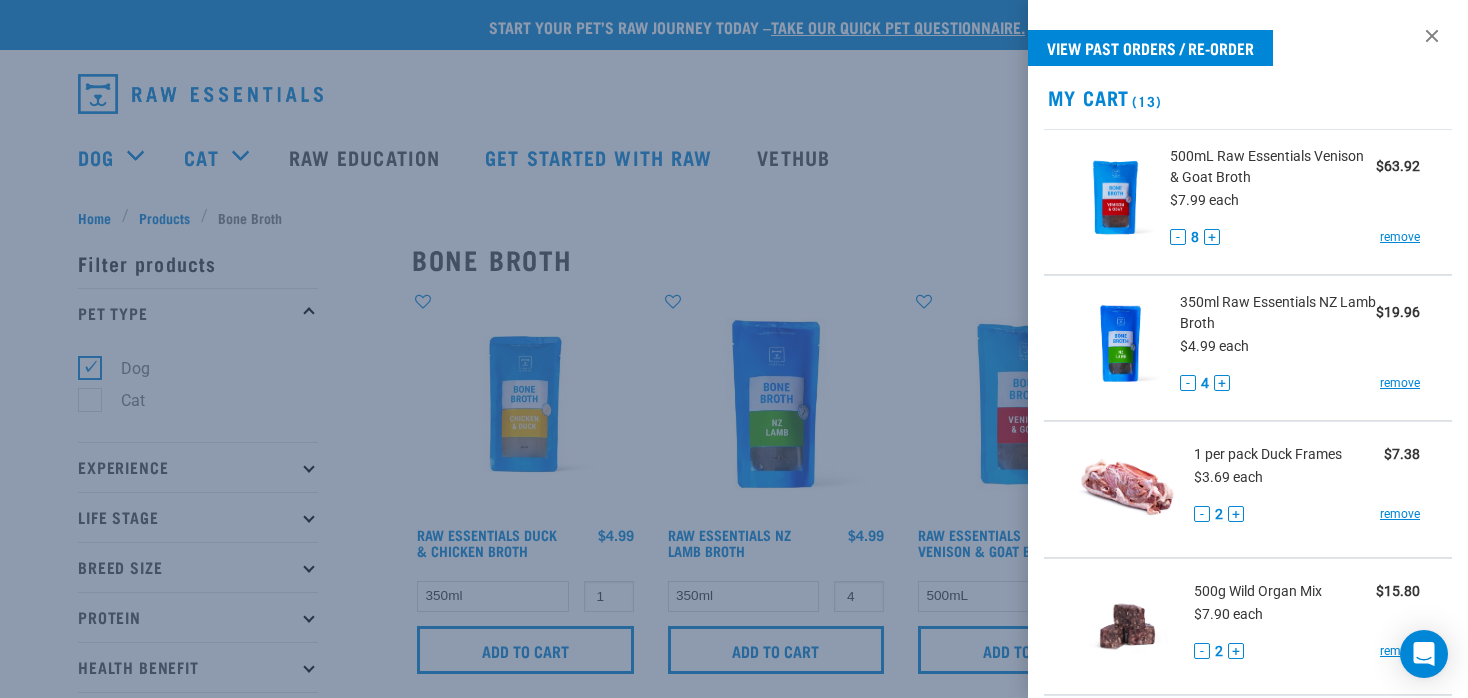 click at bounding box center (734, 349) 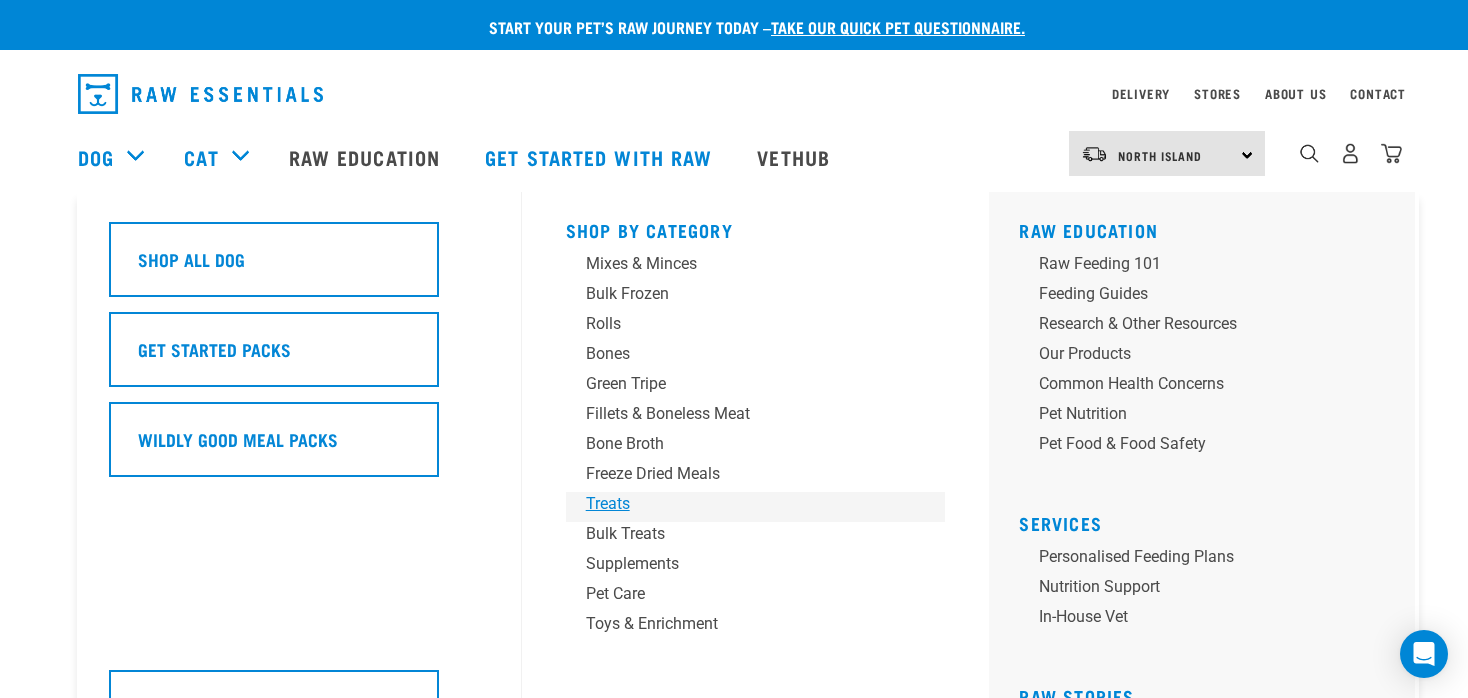 click on "Treats" at bounding box center [742, 504] 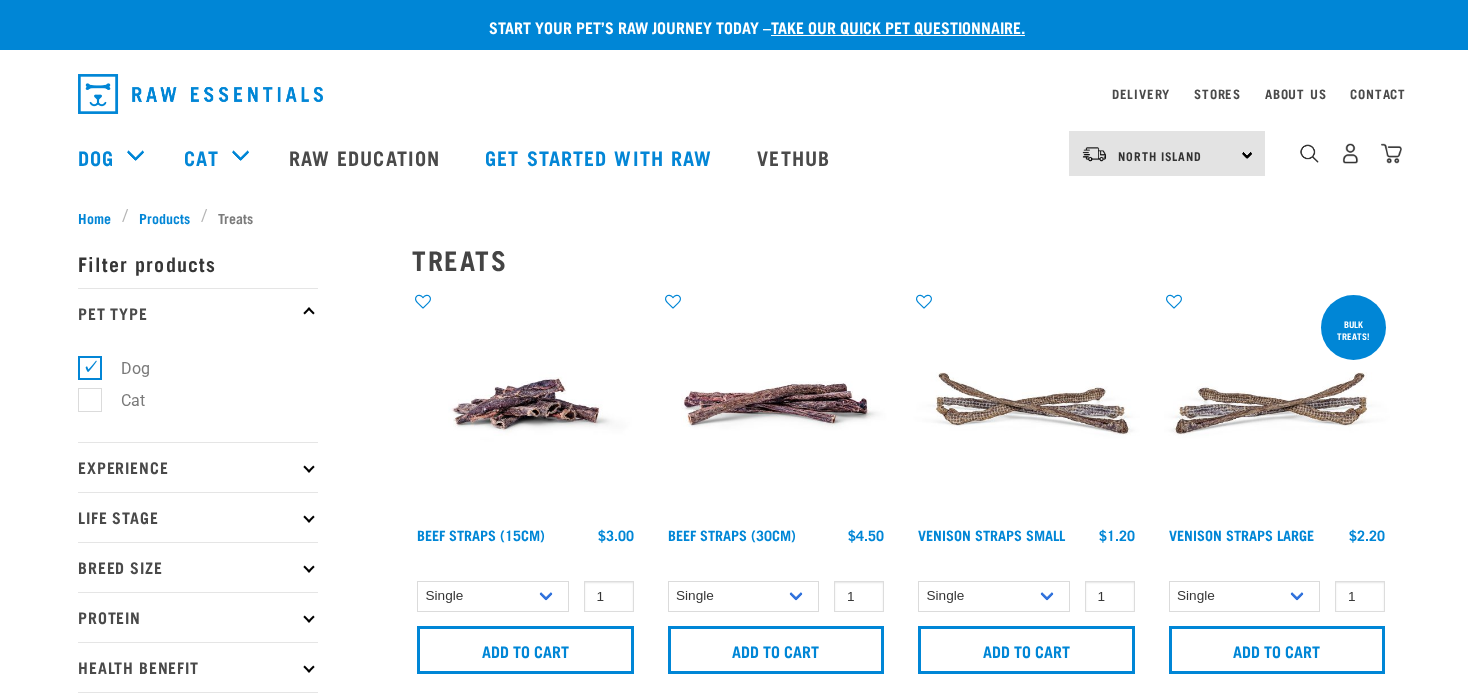 scroll, scrollTop: 0, scrollLeft: 0, axis: both 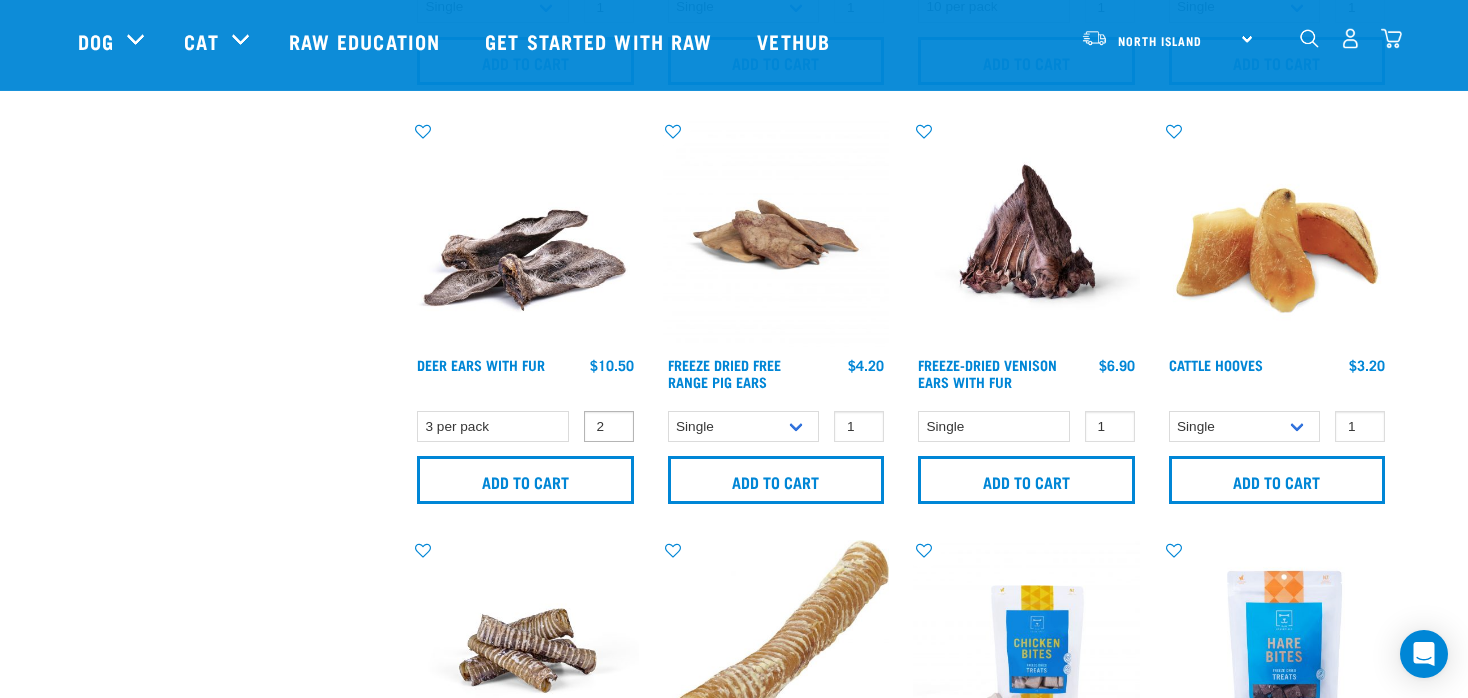 type on "2" 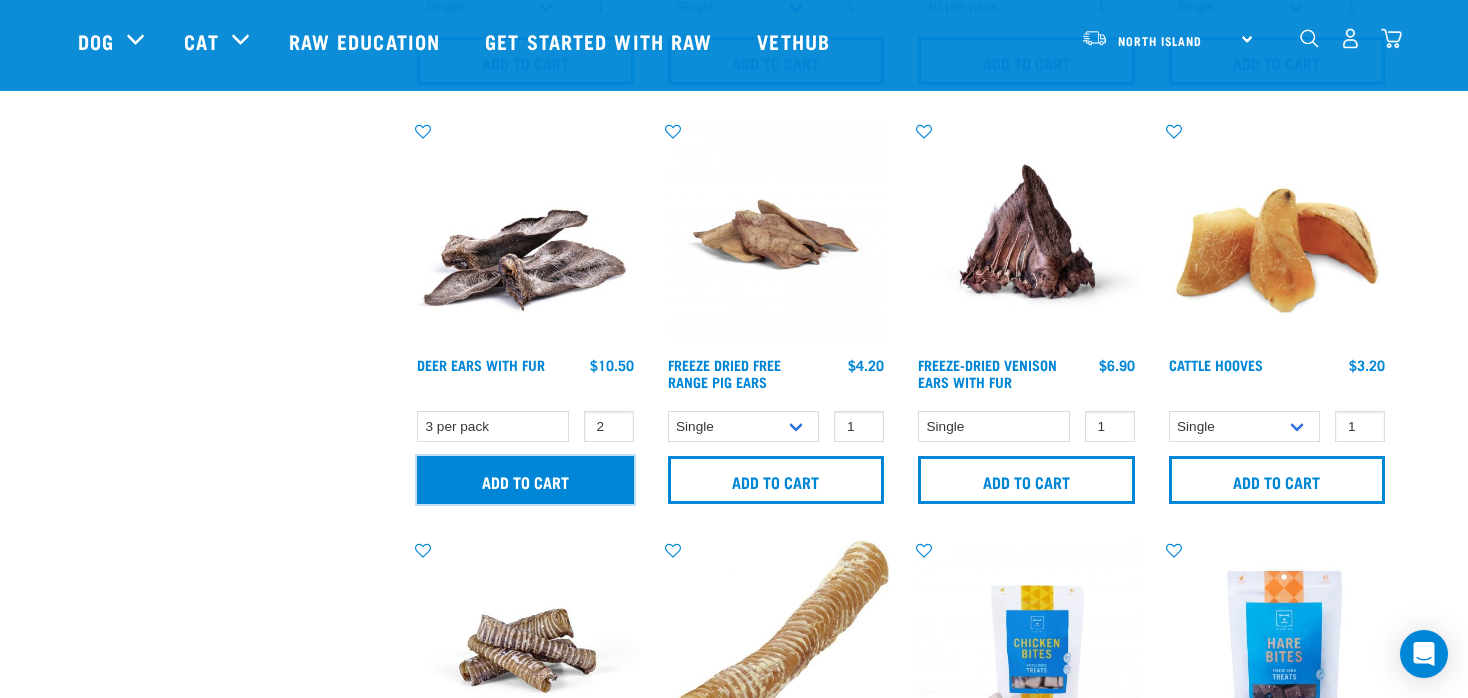 click on "Add to cart" at bounding box center [525, 480] 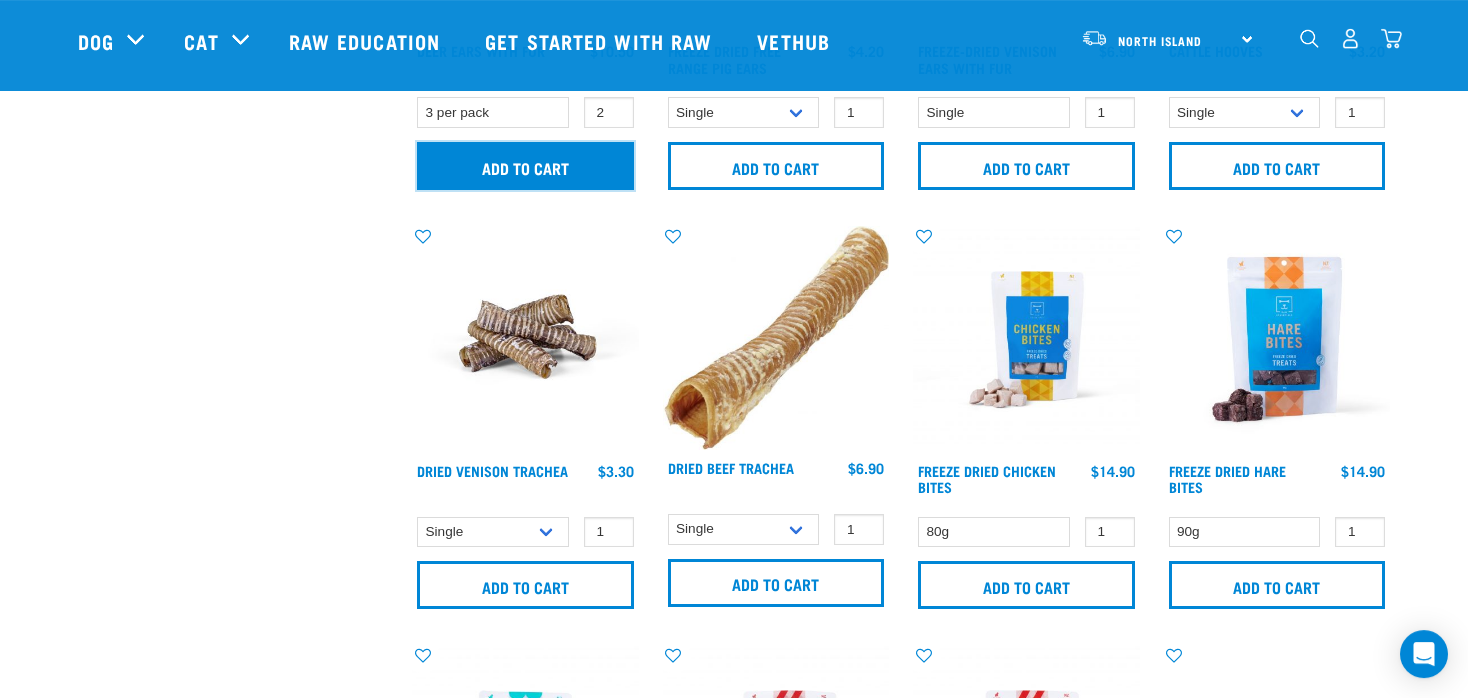 scroll, scrollTop: 2032, scrollLeft: 0, axis: vertical 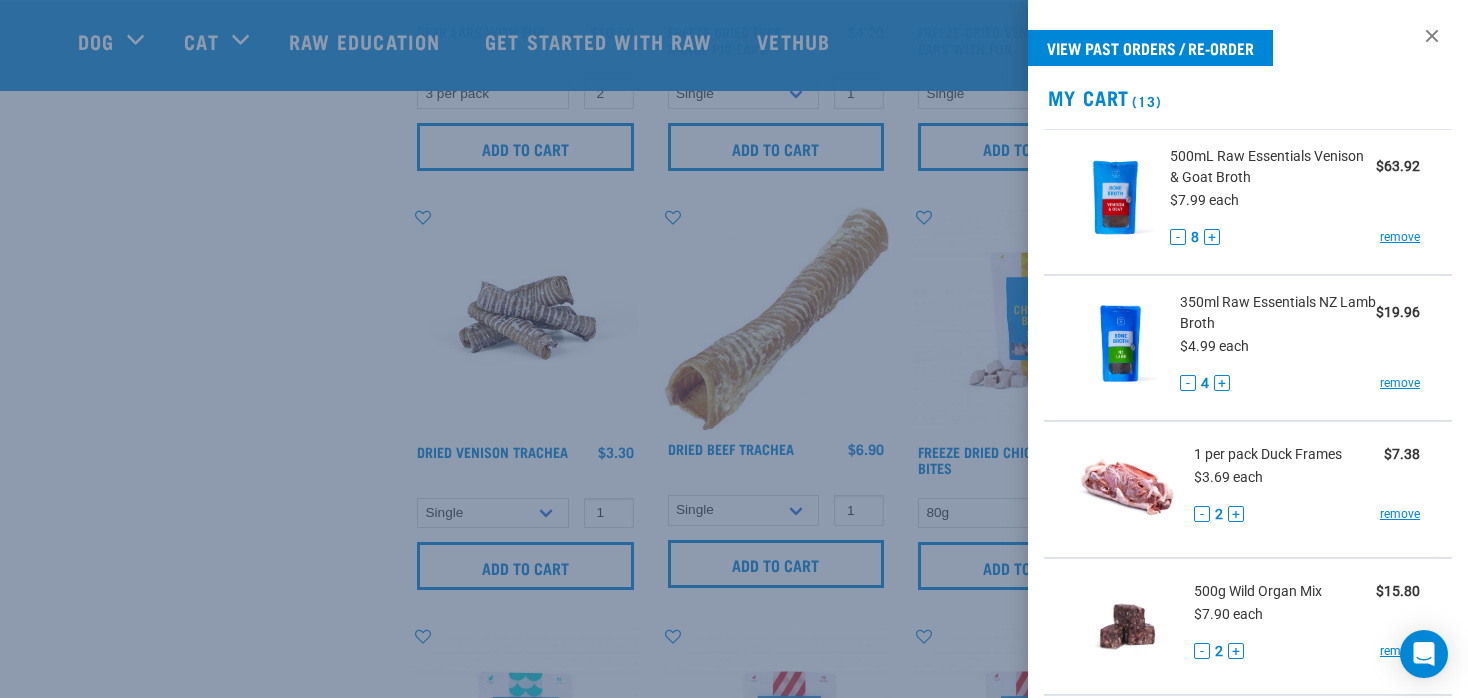 click at bounding box center [734, 349] 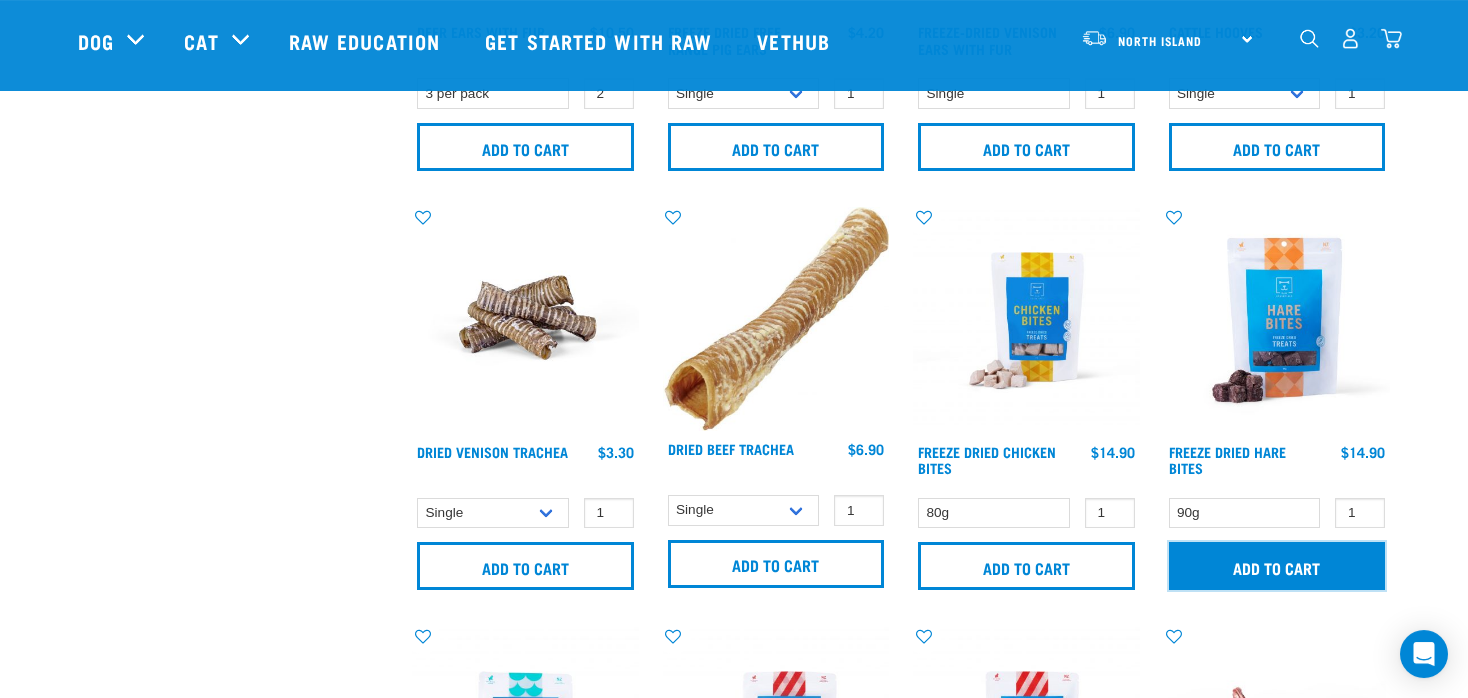 click on "Add to cart" at bounding box center [1277, 566] 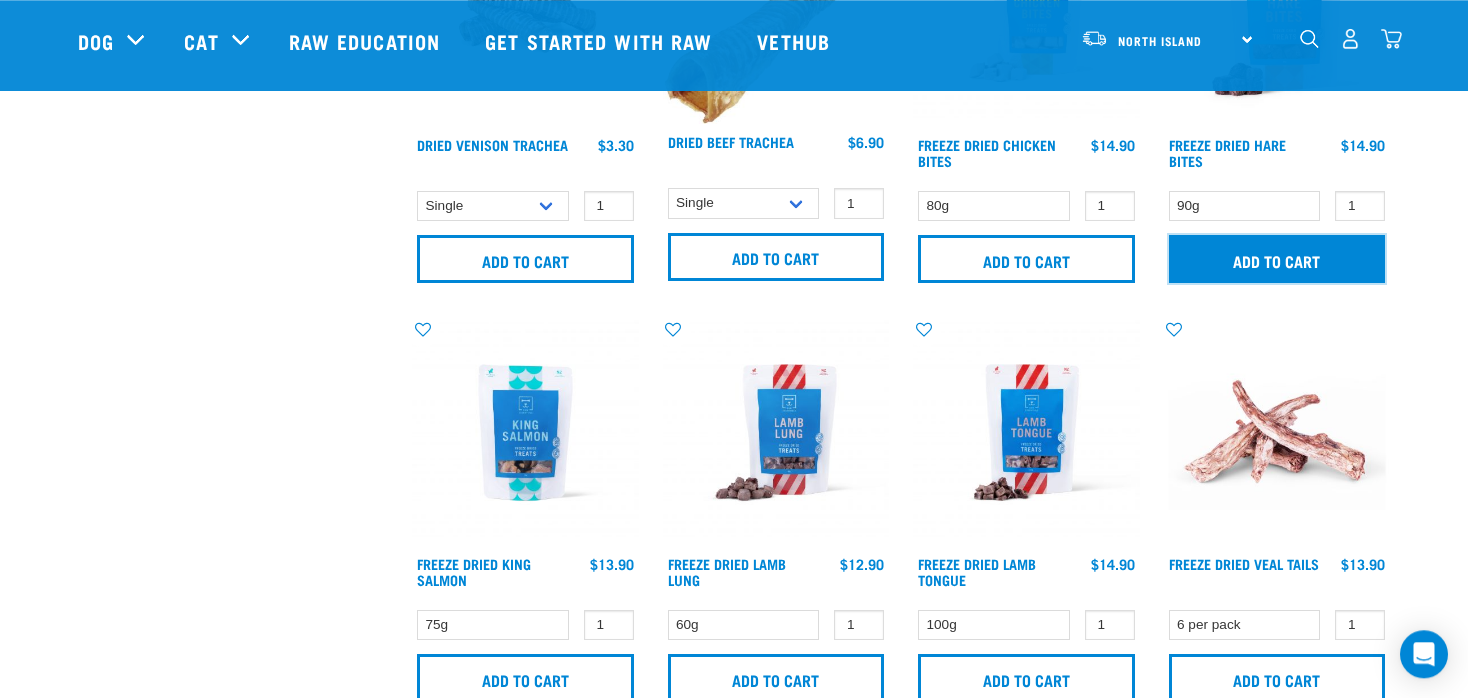 scroll, scrollTop: 2388, scrollLeft: 0, axis: vertical 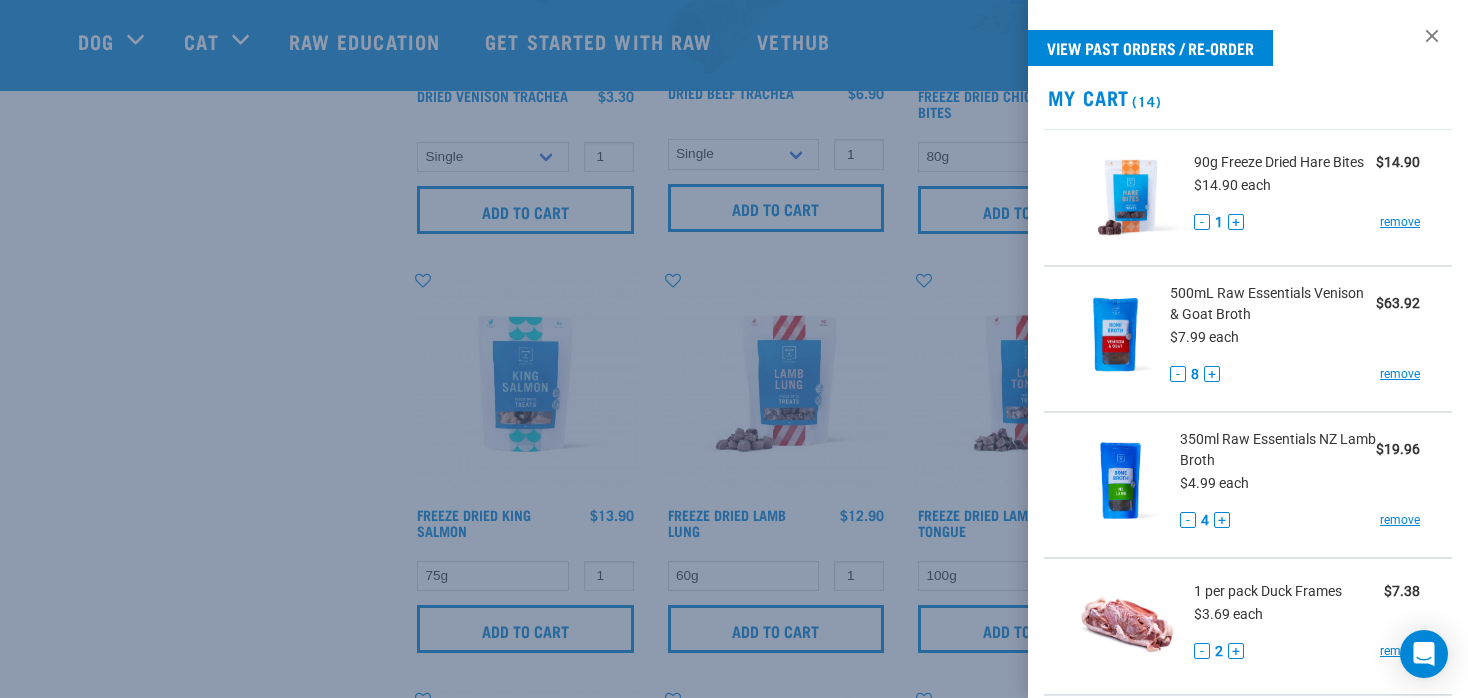 click at bounding box center [734, 349] 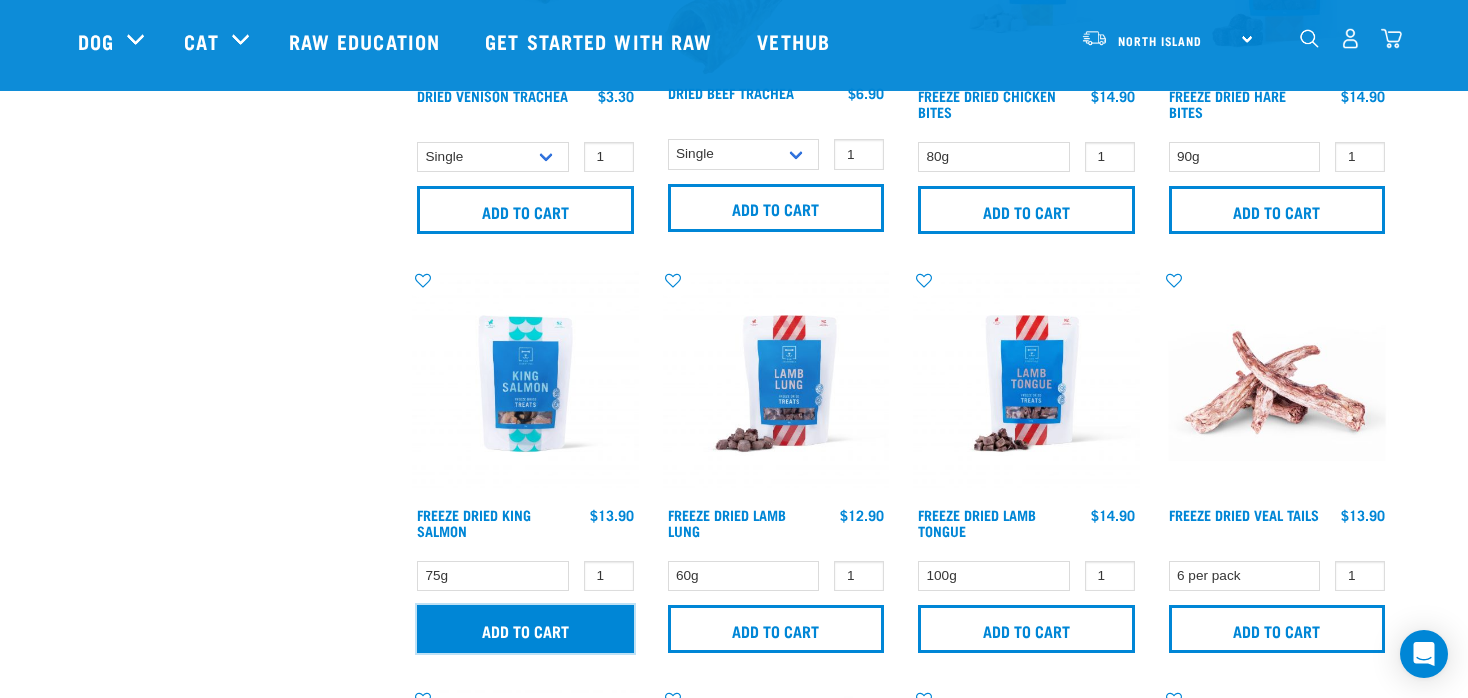 click on "Add to cart" at bounding box center [525, 629] 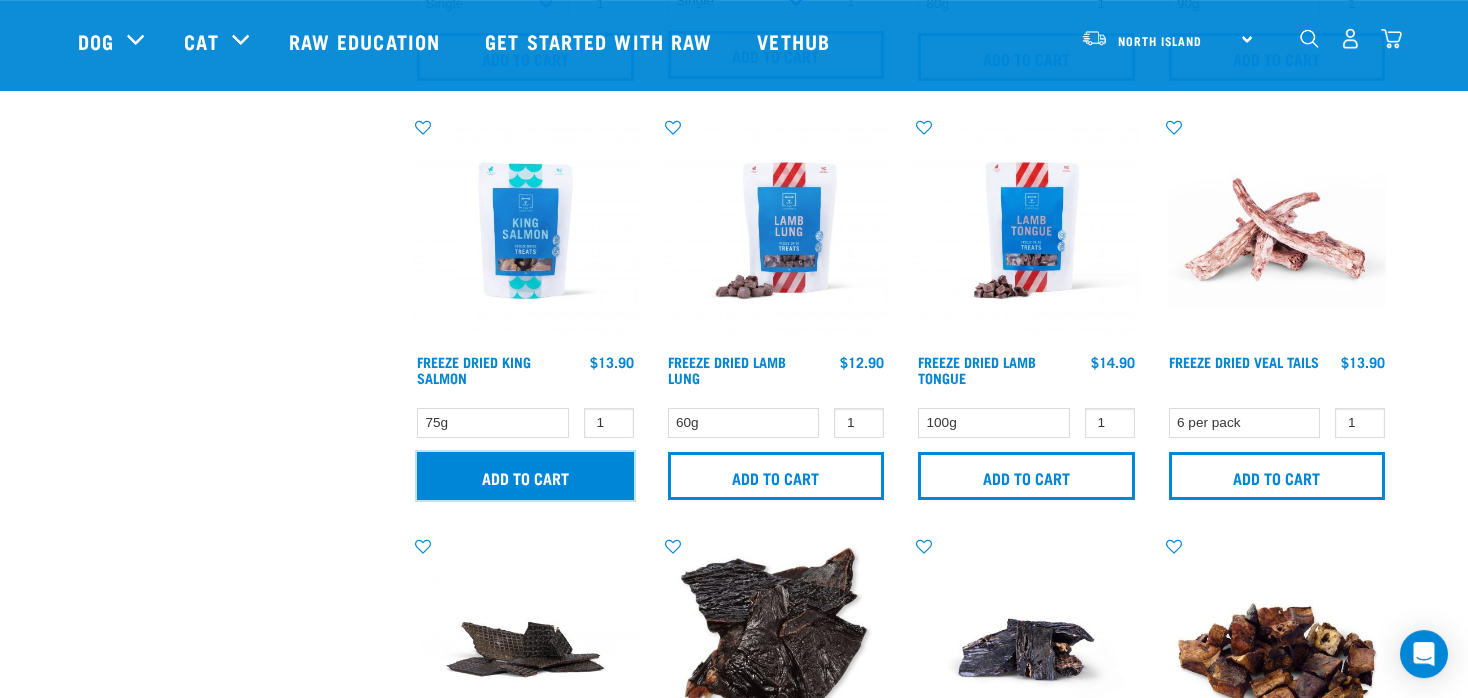 scroll, scrollTop: 2596, scrollLeft: 0, axis: vertical 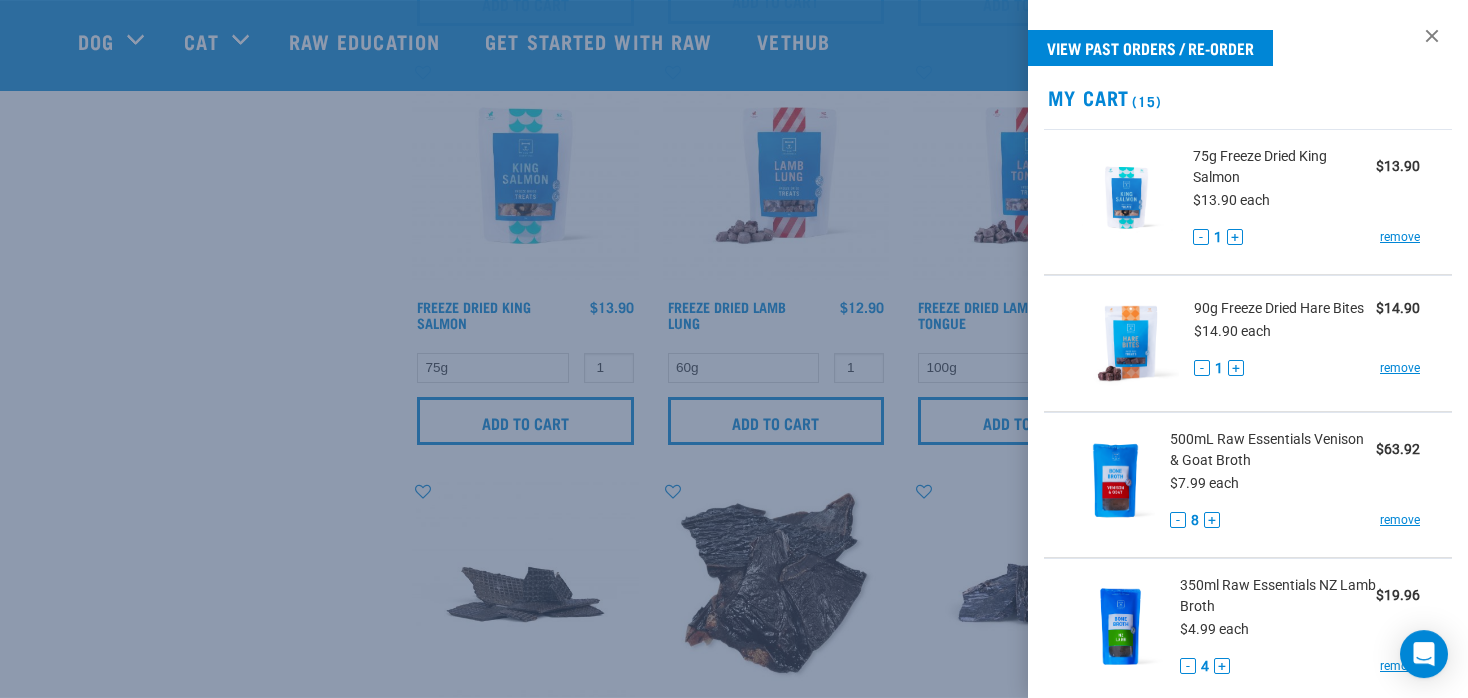 click at bounding box center [734, 349] 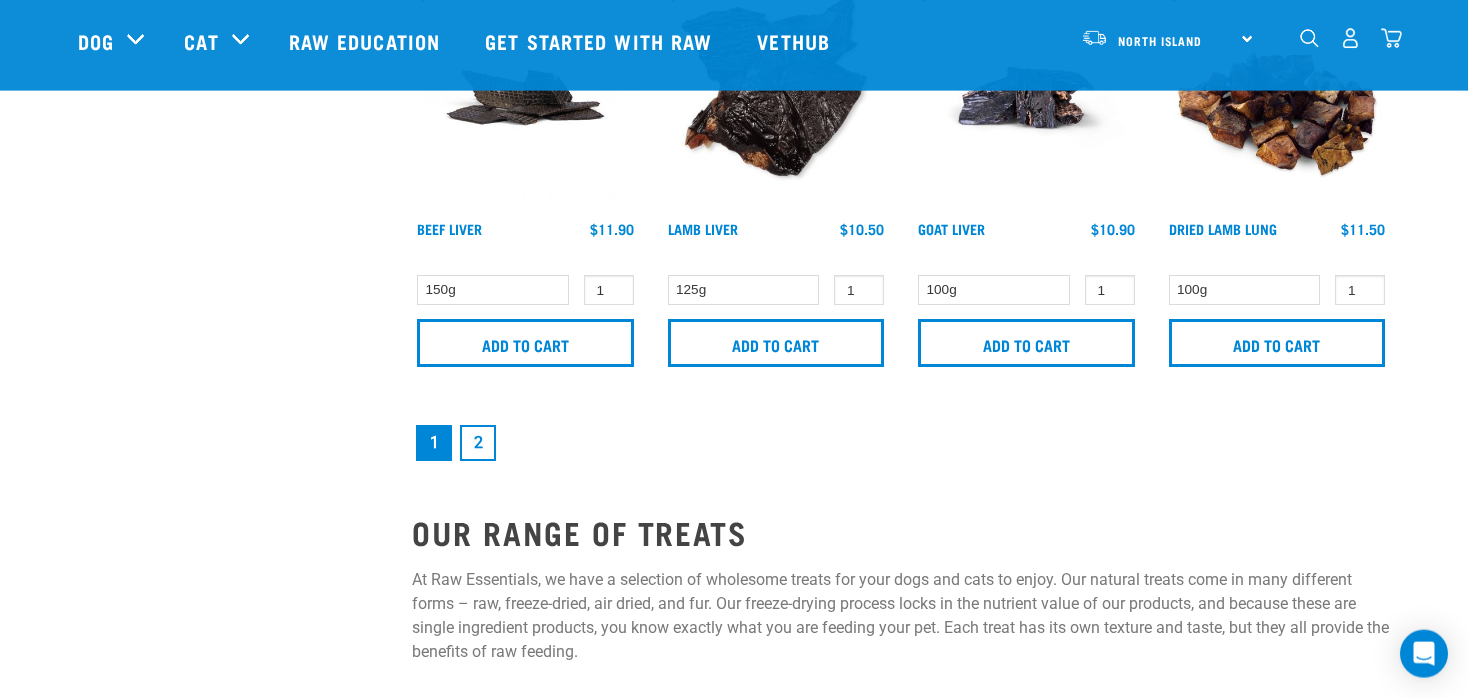 scroll, scrollTop: 3118, scrollLeft: 0, axis: vertical 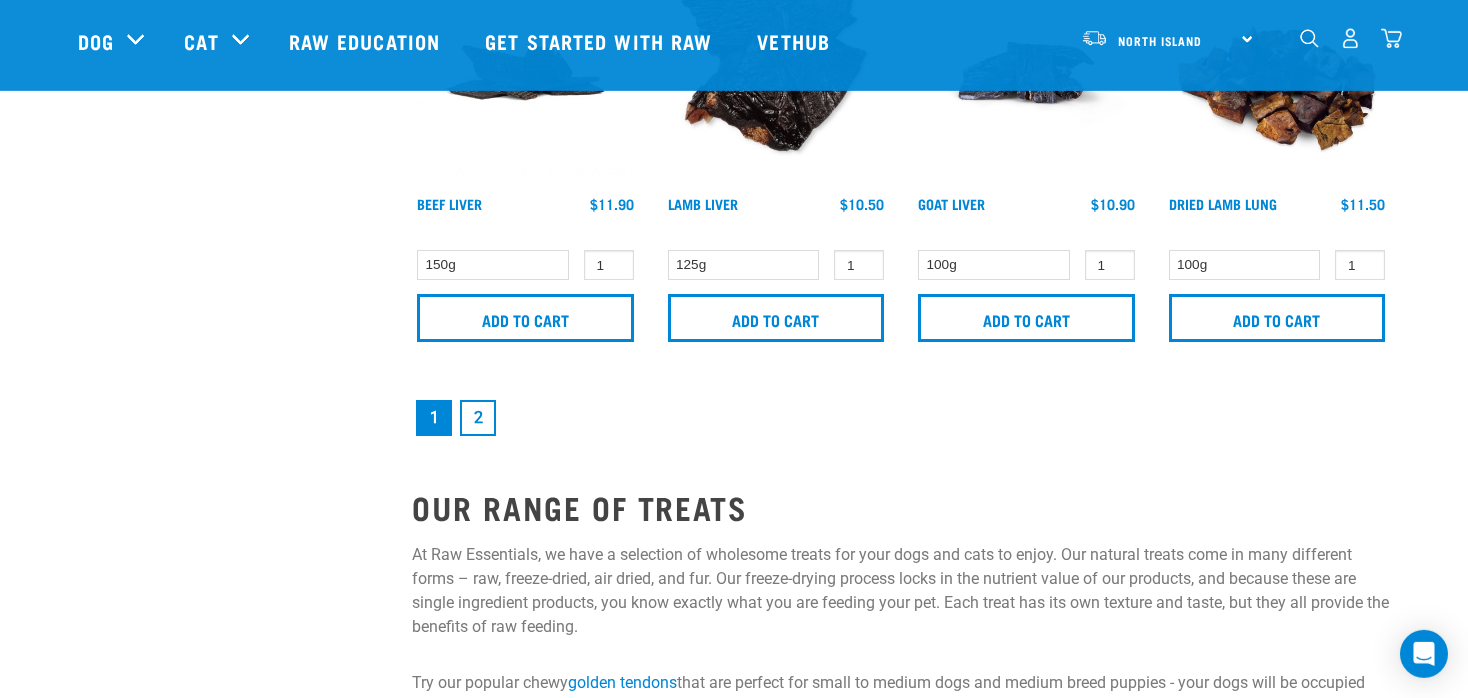 click on "2" at bounding box center (478, 418) 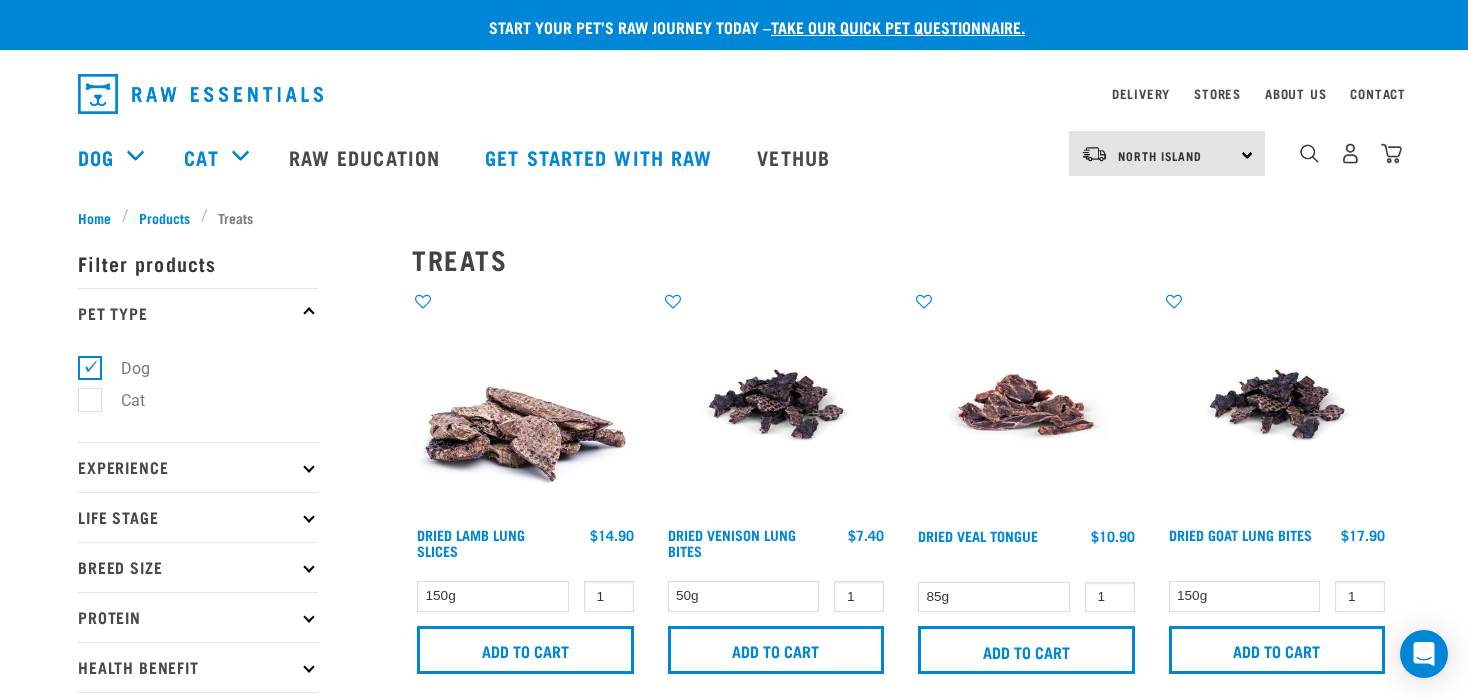 scroll, scrollTop: 0, scrollLeft: 0, axis: both 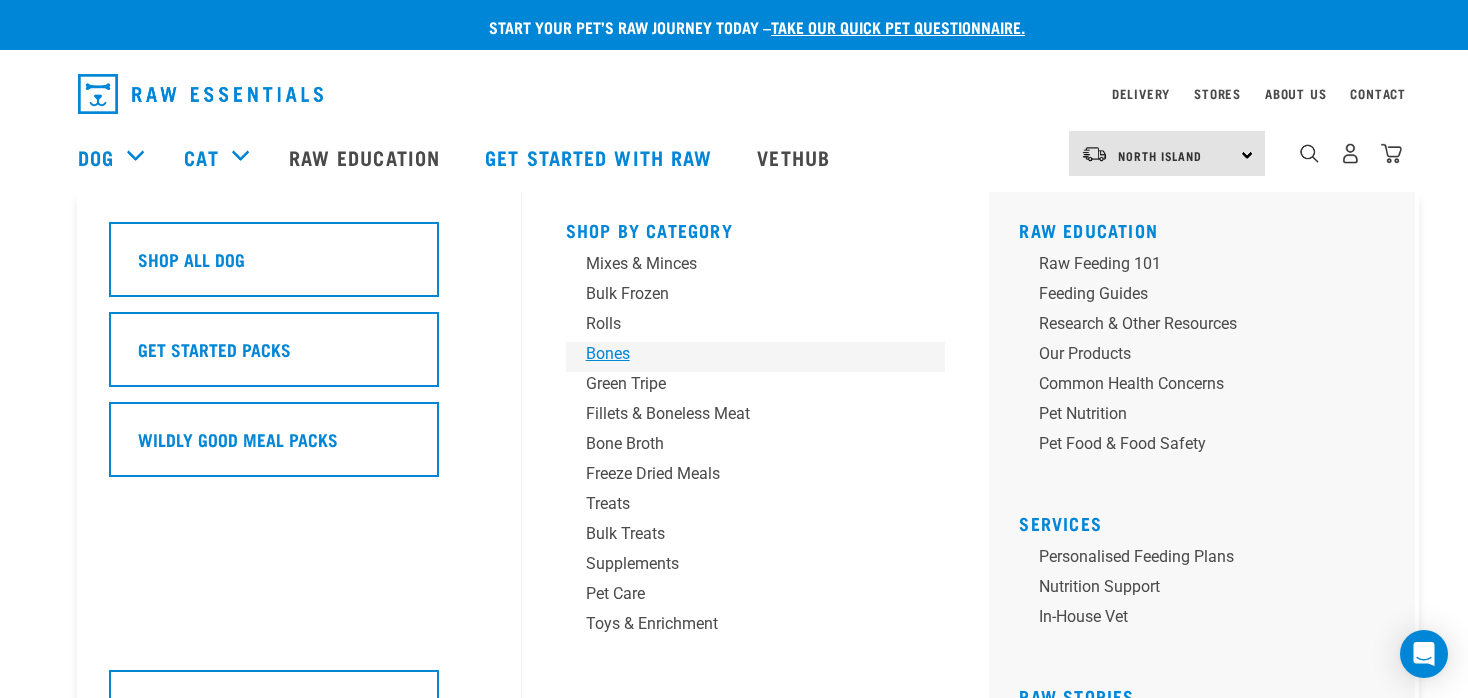 click on "Bones" at bounding box center [742, 354] 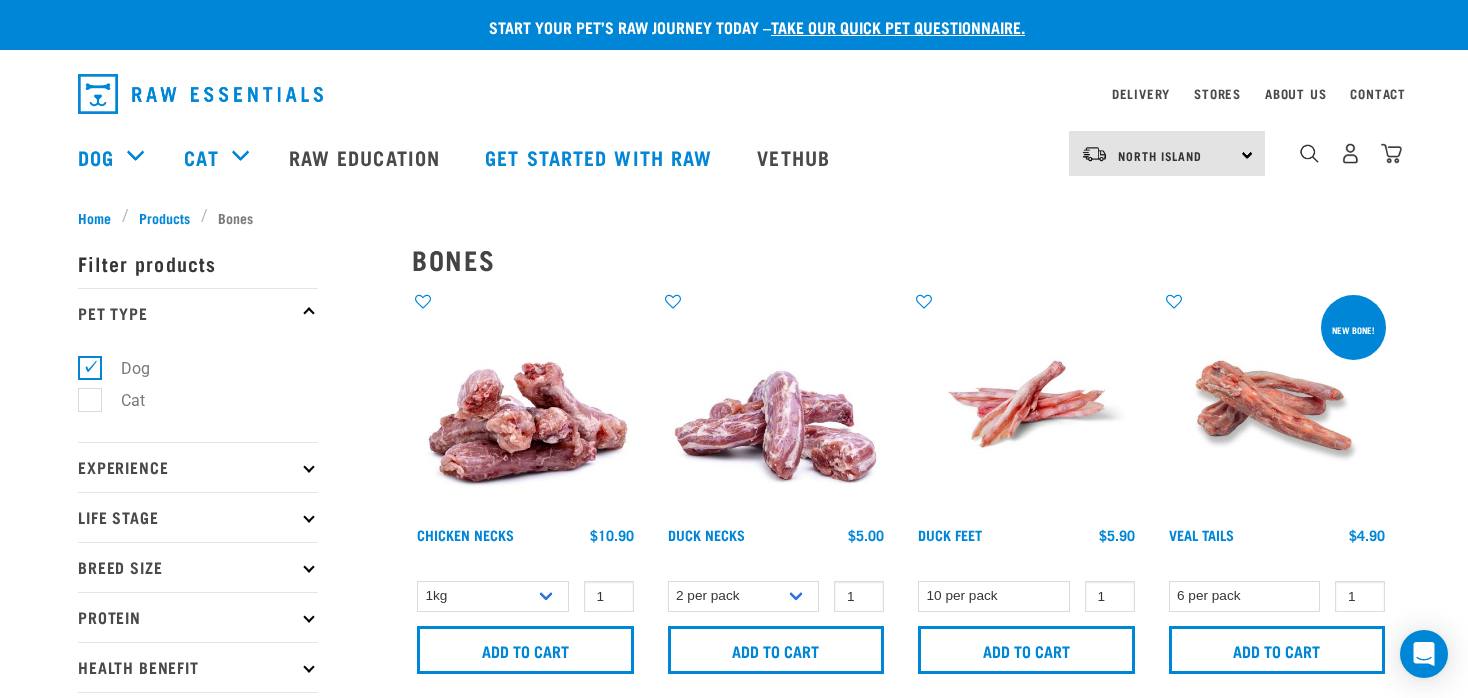 scroll, scrollTop: 0, scrollLeft: 0, axis: both 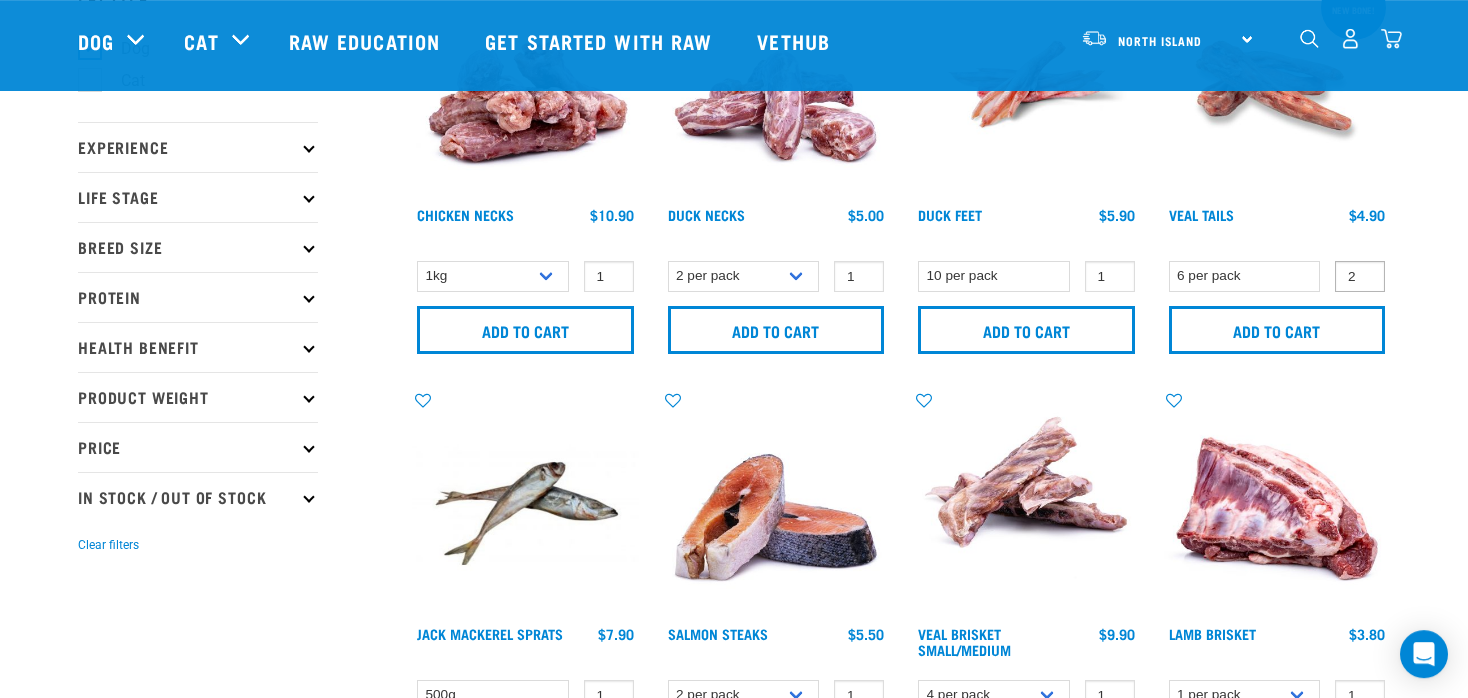 type on "2" 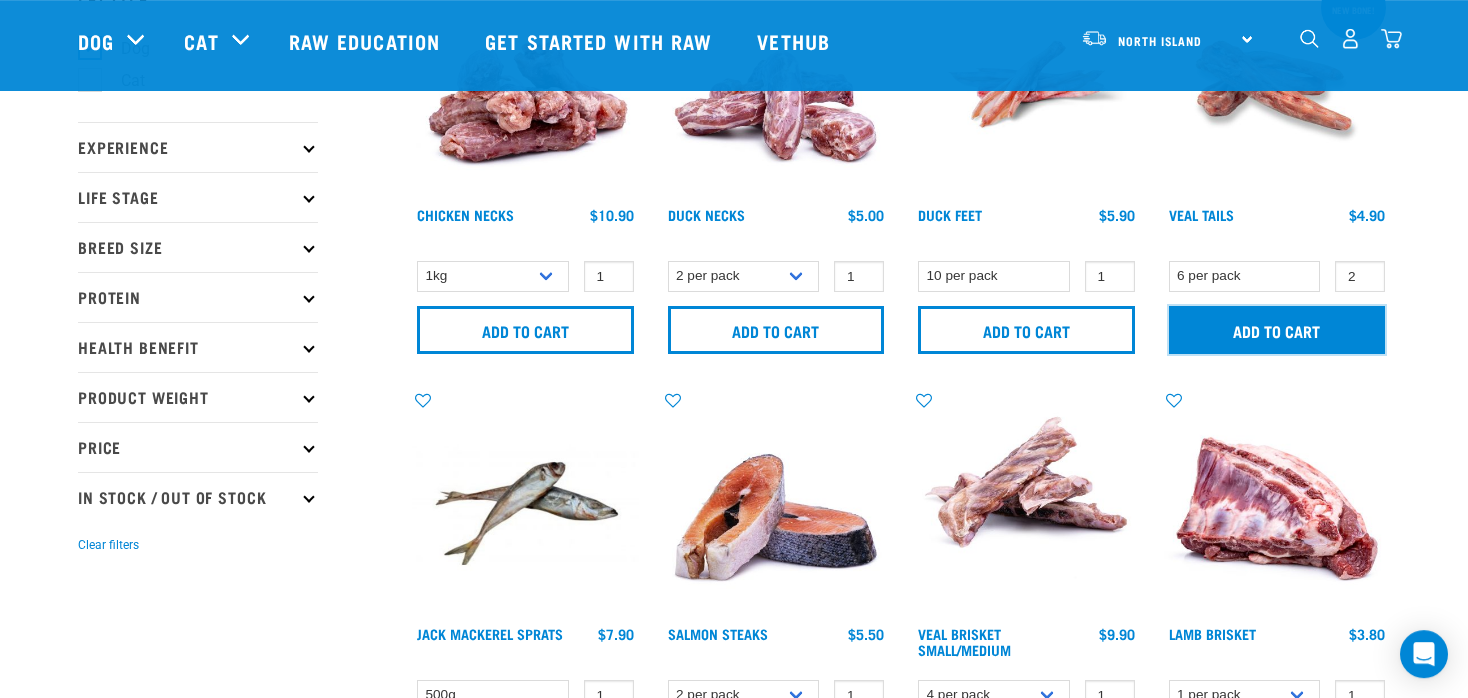 click on "Add to cart" at bounding box center [1277, 330] 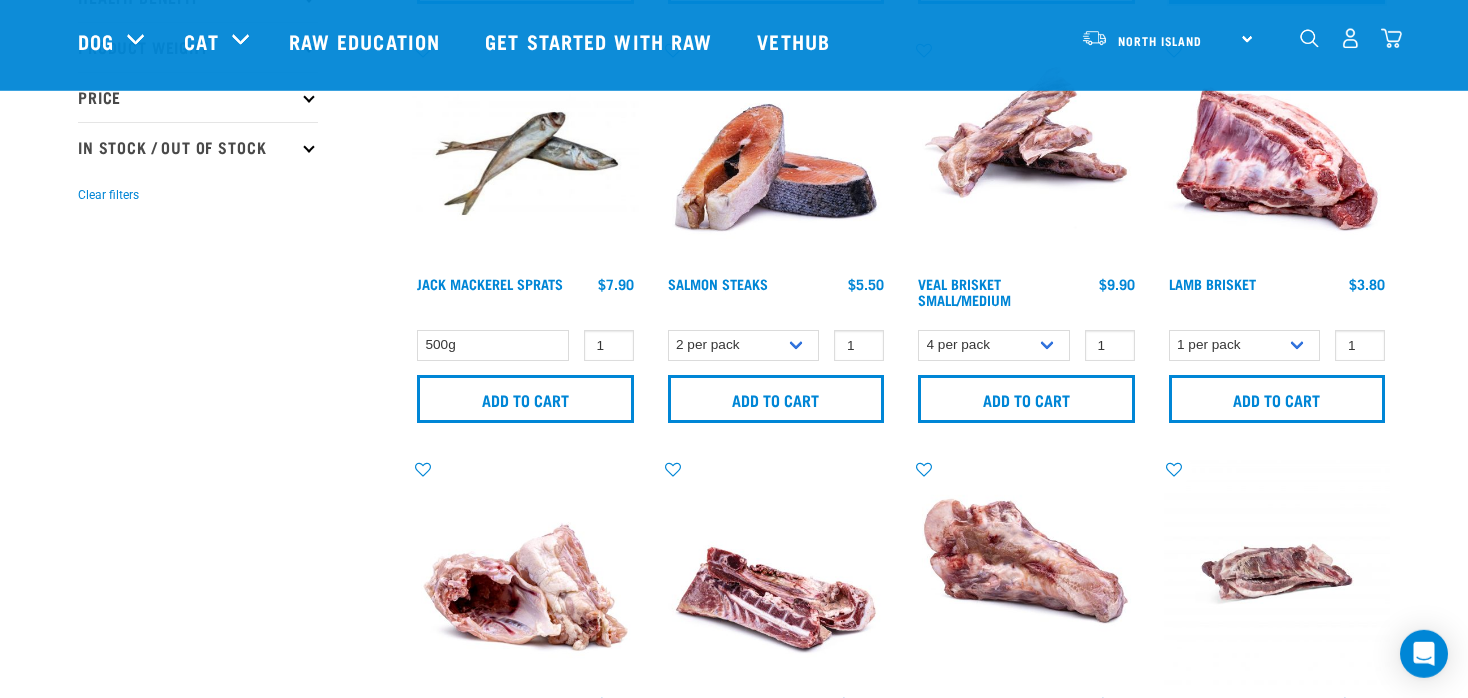 scroll, scrollTop: 543, scrollLeft: 0, axis: vertical 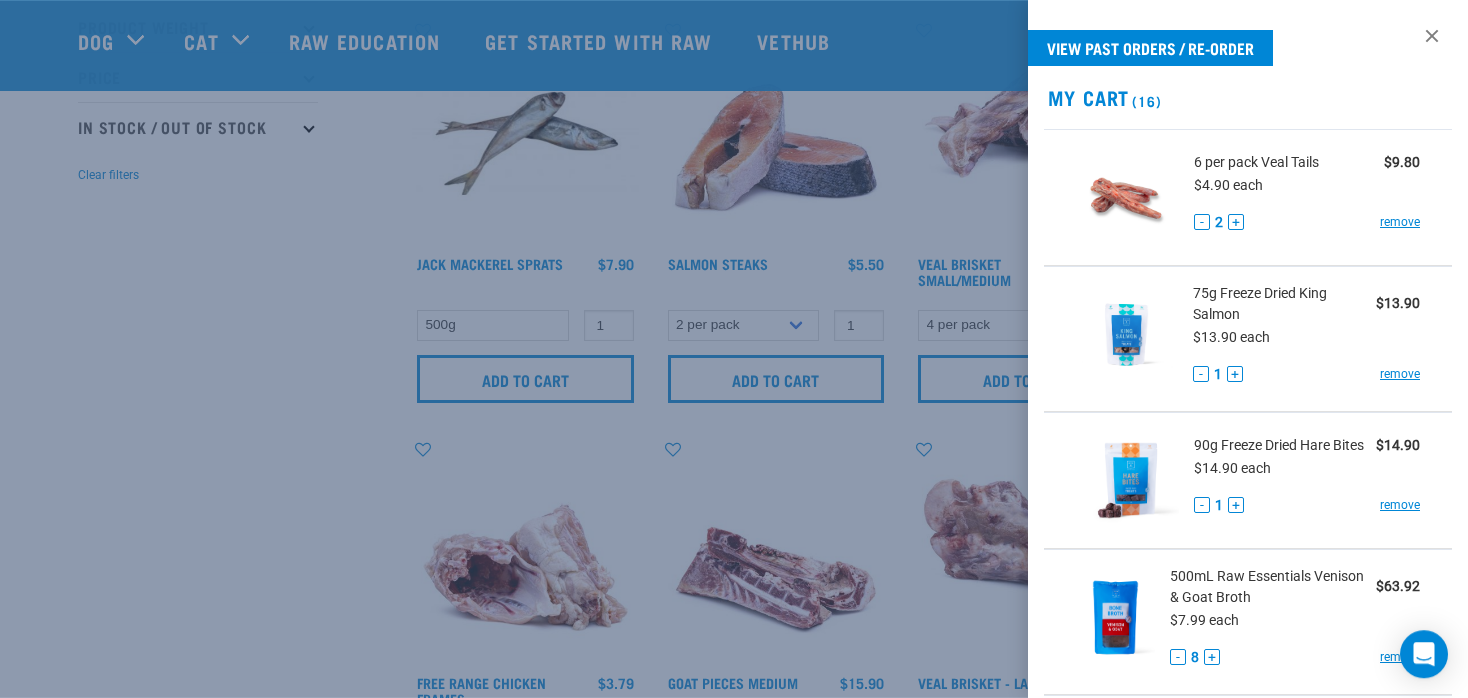 click at bounding box center (734, 349) 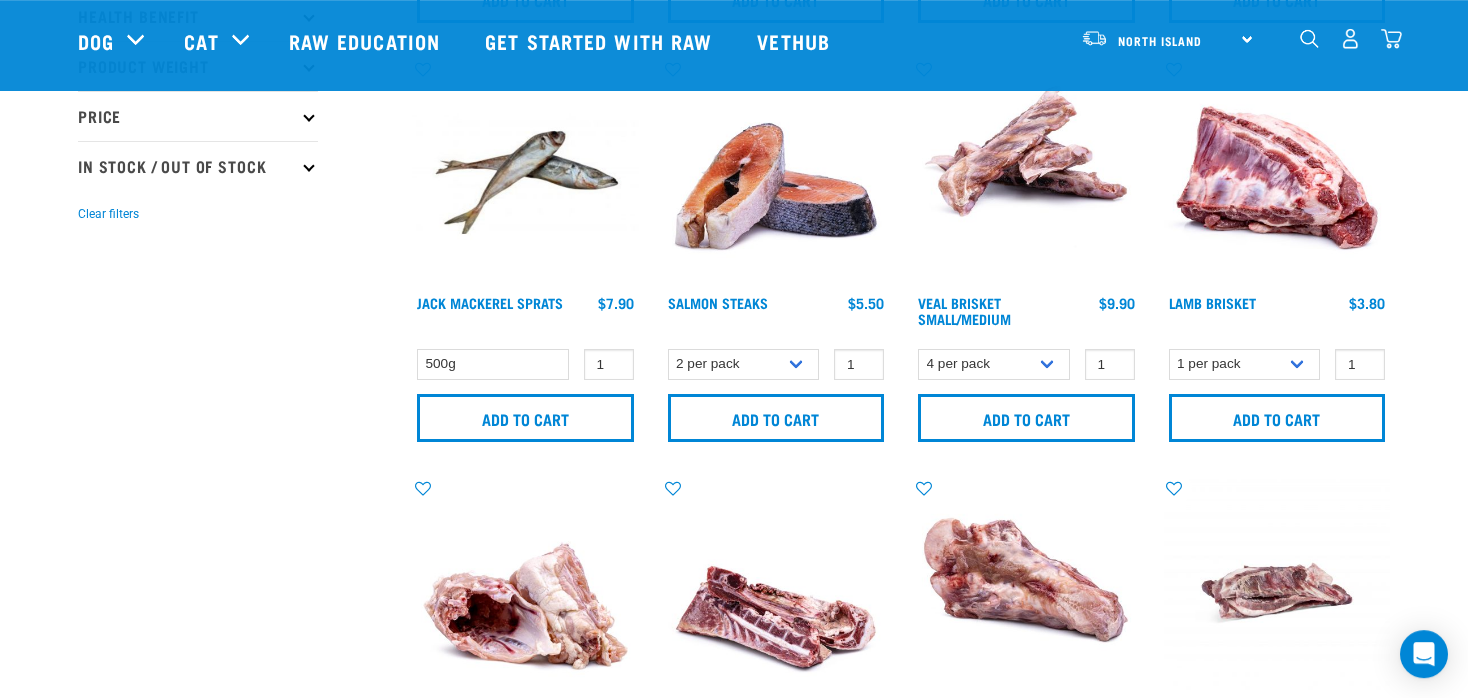 scroll, scrollTop: 484, scrollLeft: 0, axis: vertical 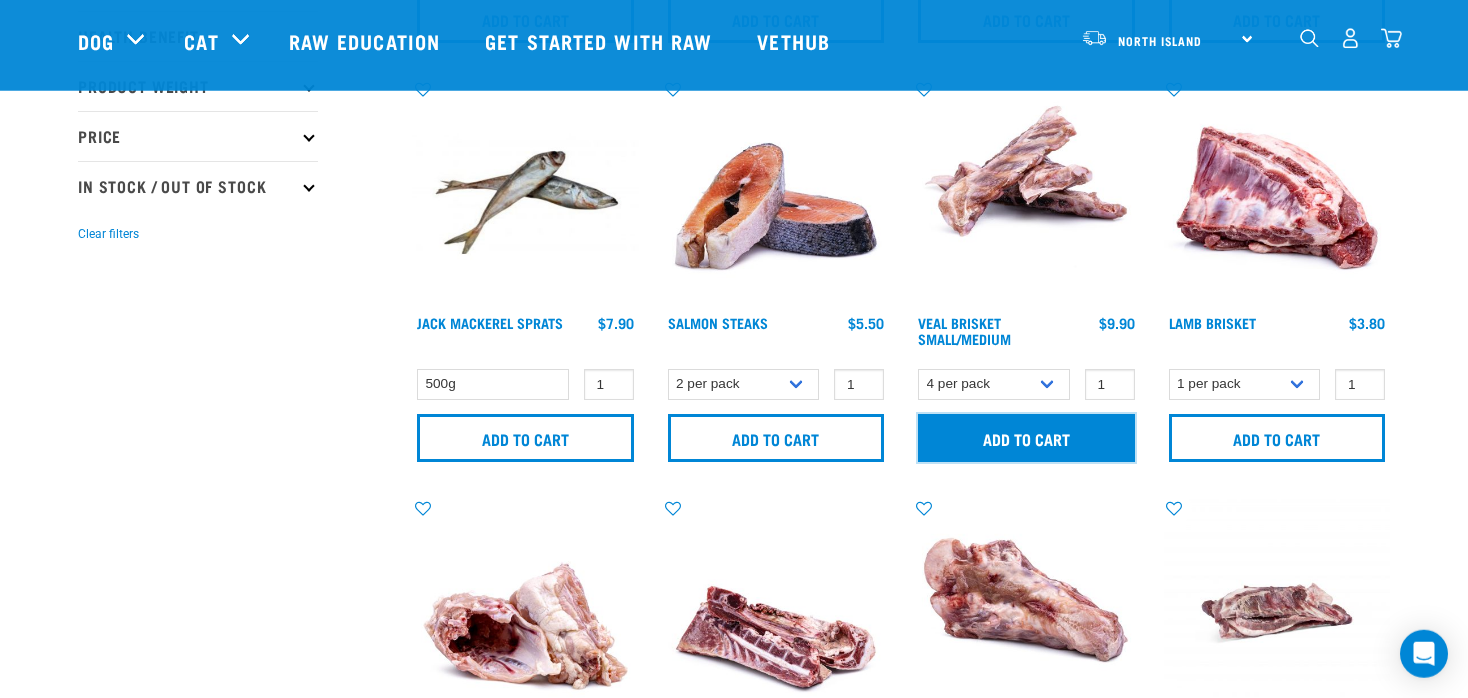 click on "Add to cart" at bounding box center [1026, 438] 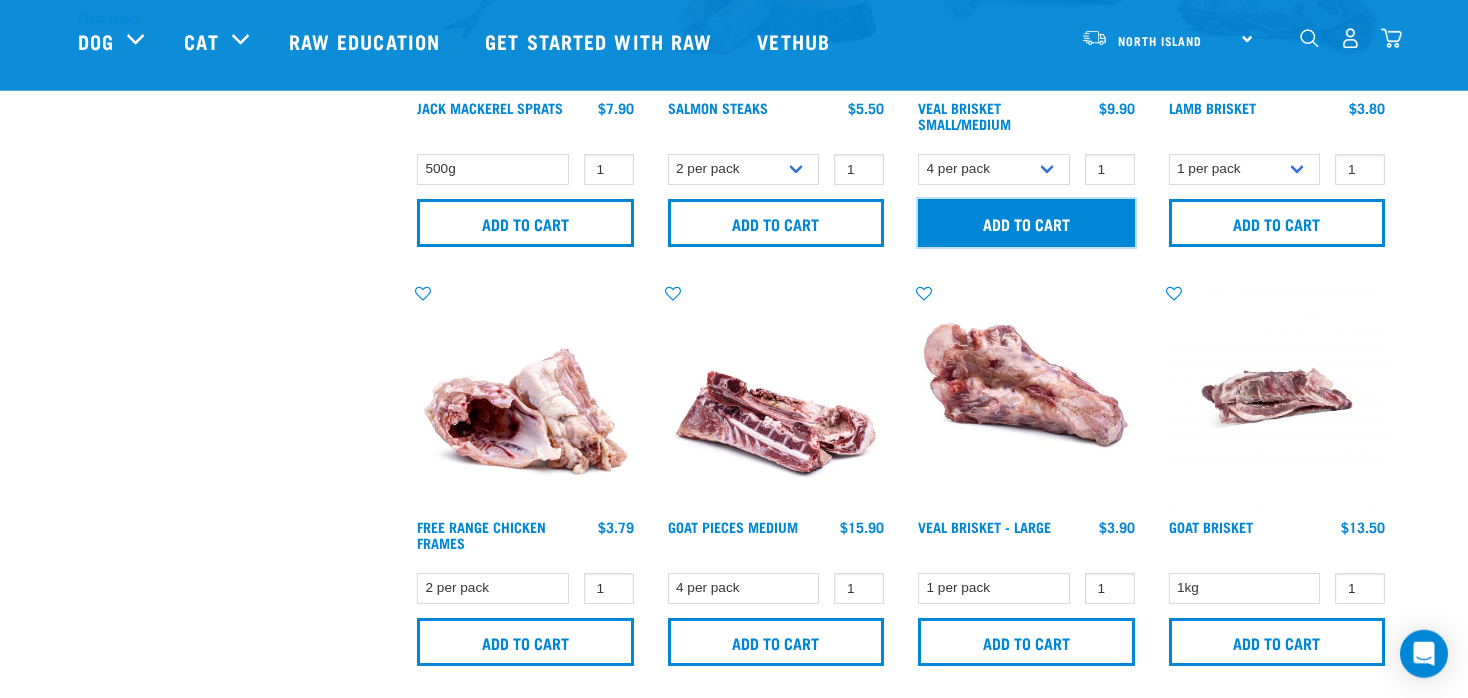 scroll, scrollTop: 748, scrollLeft: 0, axis: vertical 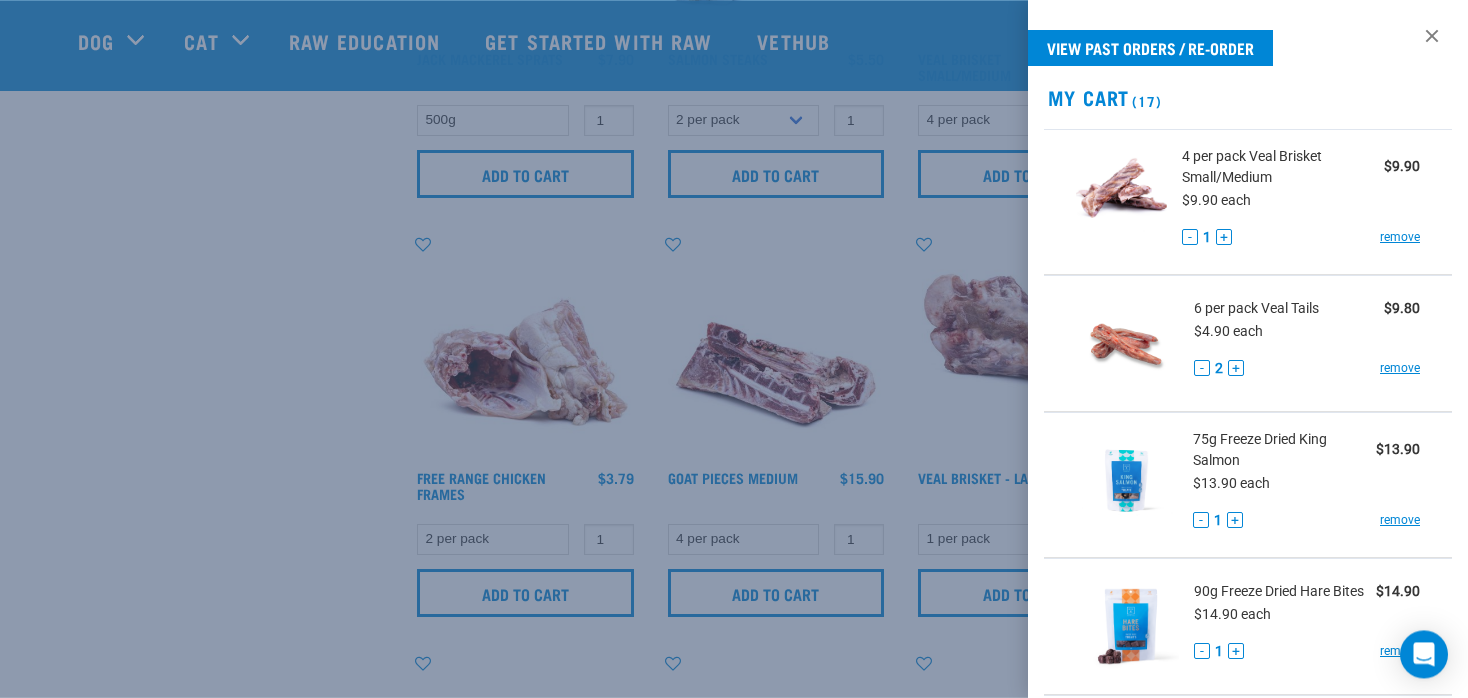 click at bounding box center (734, 349) 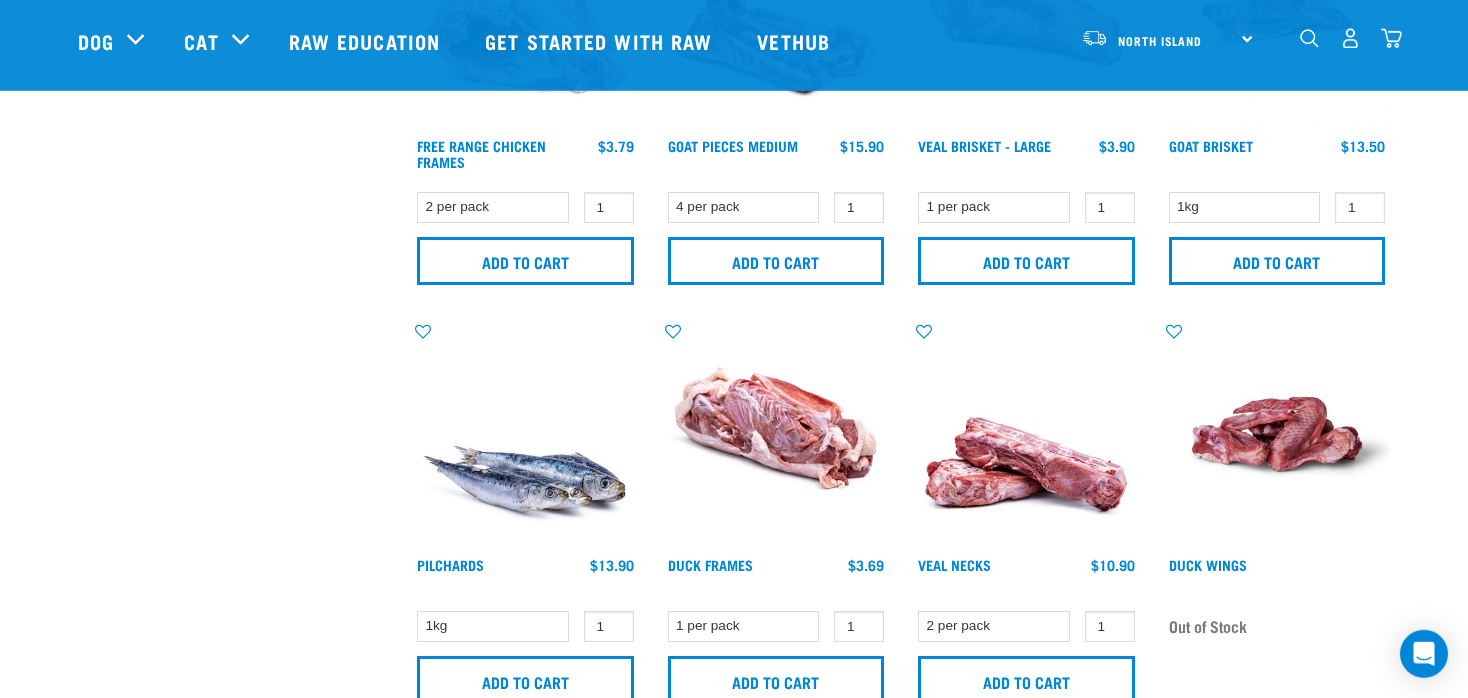 scroll, scrollTop: 1135, scrollLeft: 0, axis: vertical 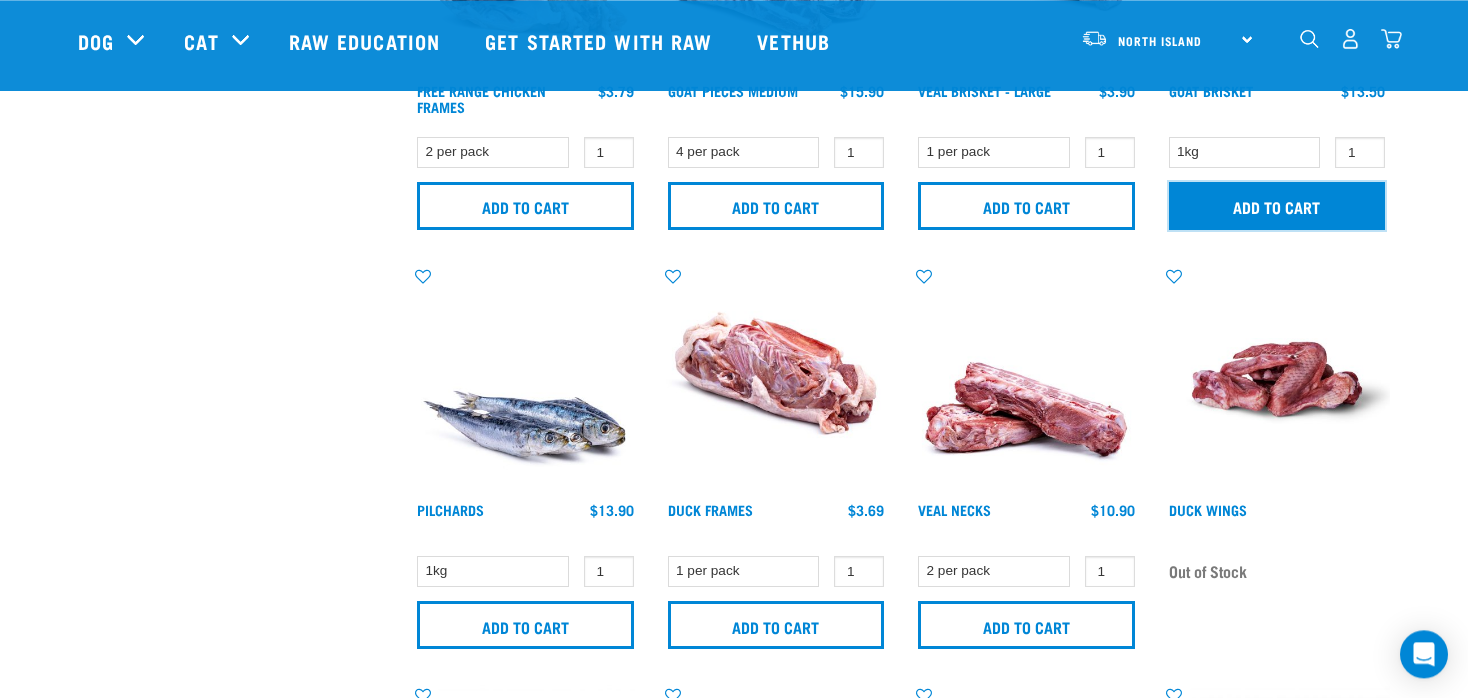 click on "Add to cart" at bounding box center (1277, 206) 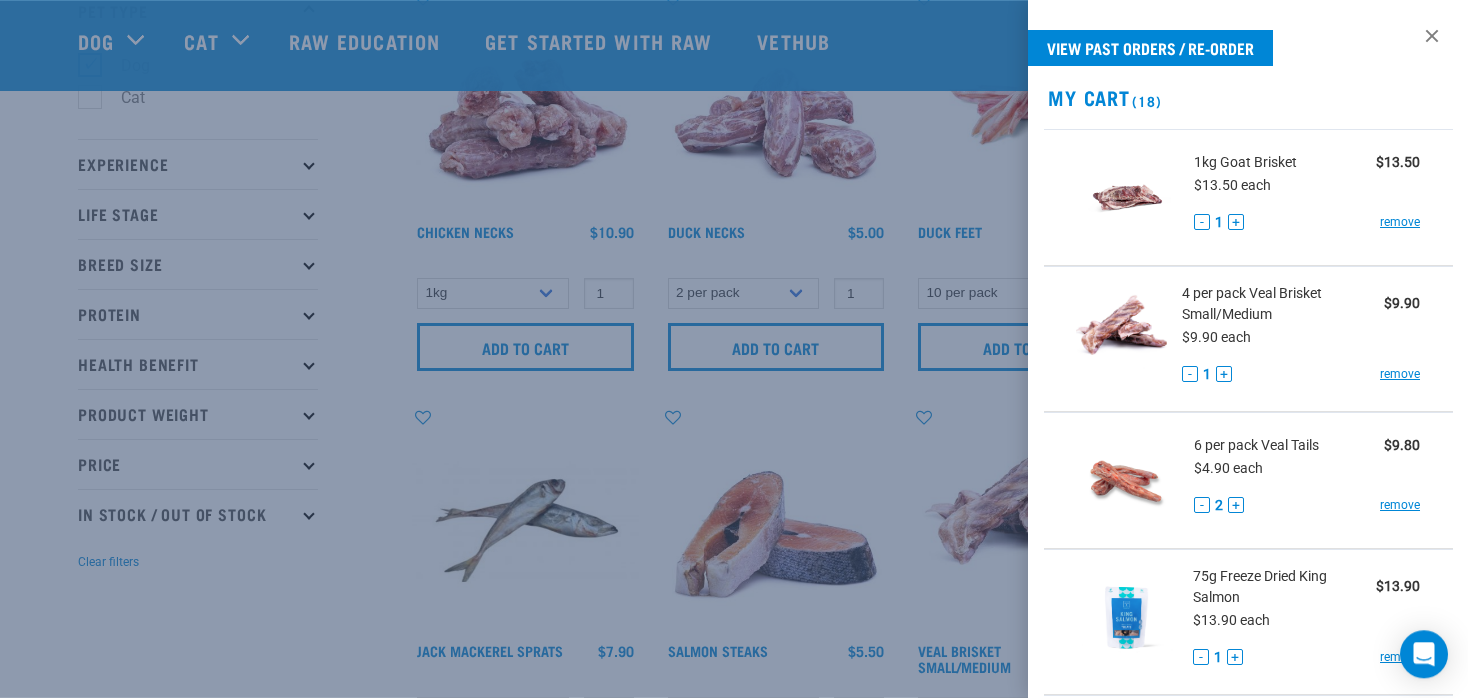 scroll, scrollTop: 146, scrollLeft: 0, axis: vertical 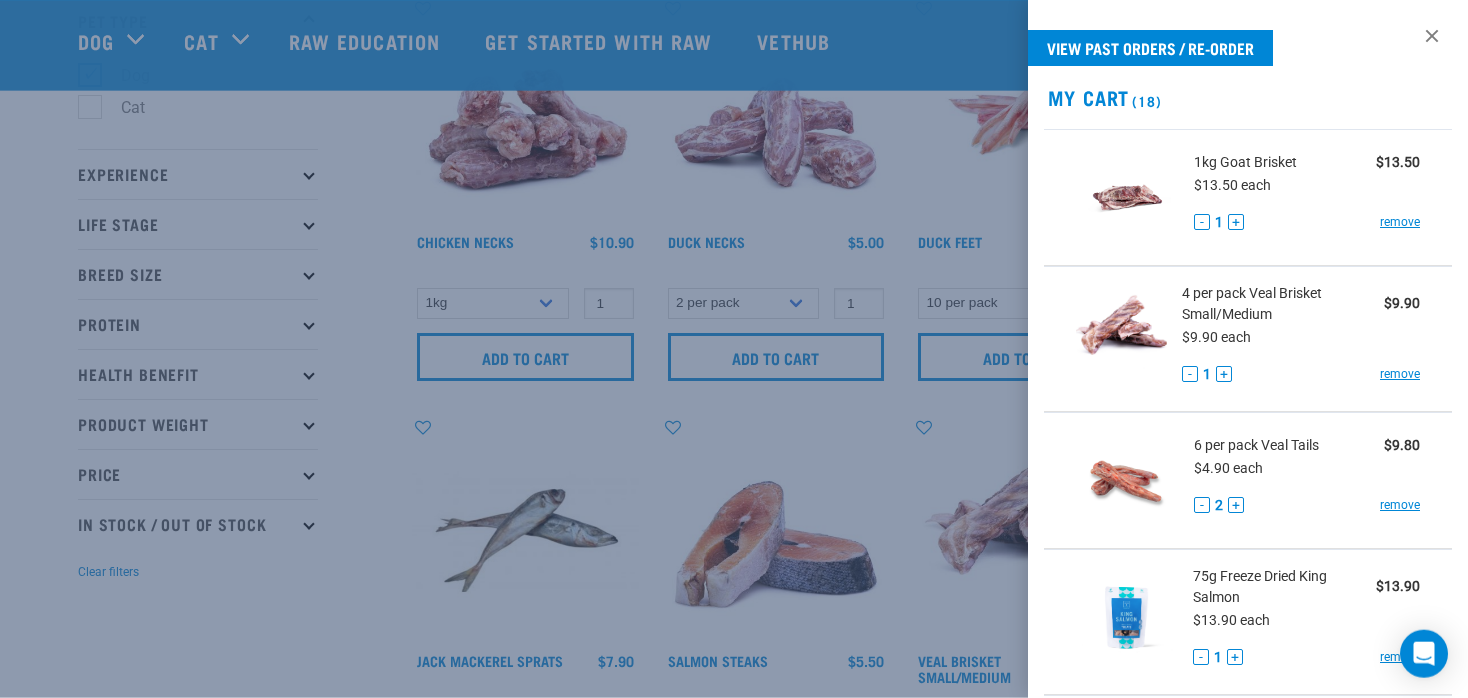 click at bounding box center [734, 349] 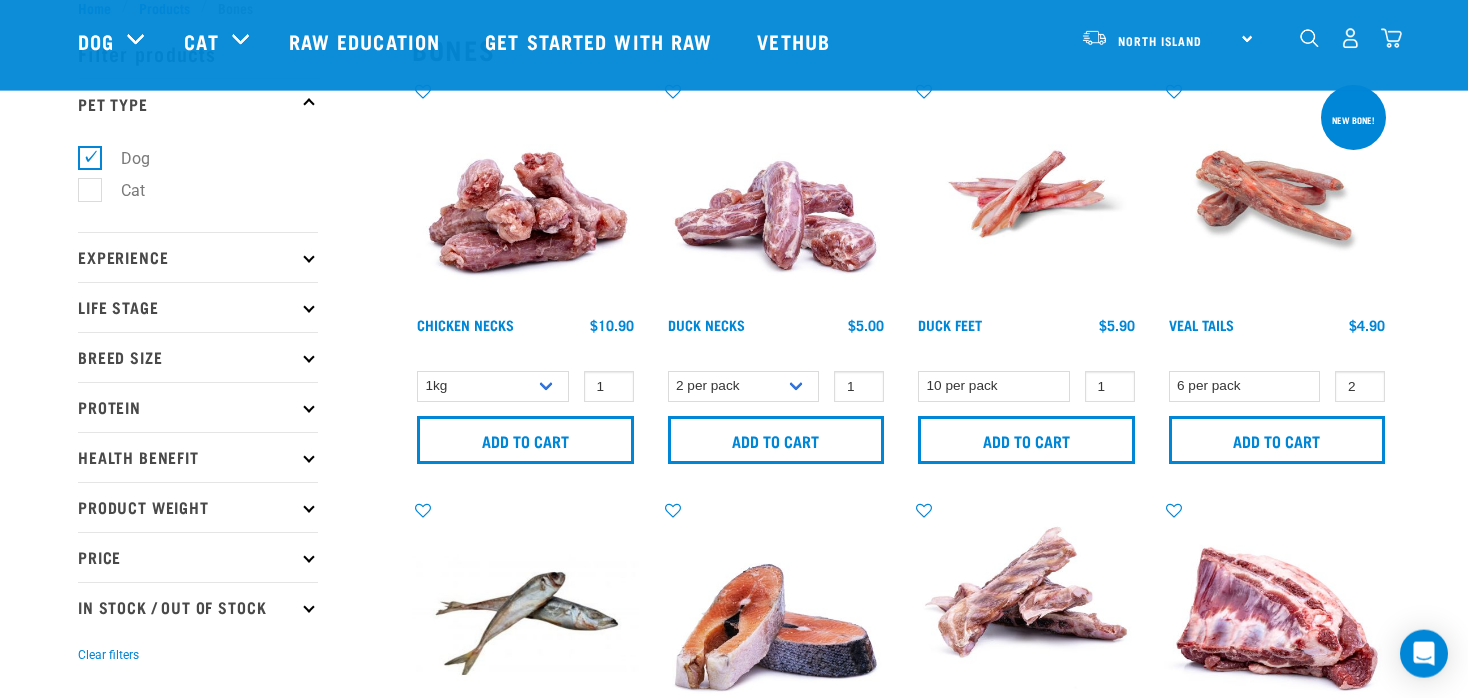 scroll, scrollTop: 0, scrollLeft: 0, axis: both 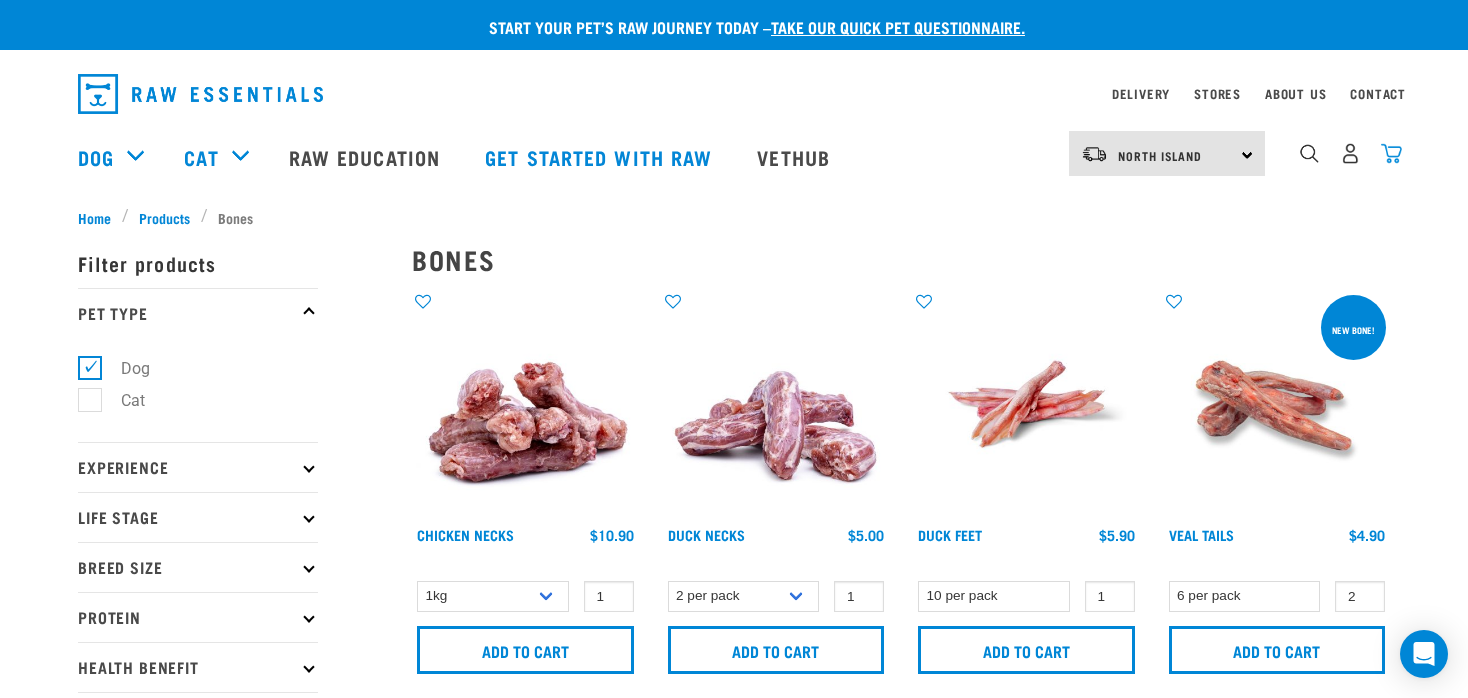 click at bounding box center [1391, 153] 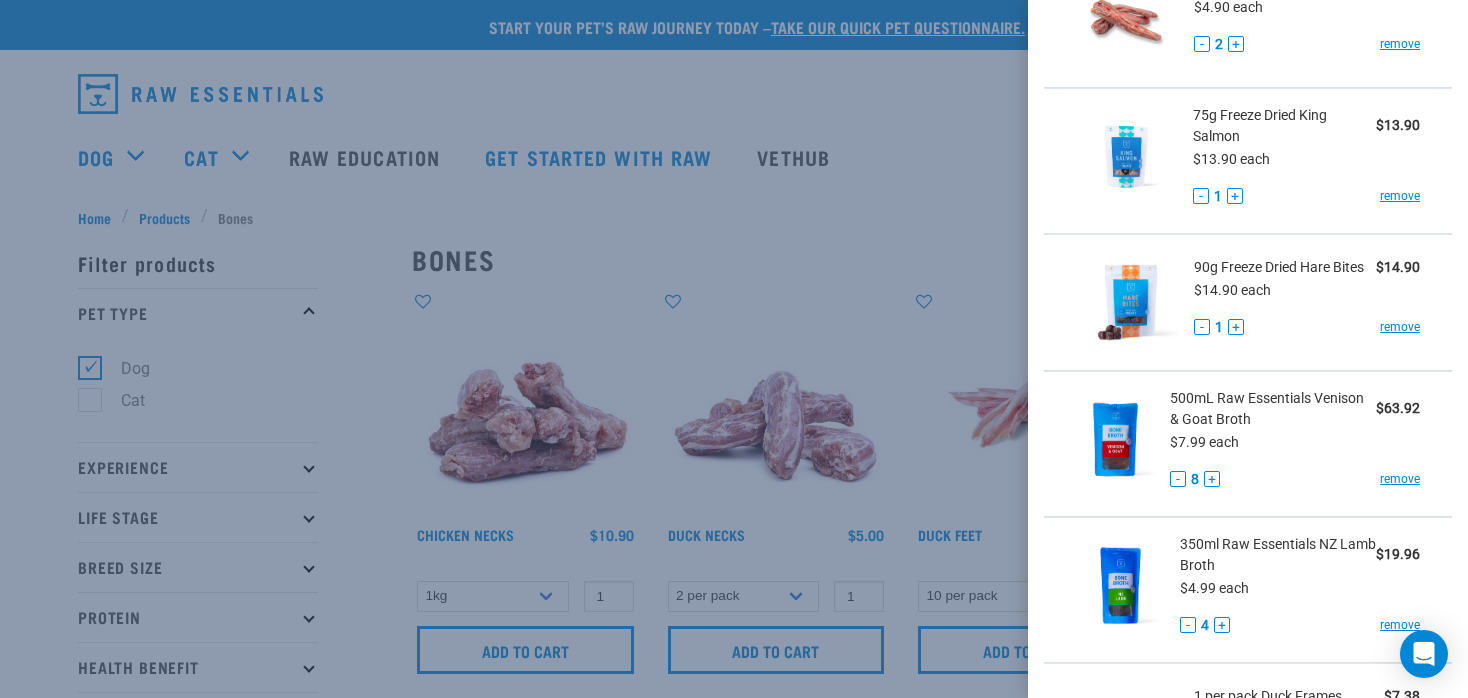 scroll, scrollTop: 540, scrollLeft: 0, axis: vertical 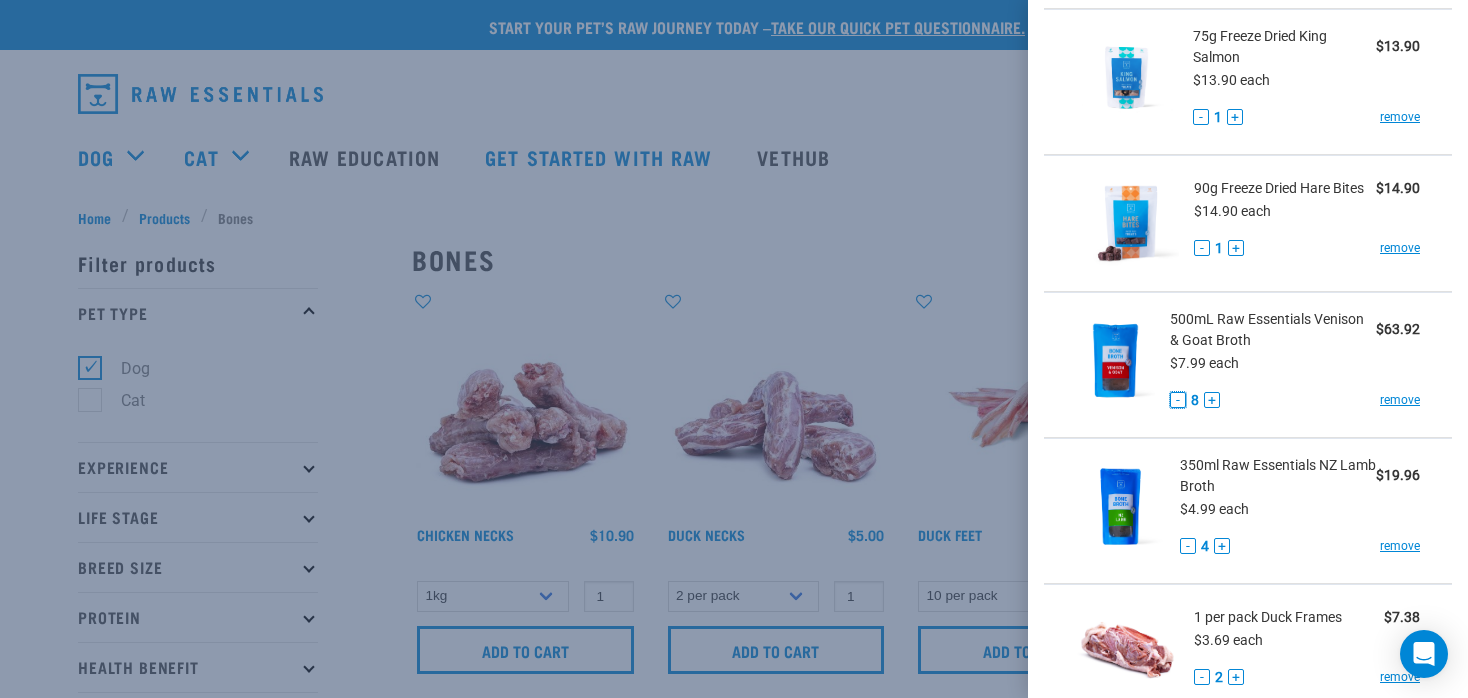 click on "-" at bounding box center [1178, 400] 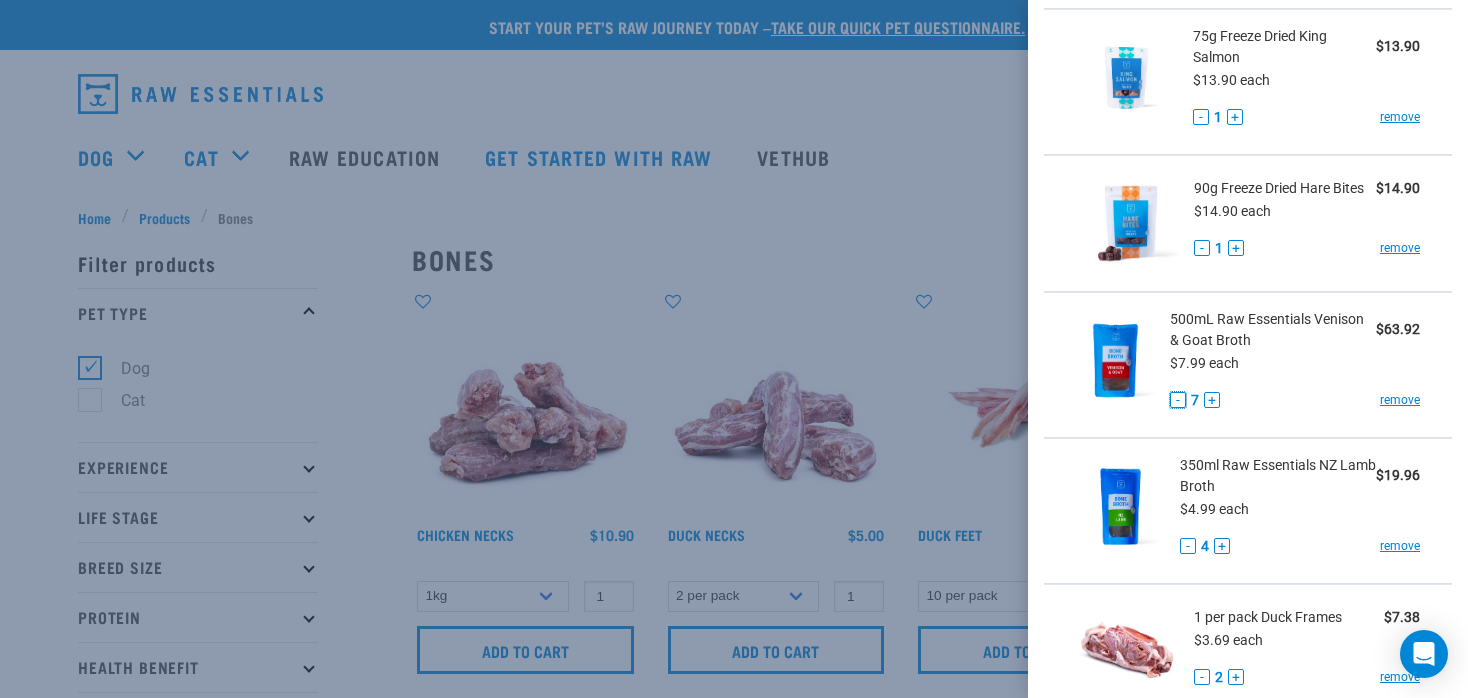 click on "-" at bounding box center (1178, 400) 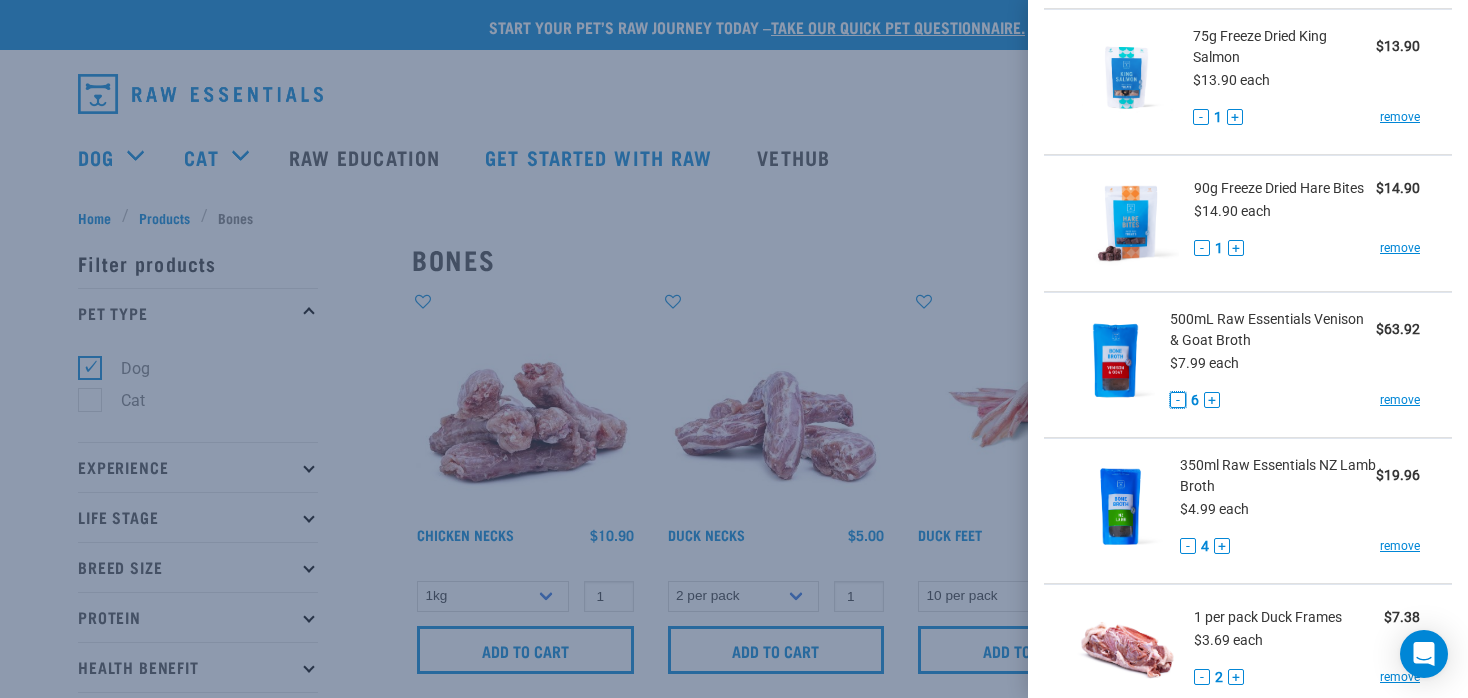 click on "-" at bounding box center [1178, 400] 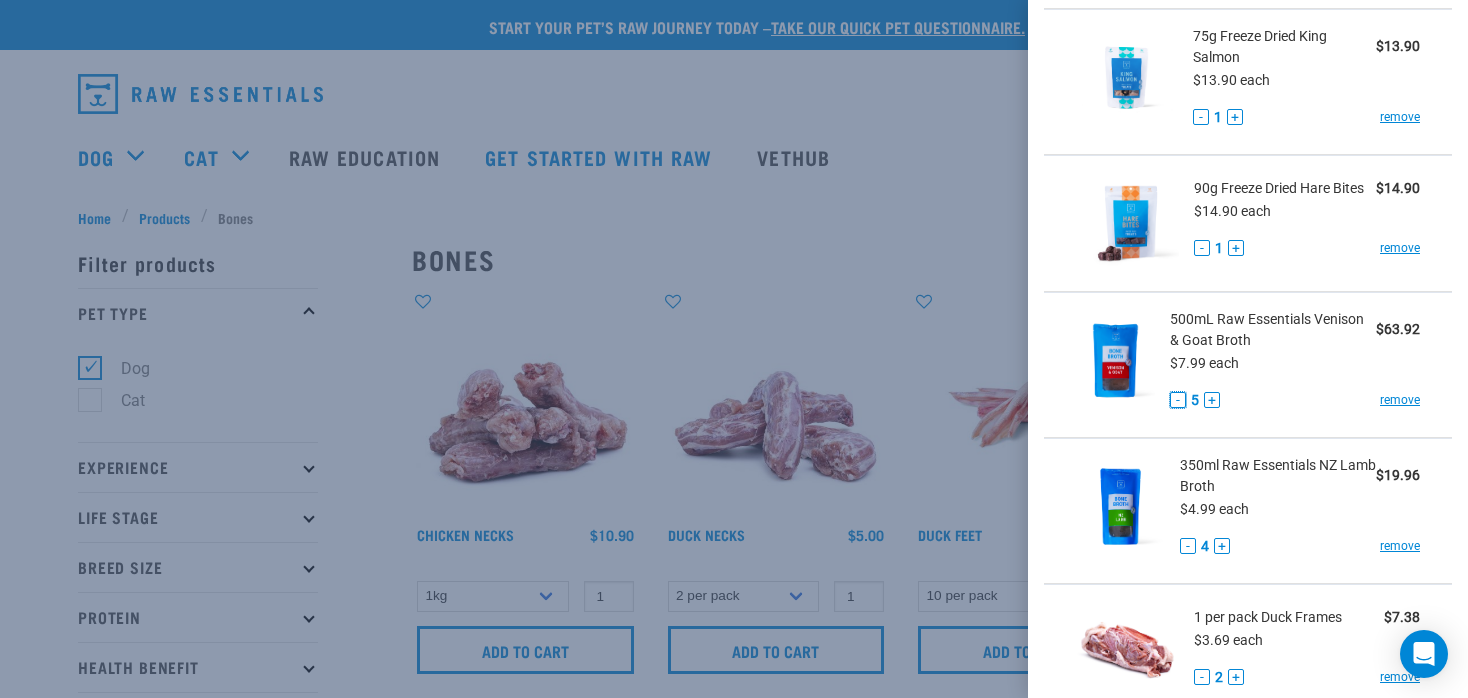 click on "-" at bounding box center [1178, 400] 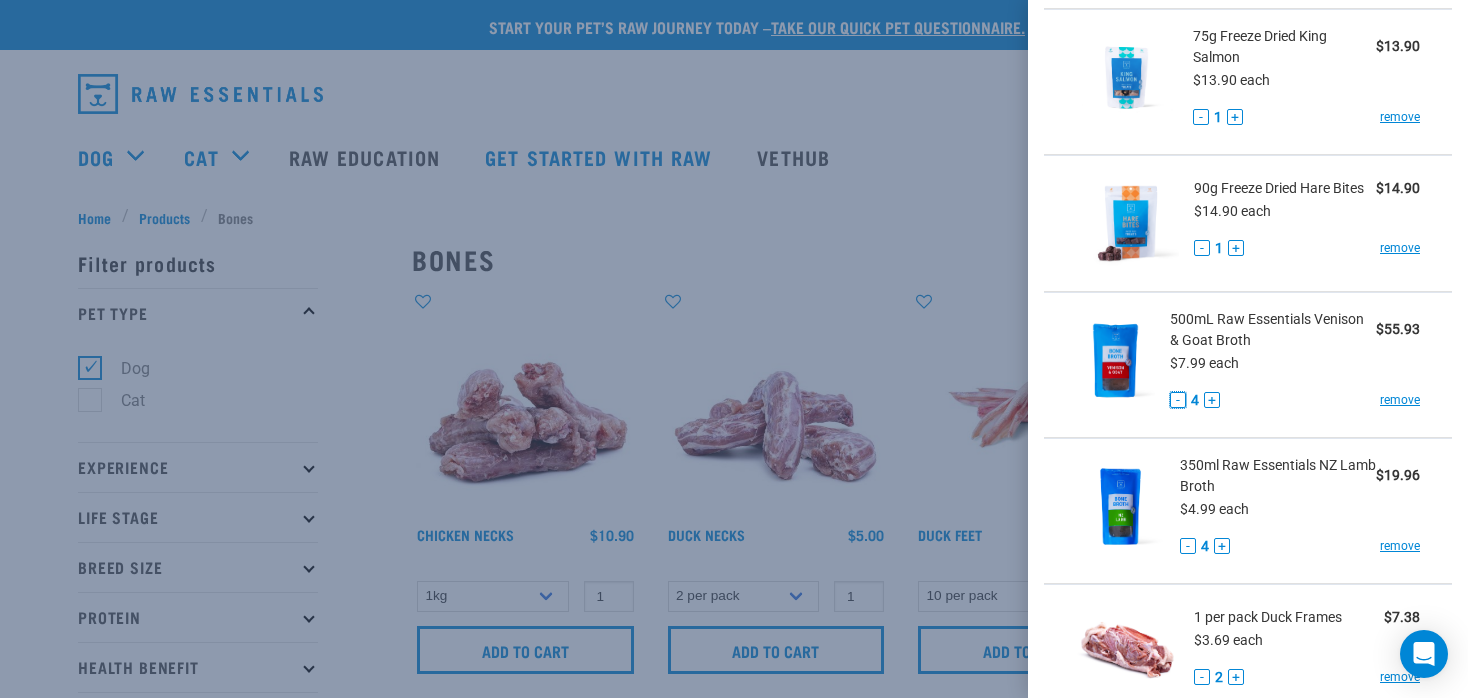 click on "-" at bounding box center (1178, 400) 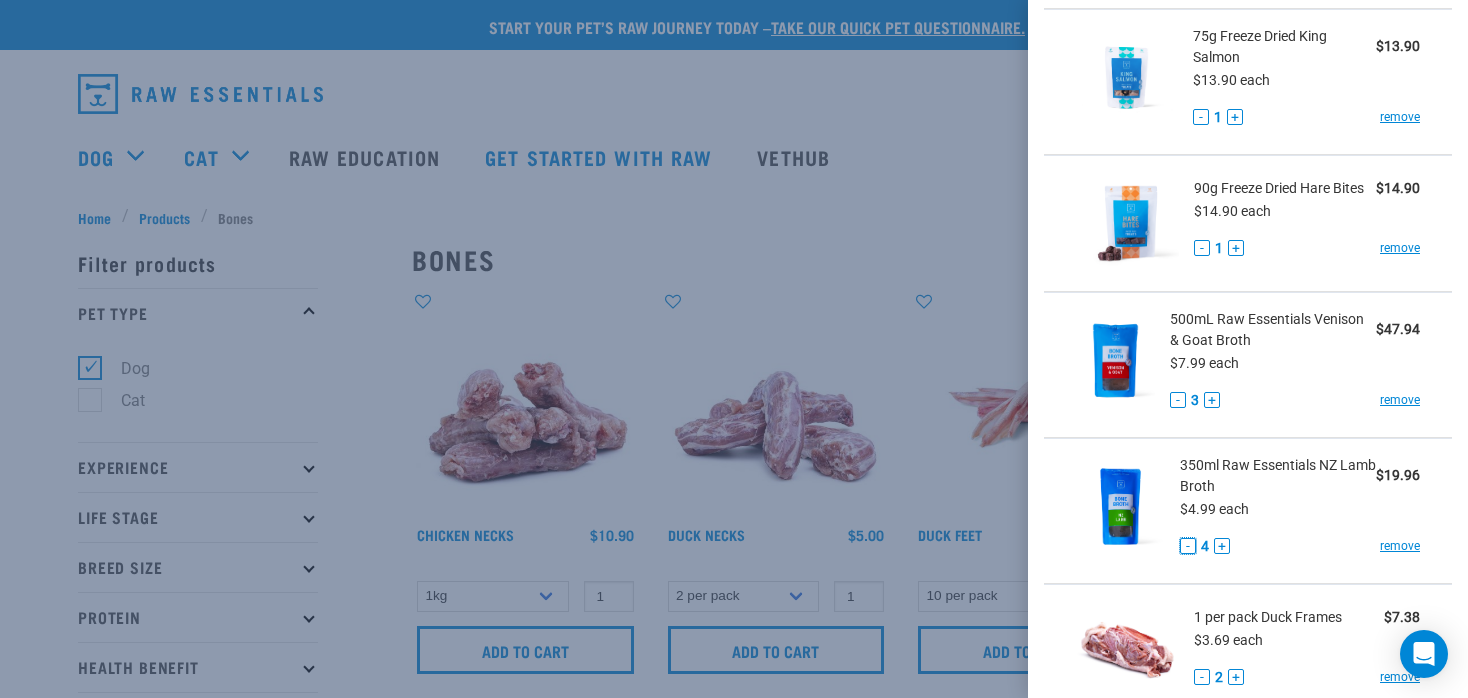 click on "-" at bounding box center [1188, 546] 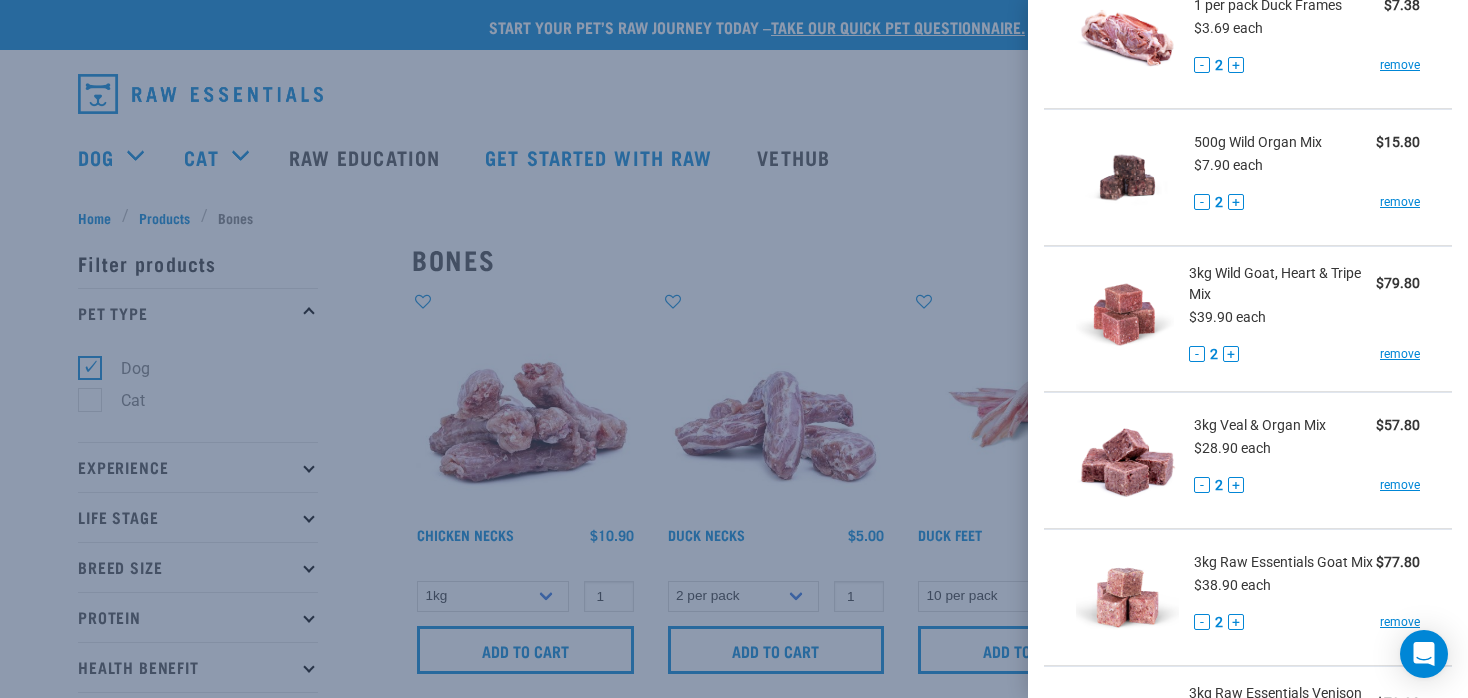 scroll, scrollTop: 1217, scrollLeft: 0, axis: vertical 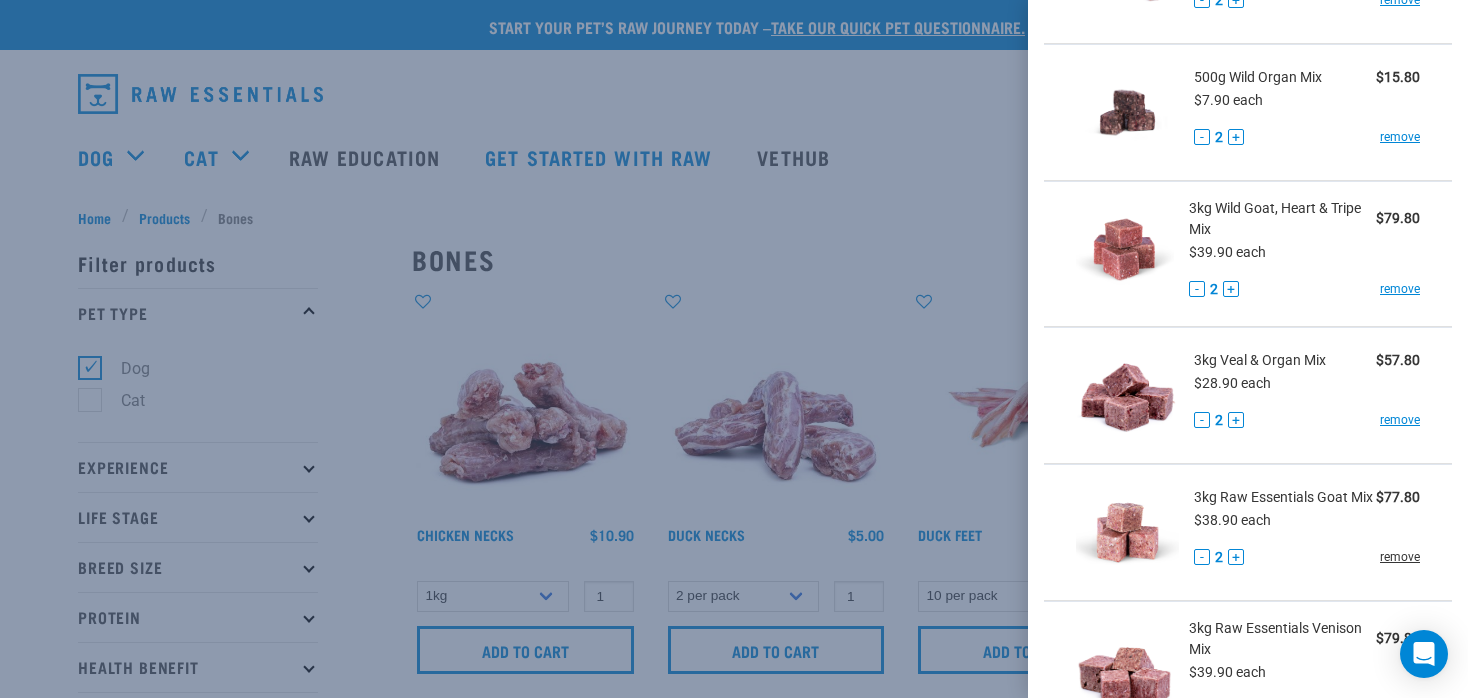 click on "remove" at bounding box center (1400, 557) 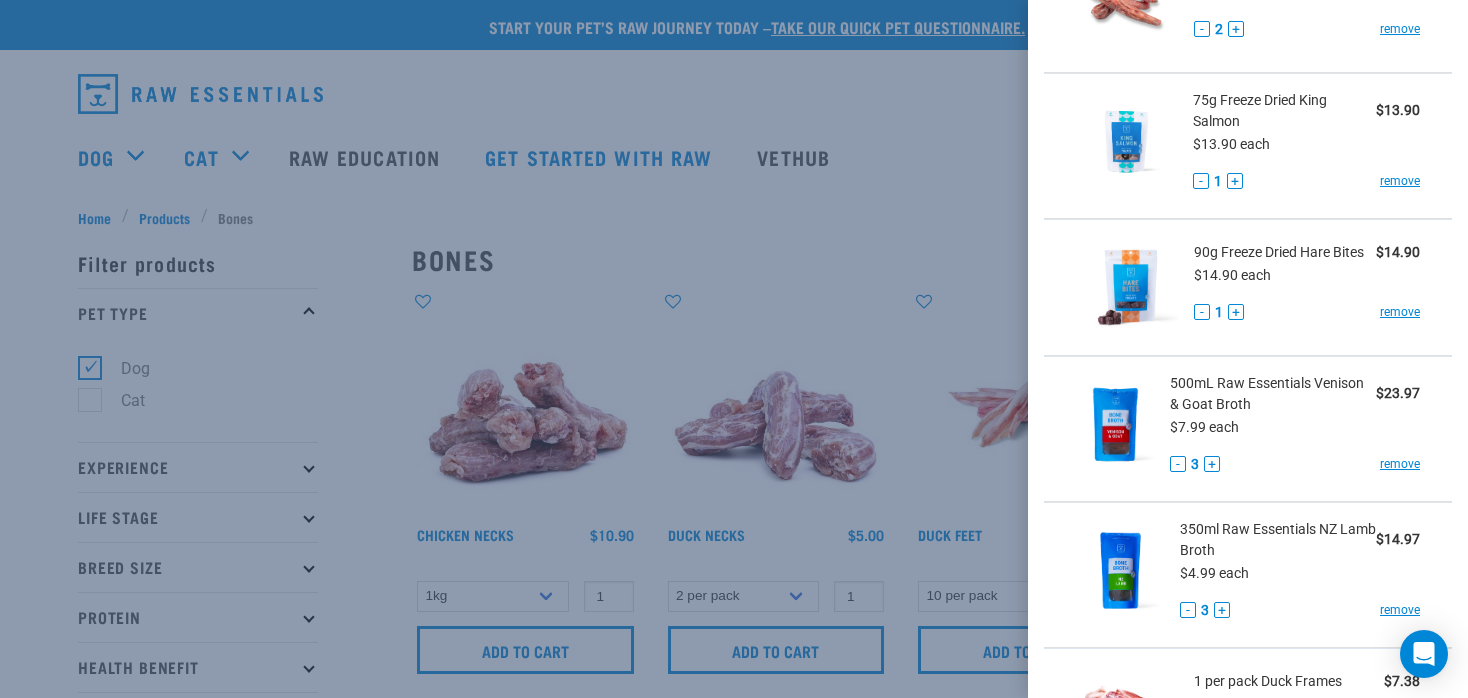 scroll, scrollTop: 480, scrollLeft: 0, axis: vertical 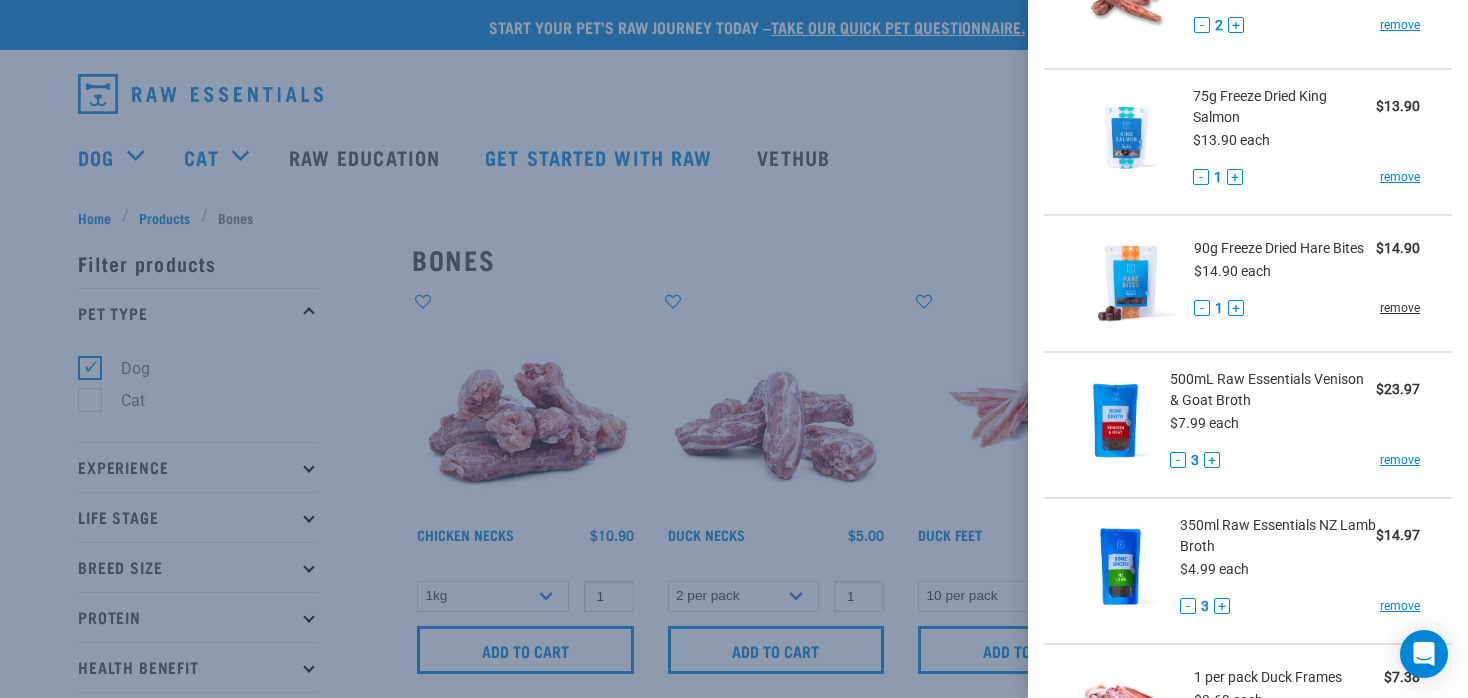 click on "remove" at bounding box center [1400, 308] 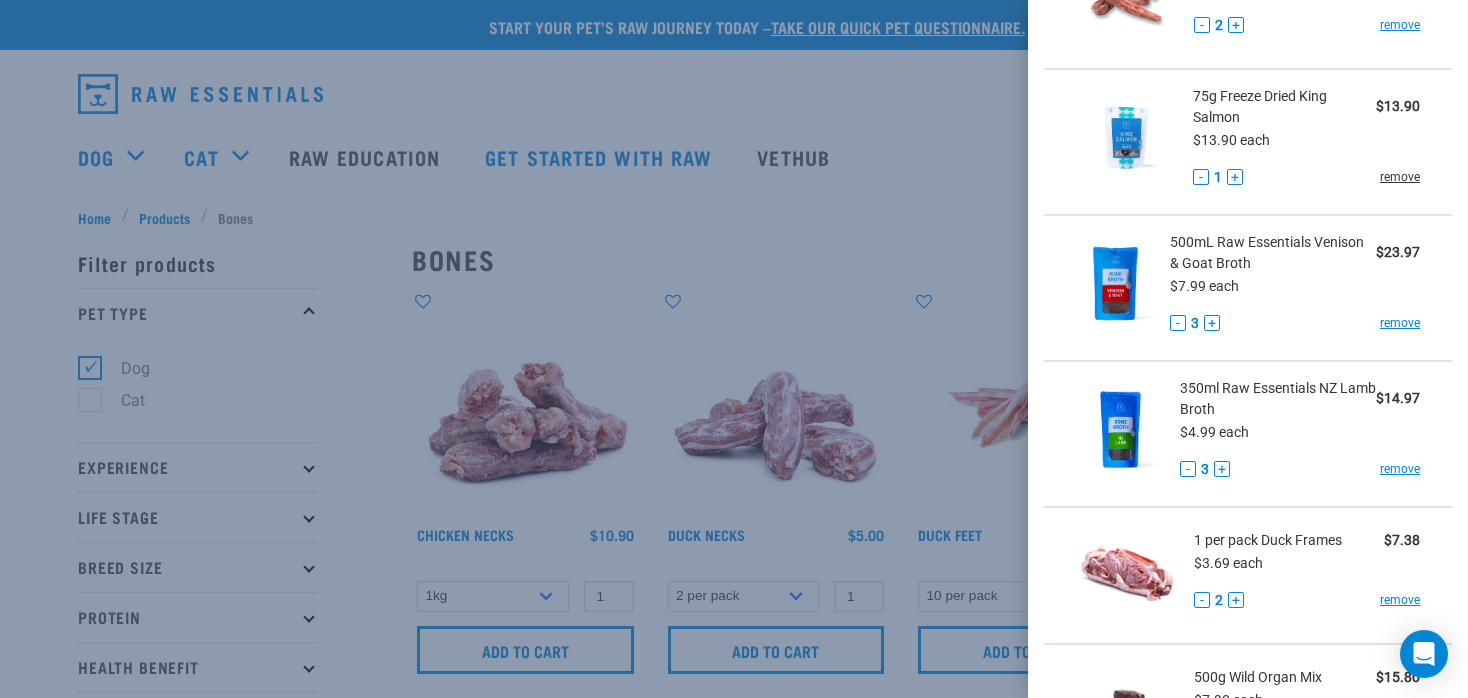 click on "remove" at bounding box center (1400, 177) 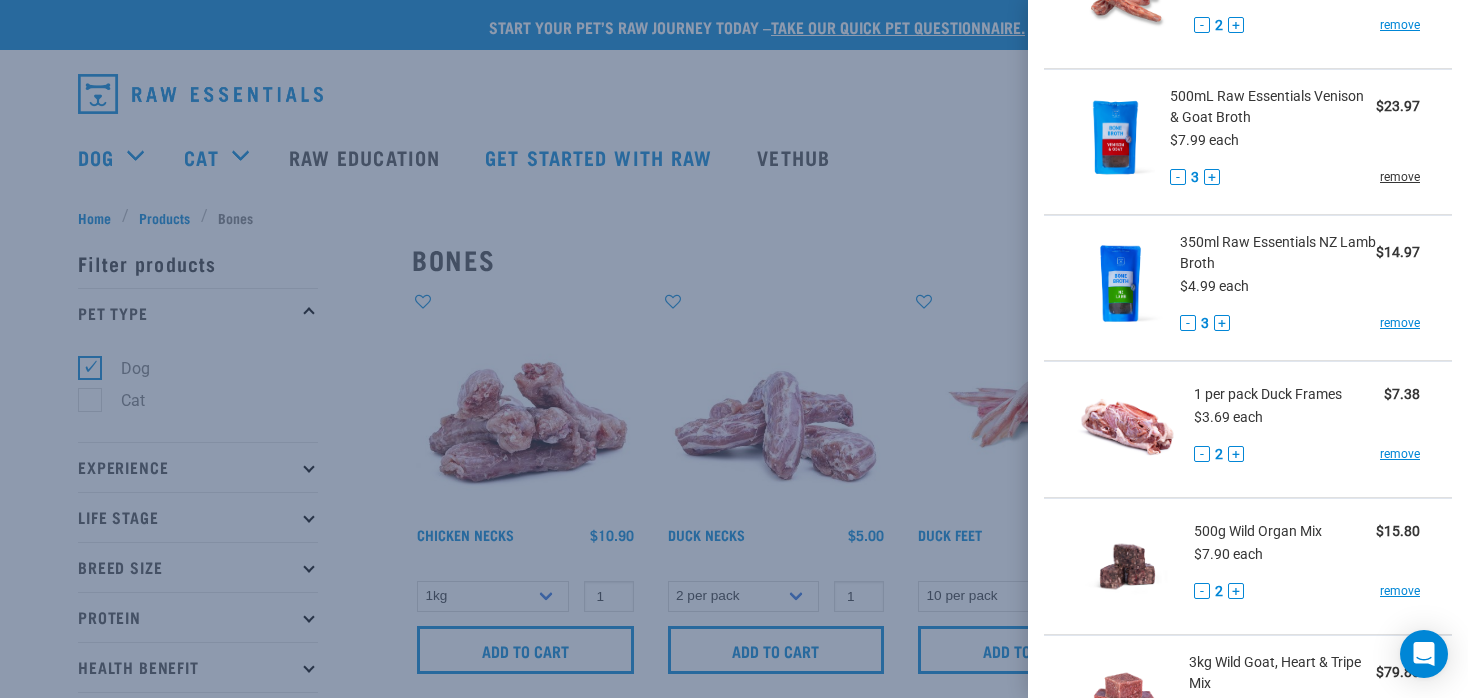 click on "remove" at bounding box center (1400, 177) 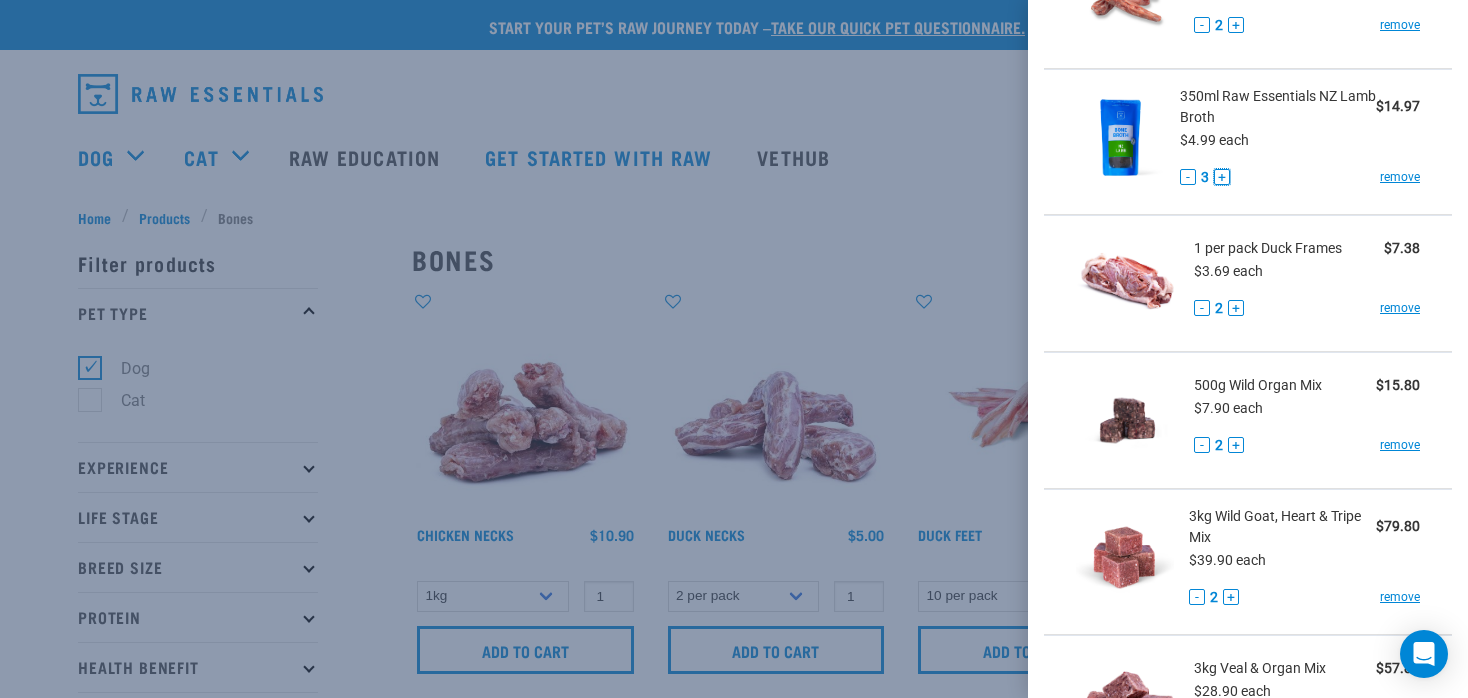 click on "+" at bounding box center (1222, 177) 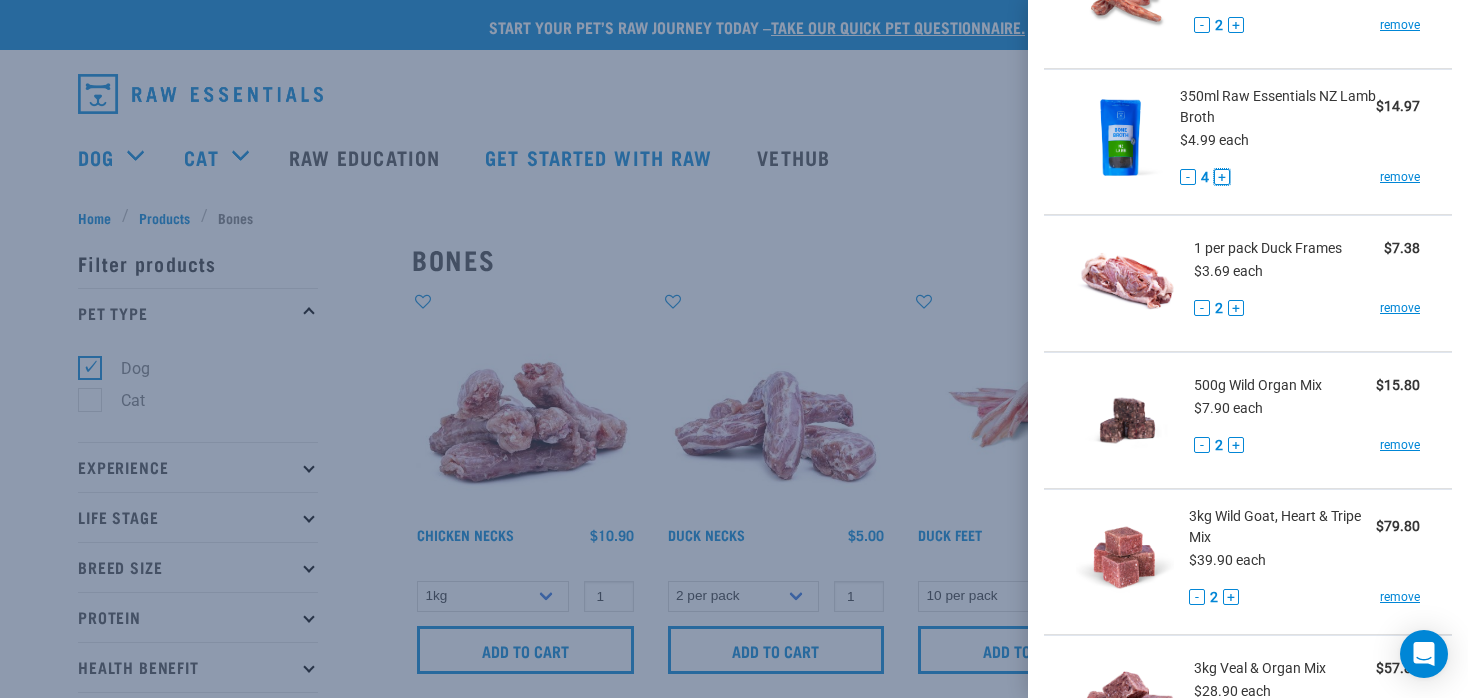 click on "+" at bounding box center [1222, 177] 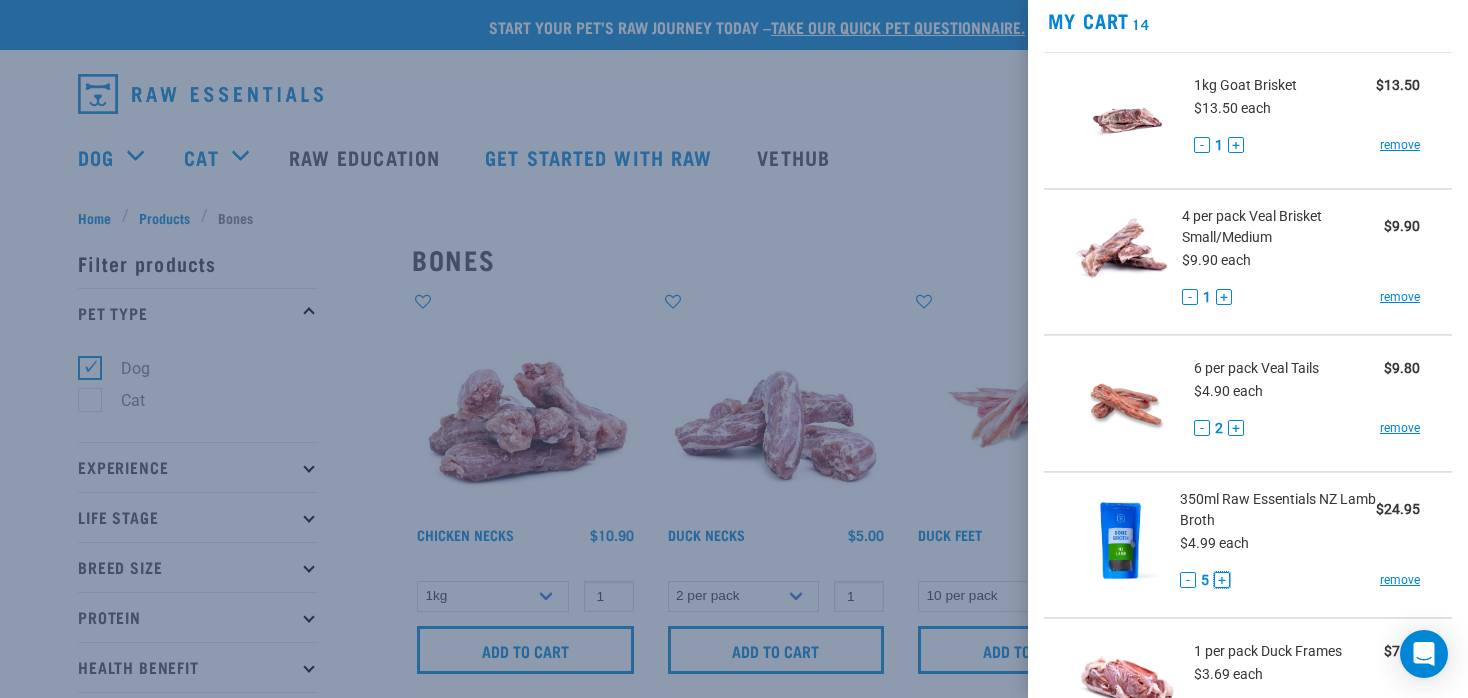 scroll, scrollTop: 40, scrollLeft: 0, axis: vertical 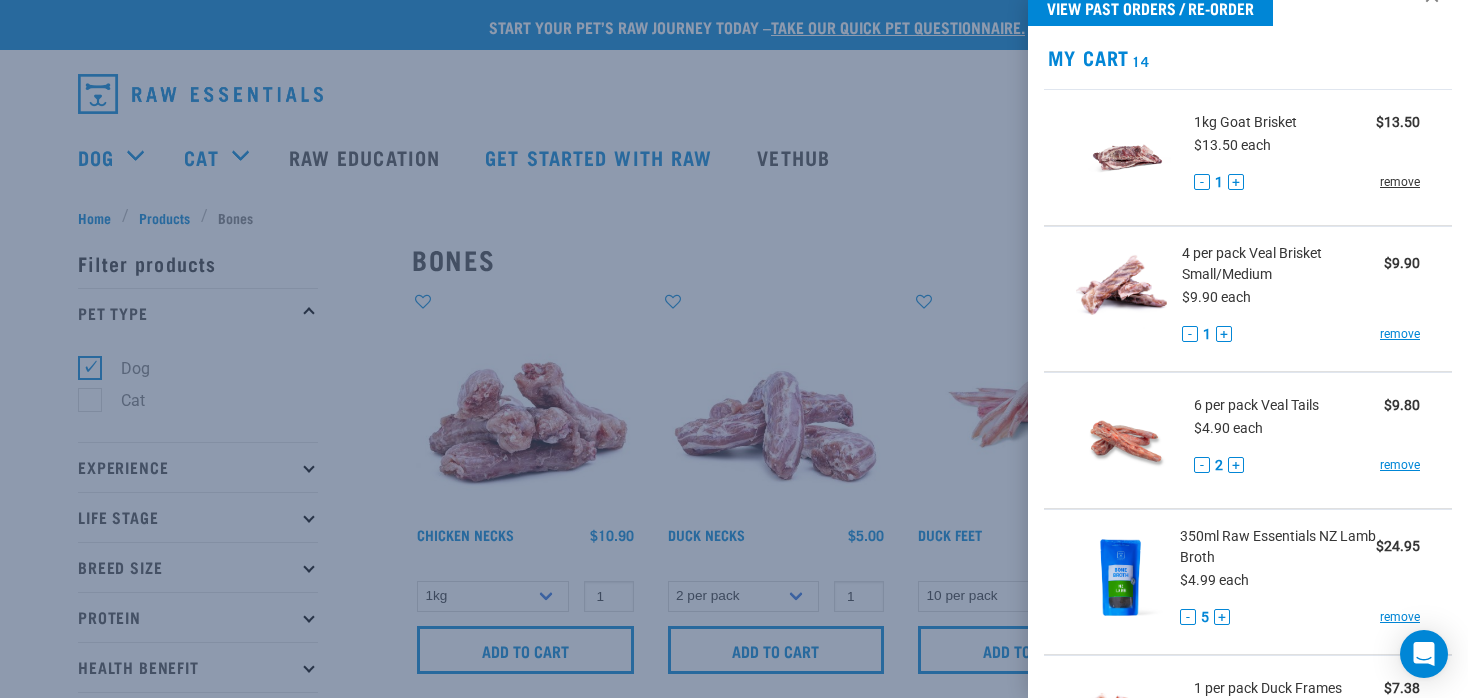 click on "remove" at bounding box center (1400, 182) 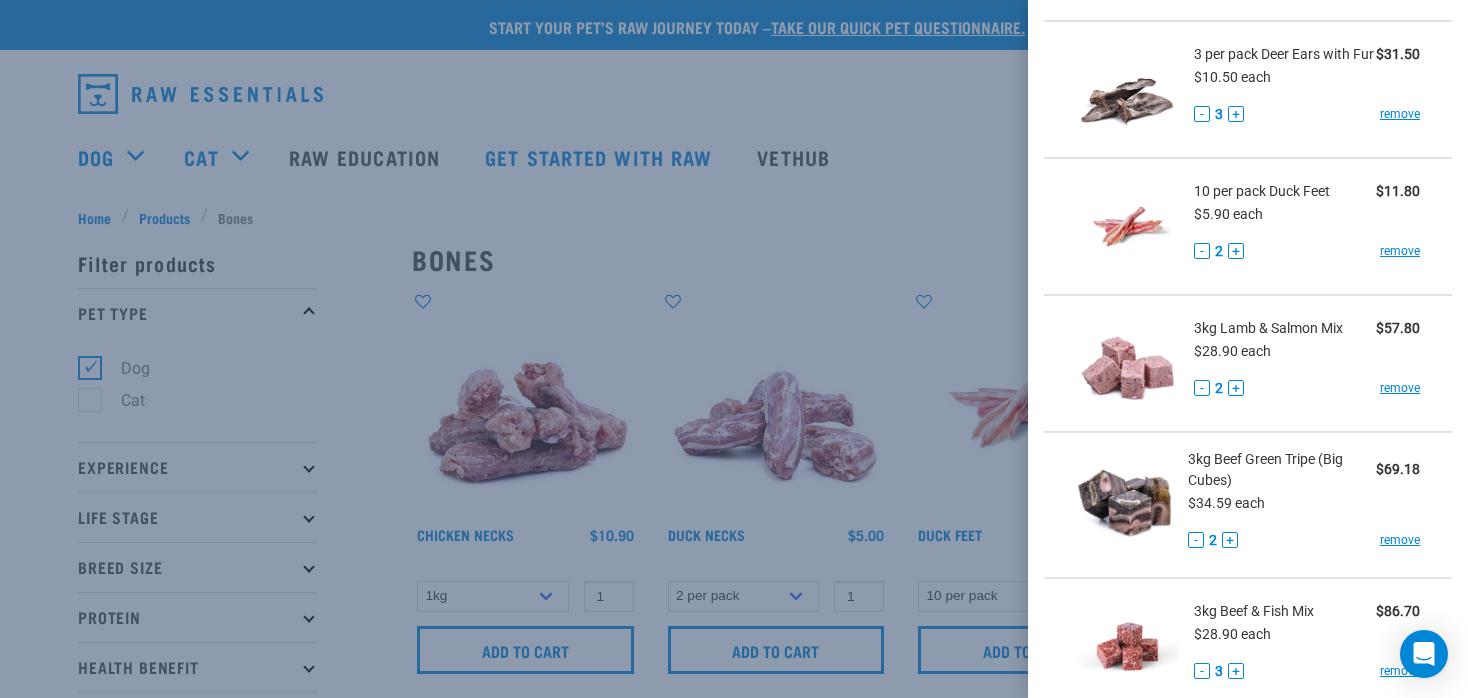 scroll, scrollTop: 1236, scrollLeft: 0, axis: vertical 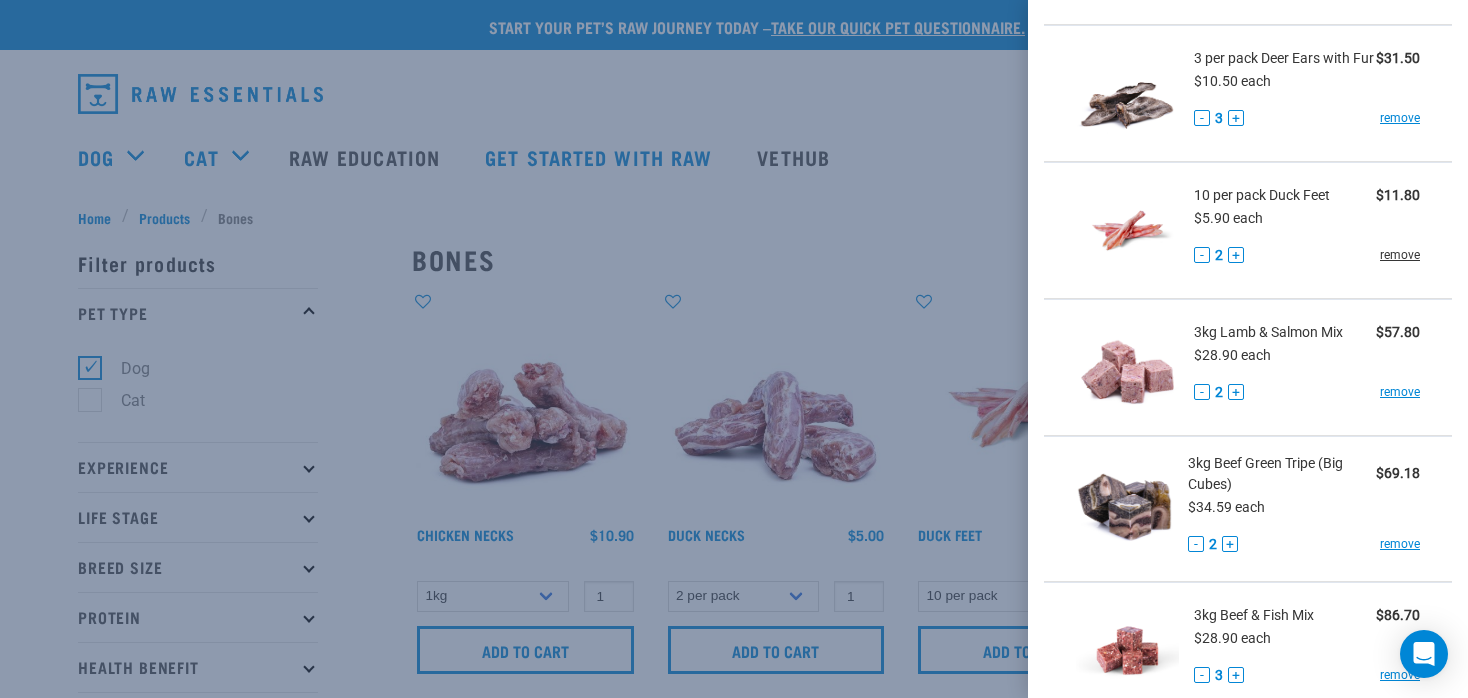 click on "remove" at bounding box center [1400, 255] 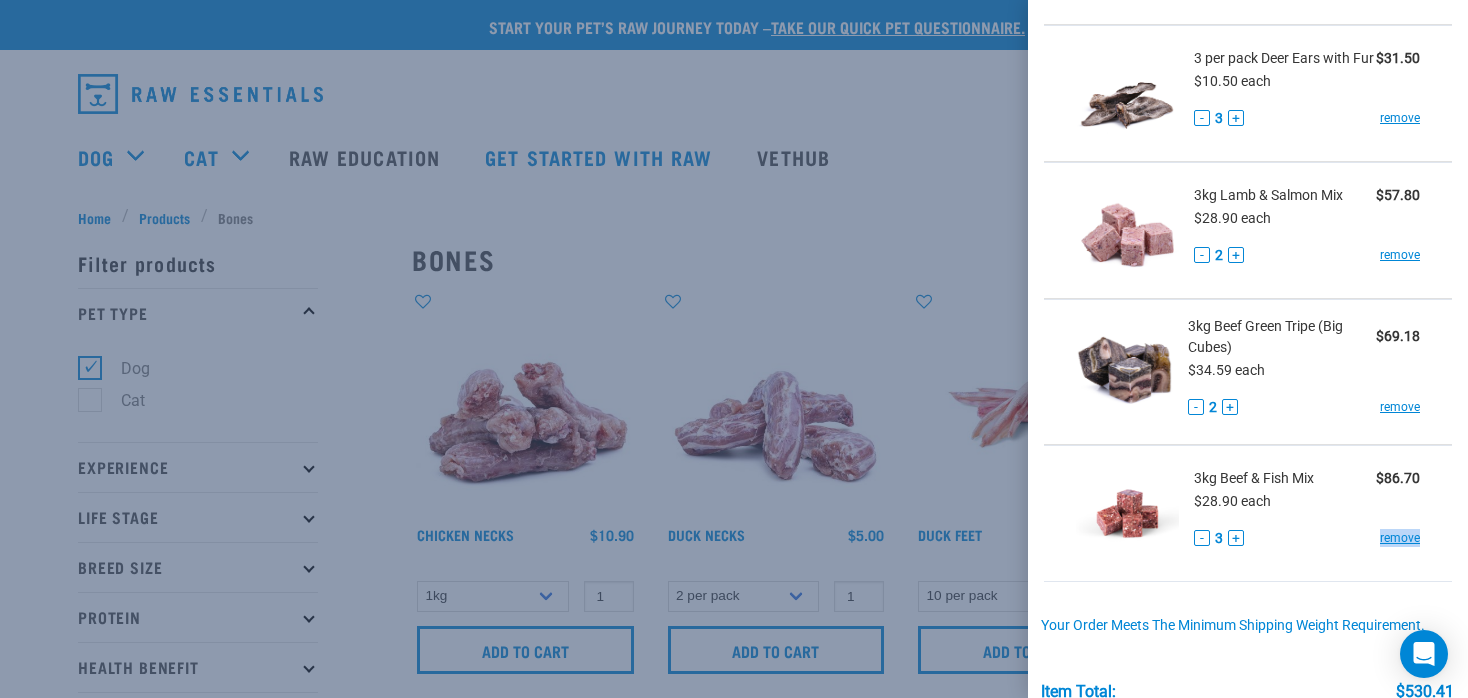drag, startPoint x: 1449, startPoint y: 480, endPoint x: 1449, endPoint y: 573, distance: 93 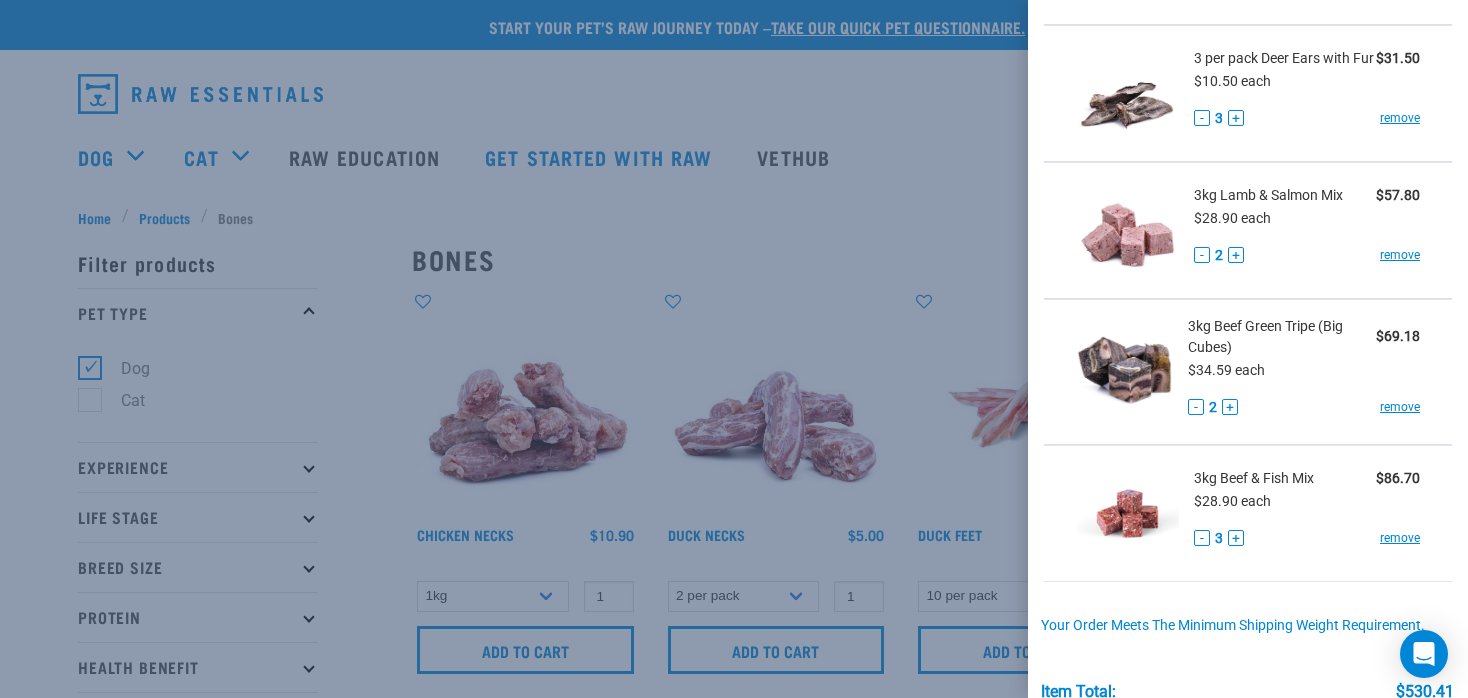 click on "Your order meets the minimum shipping weight requirement." at bounding box center (1247, 616) 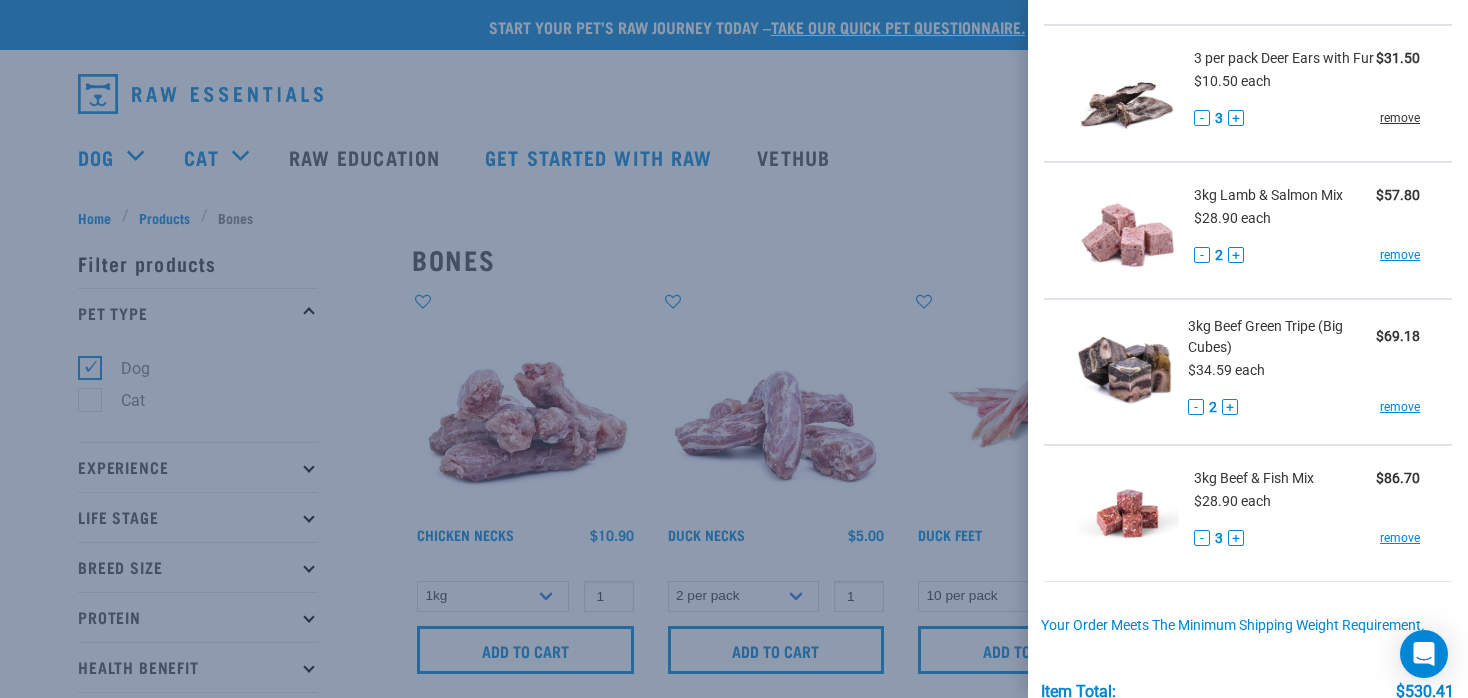 click on "-
3
+
remove" at bounding box center [1307, 118] 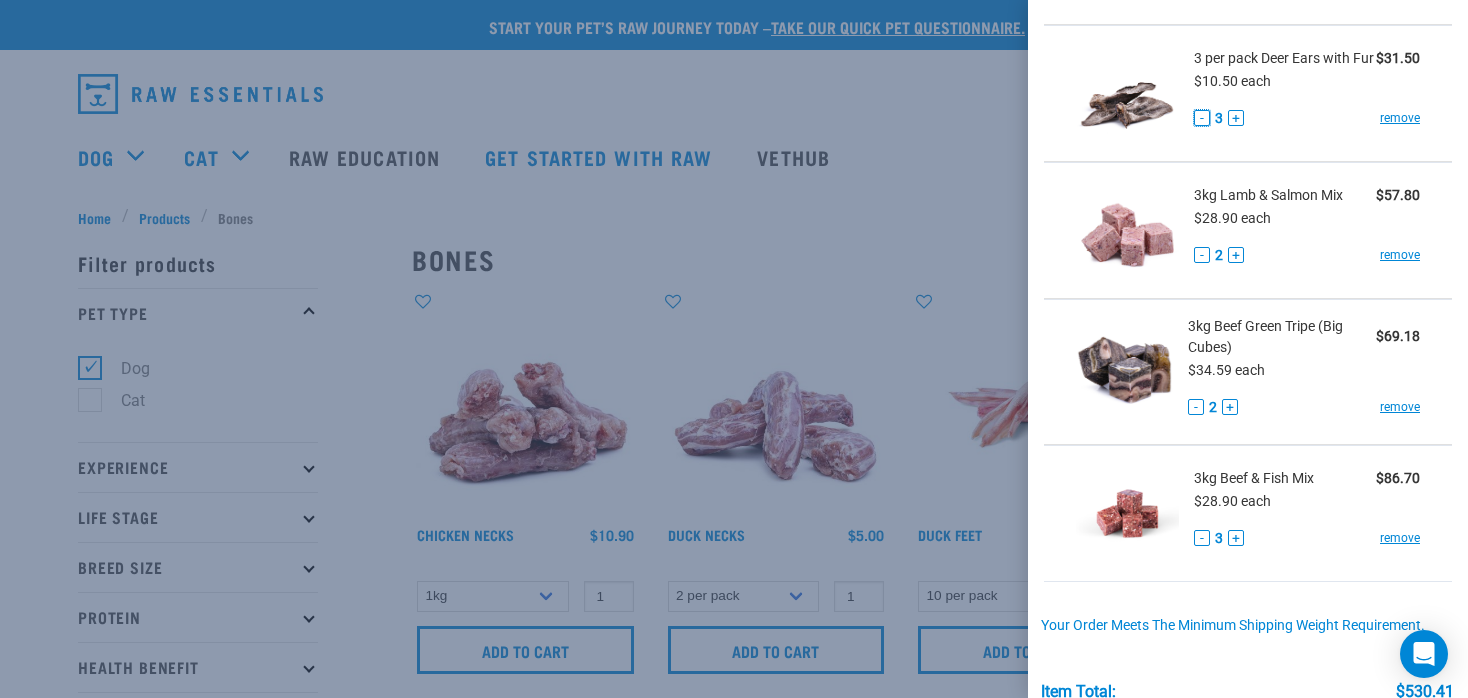 click on "-" at bounding box center (1202, 118) 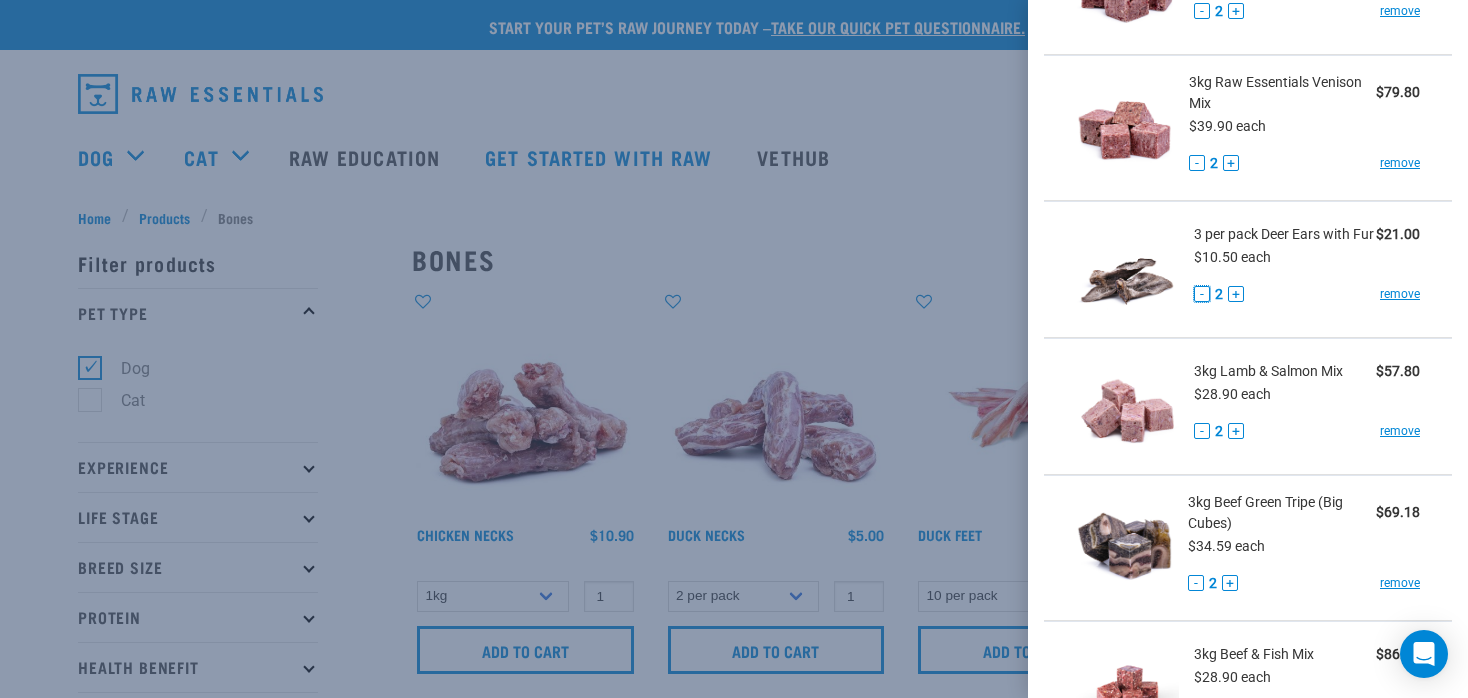 scroll, scrollTop: 1045, scrollLeft: 0, axis: vertical 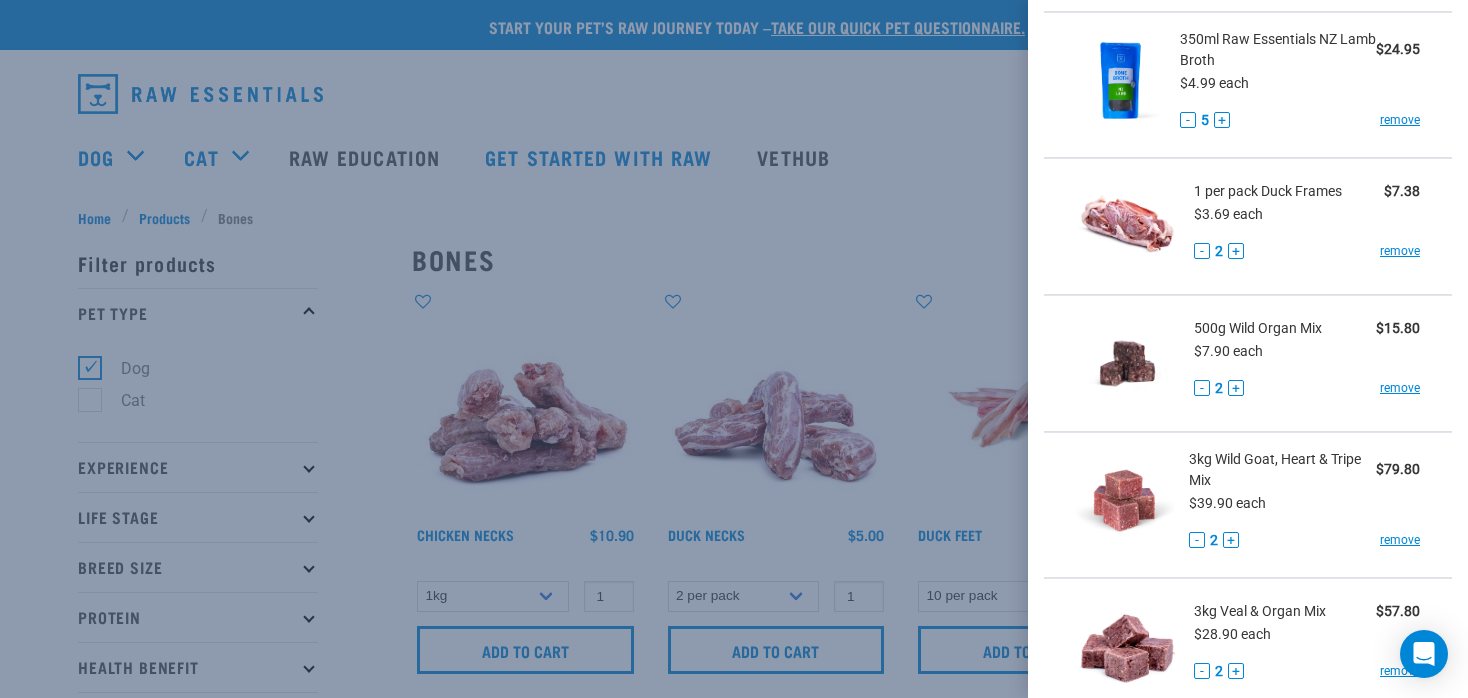 click at bounding box center (734, 349) 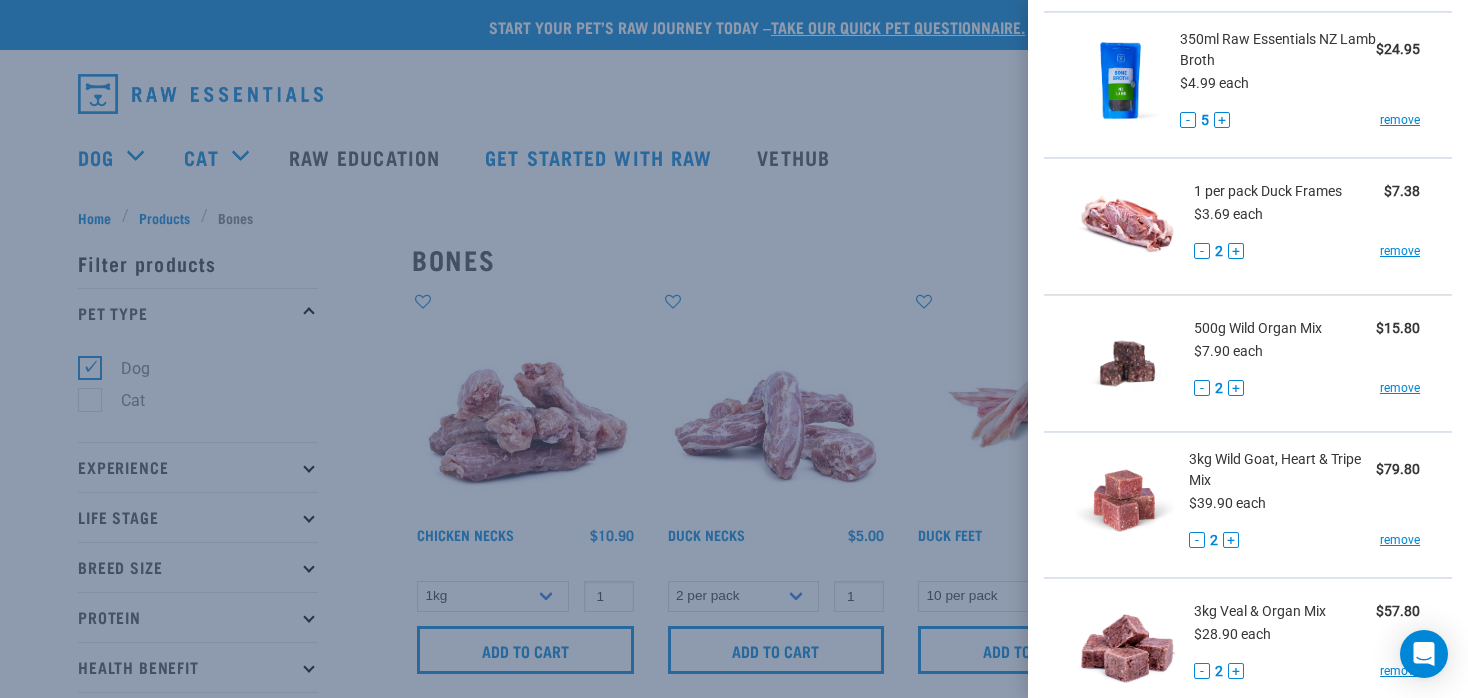 scroll, scrollTop: 400, scrollLeft: 0, axis: vertical 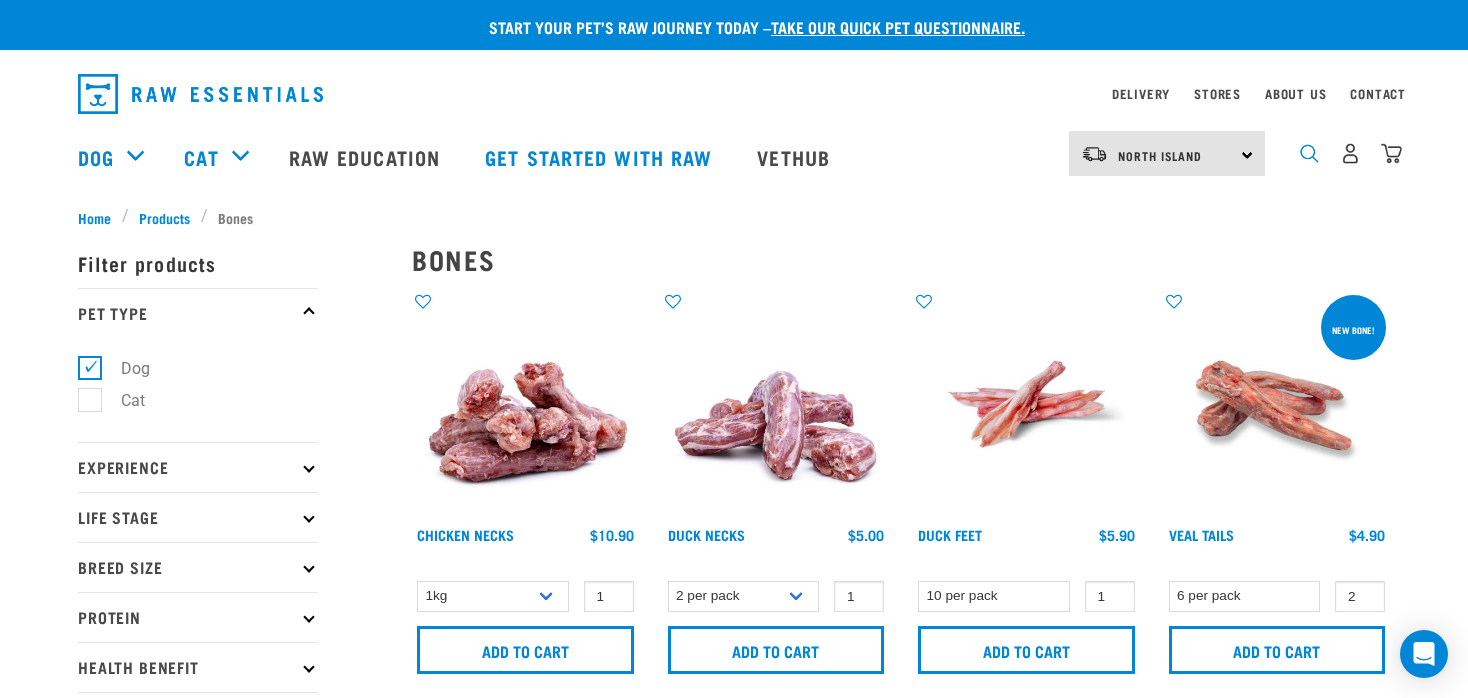 click 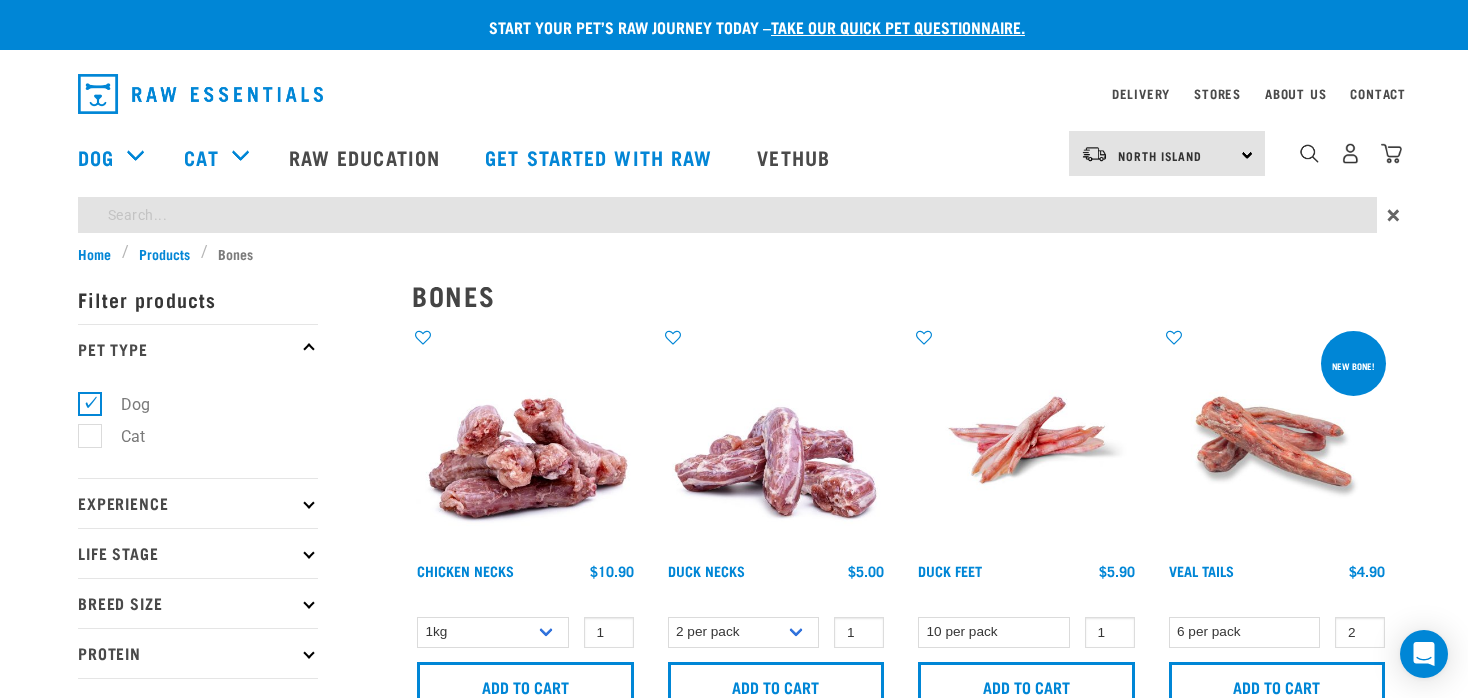 click 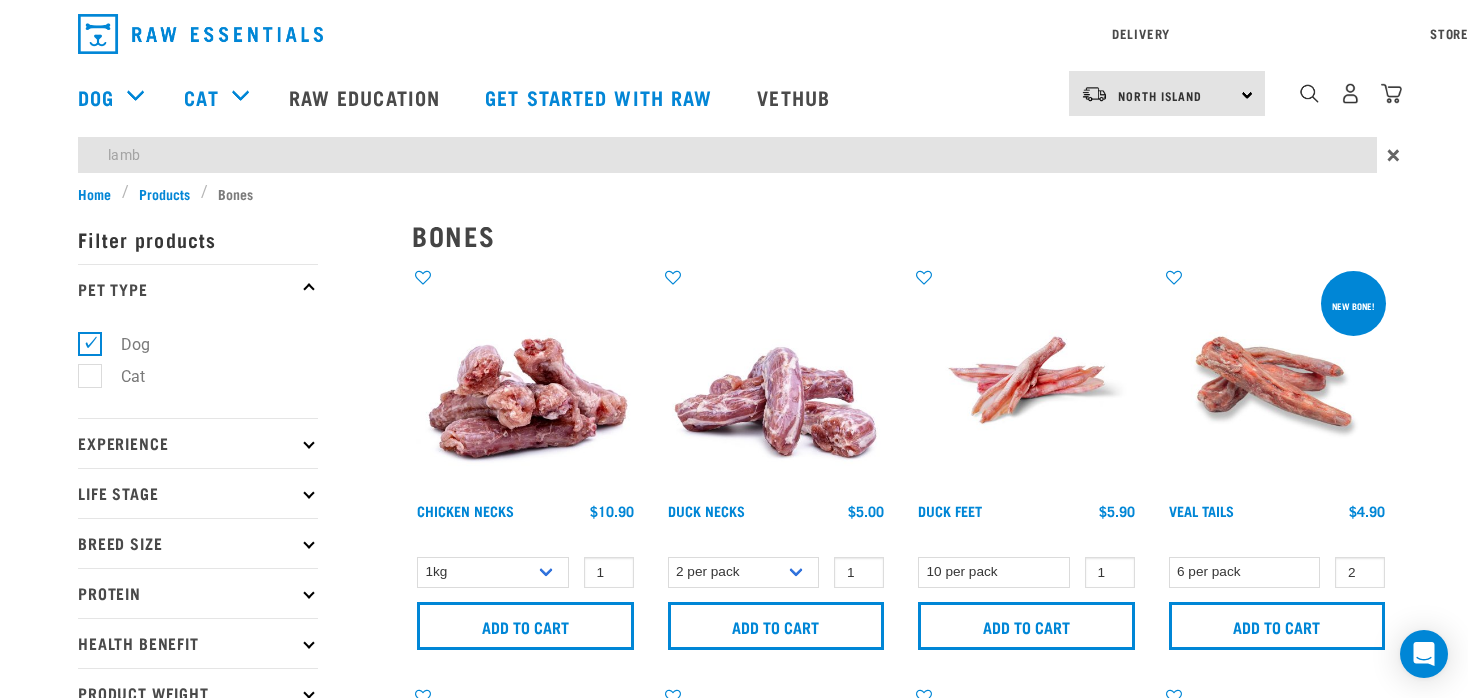 click on "lamb" 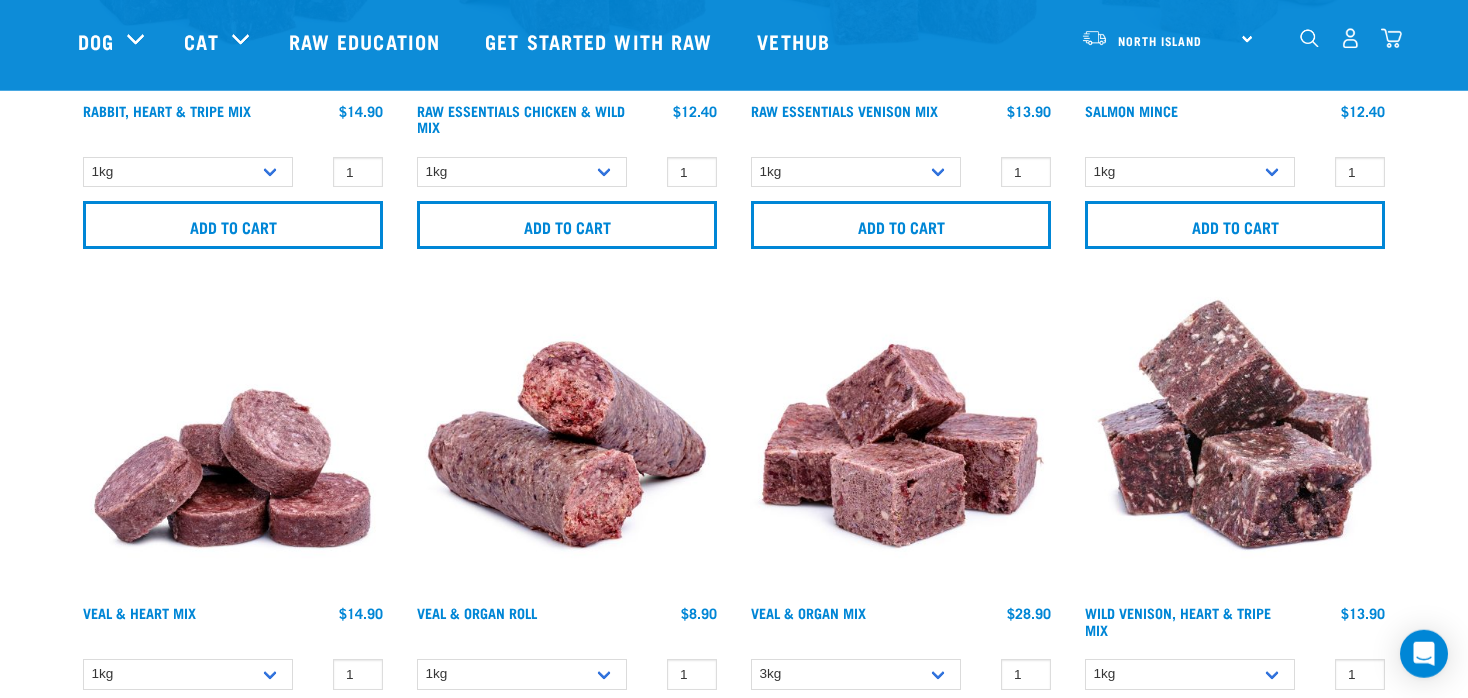 scroll, scrollTop: 6685, scrollLeft: 0, axis: vertical 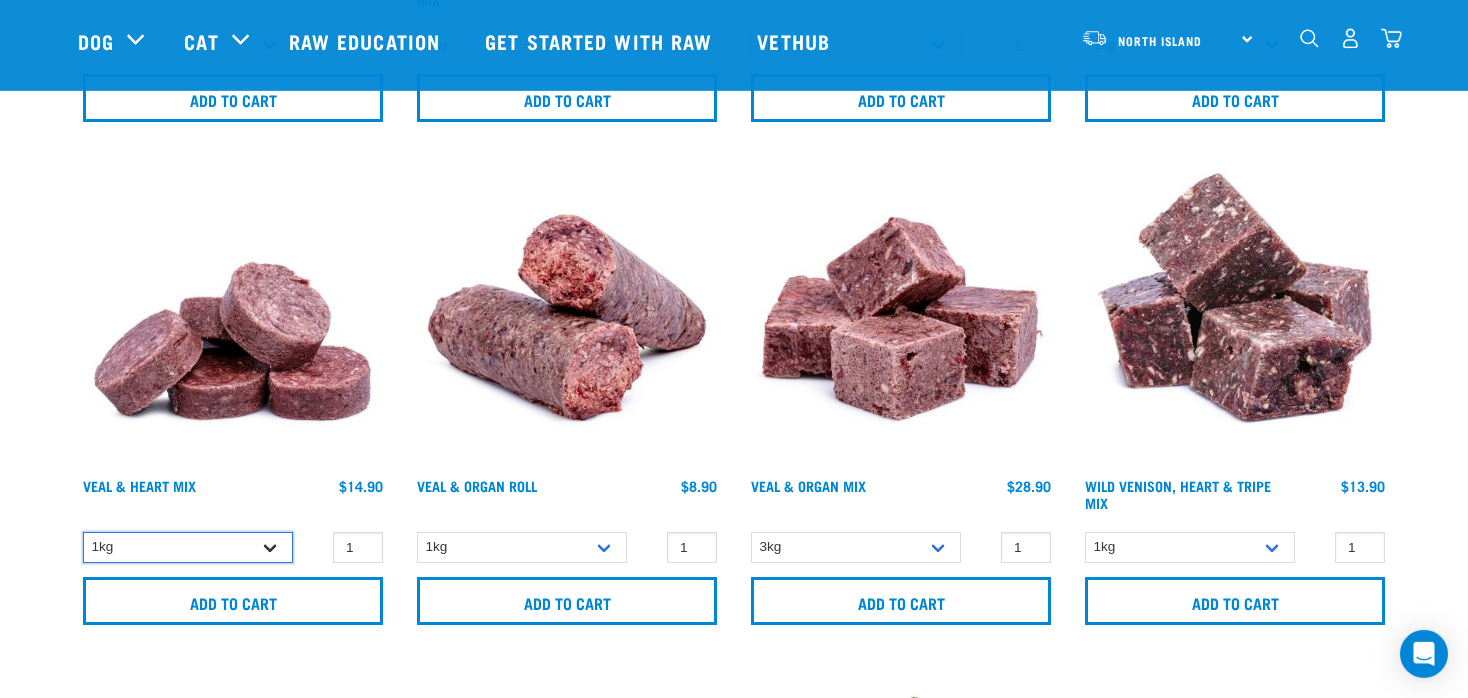 select on "743" 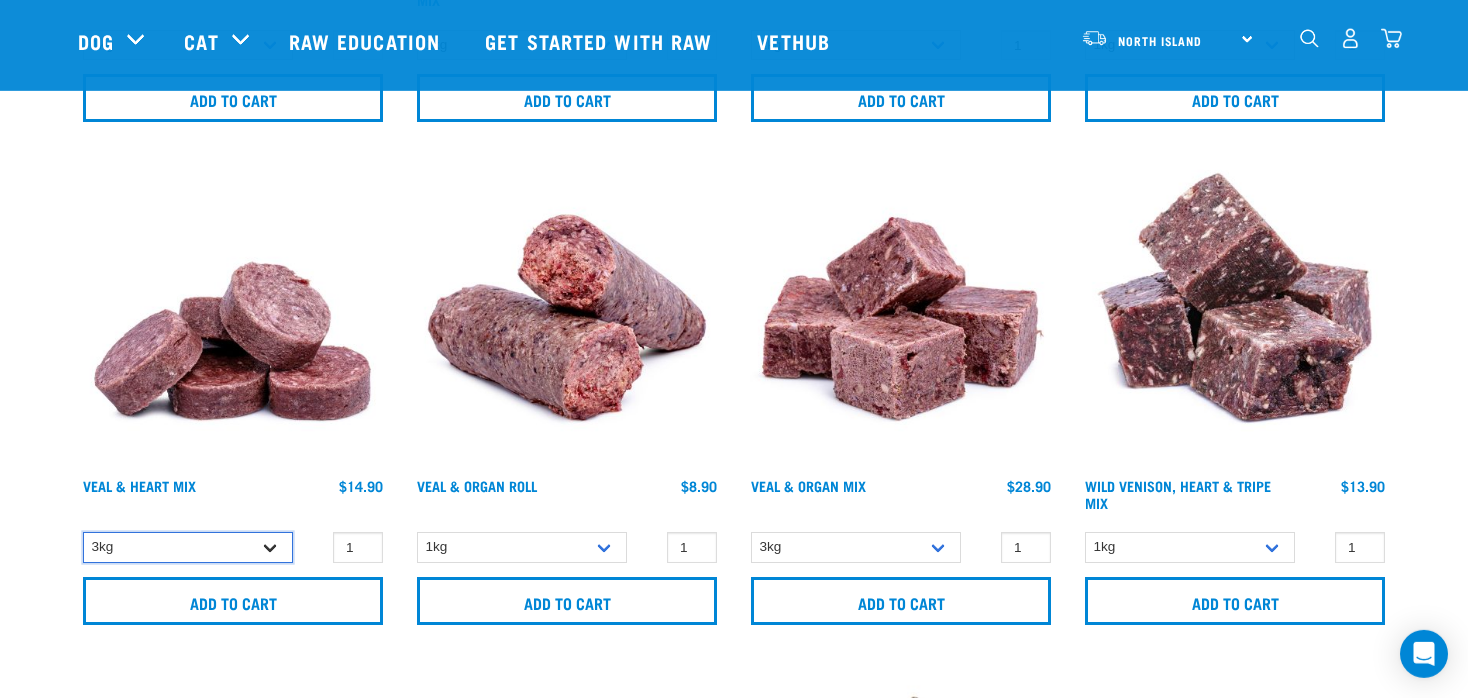 click on "3kg" at bounding box center [0, 0] 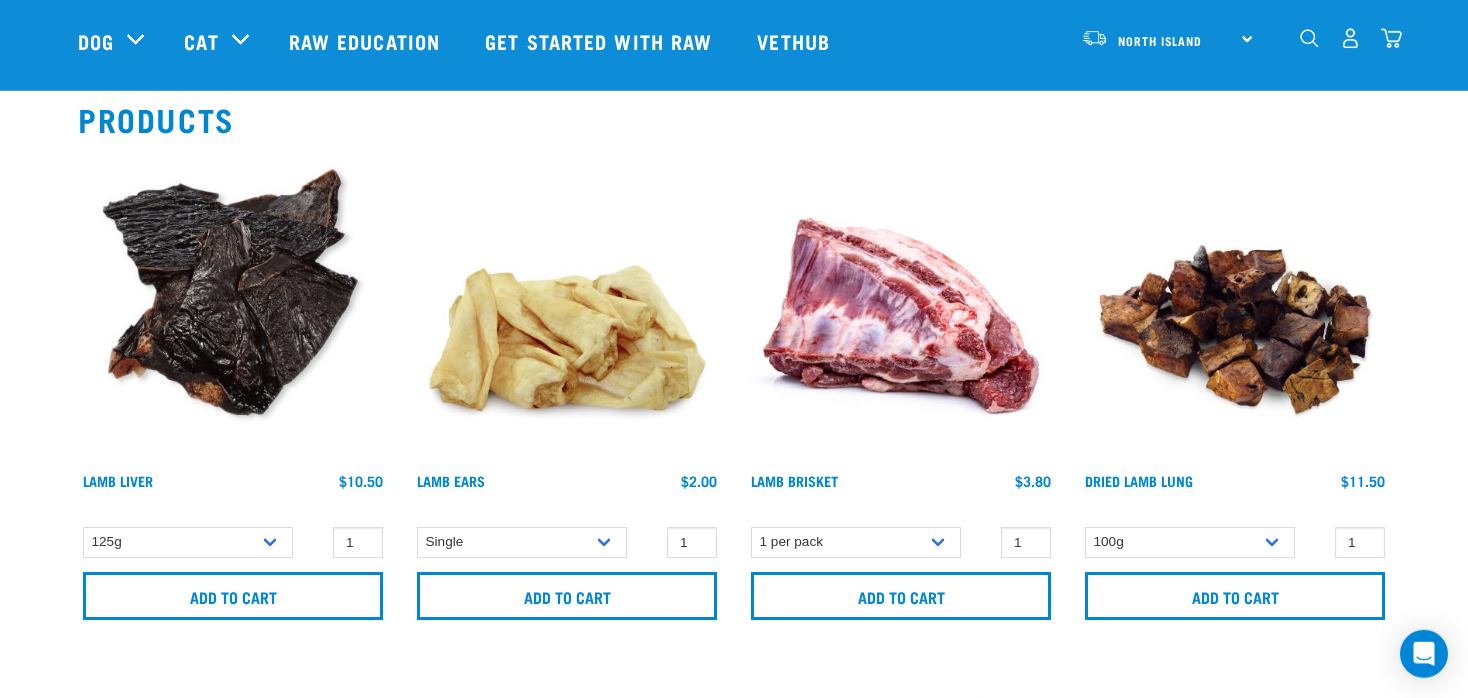 scroll, scrollTop: 0, scrollLeft: 0, axis: both 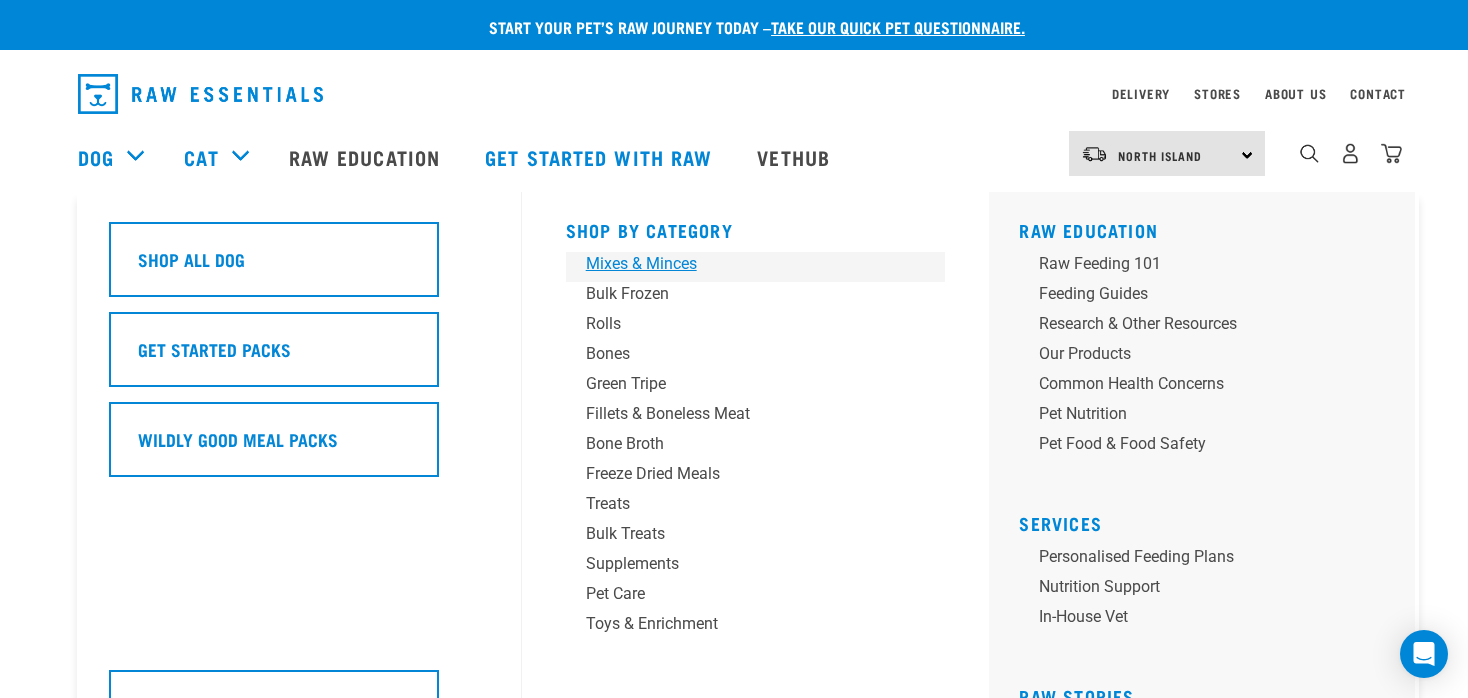 click on "Mixes & Minces" at bounding box center (742, 264) 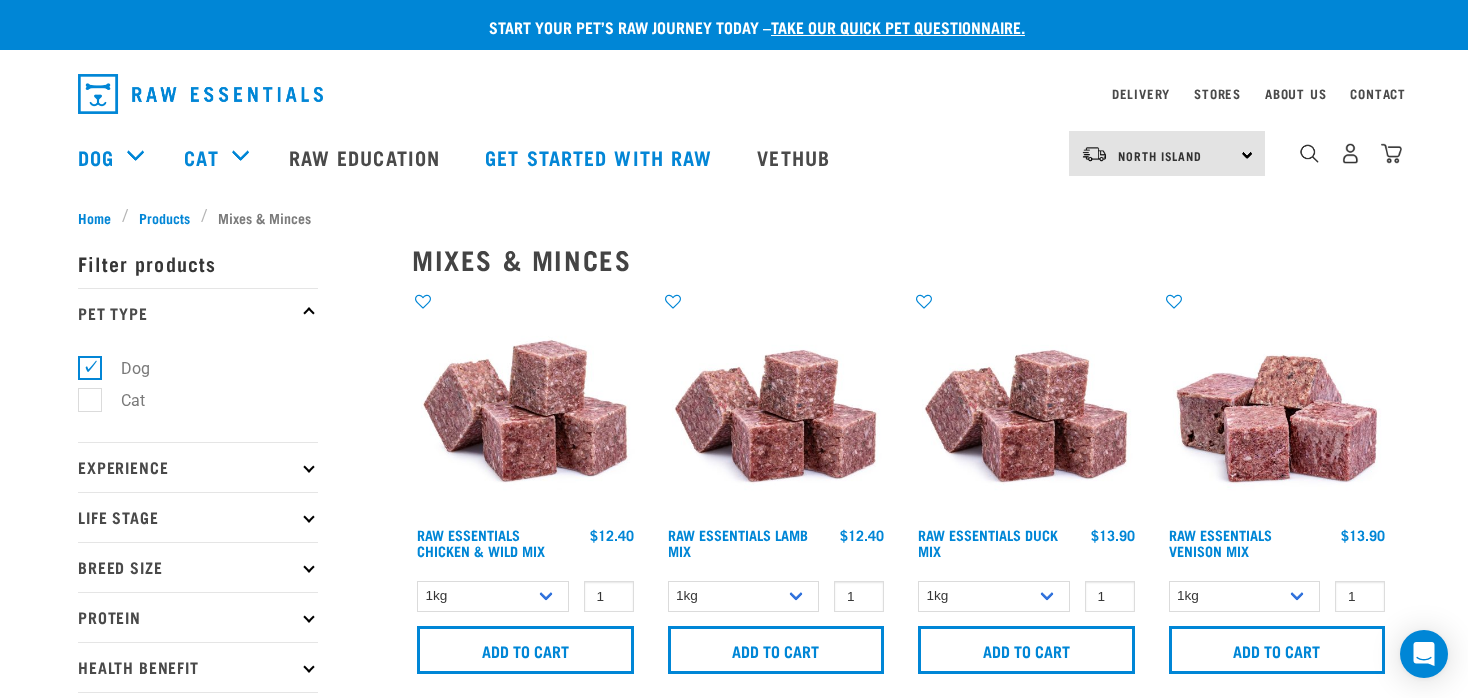 scroll, scrollTop: 0, scrollLeft: 0, axis: both 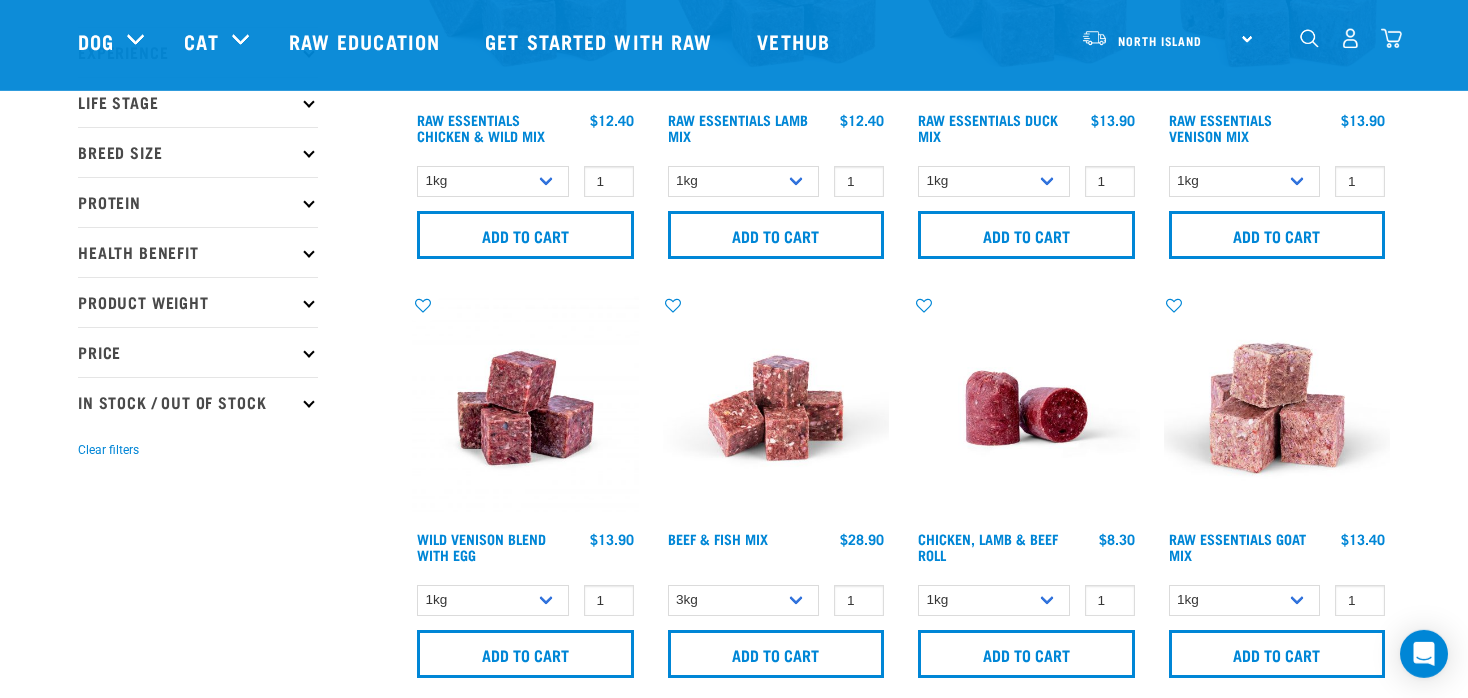 click on "Protein" at bounding box center (198, 202) 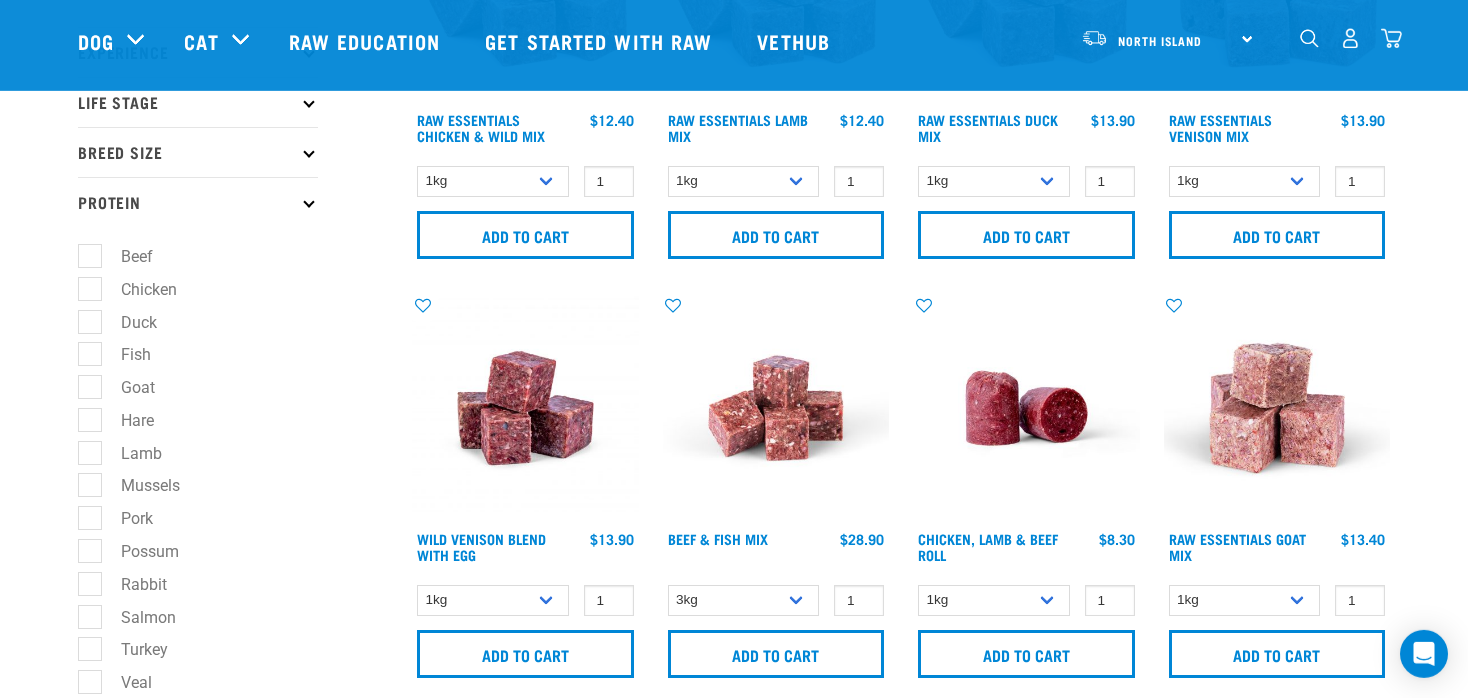 click on "Lamb" at bounding box center [129, 453] 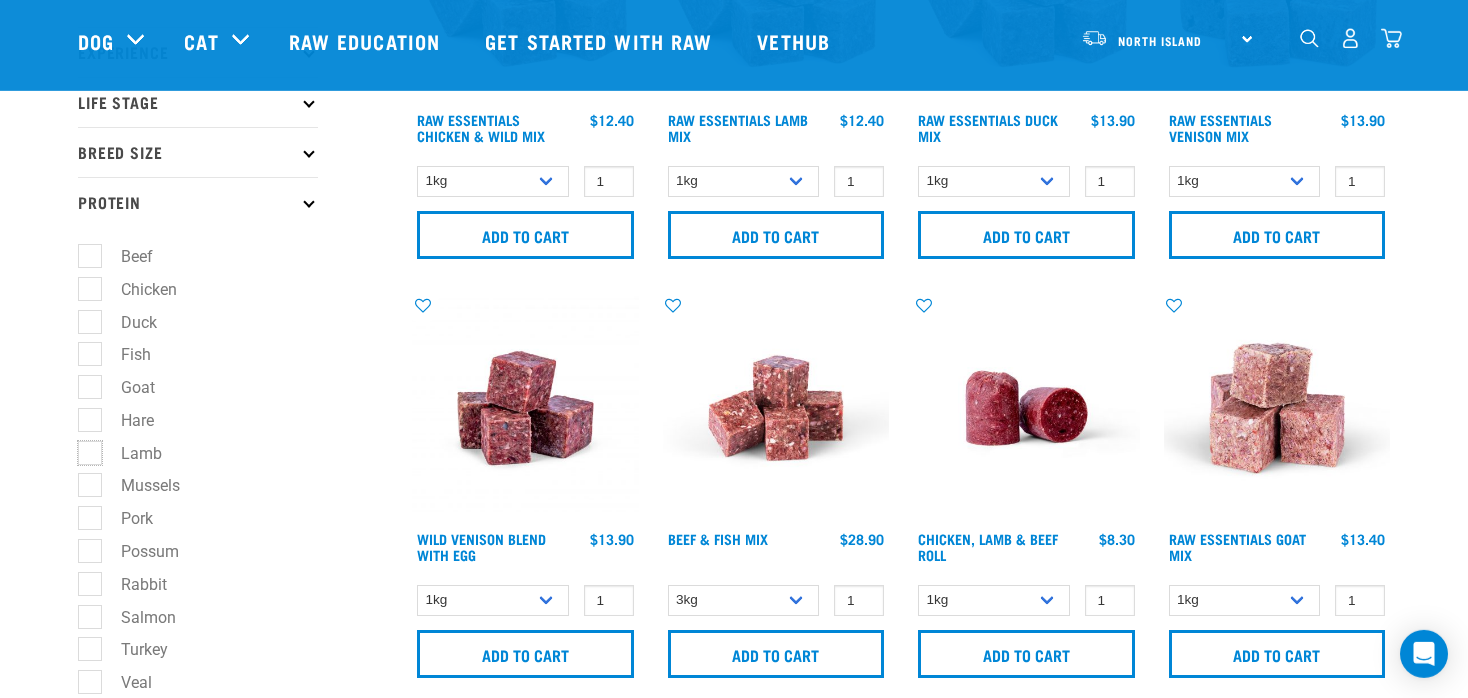 click on "Lamb" at bounding box center (84, 449) 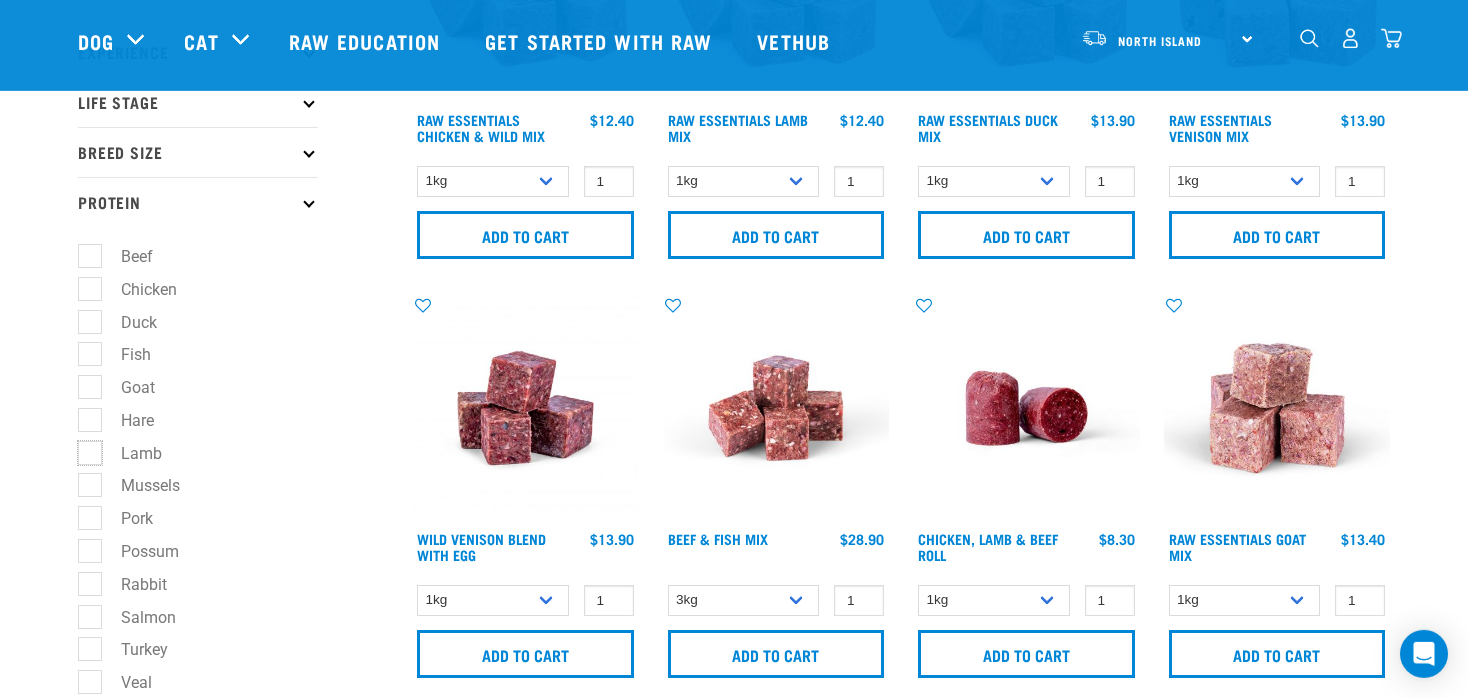 checkbox on "true" 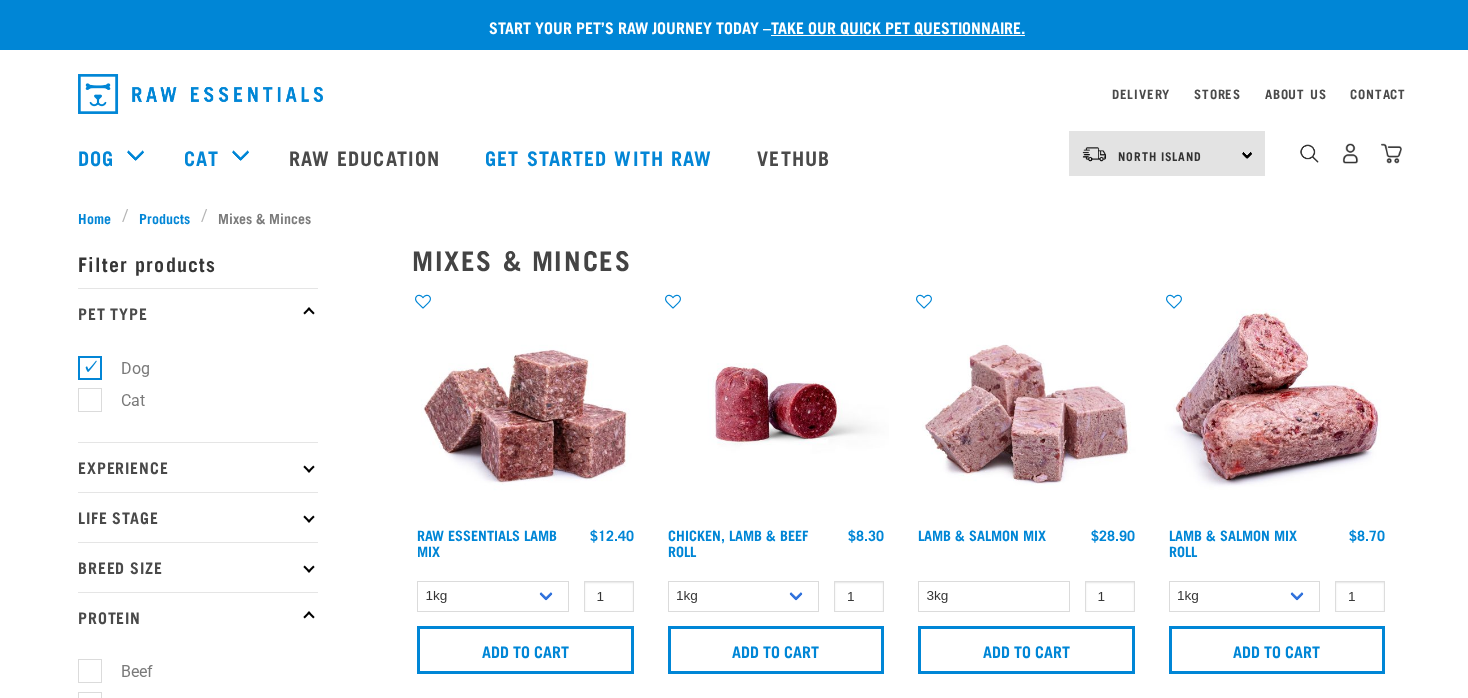 scroll, scrollTop: 0, scrollLeft: 0, axis: both 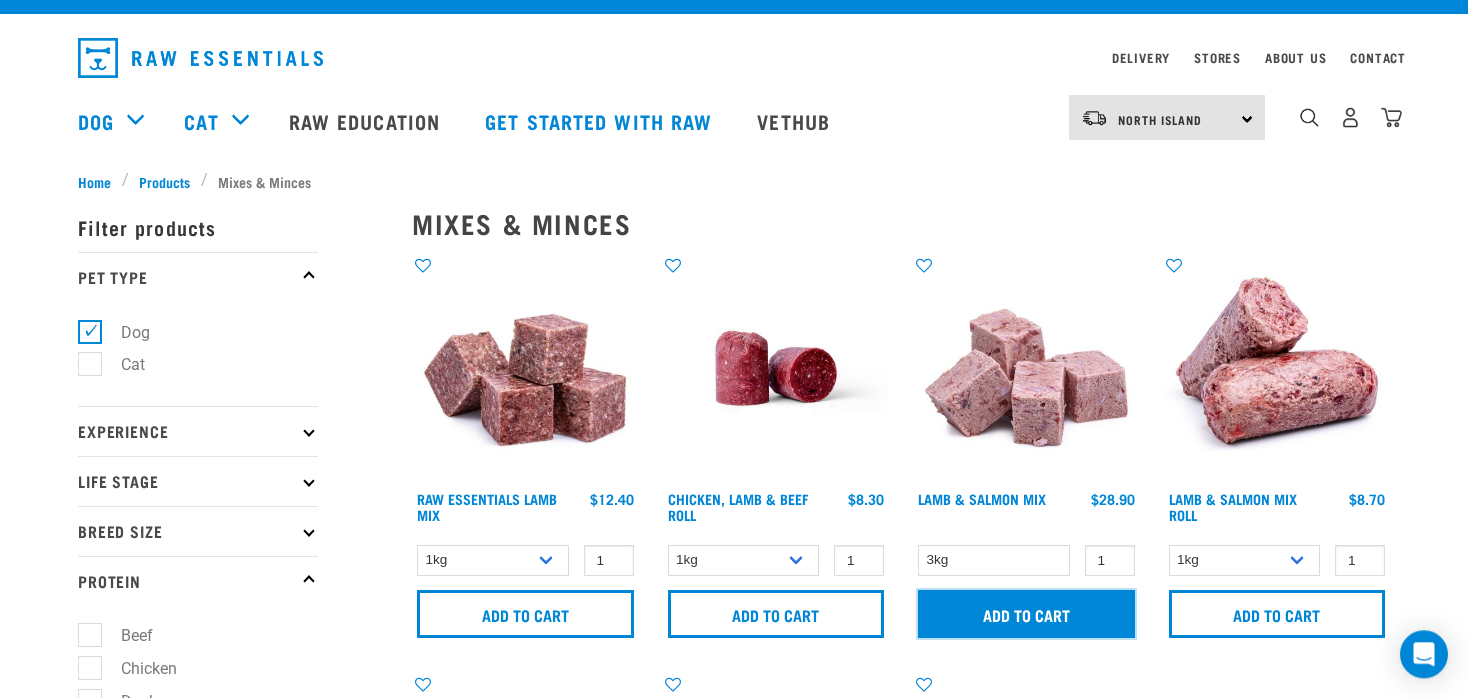 click on "Add to cart" at bounding box center (1026, 614) 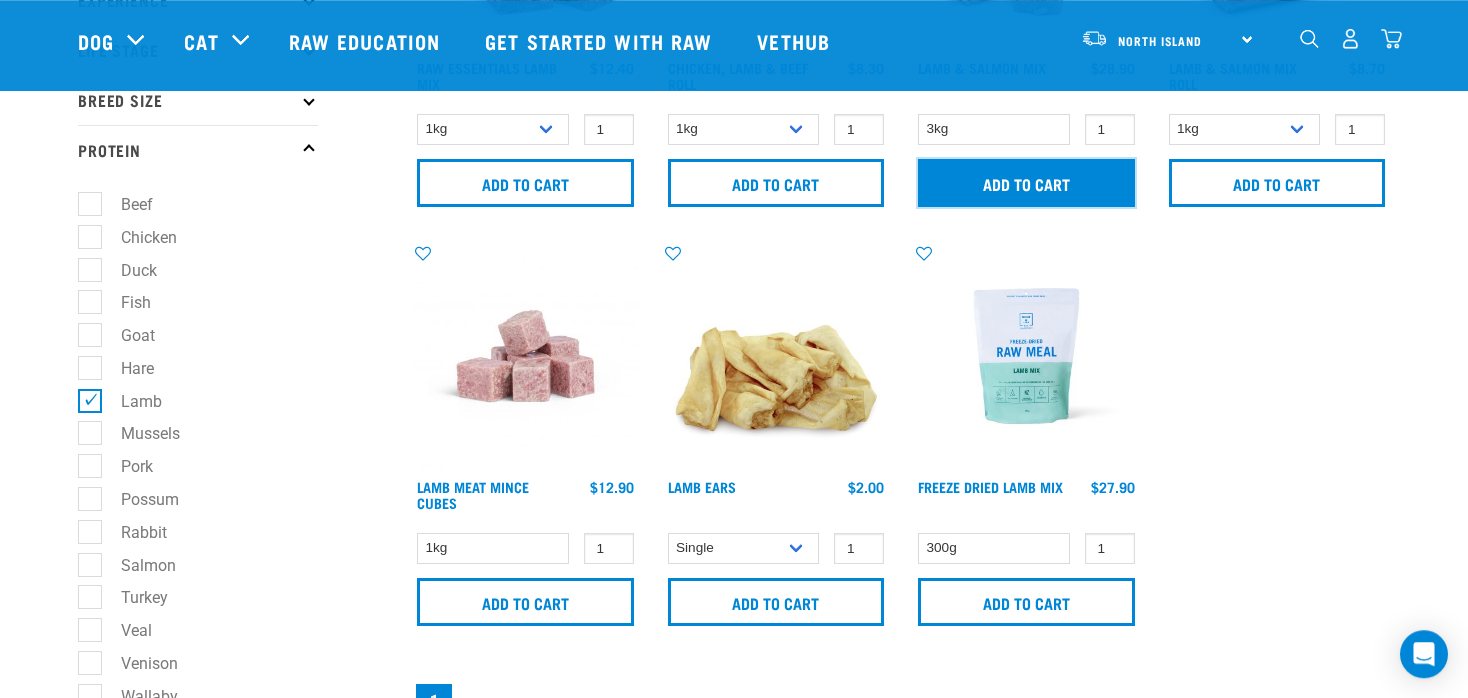 scroll, scrollTop: 316, scrollLeft: 0, axis: vertical 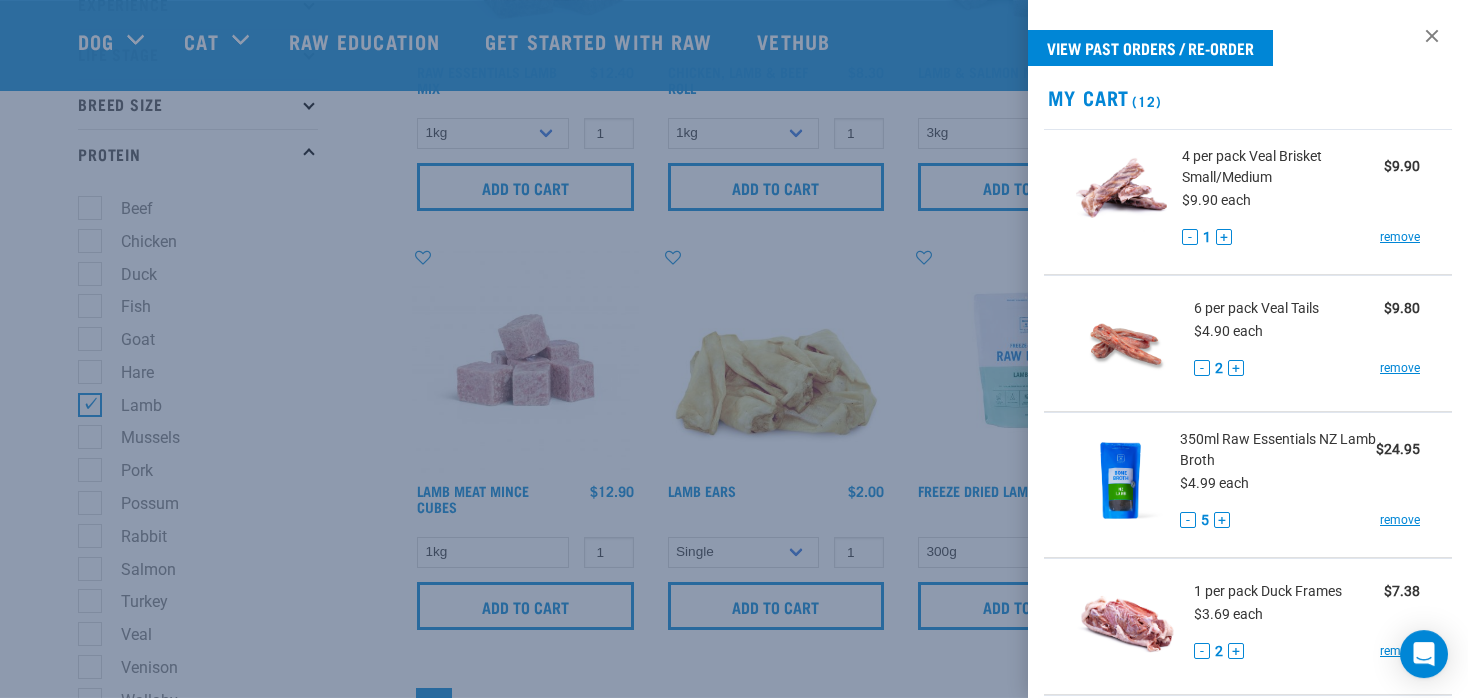click at bounding box center (734, 349) 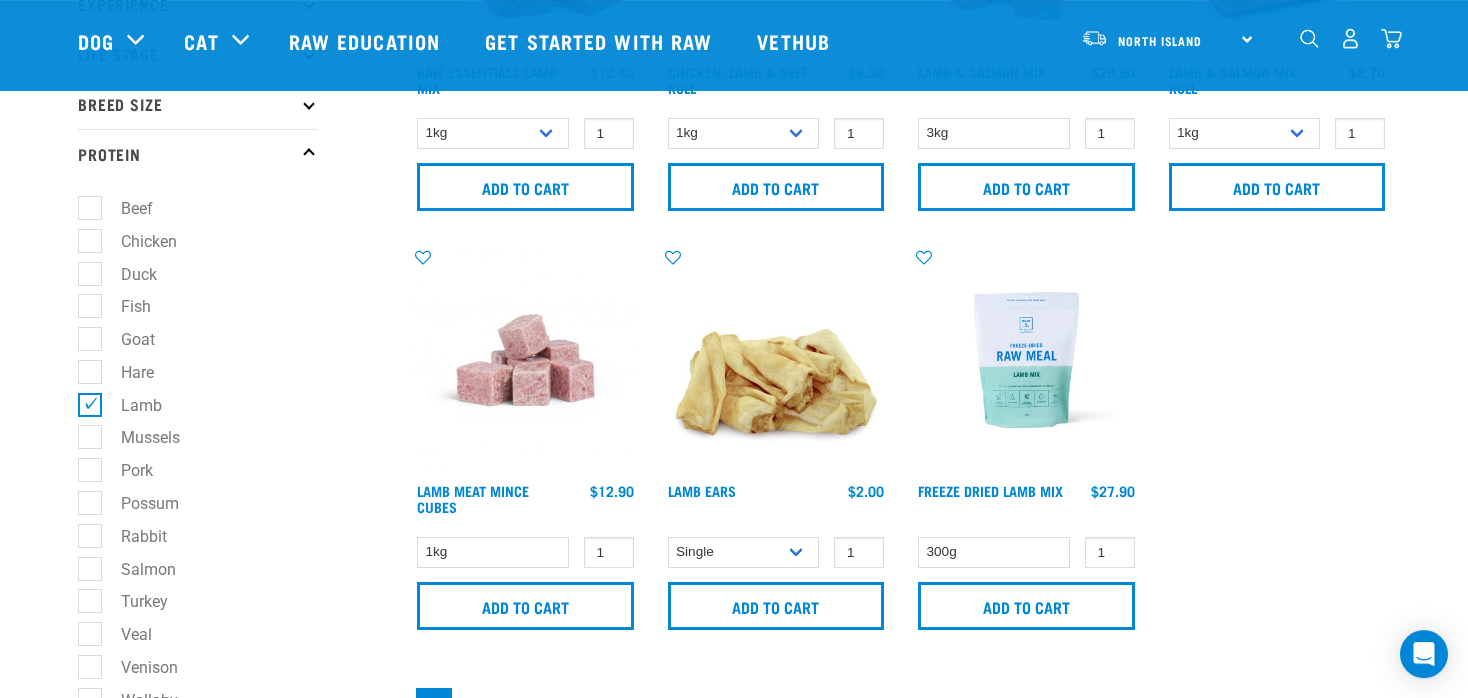 click on "Mussels" at bounding box center [138, 437] 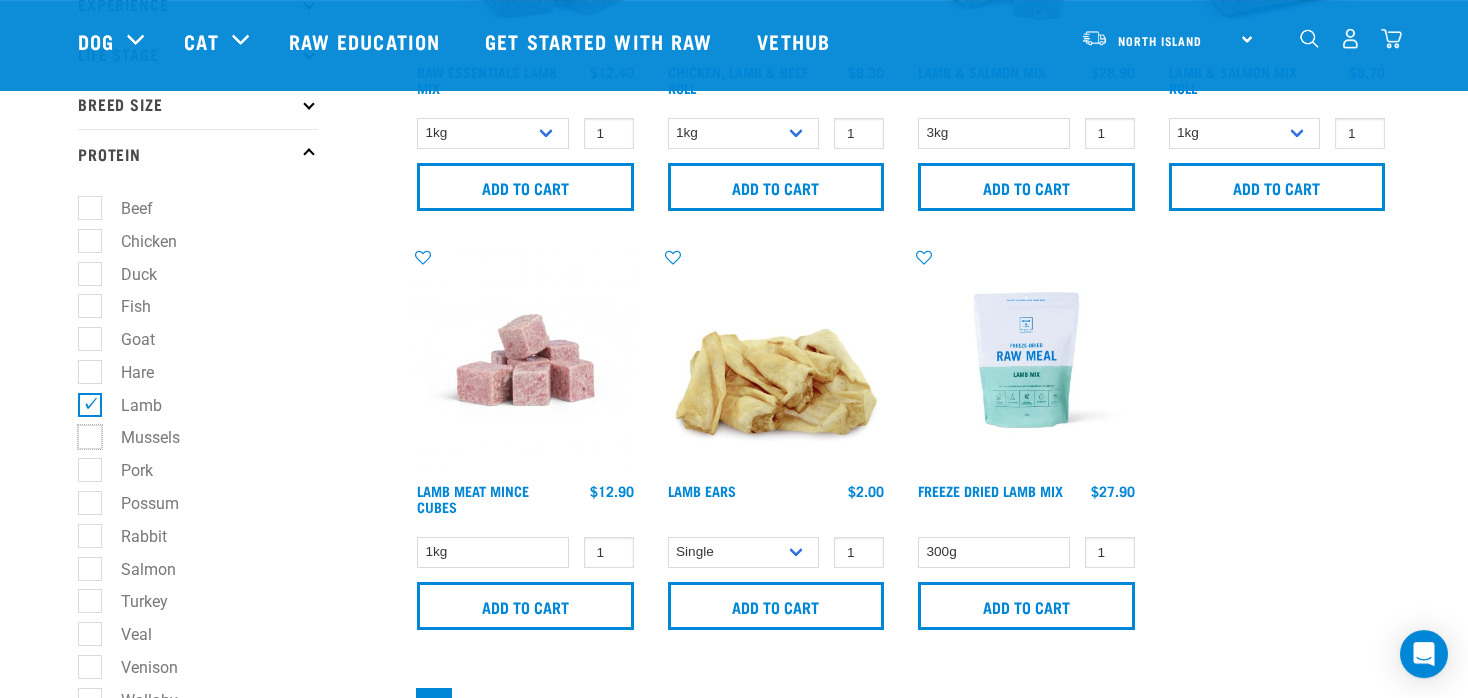 click on "Mussels" at bounding box center [84, 434] 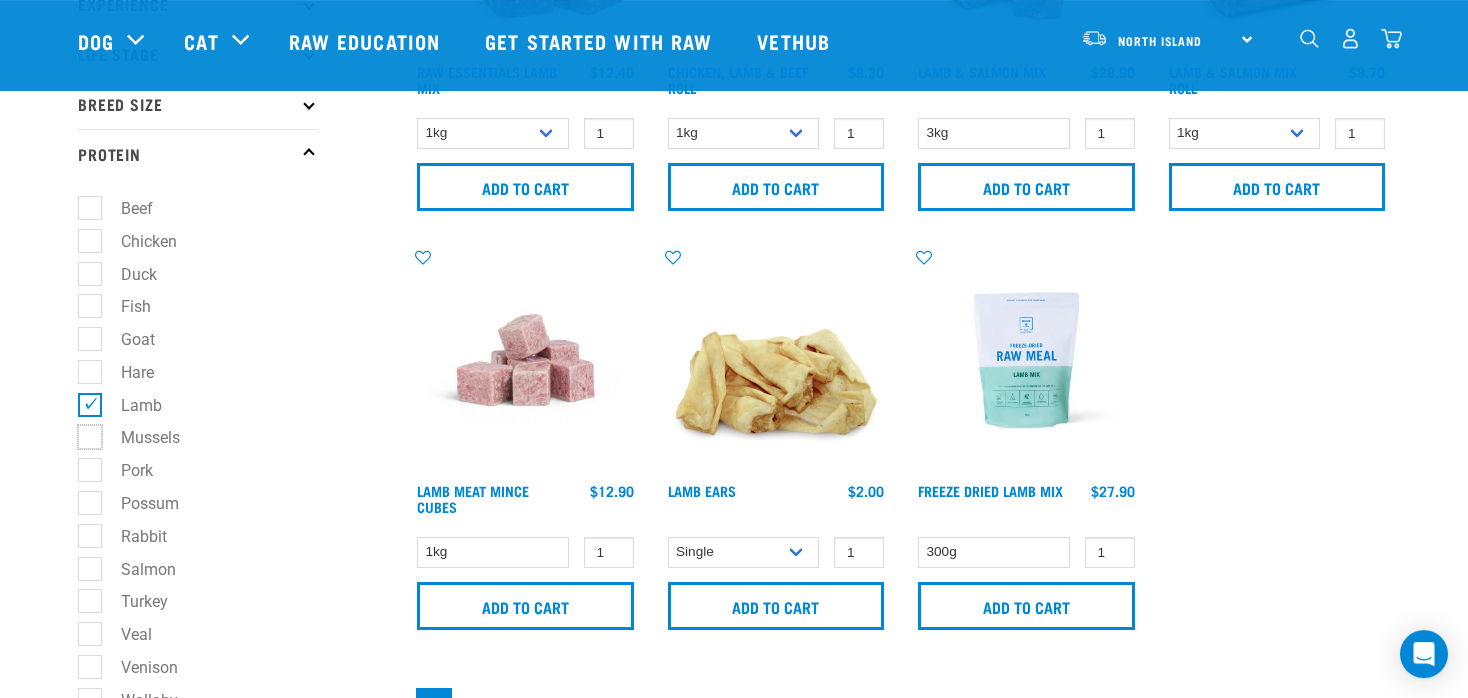 checkbox on "true" 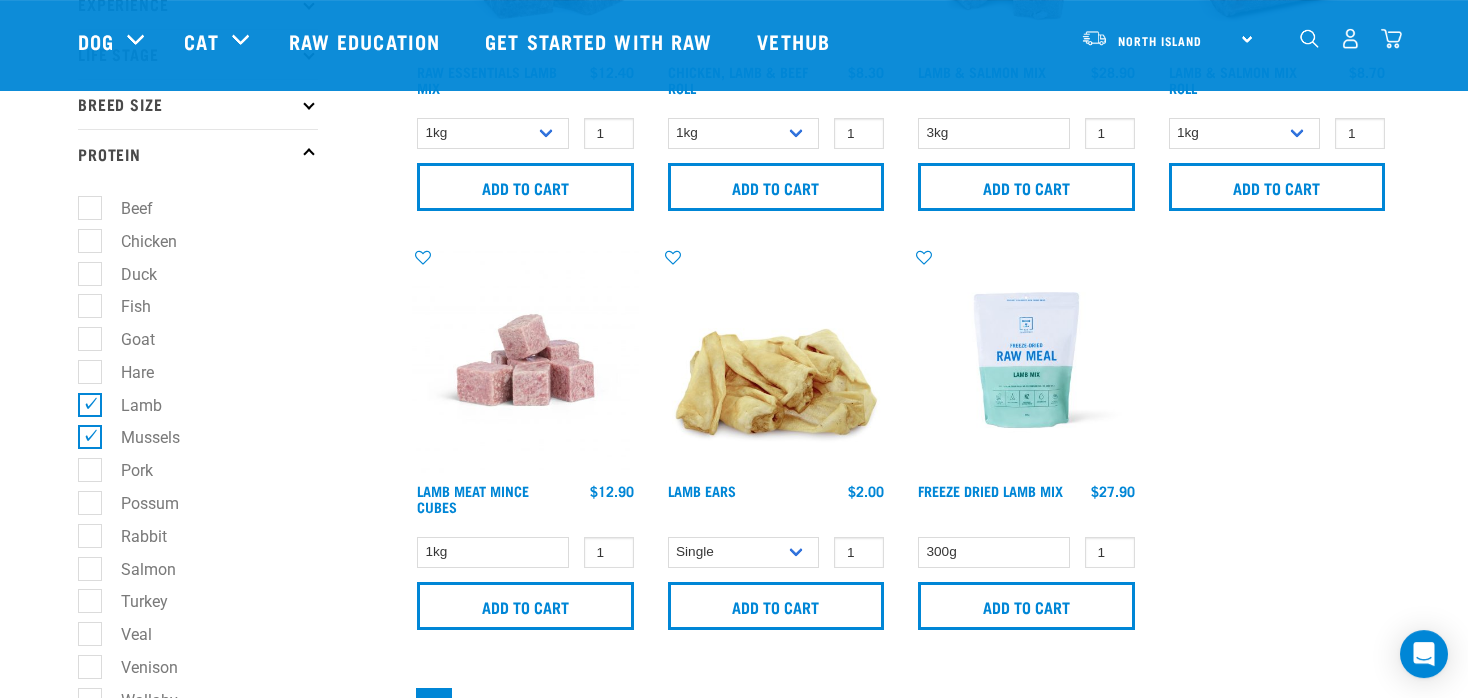 click on "Lamb" at bounding box center (129, 405) 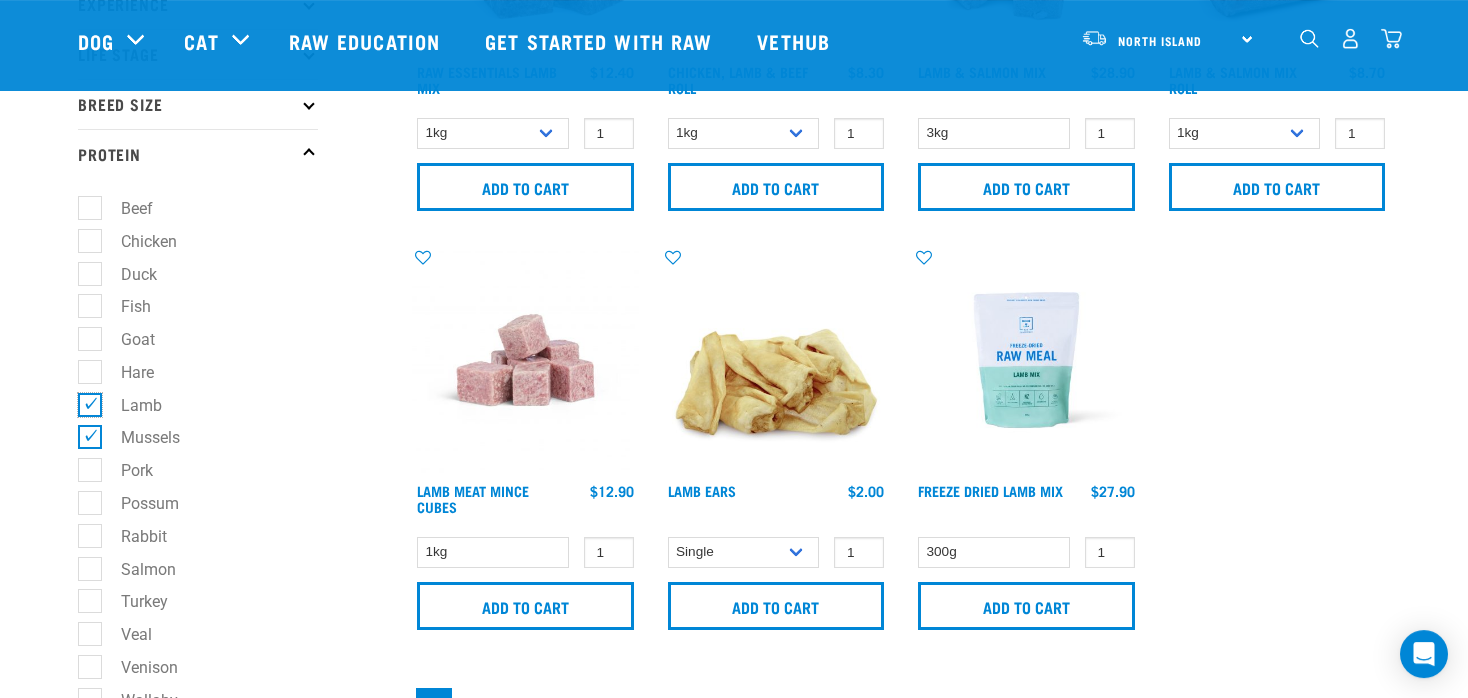 checkbox on "false" 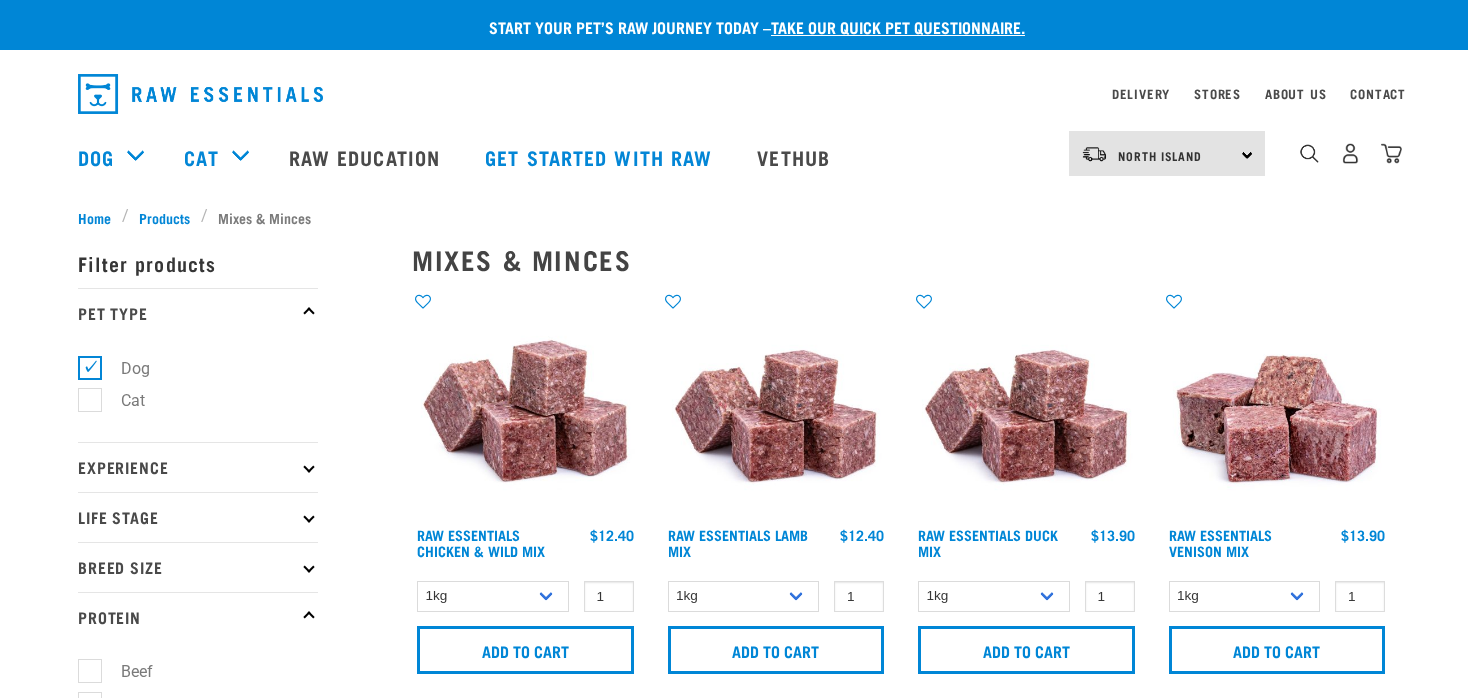 scroll, scrollTop: 0, scrollLeft: 0, axis: both 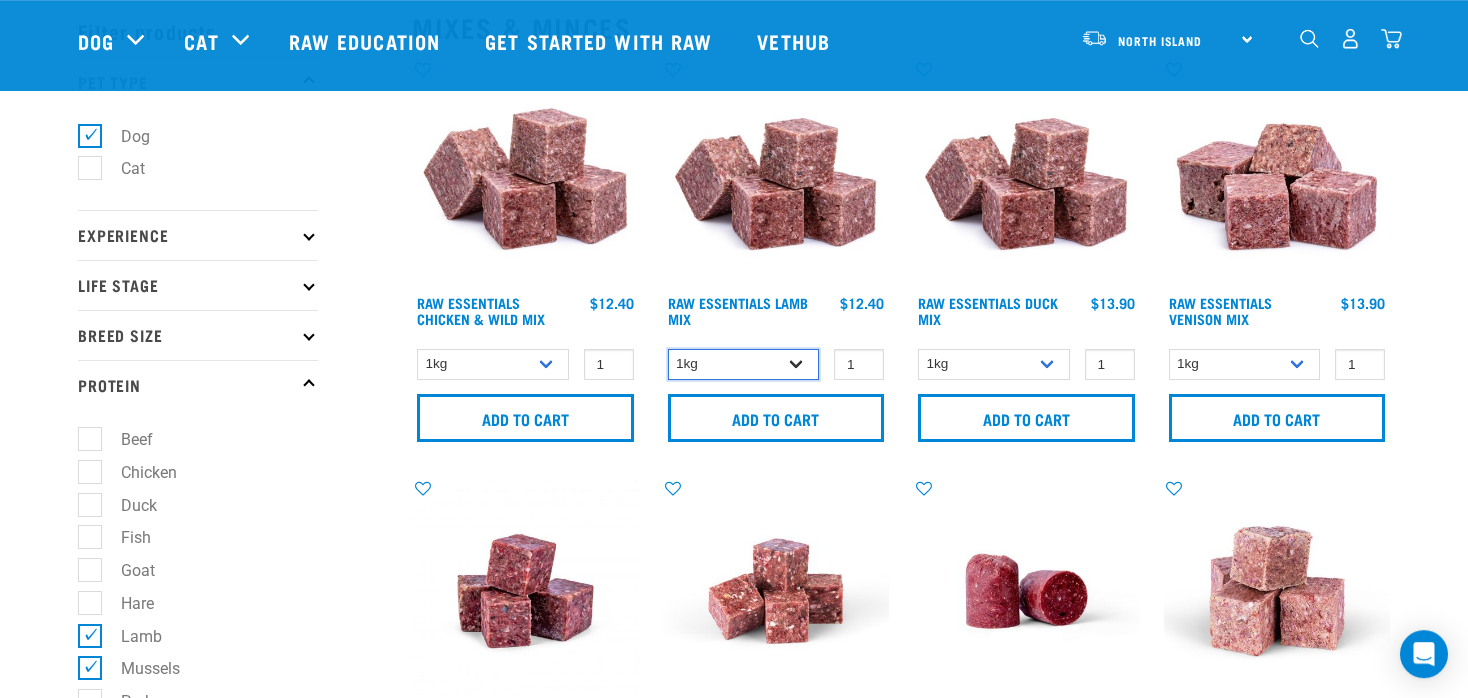 click on "1kg
3kg
Bulk (10kg)" at bounding box center (744, 364) 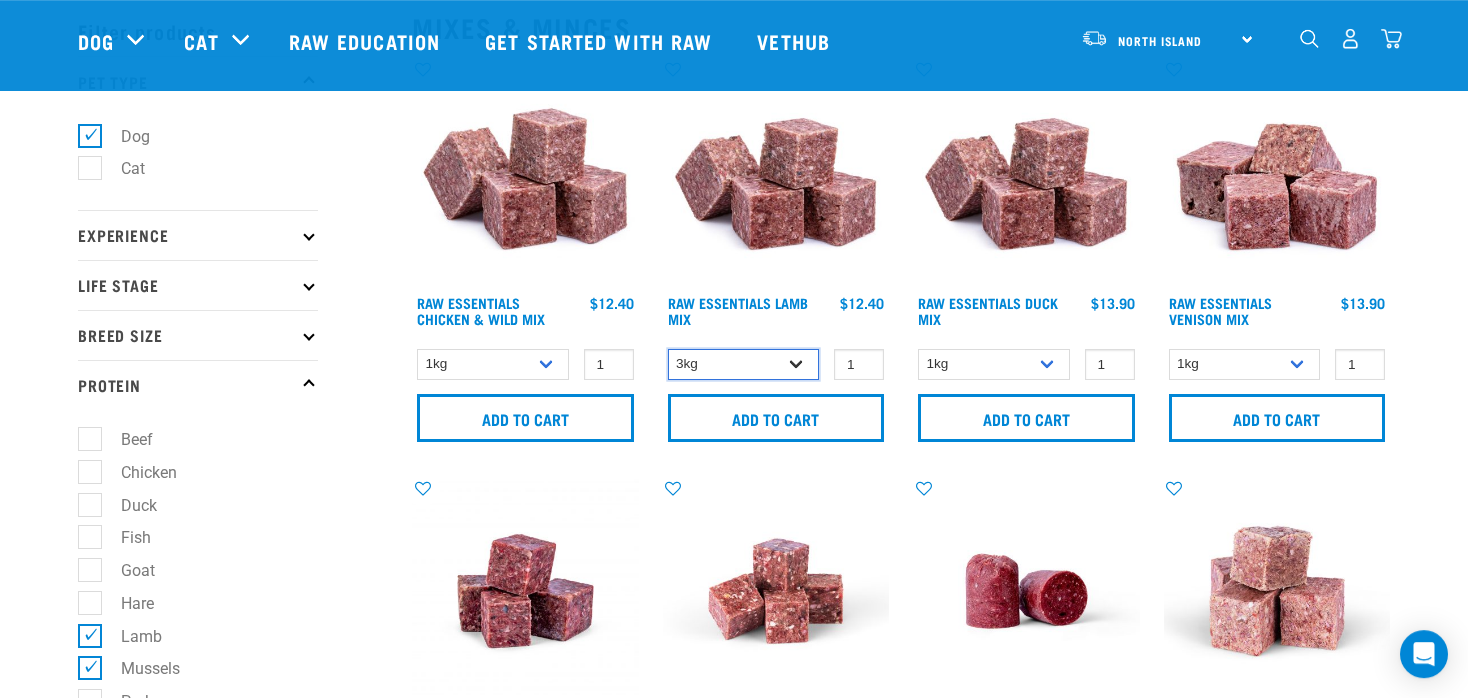 click on "3kg" at bounding box center [0, 0] 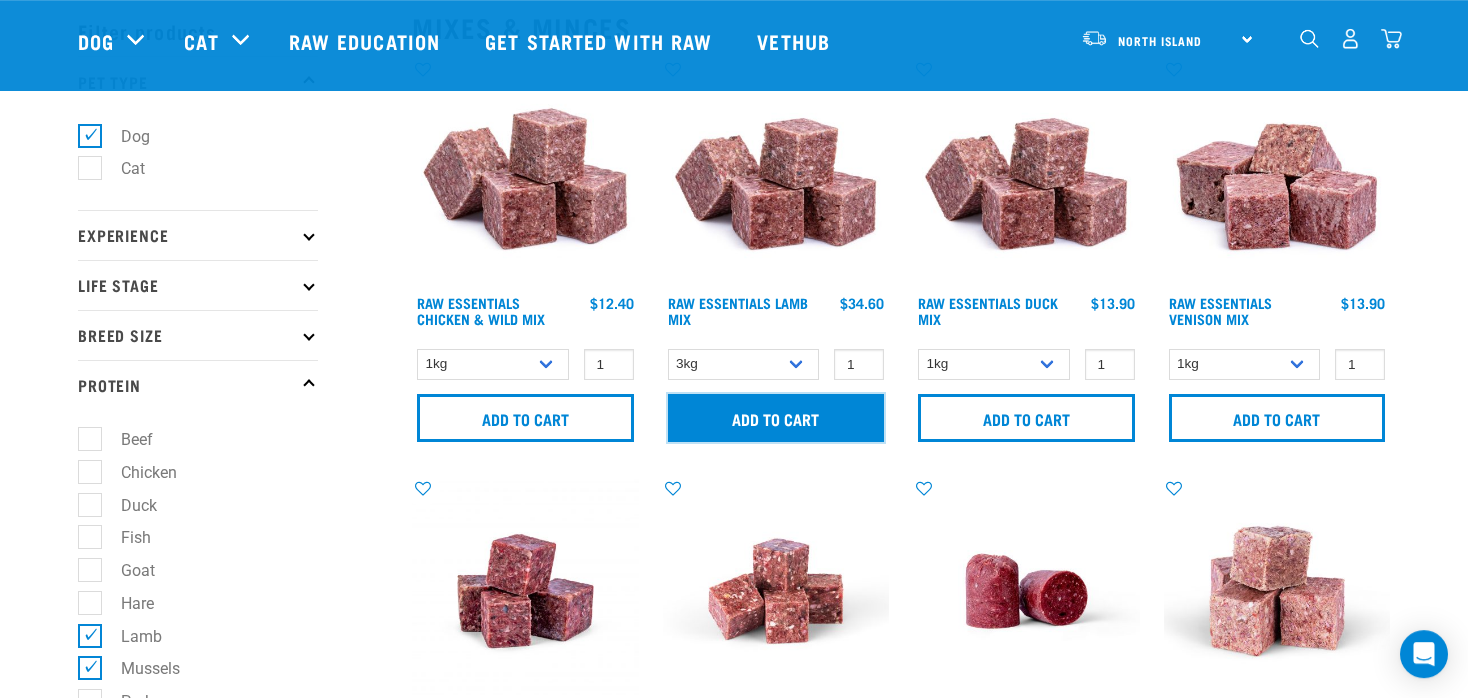 click on "Add to cart" at bounding box center [776, 418] 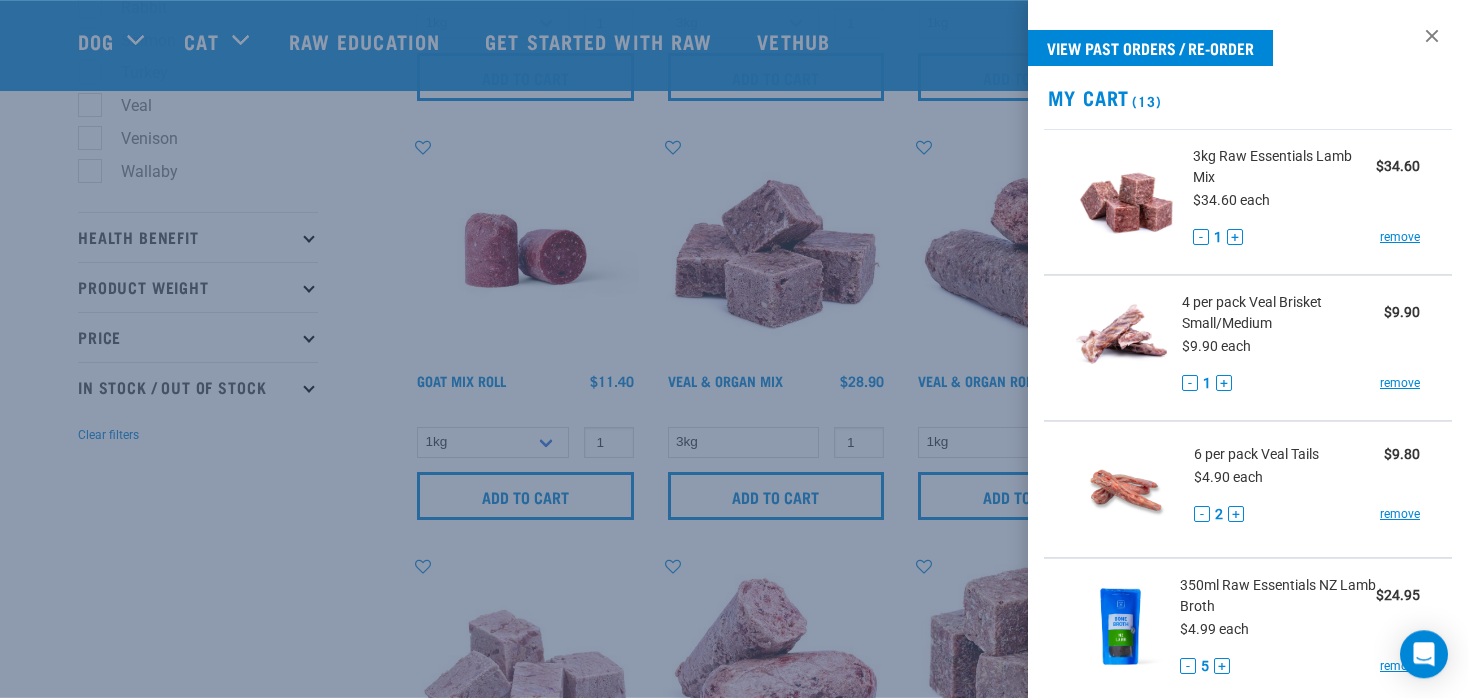 scroll, scrollTop: 905, scrollLeft: 0, axis: vertical 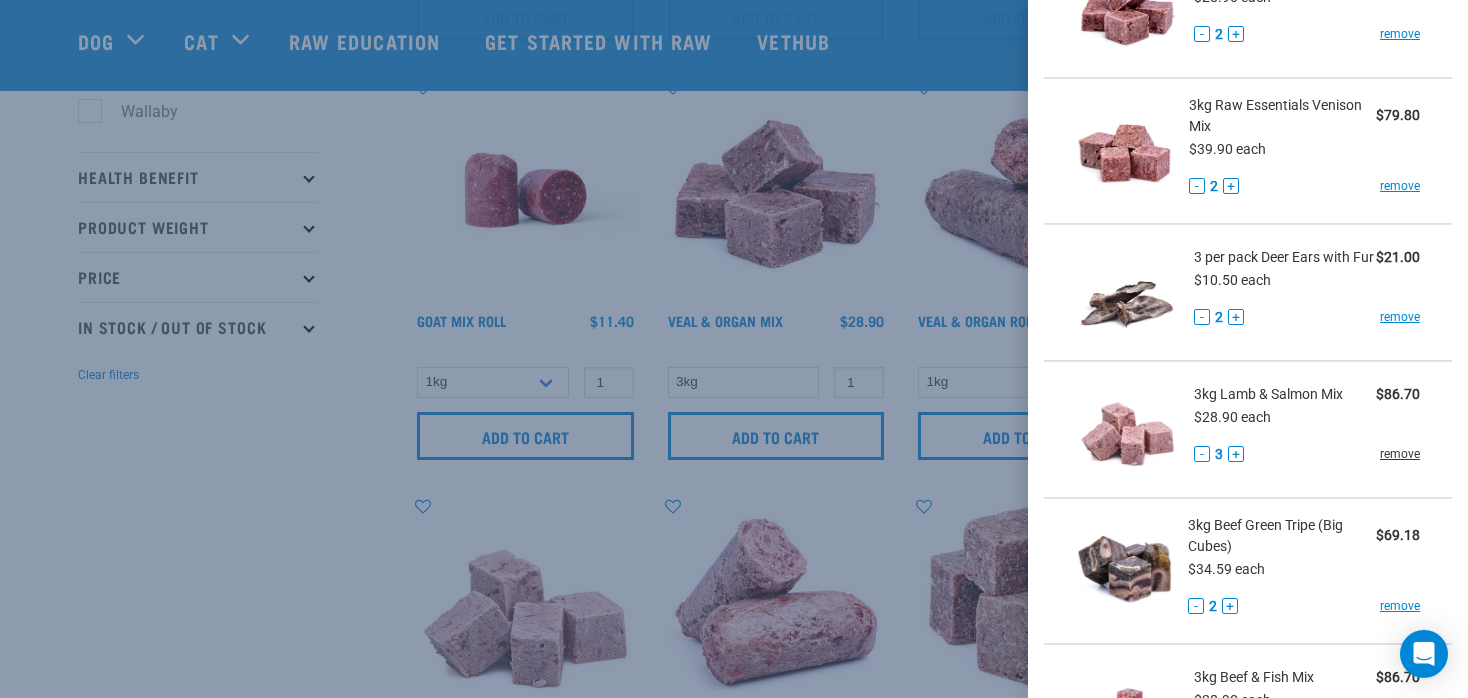 click on "remove" at bounding box center (1400, 454) 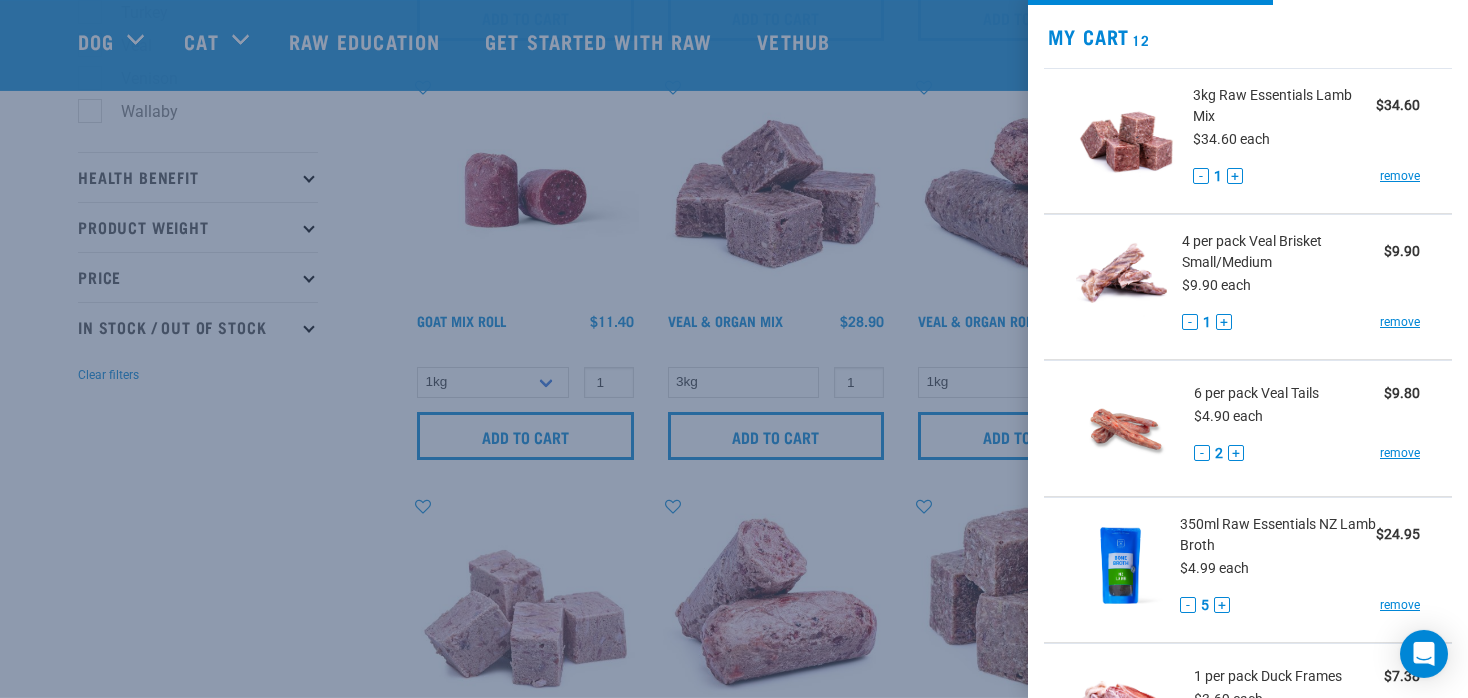 scroll, scrollTop: 23, scrollLeft: 0, axis: vertical 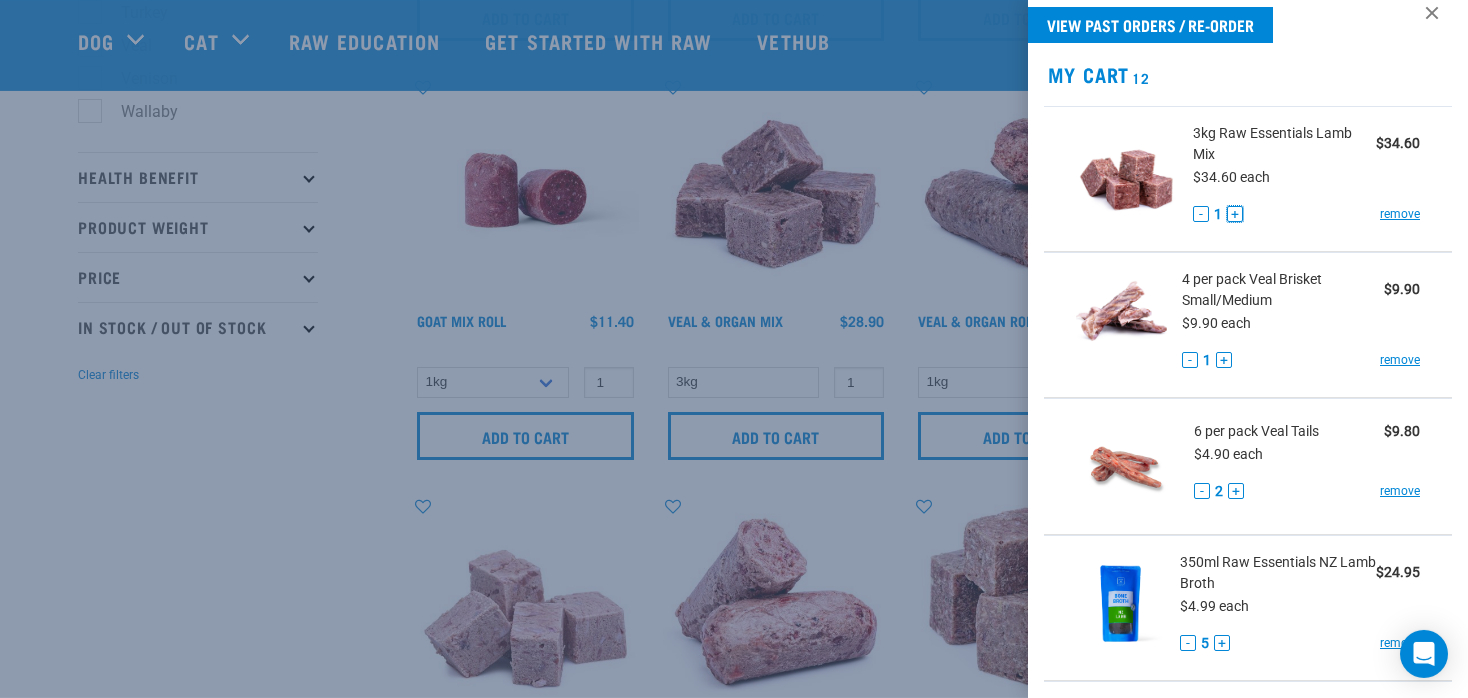 click on "+" at bounding box center (1235, 214) 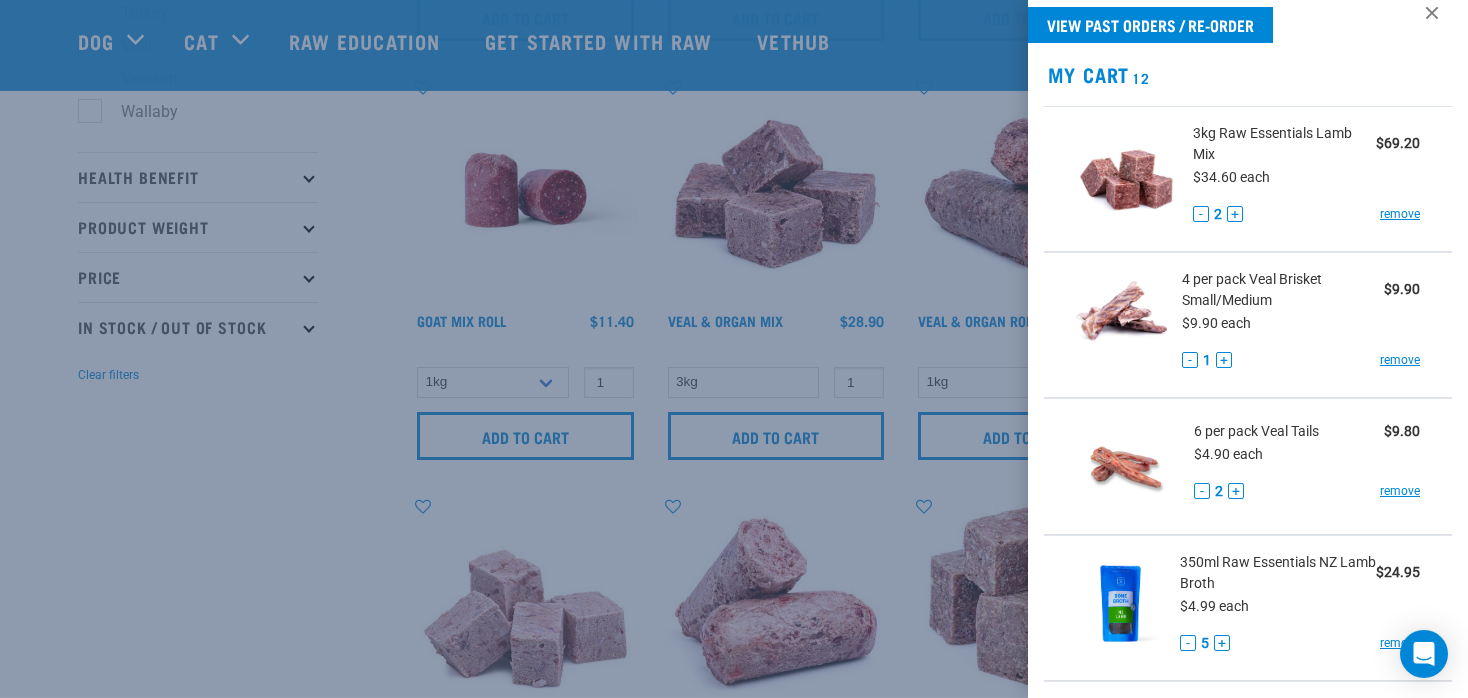 click at bounding box center (734, 349) 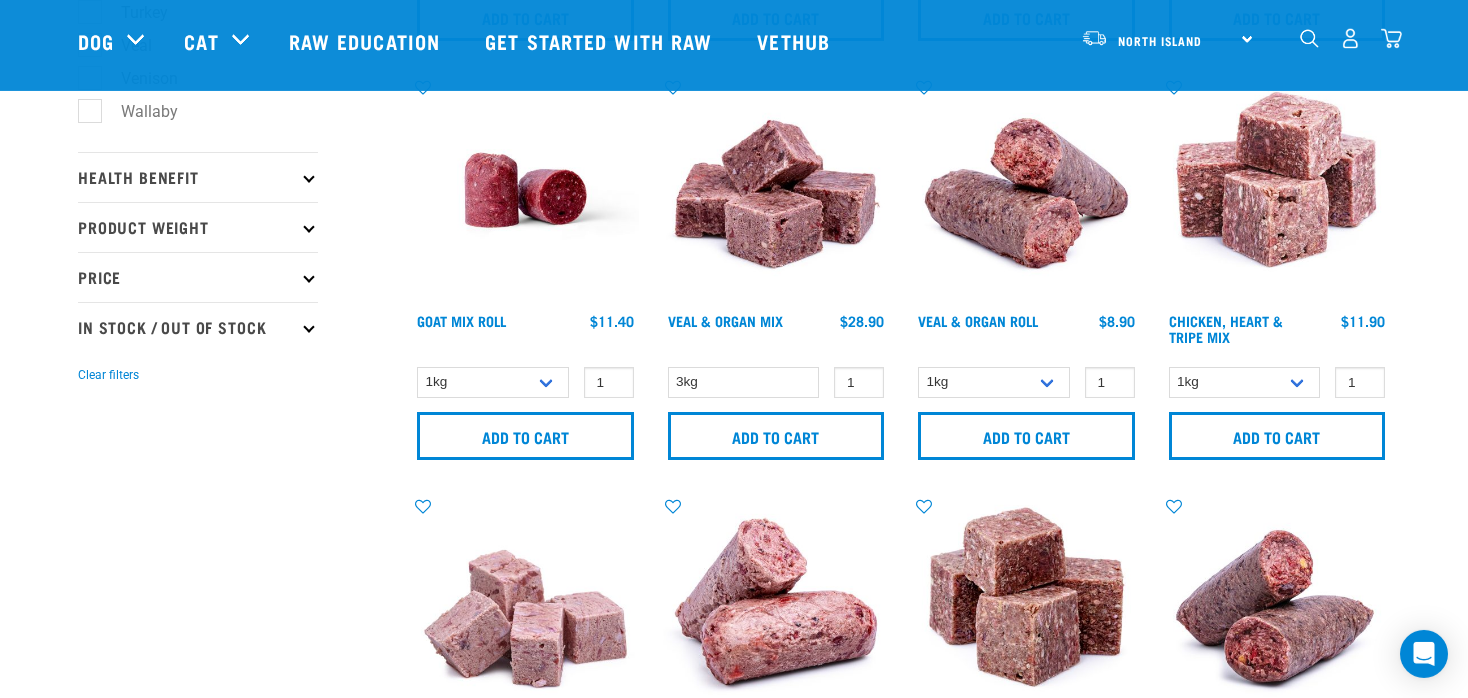 scroll, scrollTop: 0, scrollLeft: 0, axis: both 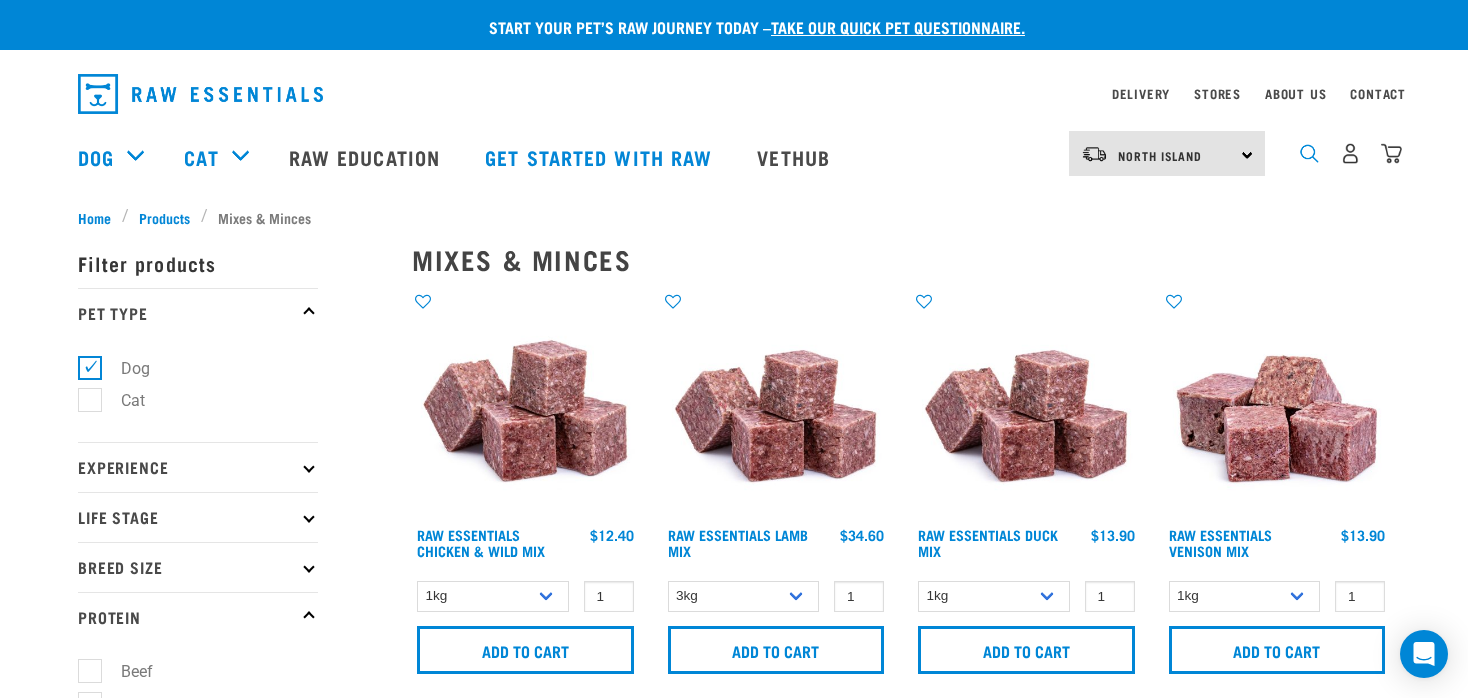 click at bounding box center (1309, 153) 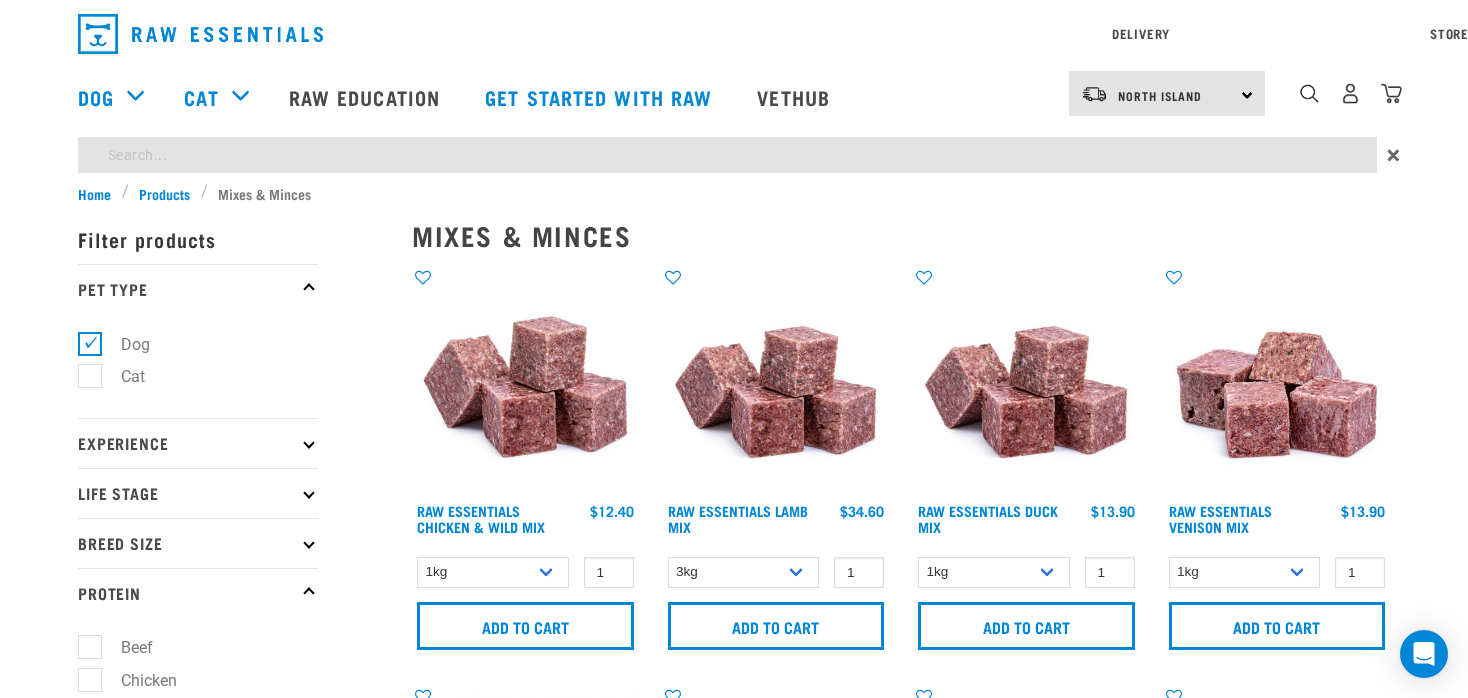 click at bounding box center (727, 155) 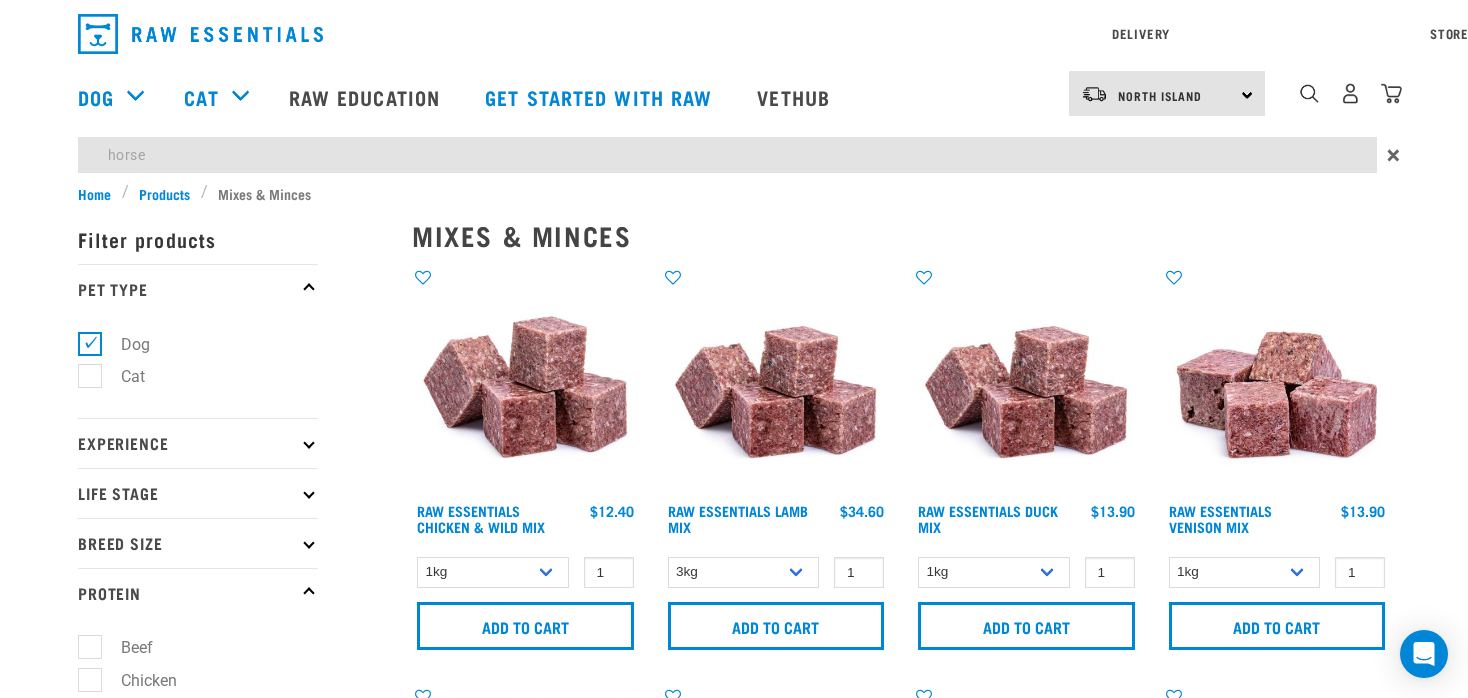 type on "horse" 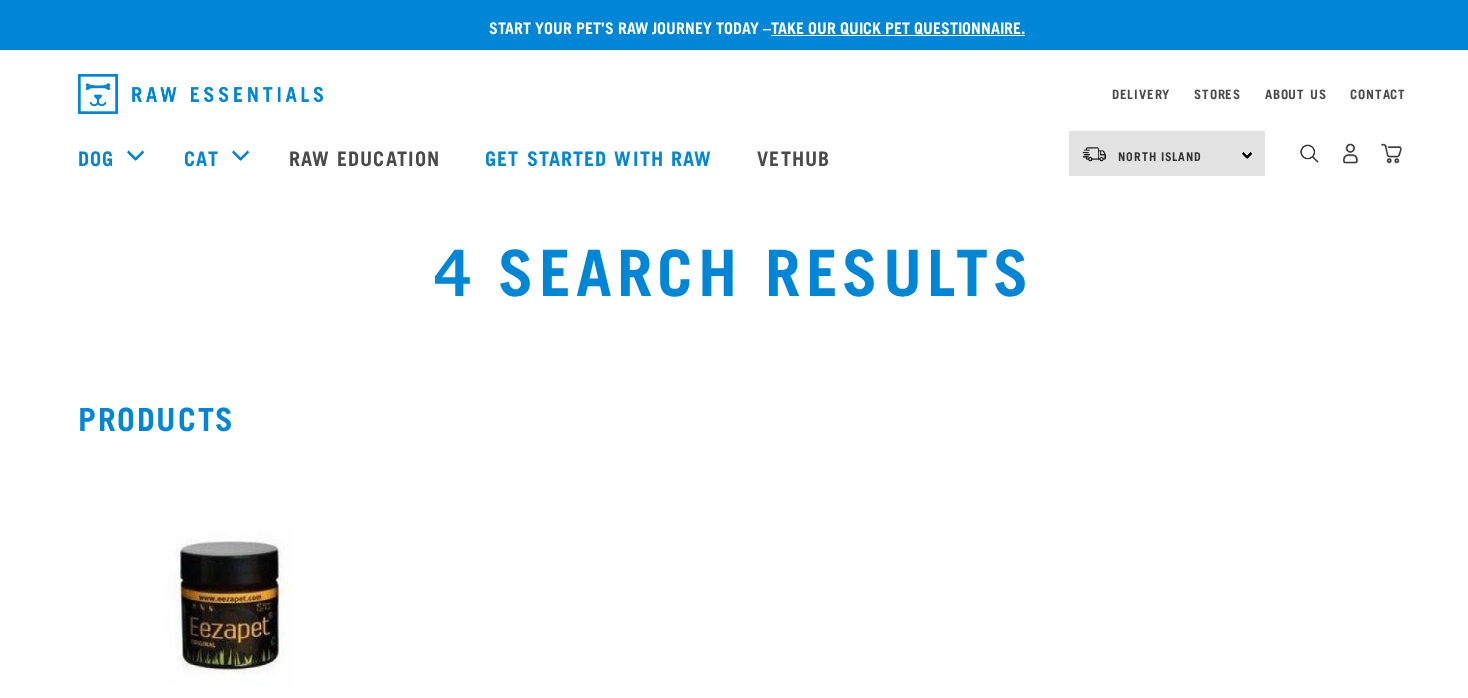 scroll, scrollTop: 0, scrollLeft: 0, axis: both 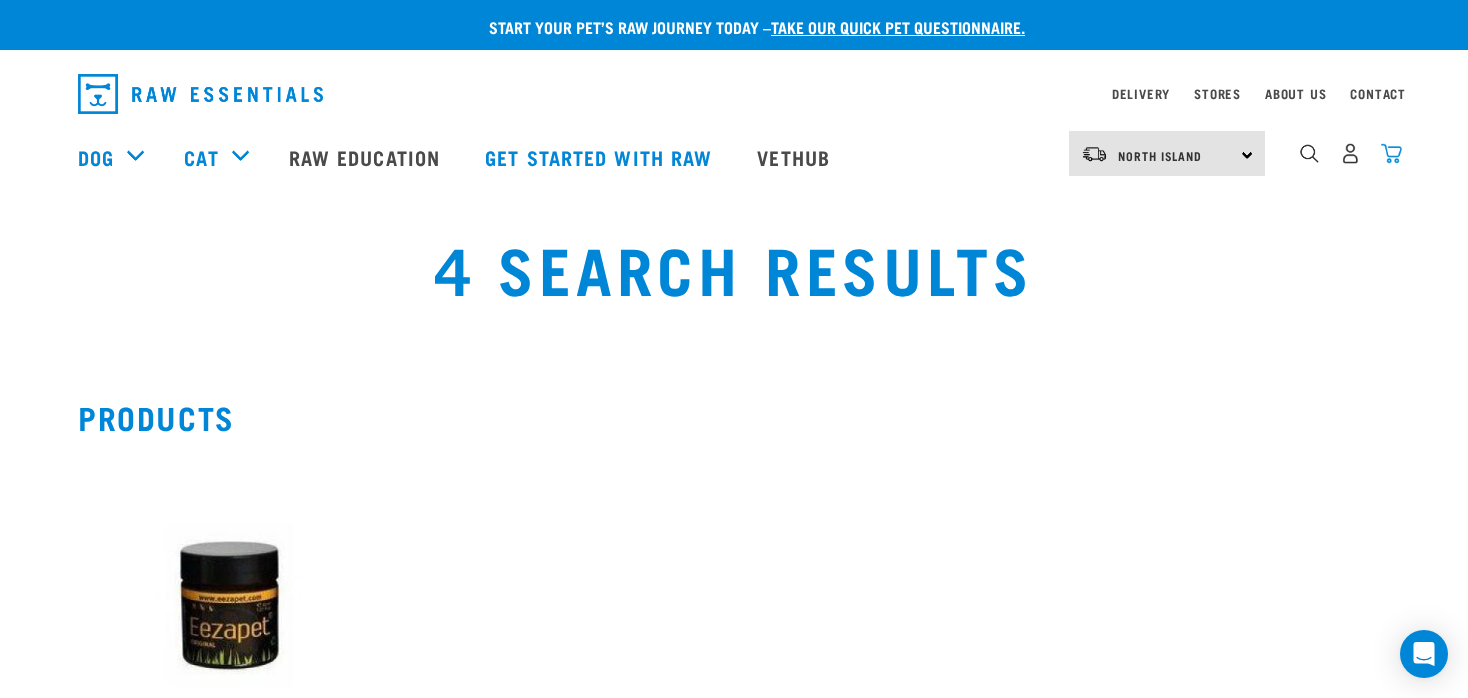 click at bounding box center (1391, 153) 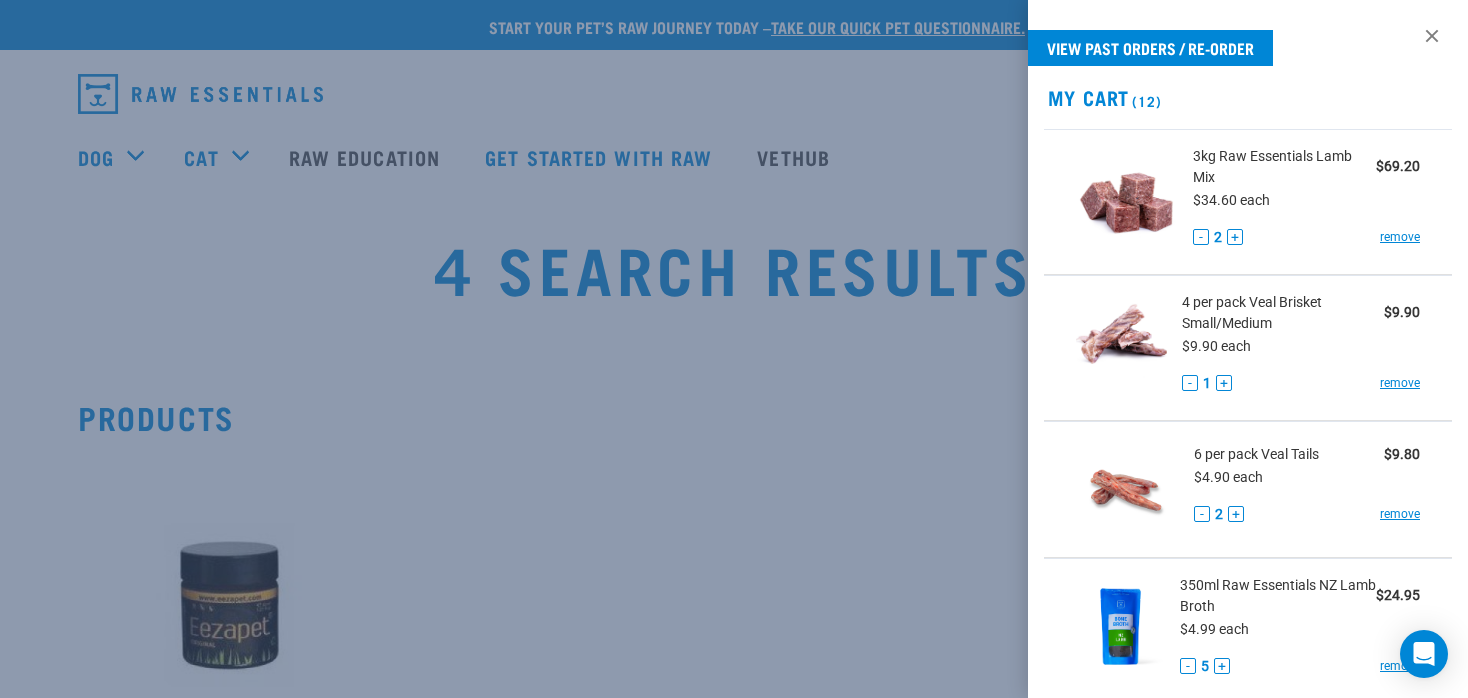 click at bounding box center (734, 349) 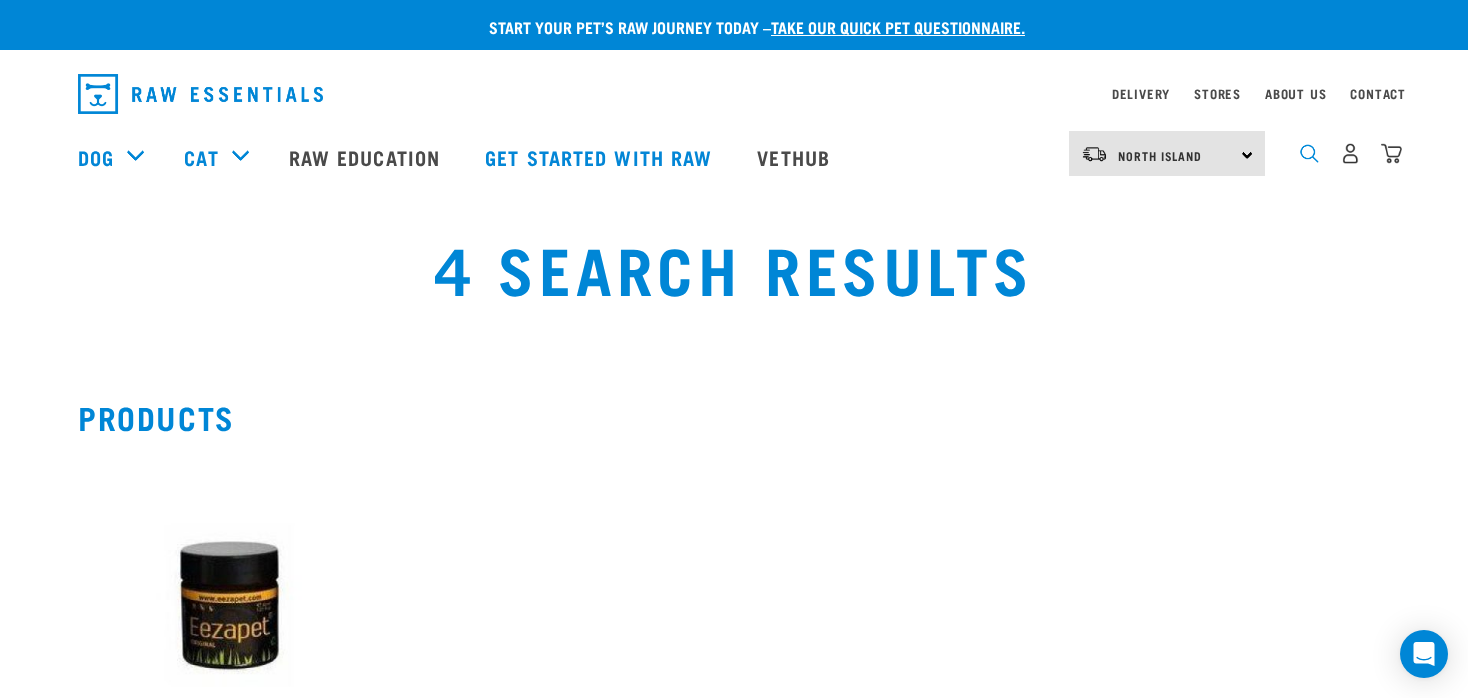 click at bounding box center [1309, 153] 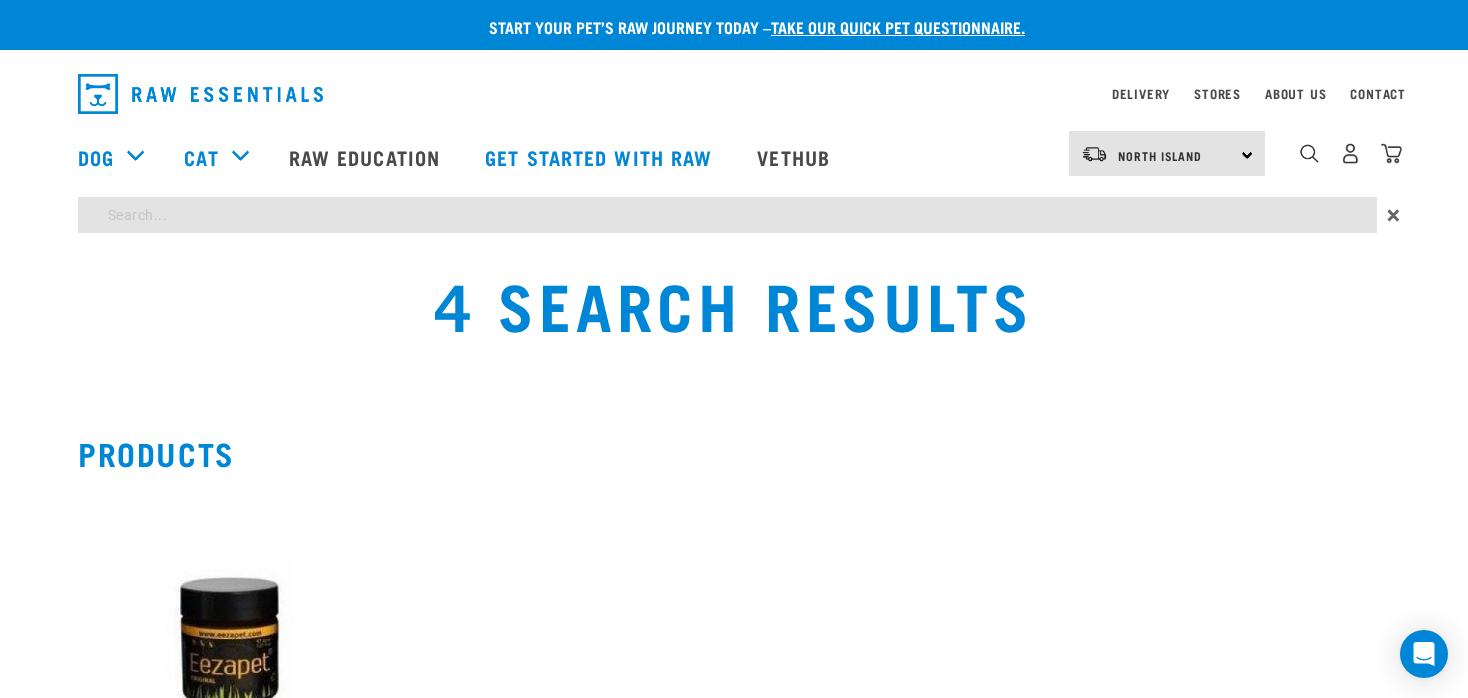 click at bounding box center (727, 215) 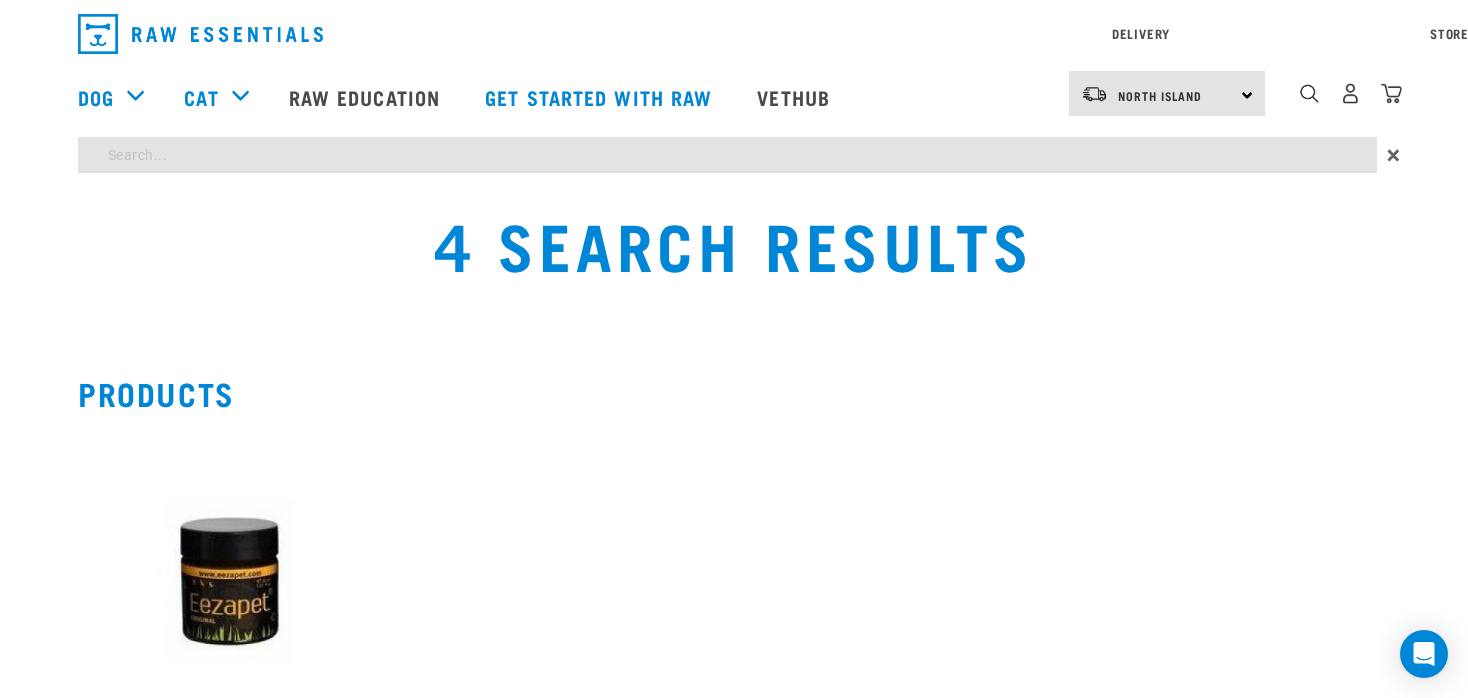 click at bounding box center (727, 155) 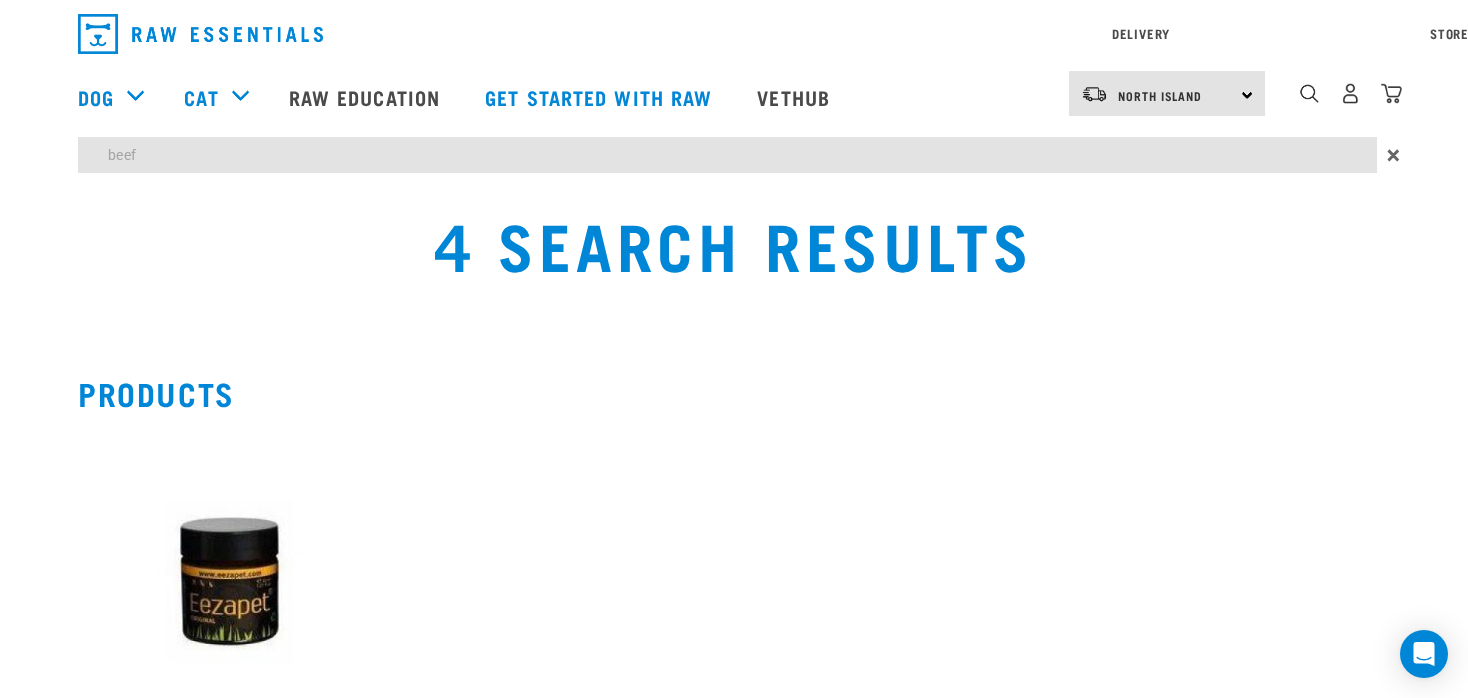 type on "beef" 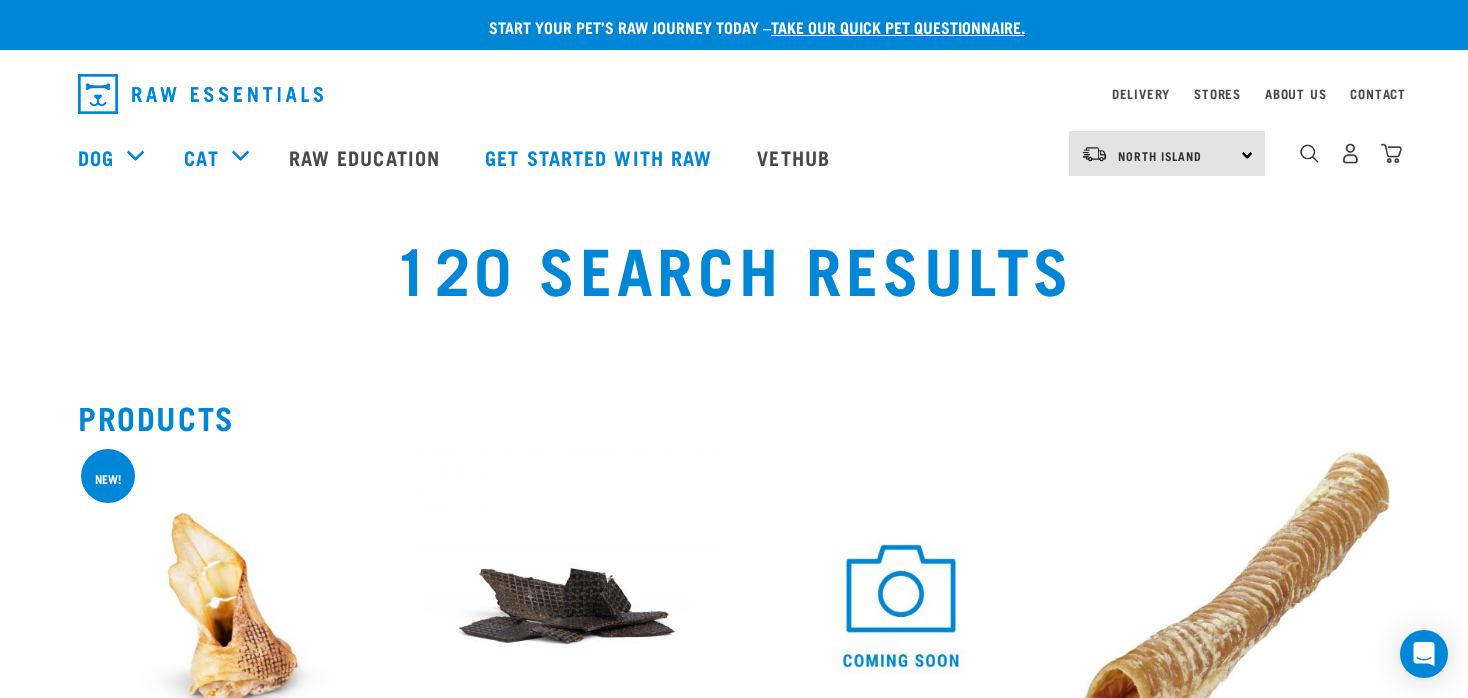 scroll, scrollTop: 0, scrollLeft: 0, axis: both 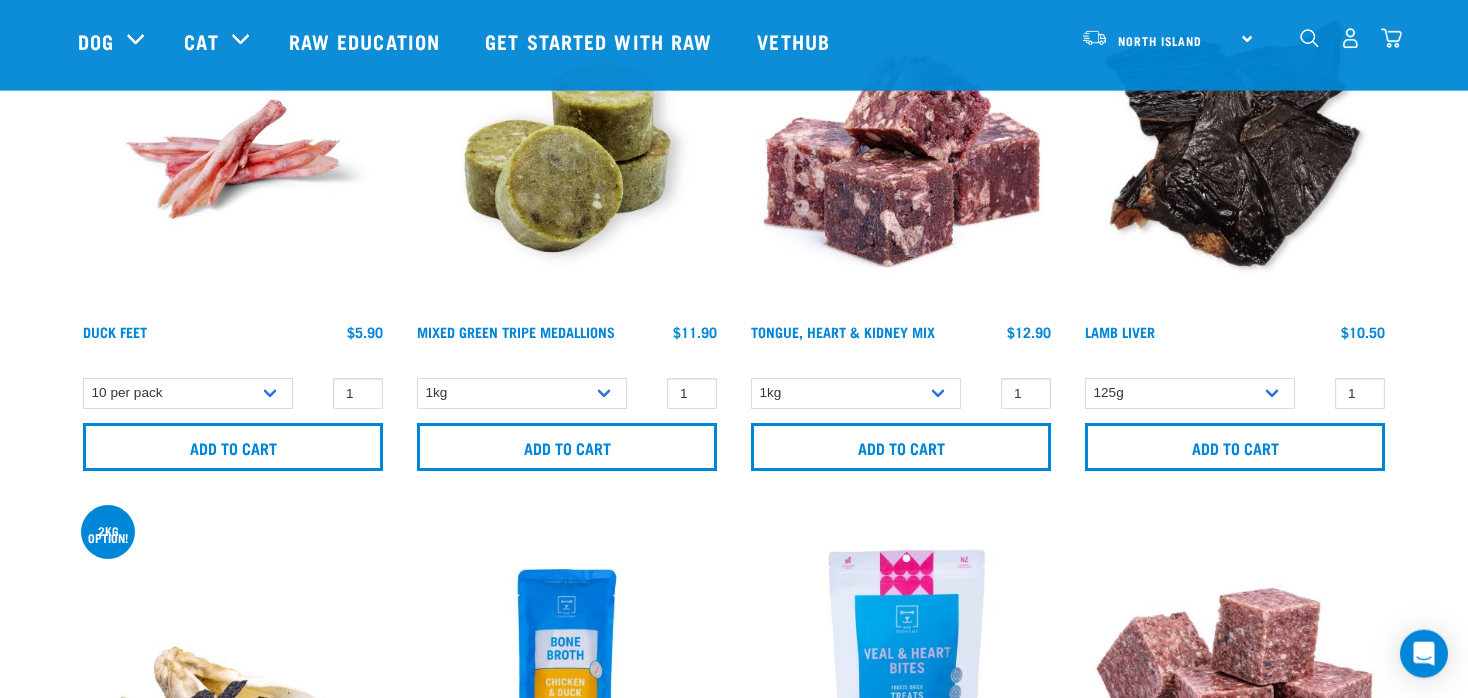 click at bounding box center (1391, 38) 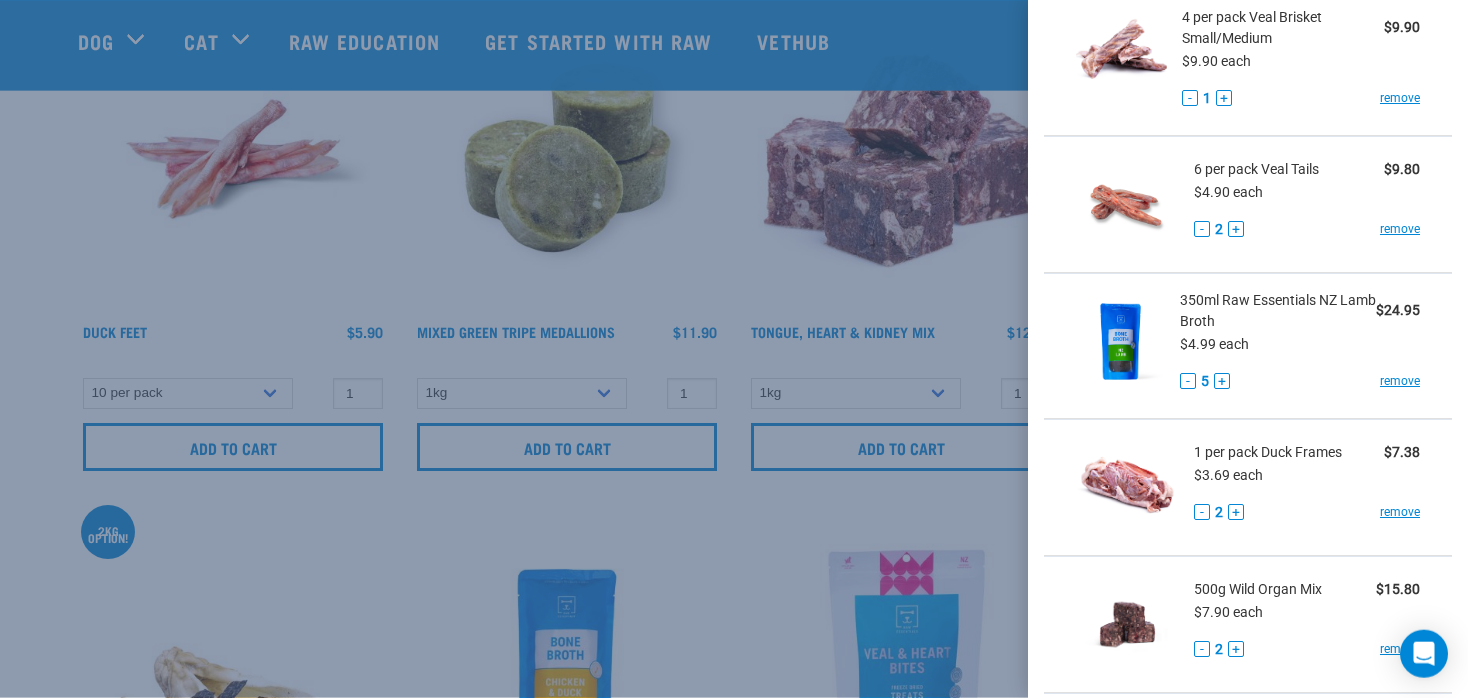 scroll, scrollTop: 304, scrollLeft: 0, axis: vertical 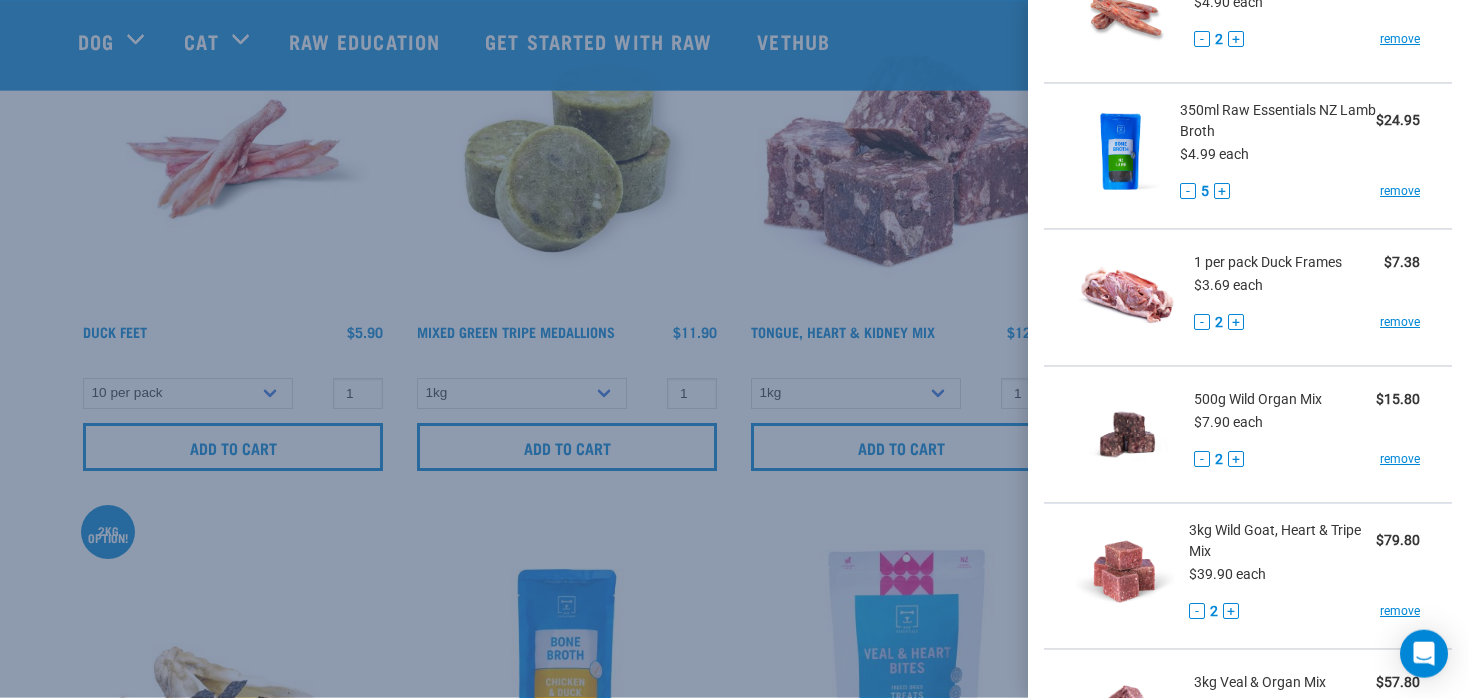 click at bounding box center [734, 349] 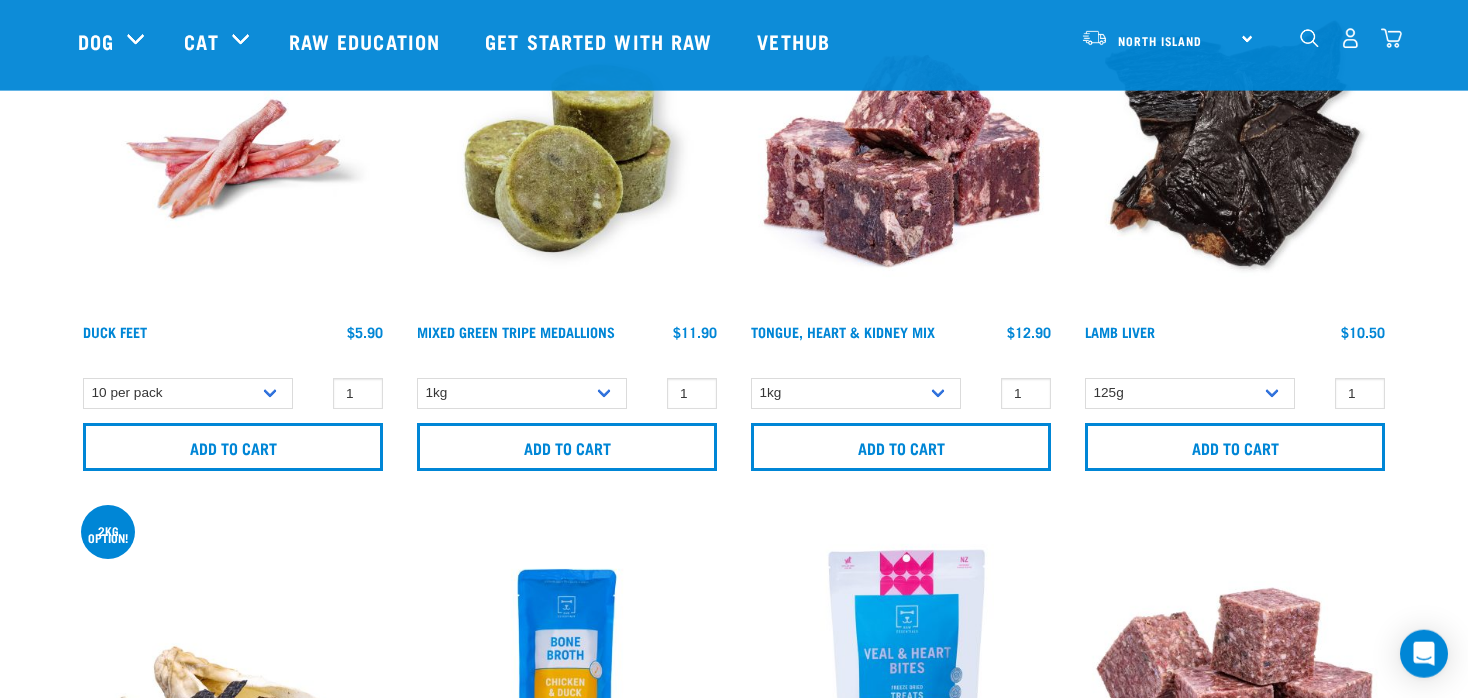 scroll, scrollTop: 475, scrollLeft: 0, axis: vertical 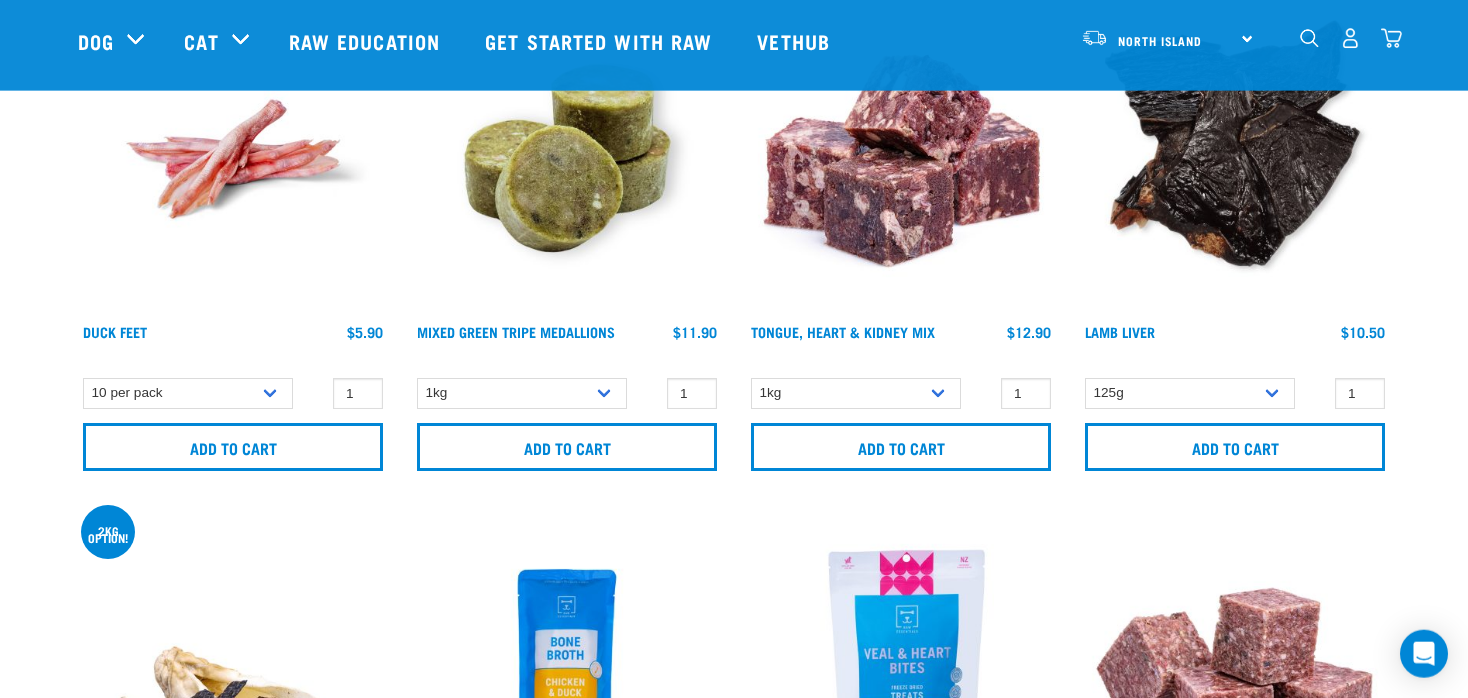 click at bounding box center [1309, 38] 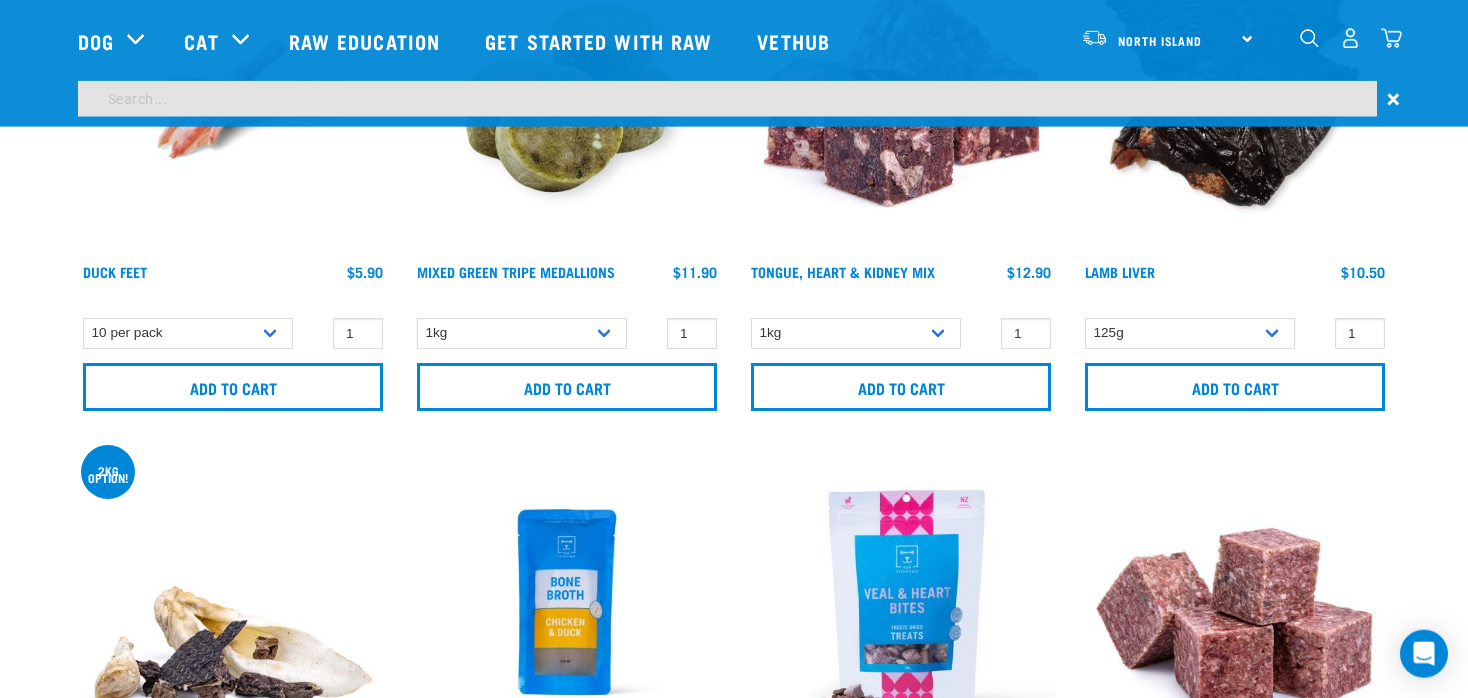 click at bounding box center [727, 99] 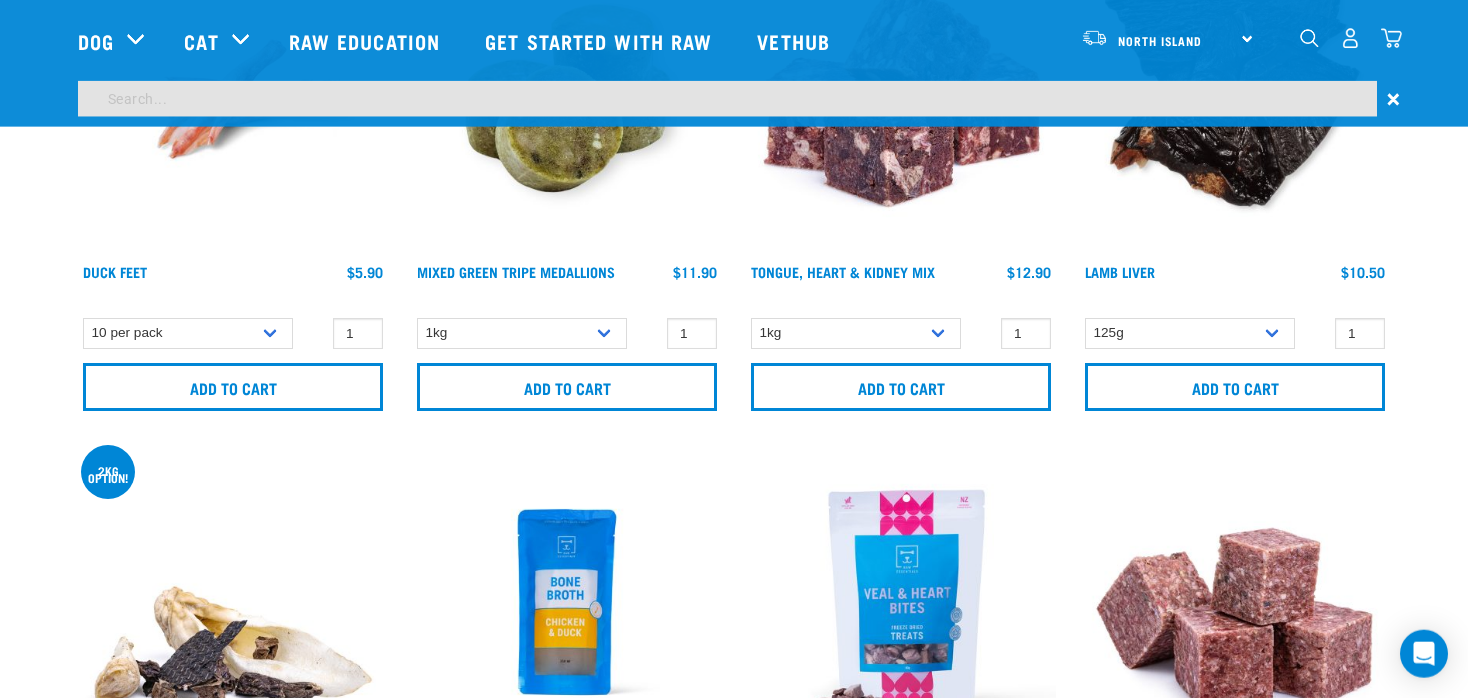 scroll, scrollTop: 2753, scrollLeft: 0, axis: vertical 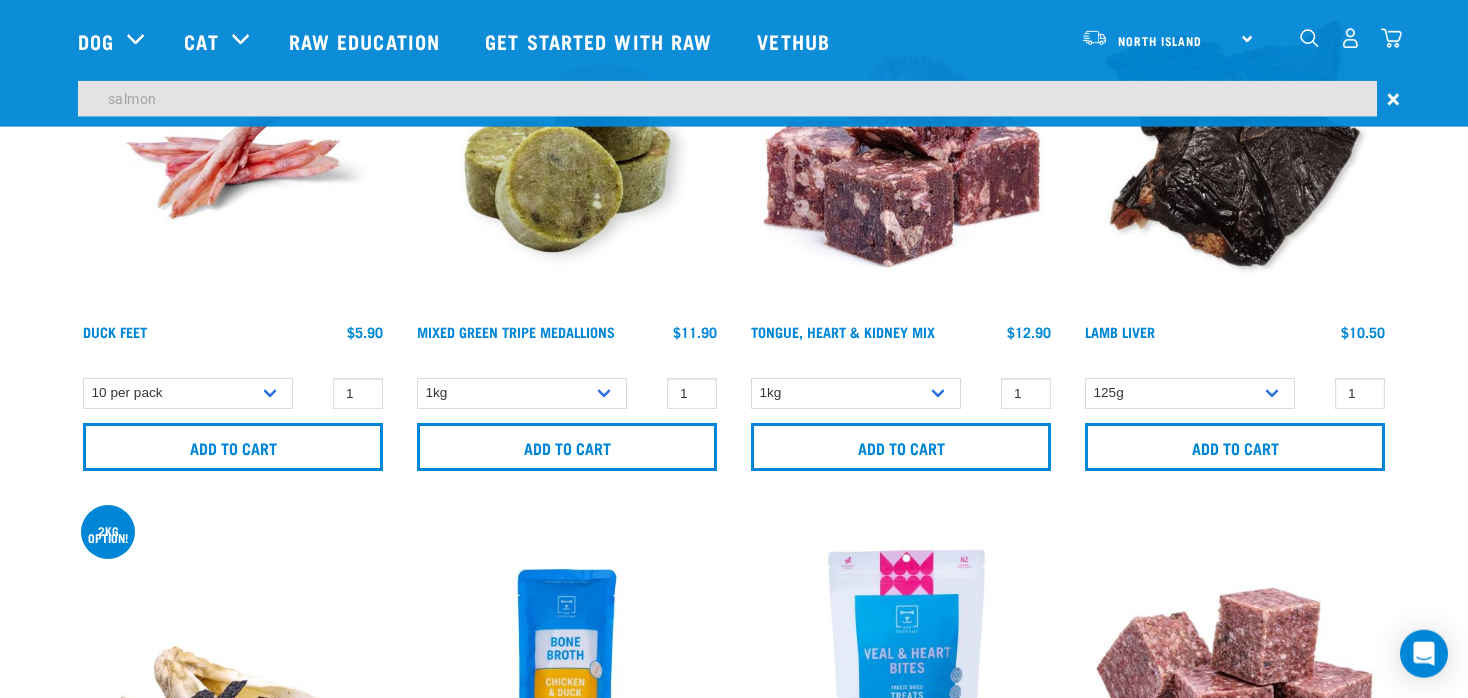 type on "salmon" 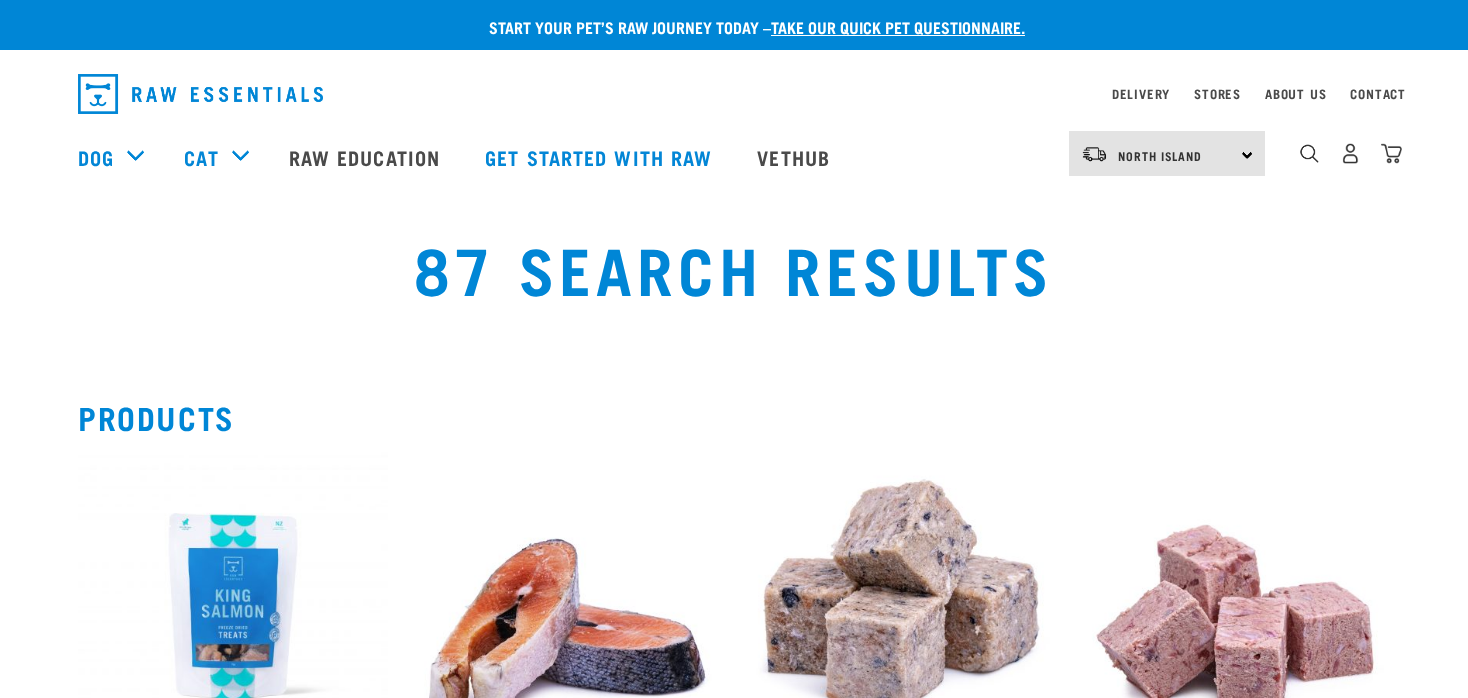 scroll, scrollTop: 0, scrollLeft: 0, axis: both 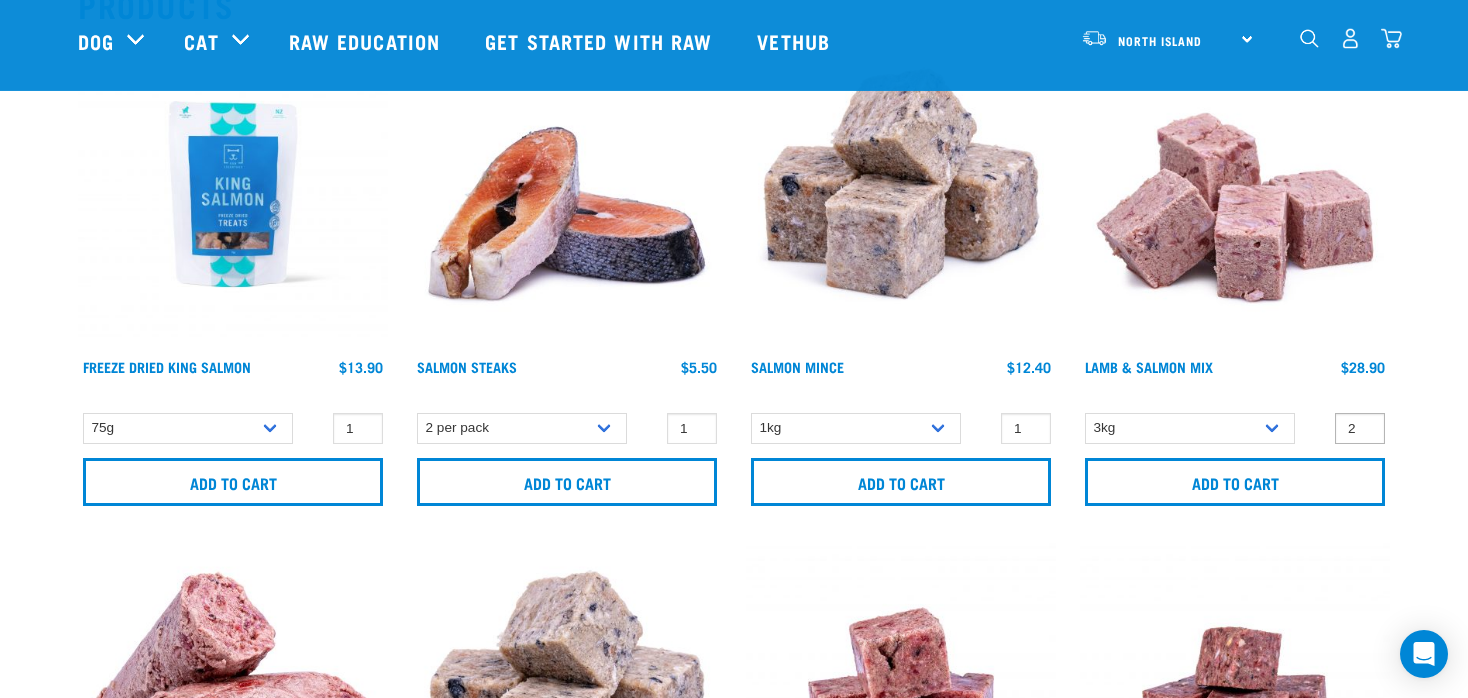 type on "2" 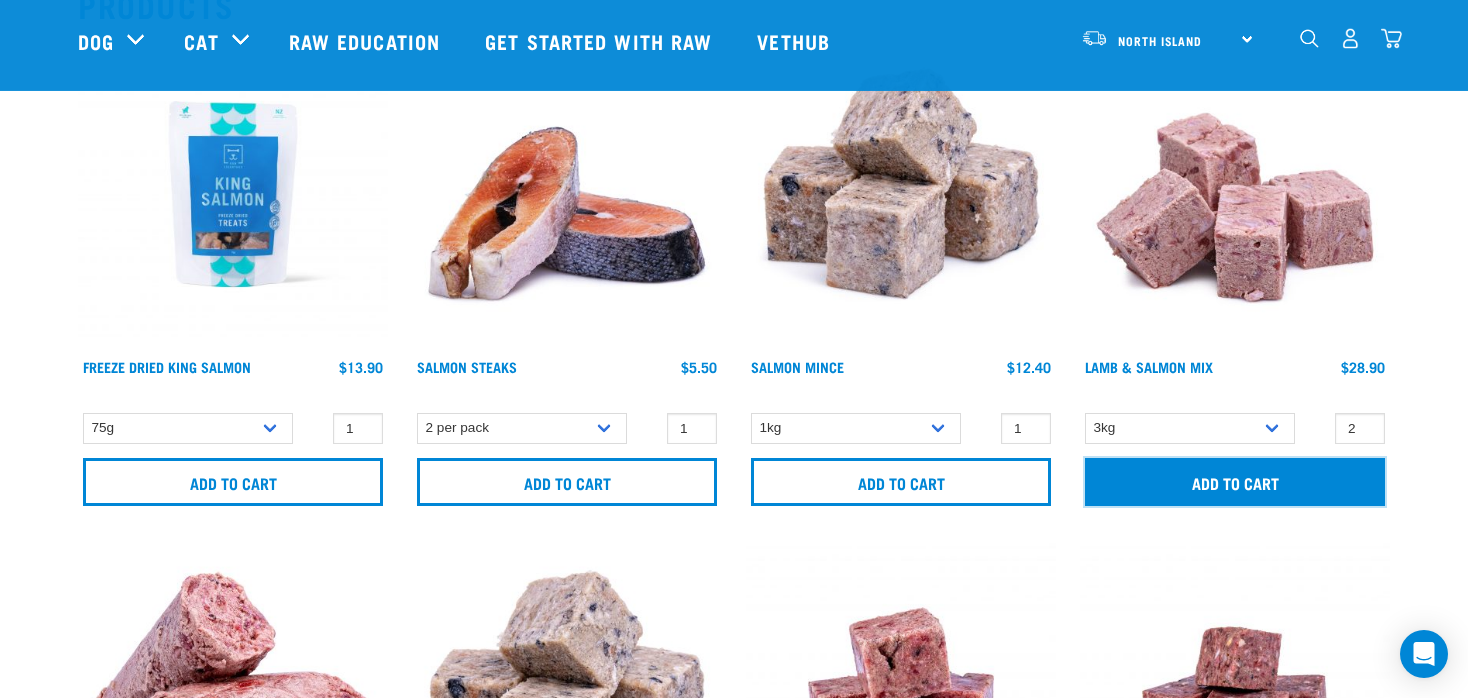 click on "Add to cart" at bounding box center [1235, 482] 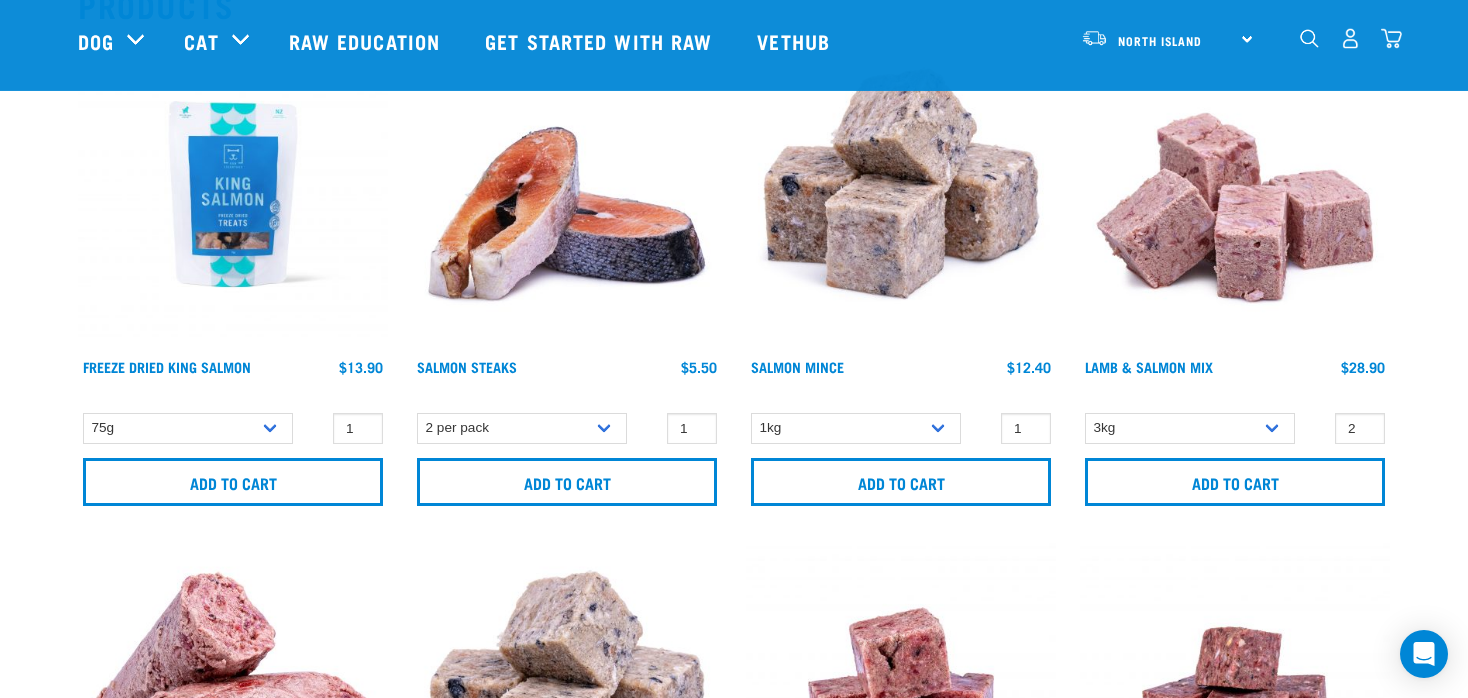 click at bounding box center (1391, 38) 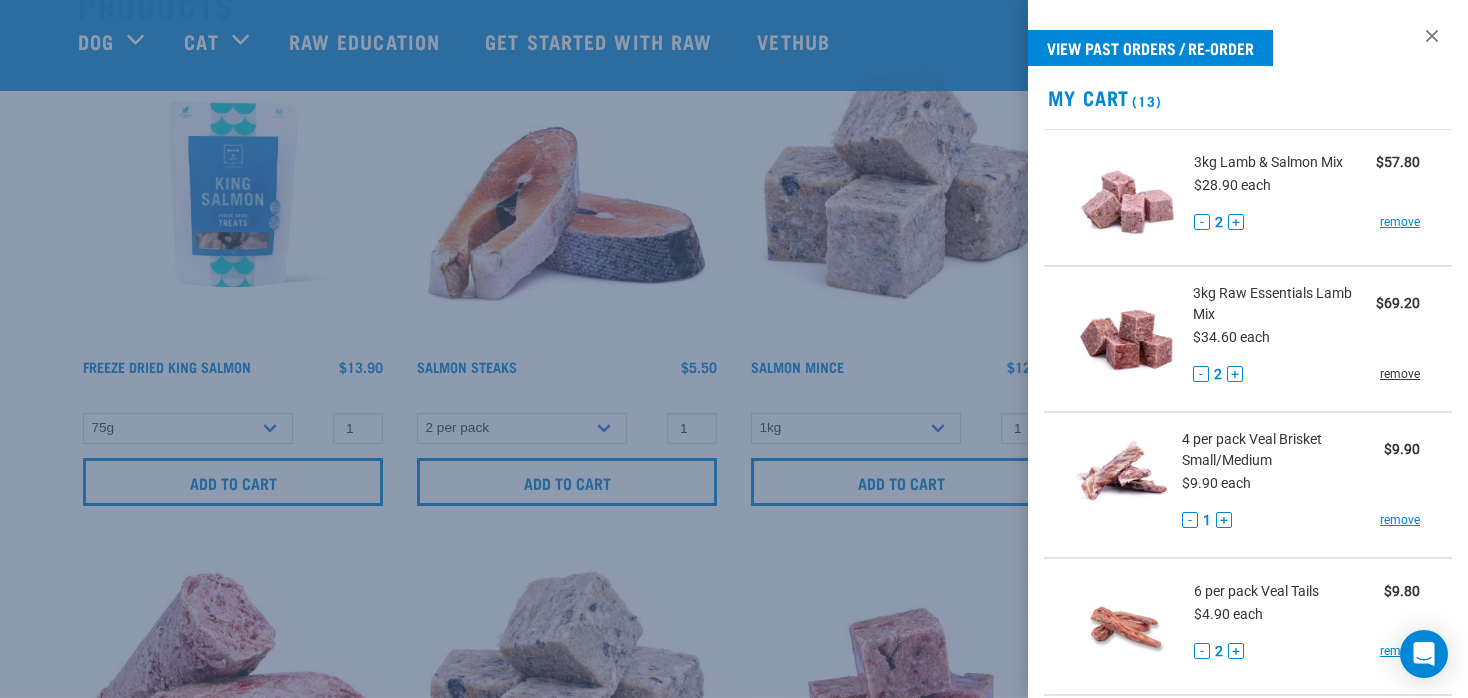click on "remove" at bounding box center [1400, 374] 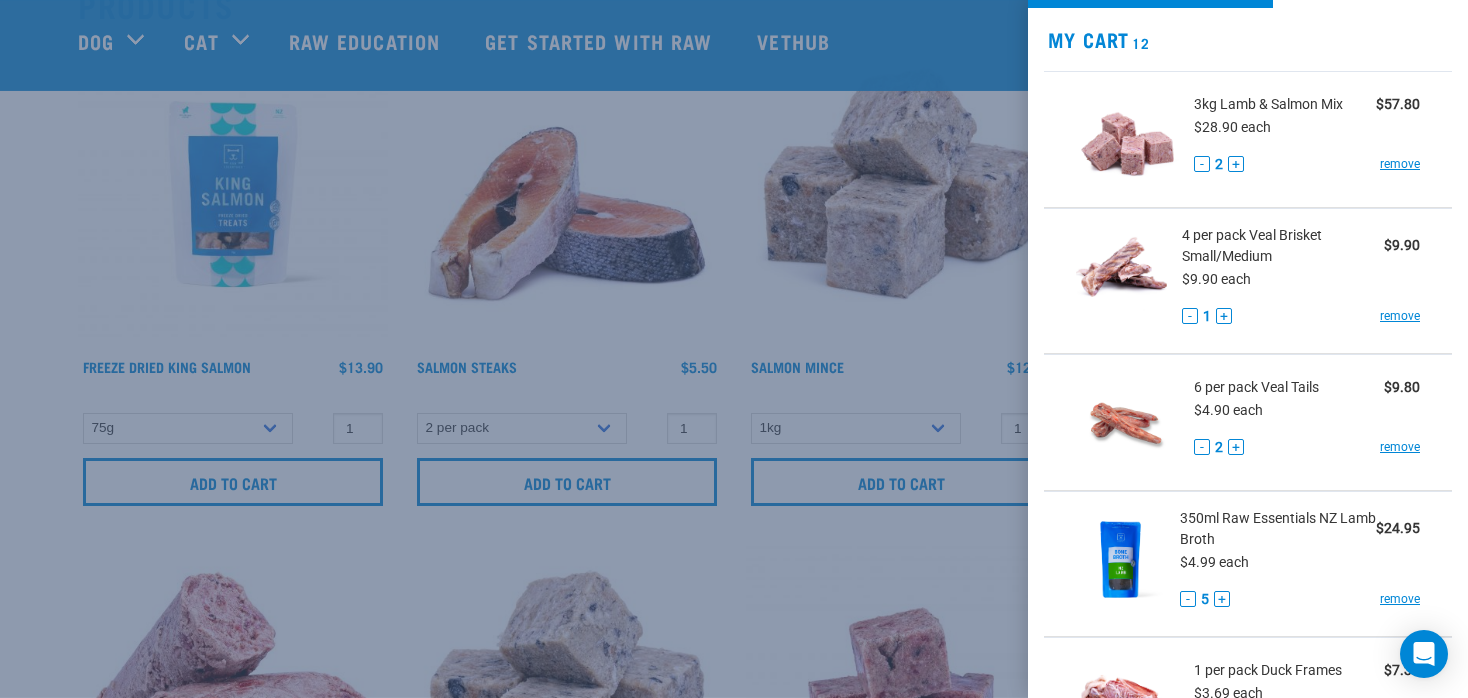 scroll, scrollTop: 0, scrollLeft: 0, axis: both 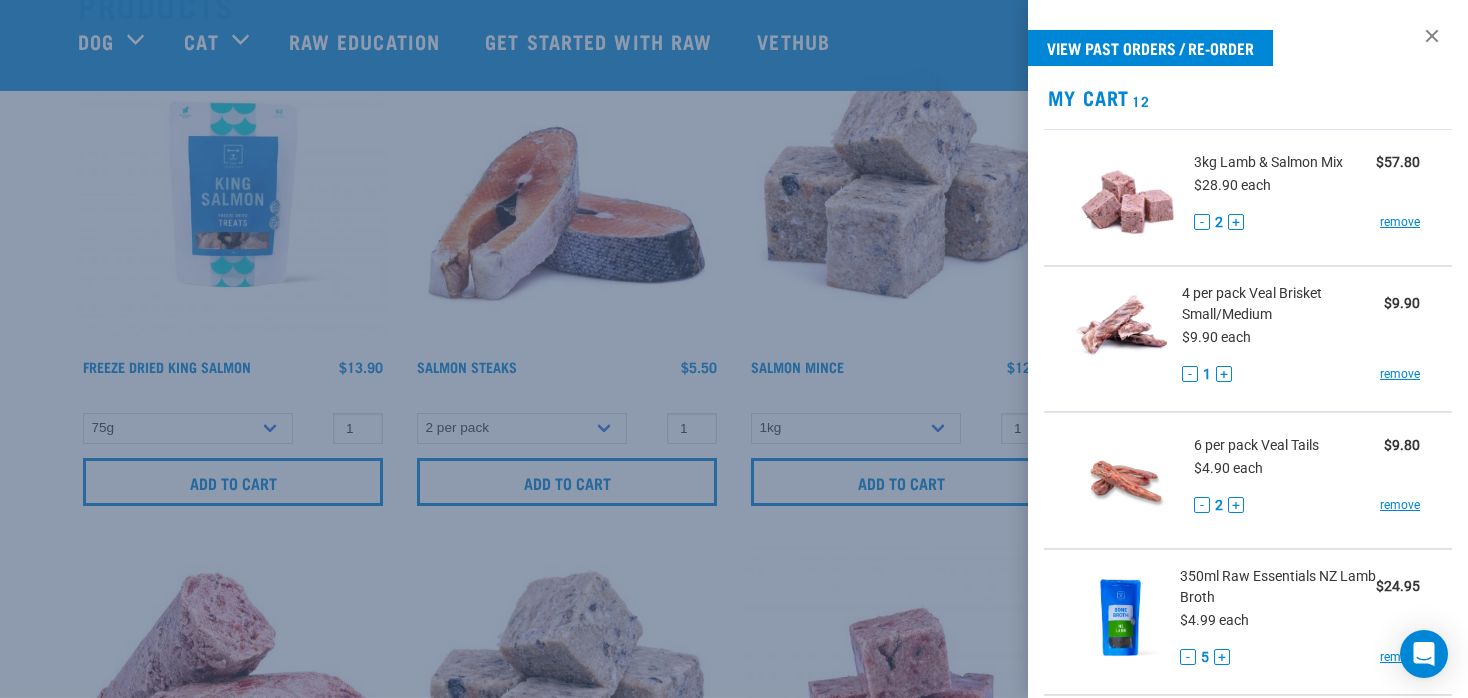click at bounding box center (734, 349) 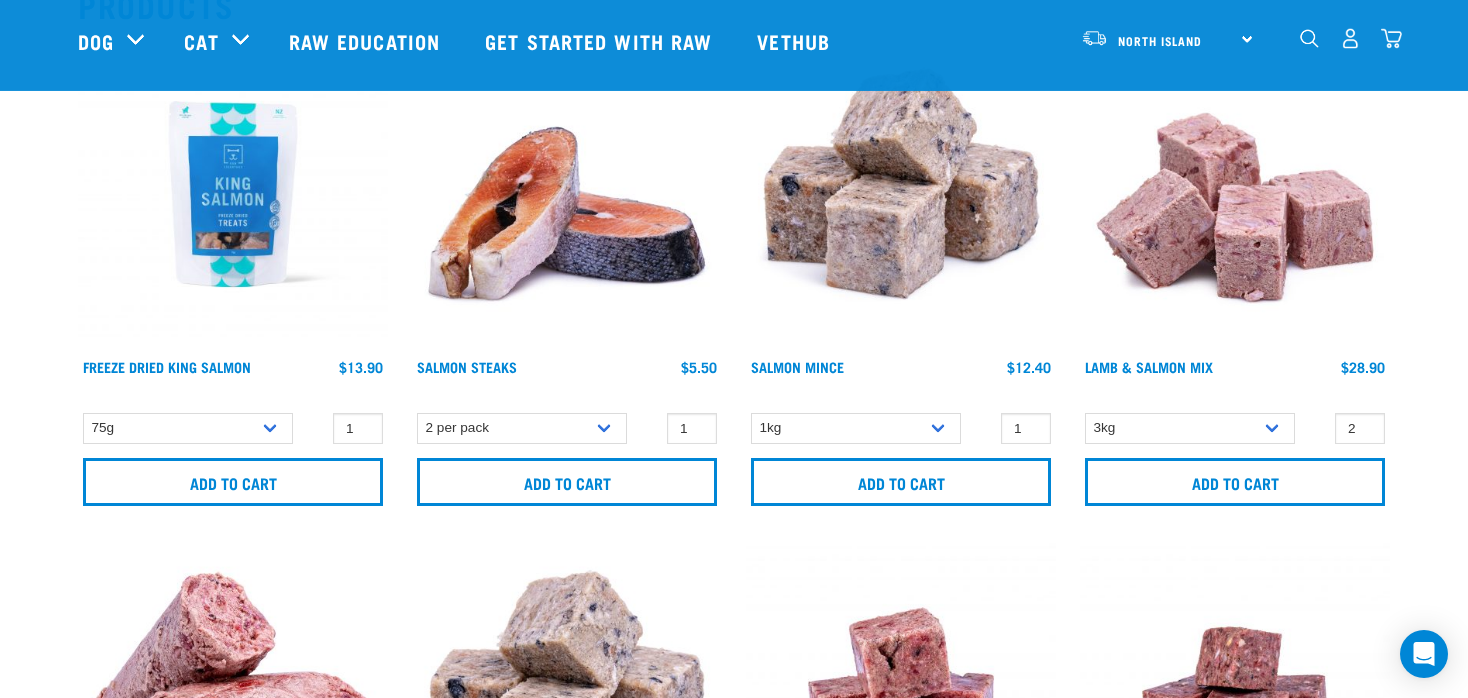 click at bounding box center [1309, 38] 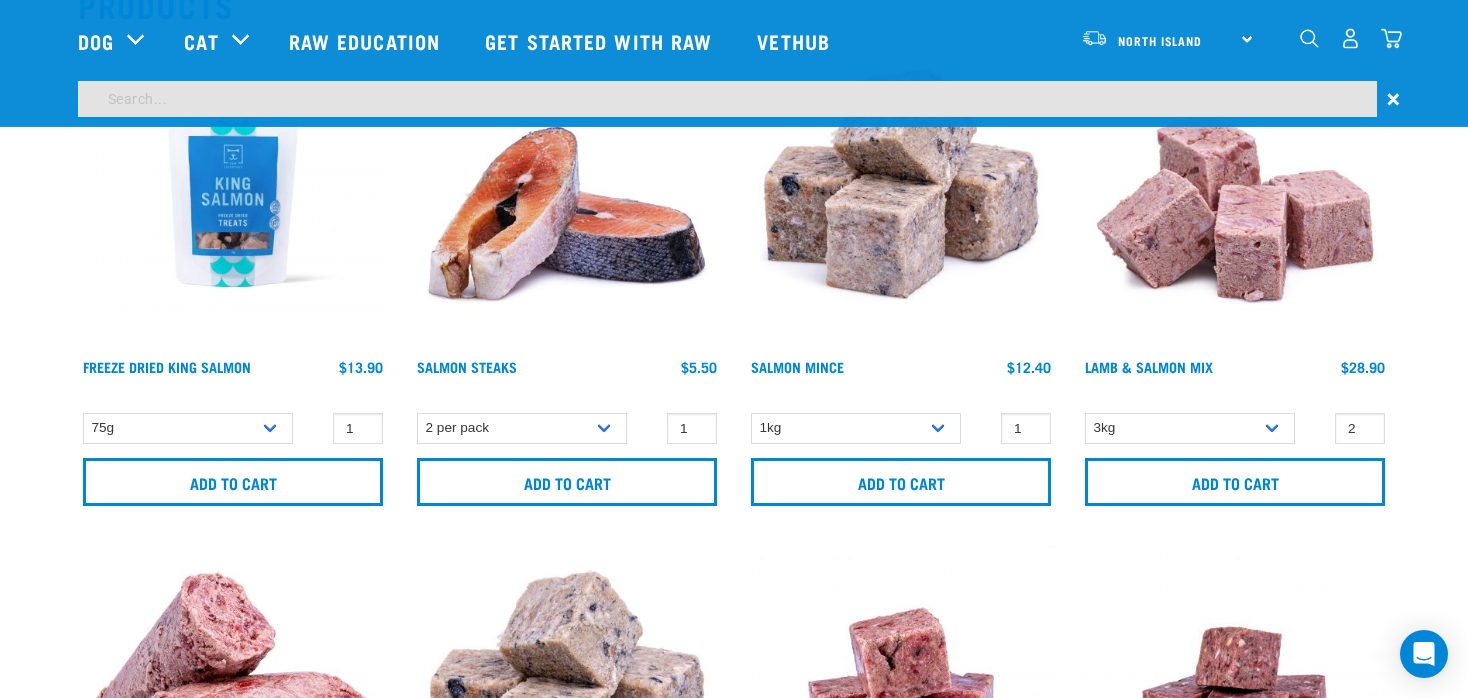 scroll, scrollTop: 205, scrollLeft: 0, axis: vertical 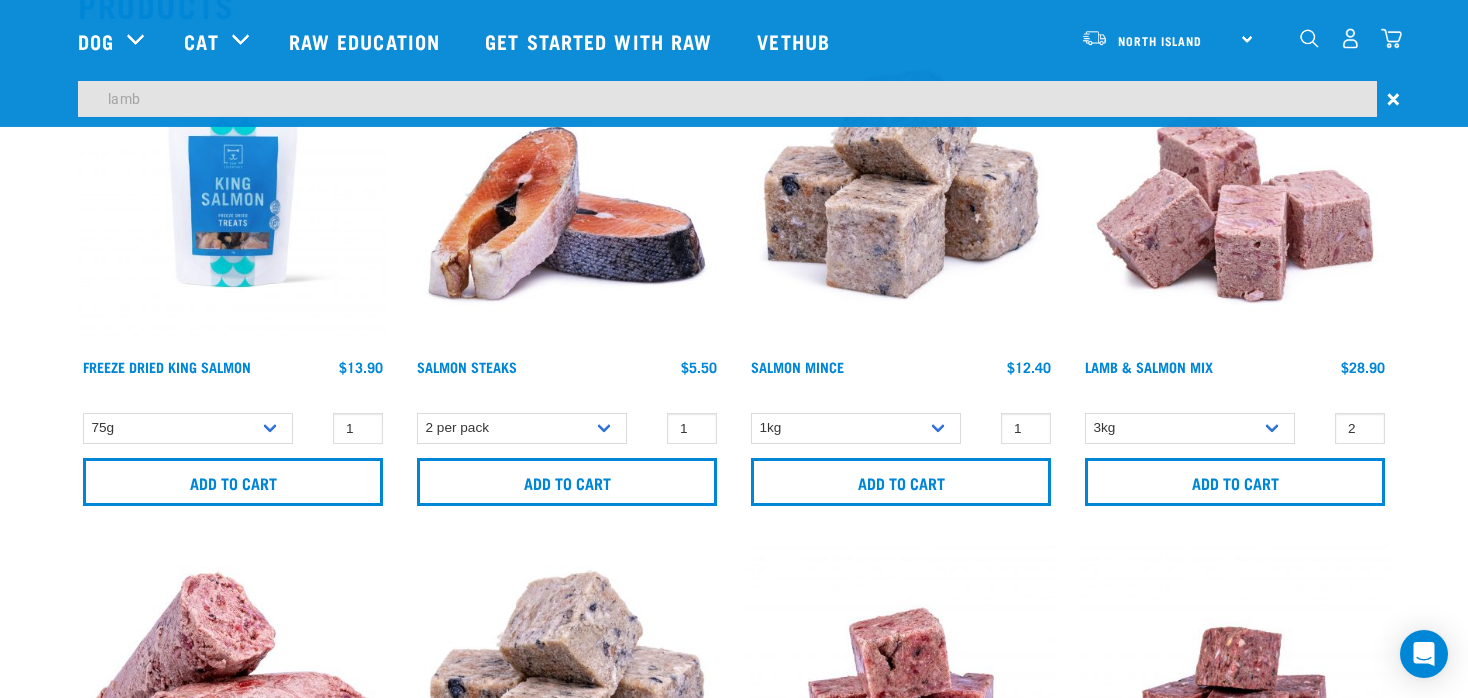 type on "lamb" 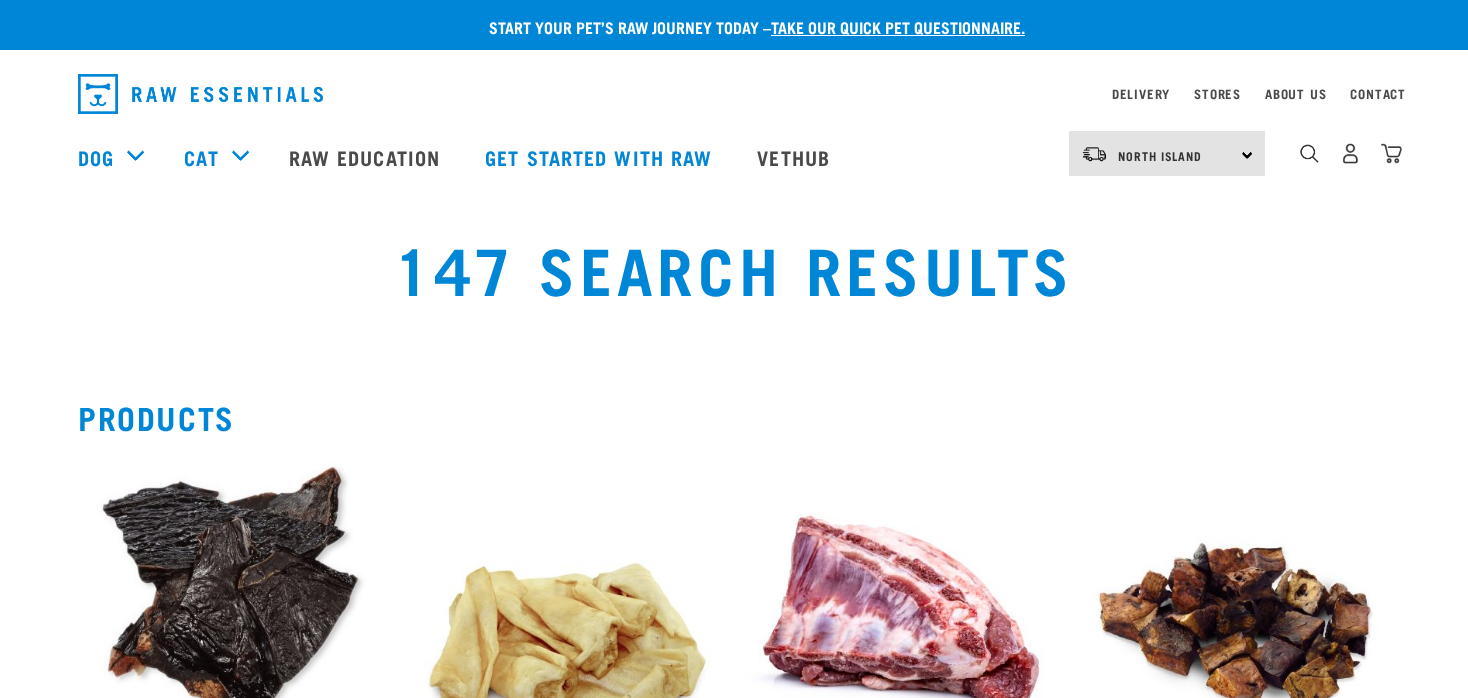 scroll, scrollTop: 0, scrollLeft: 0, axis: both 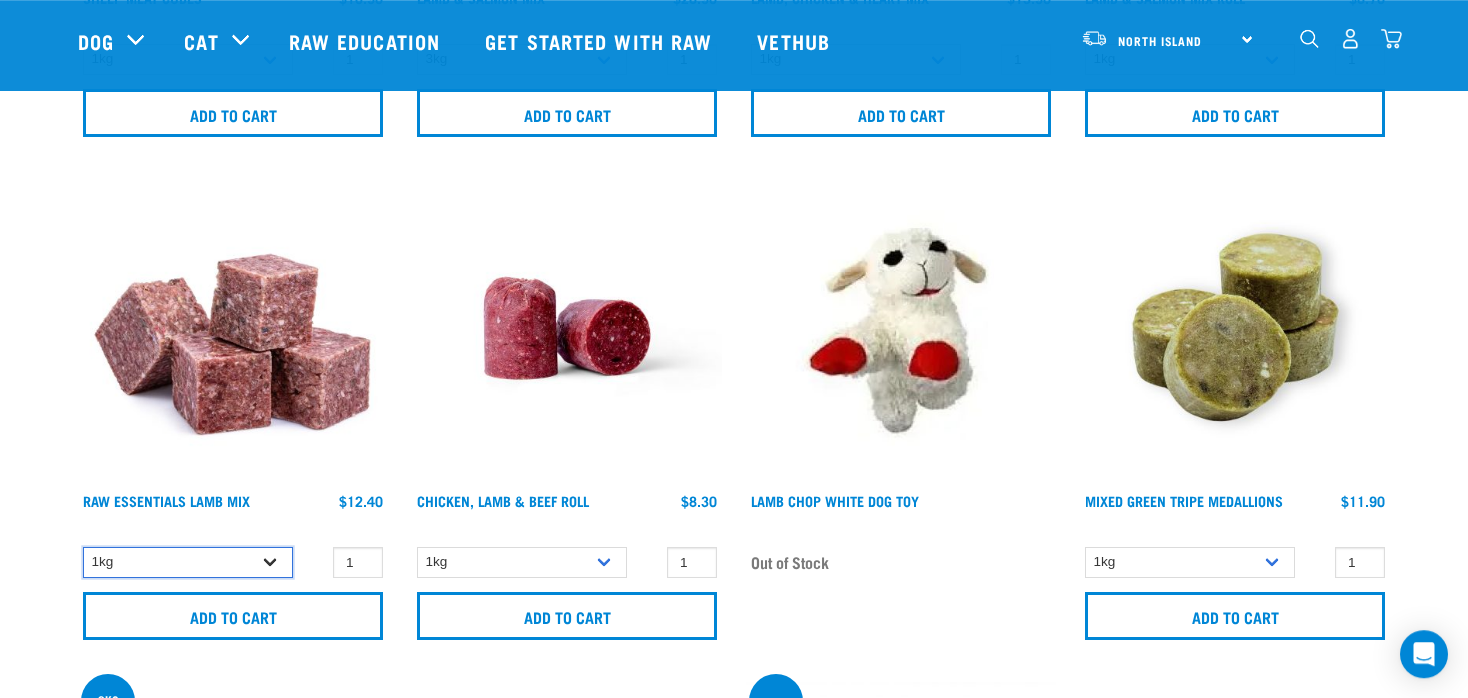 click on "1kg
3kg
Bulk (10kg)
Bulk (20kg)" at bounding box center (188, 562) 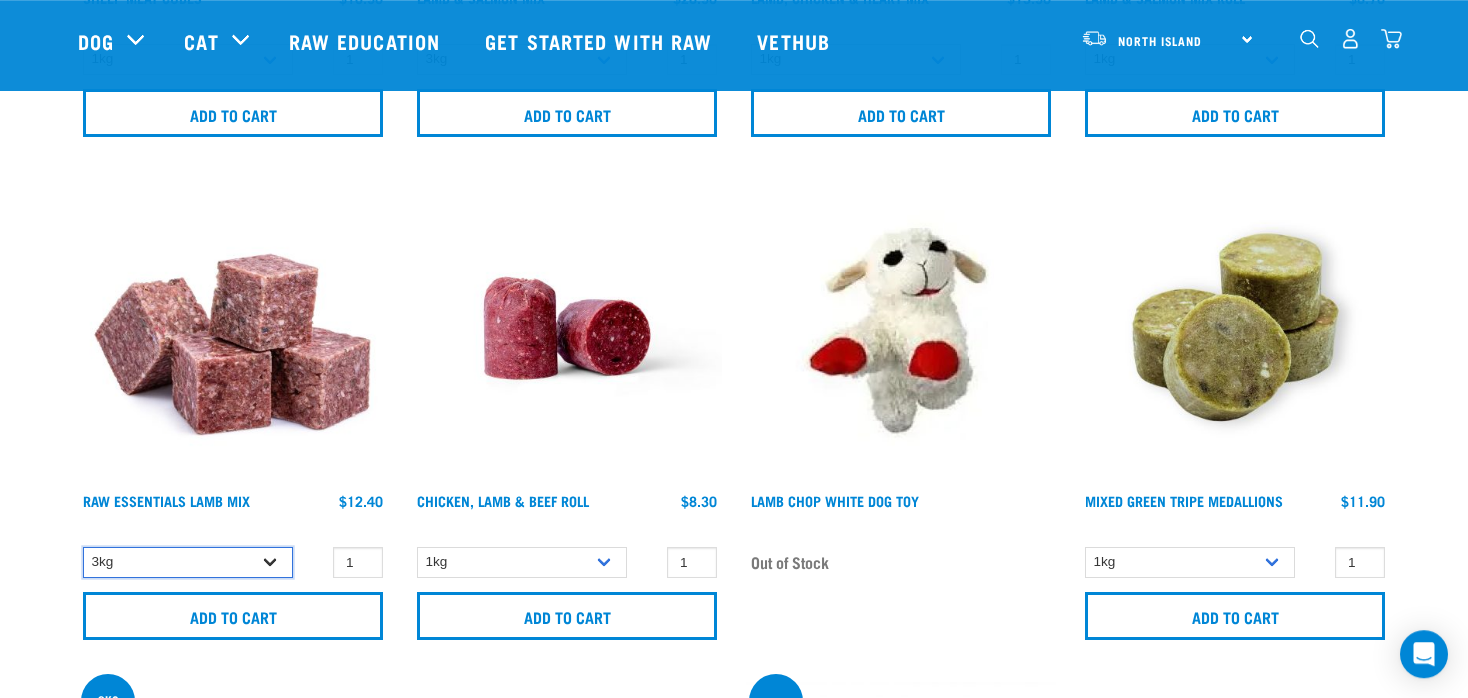 click on "3kg" at bounding box center (0, 0) 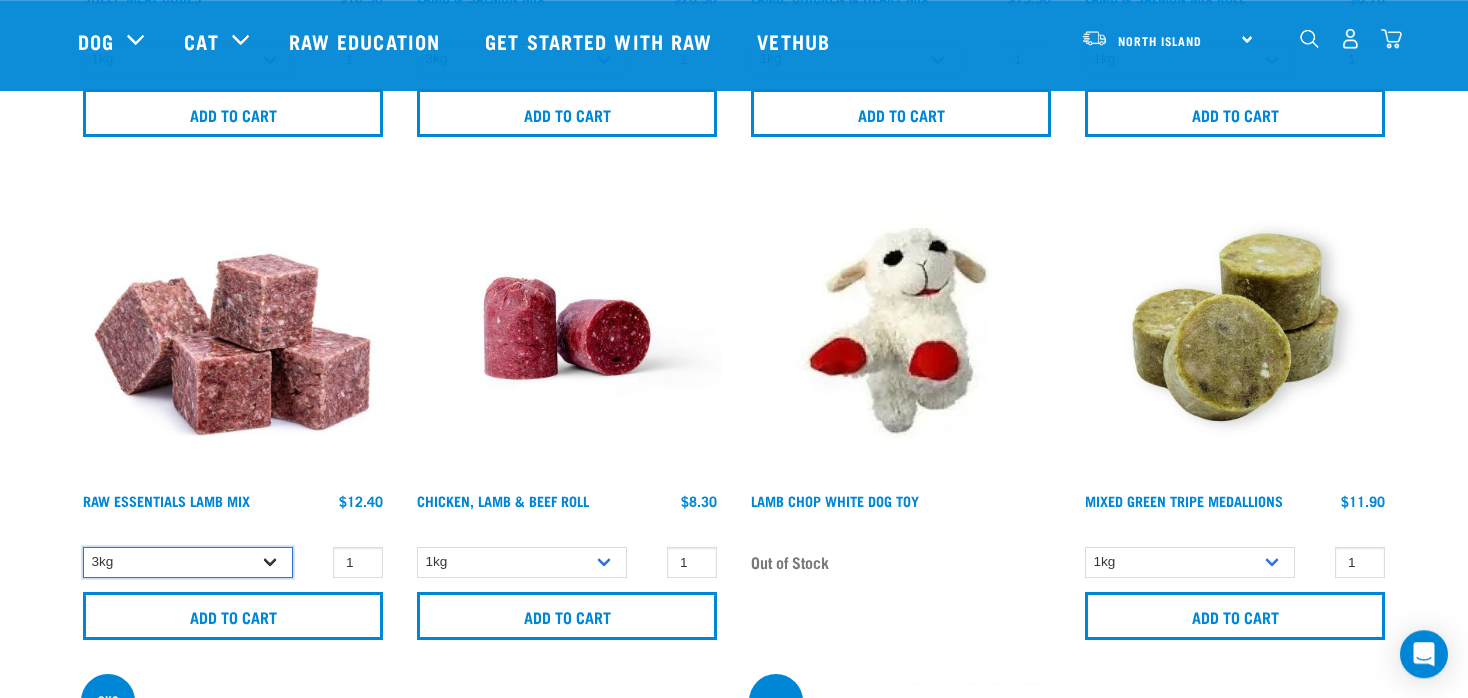 click on "1kg
3kg
1 0" at bounding box center (233, 593) 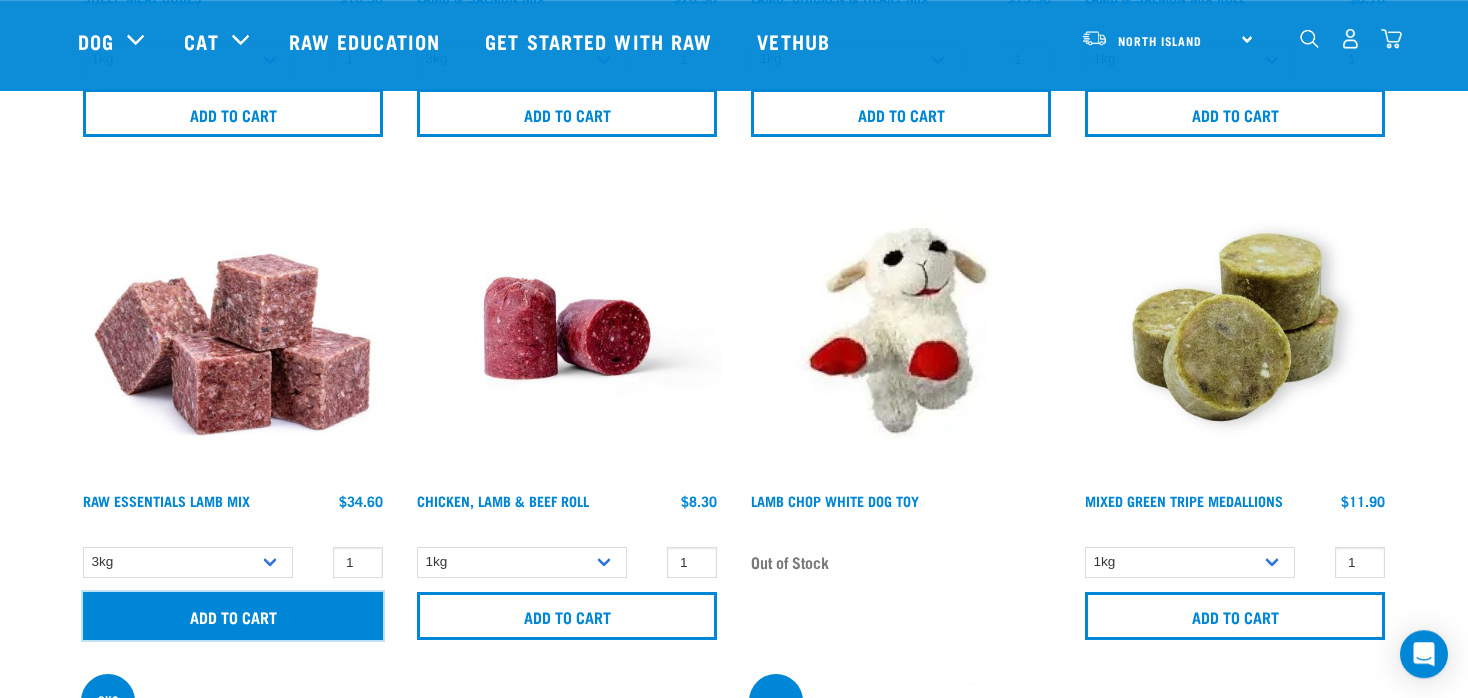 click on "Add to cart" at bounding box center [233, 616] 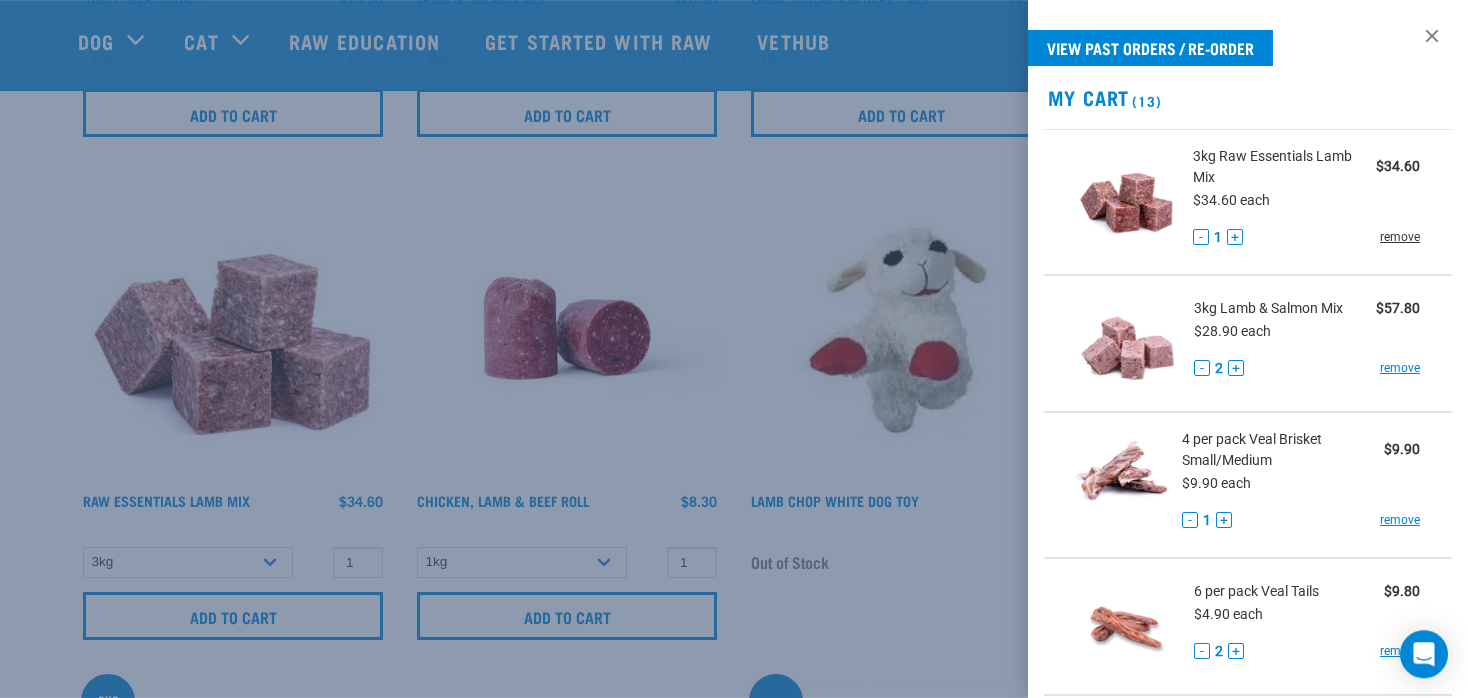 click on "remove" at bounding box center (1400, 237) 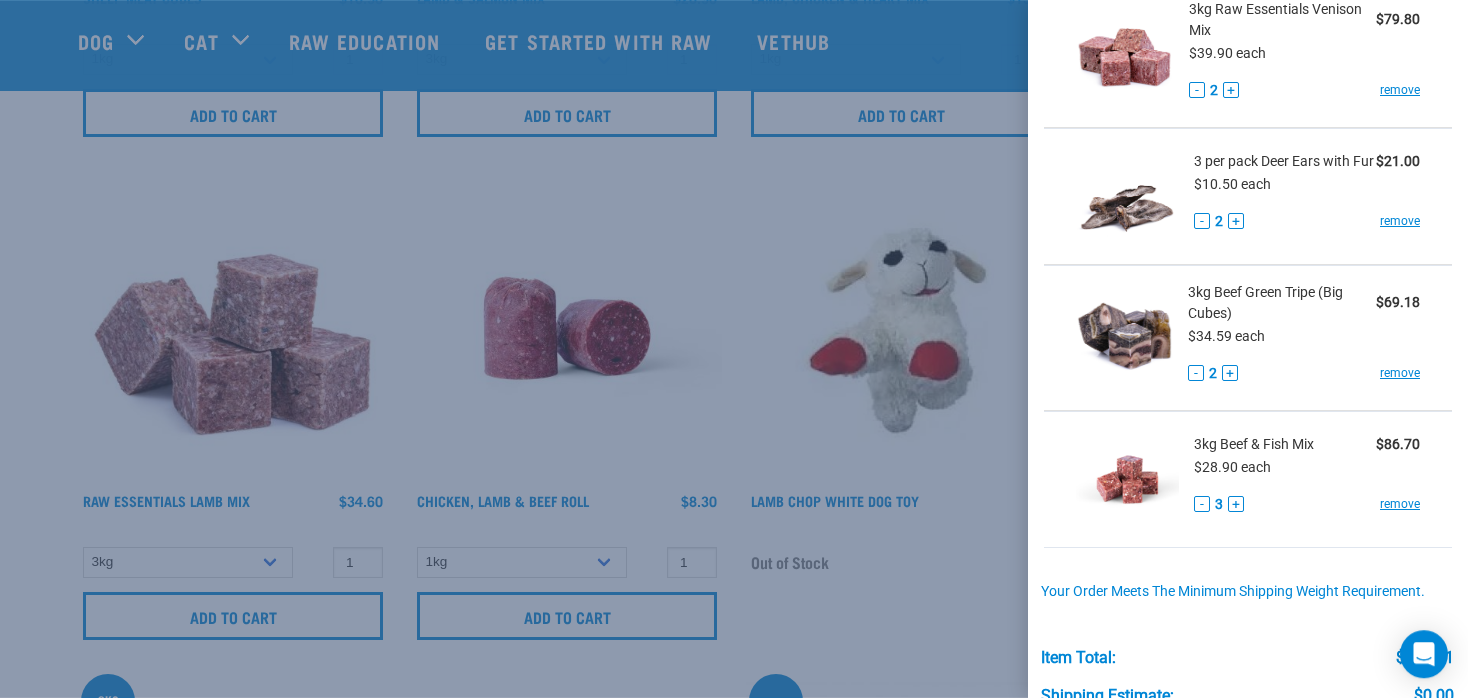 scroll, scrollTop: 1316, scrollLeft: 0, axis: vertical 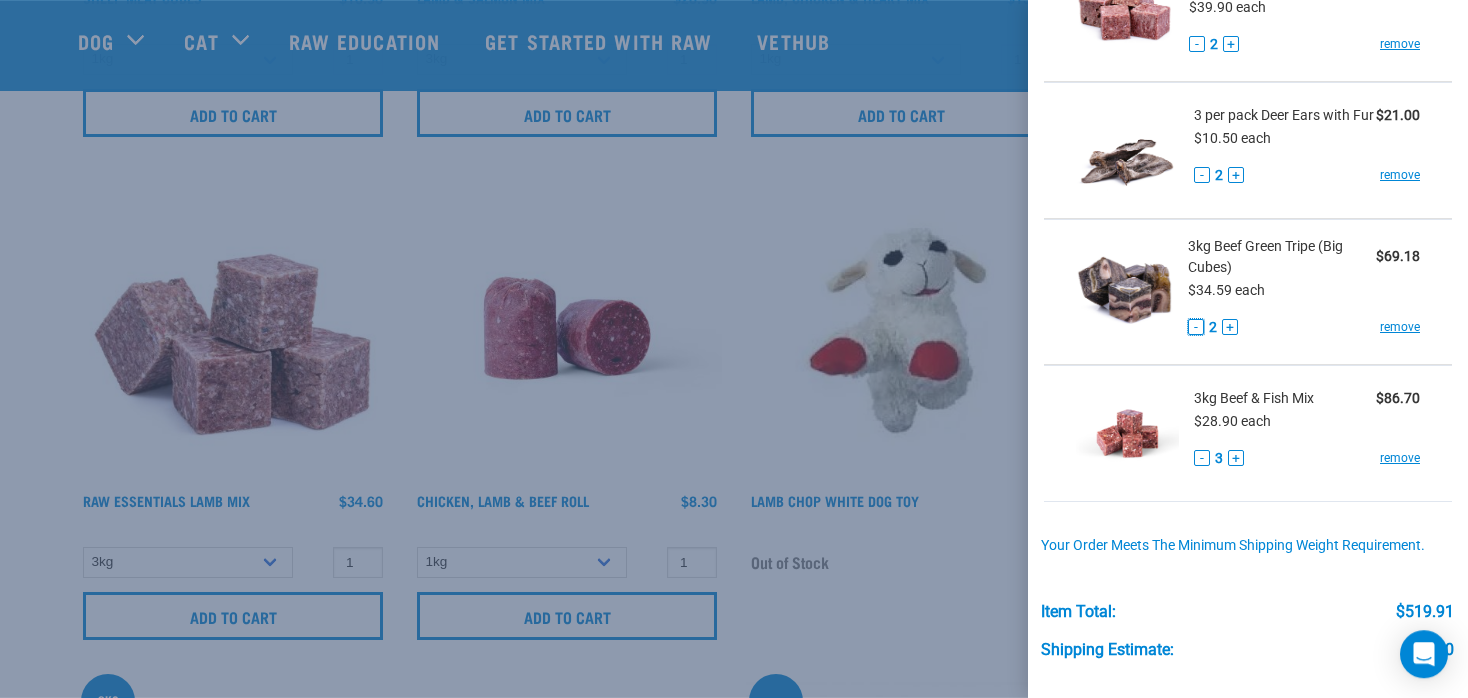 click on "-" at bounding box center [1196, 327] 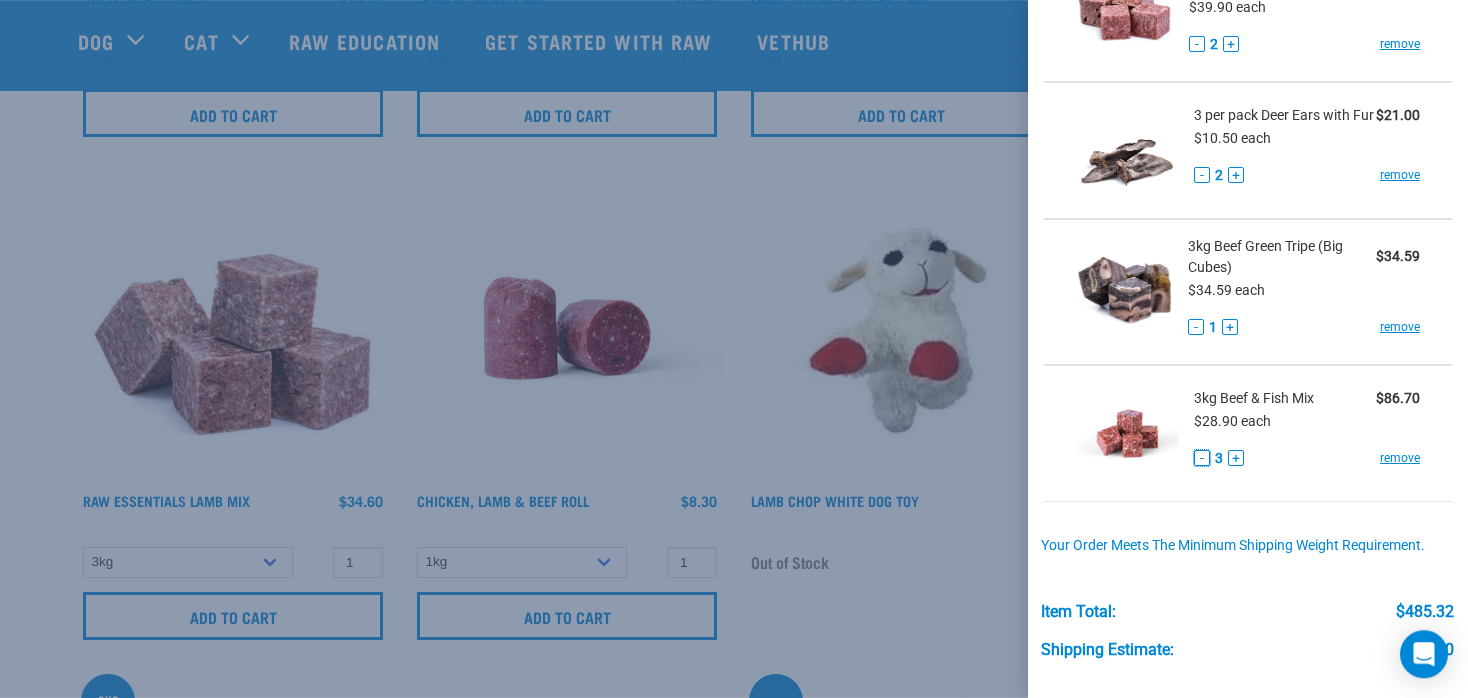 click on "-" at bounding box center (1202, 458) 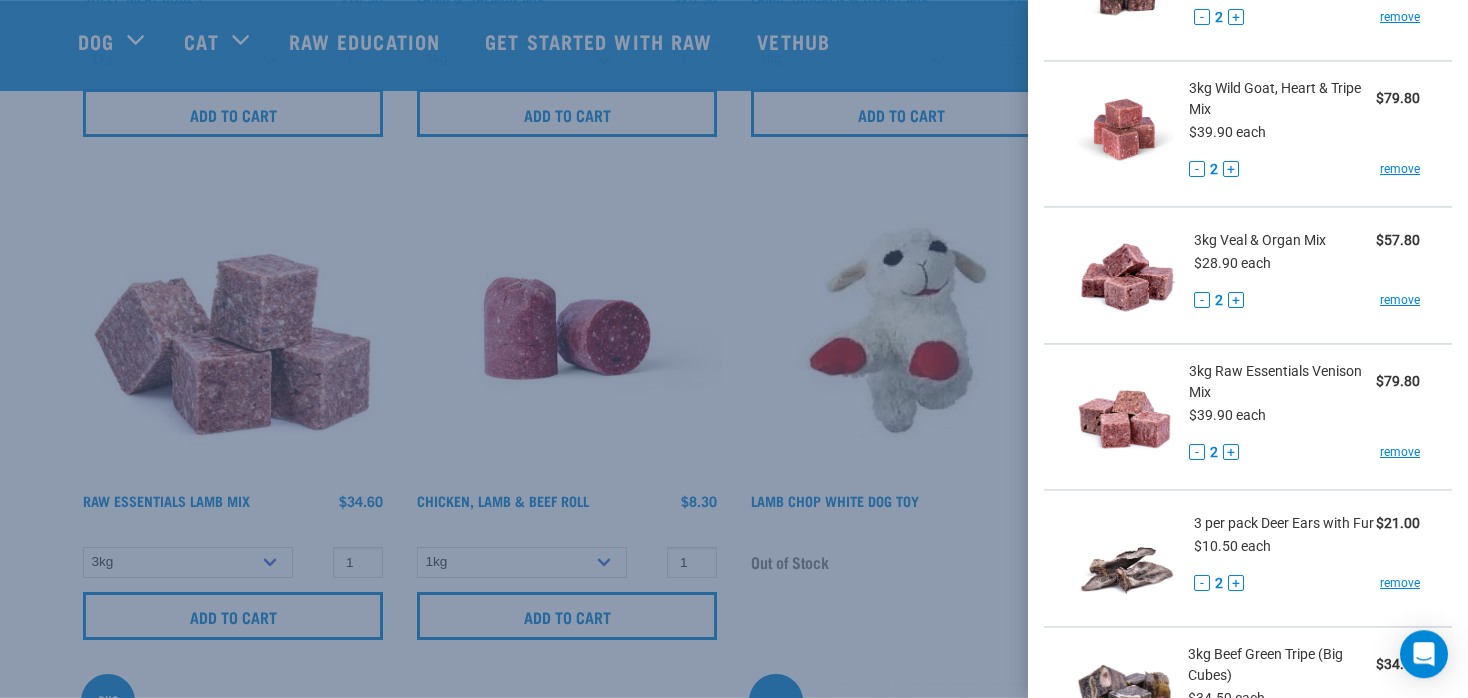 scroll, scrollTop: 906, scrollLeft: 0, axis: vertical 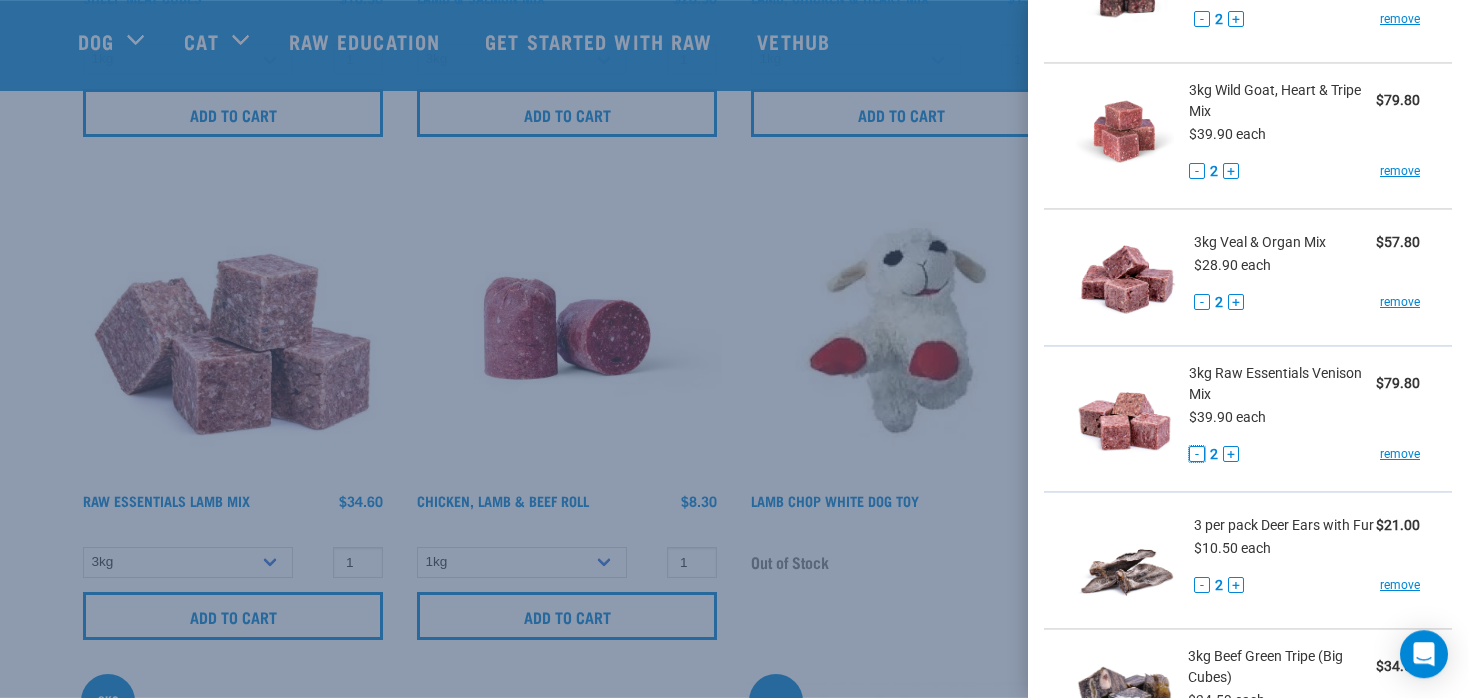 click on "-" at bounding box center (1197, 454) 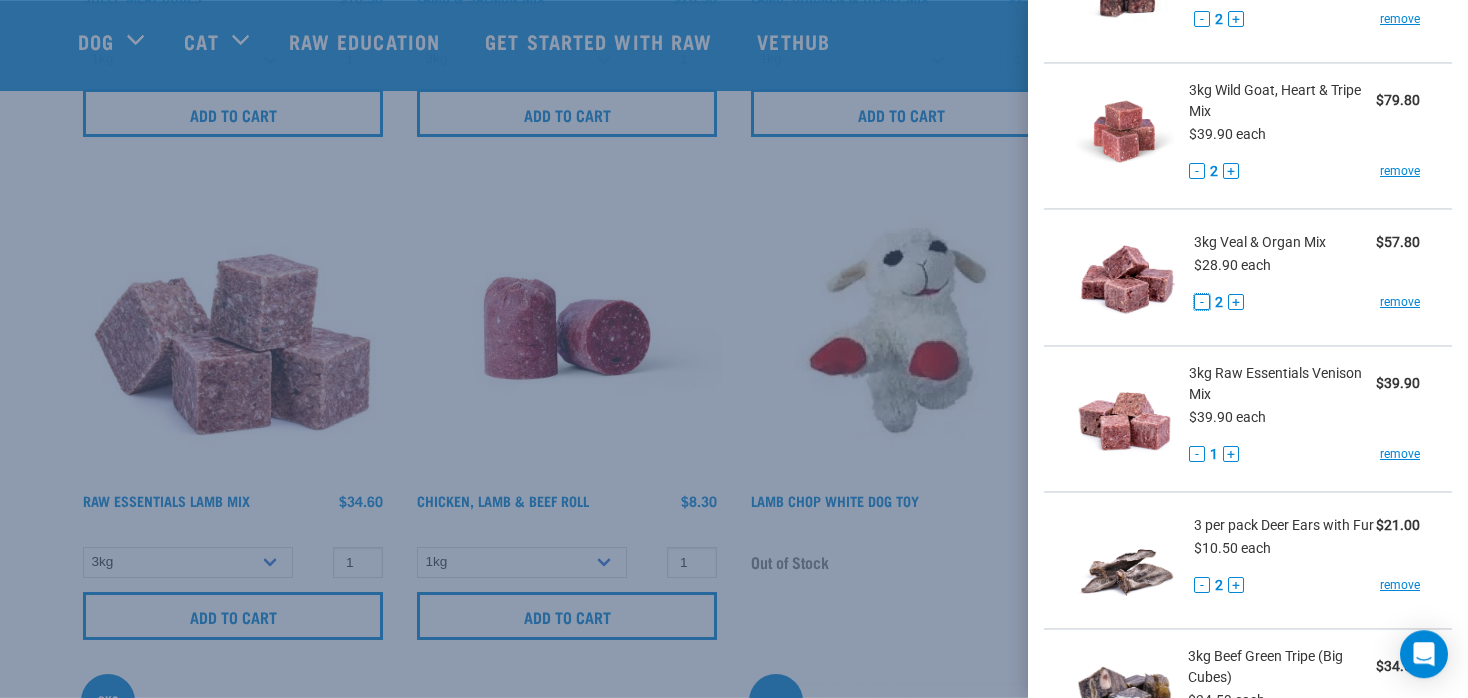 click on "-" at bounding box center [1202, 302] 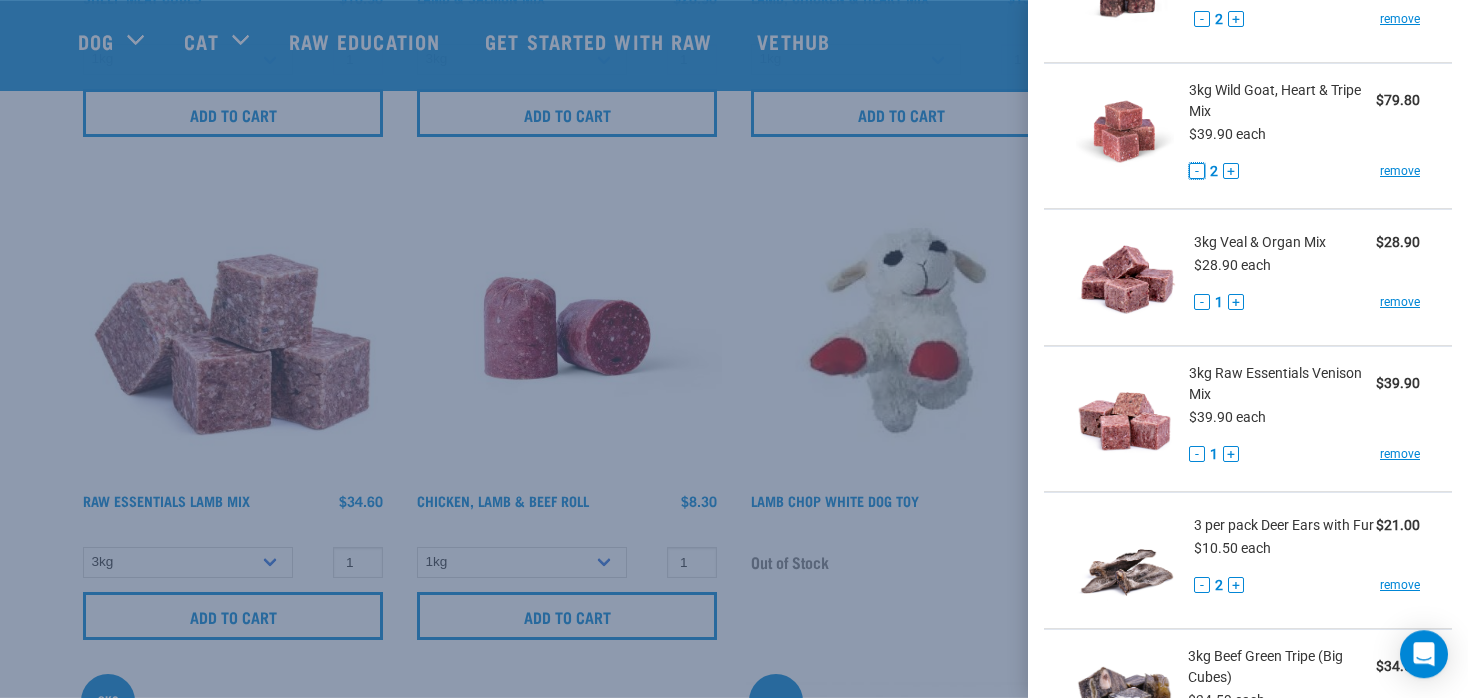 click on "-" at bounding box center [1197, 171] 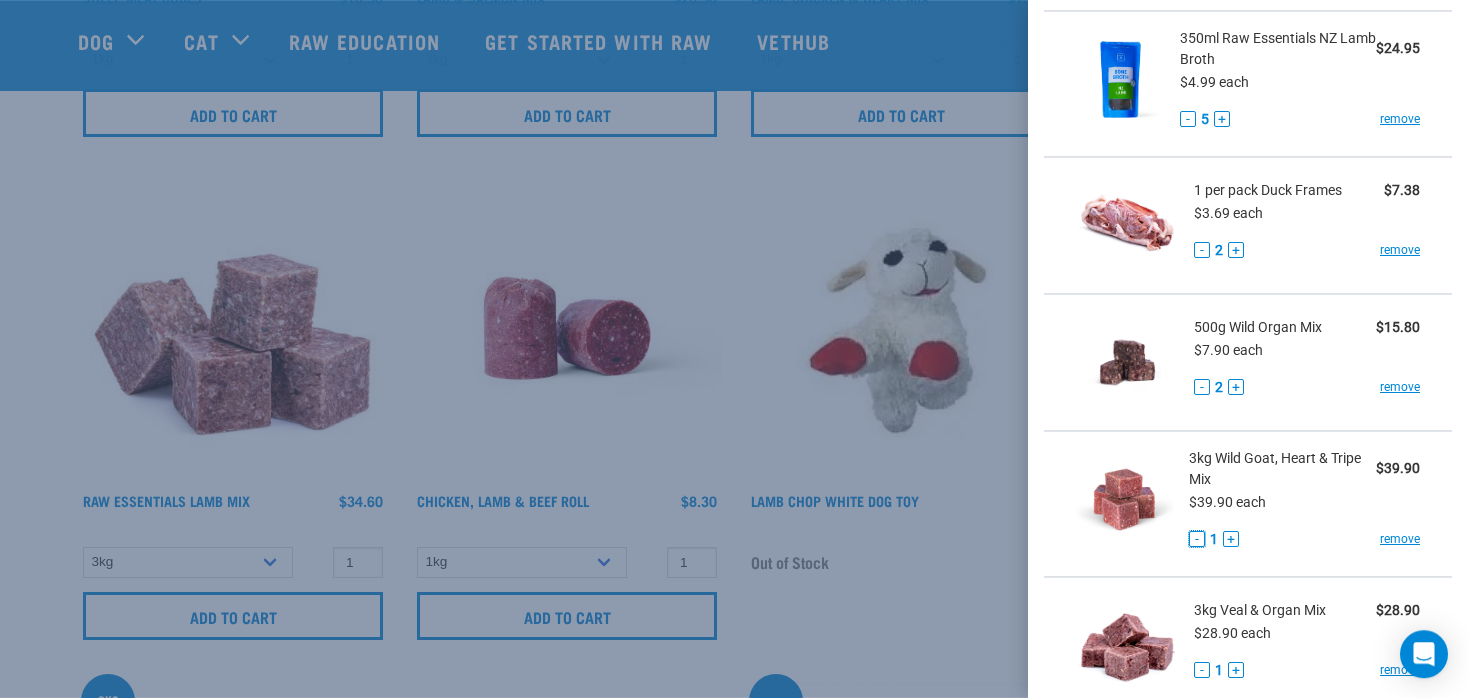 scroll, scrollTop: 533, scrollLeft: 0, axis: vertical 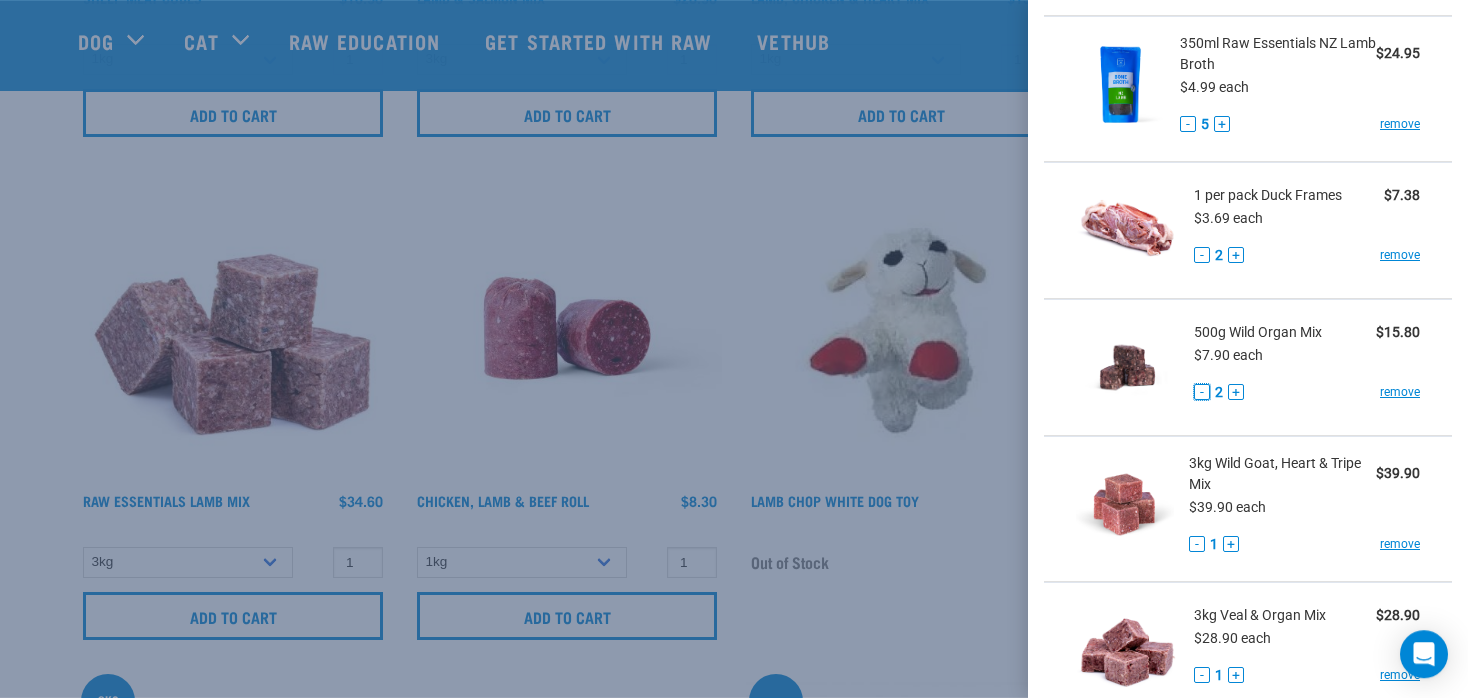 click on "-" at bounding box center (1202, 392) 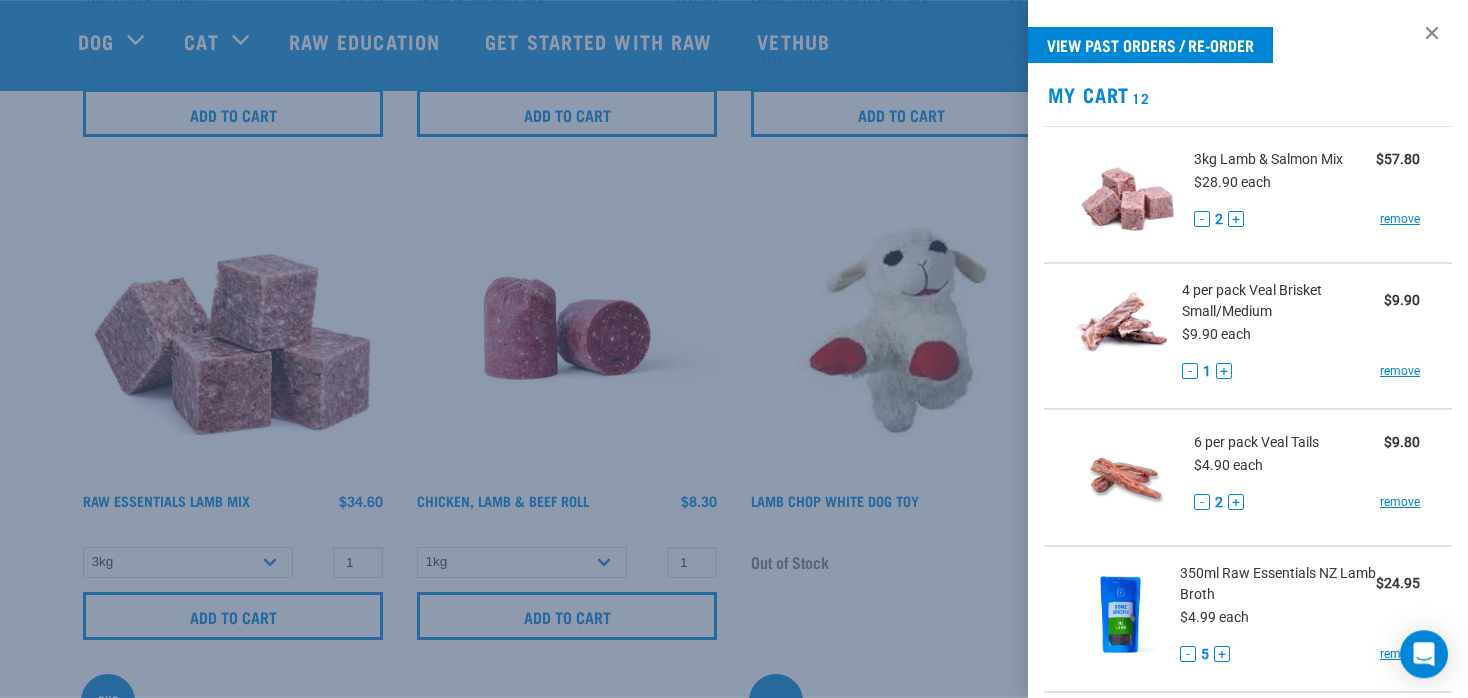 scroll, scrollTop: 0, scrollLeft: 0, axis: both 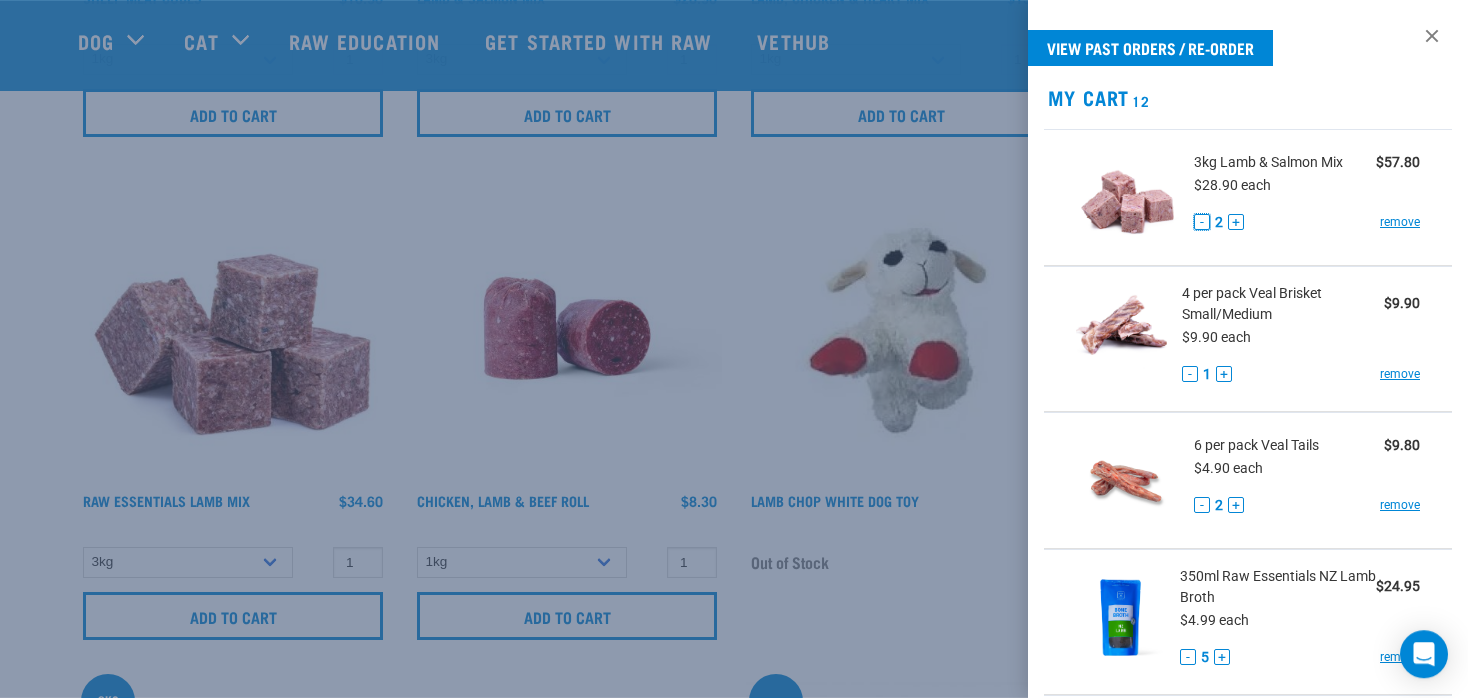 click on "-" at bounding box center [1202, 222] 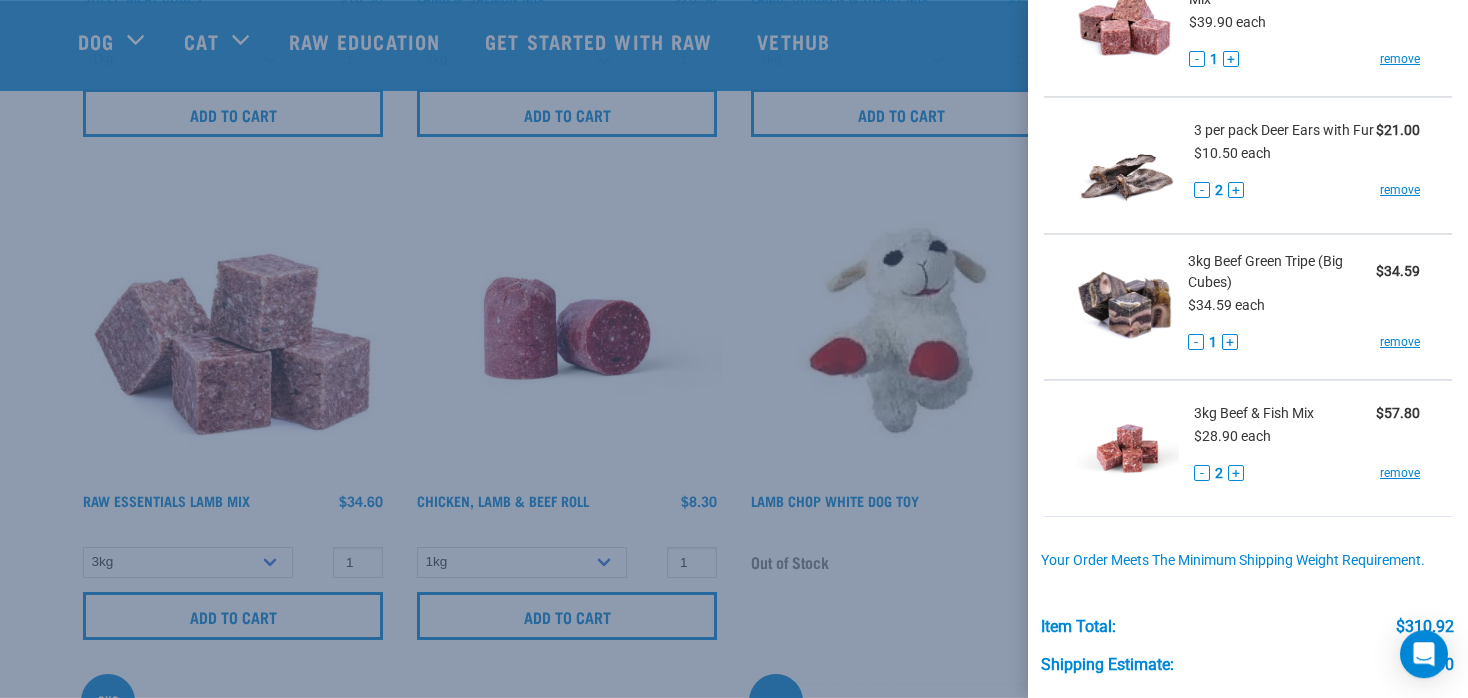 scroll, scrollTop: 1424, scrollLeft: 0, axis: vertical 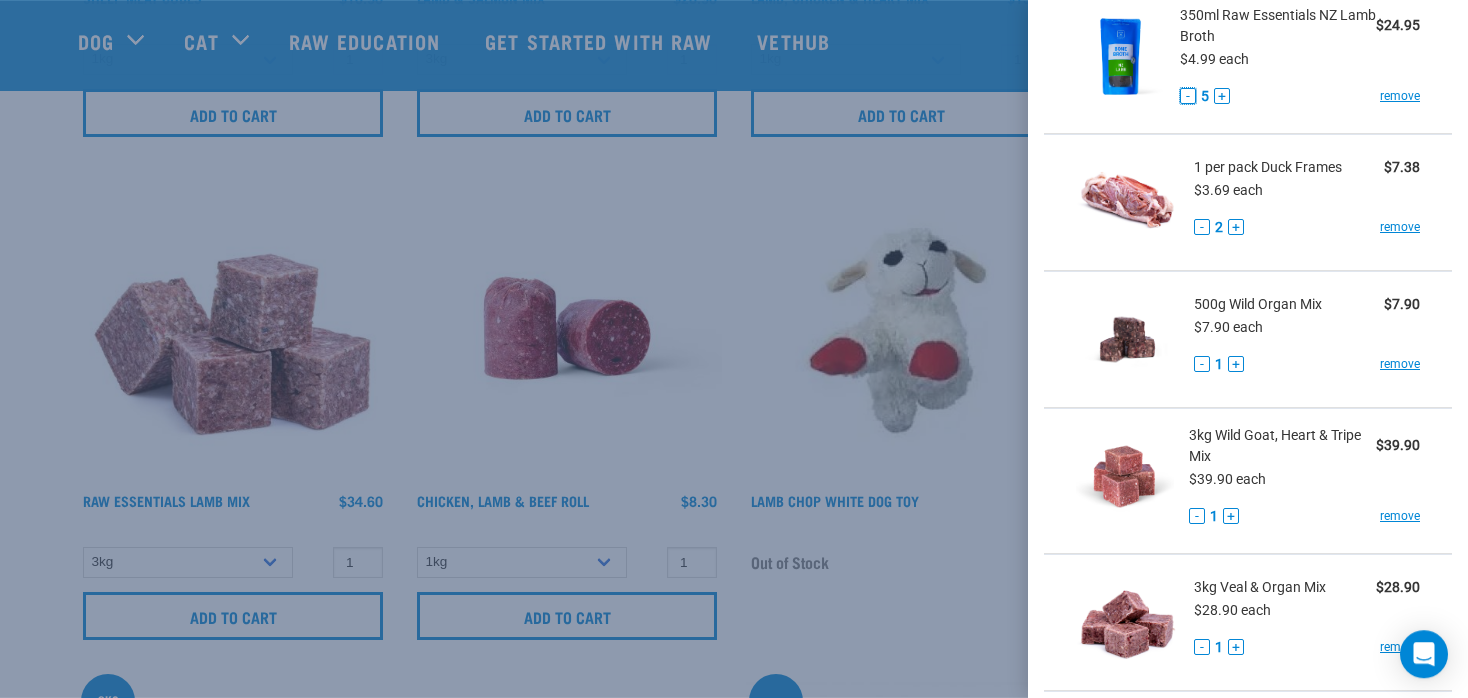 click on "-" at bounding box center (1188, 96) 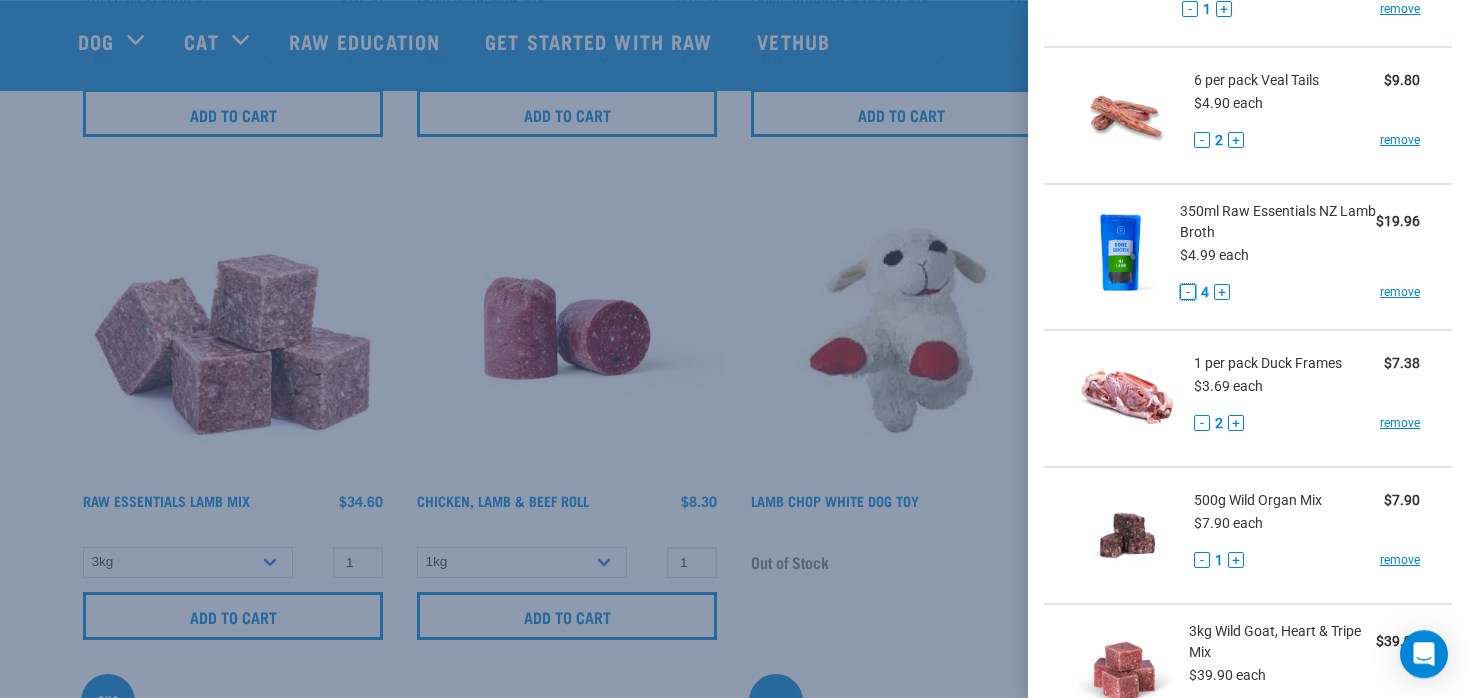 scroll, scrollTop: 301, scrollLeft: 0, axis: vertical 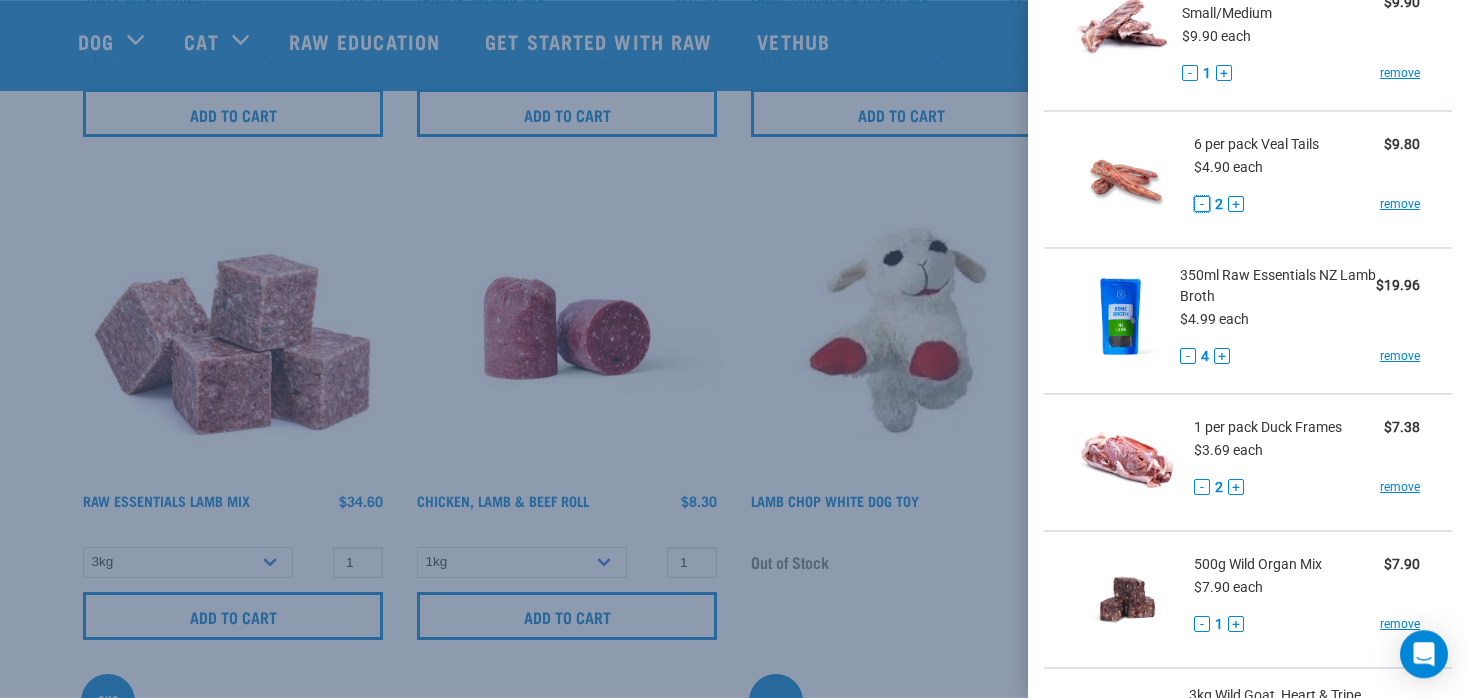 click on "-" at bounding box center (1202, 204) 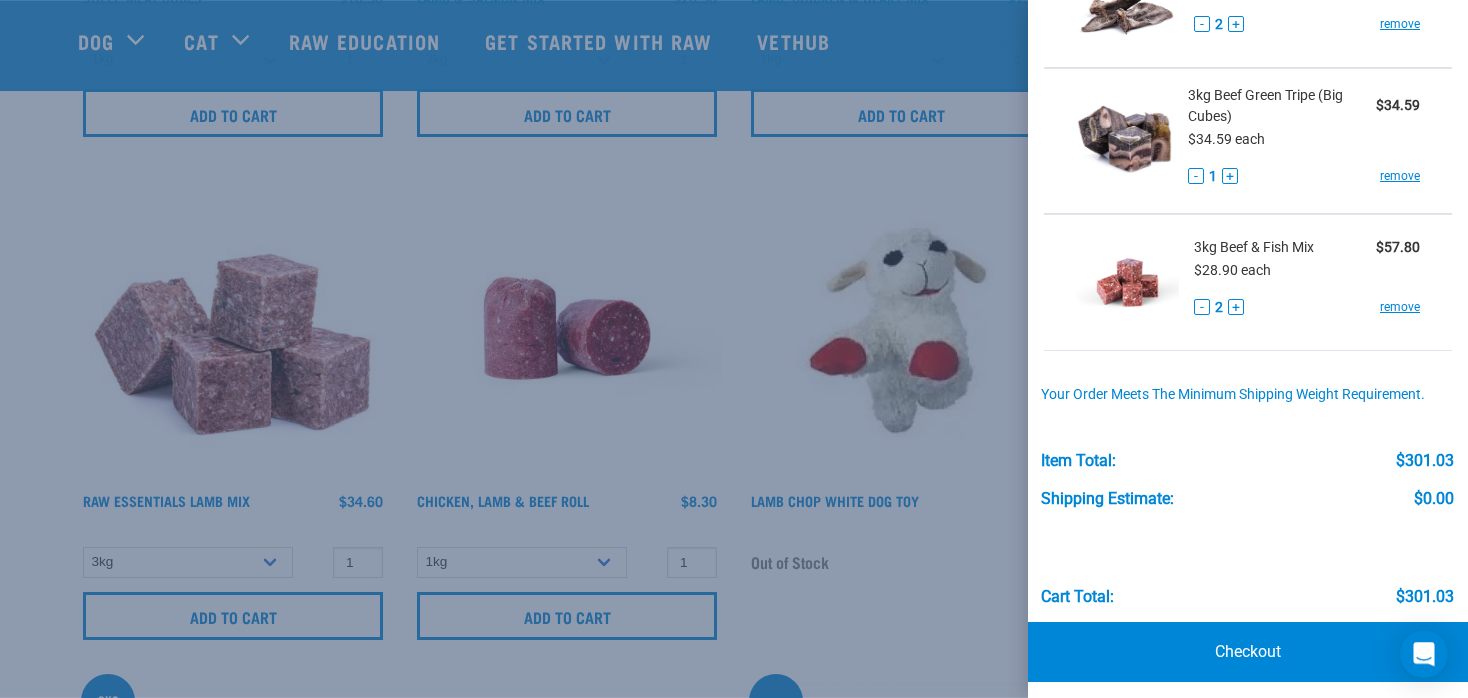 scroll, scrollTop: 1479, scrollLeft: 0, axis: vertical 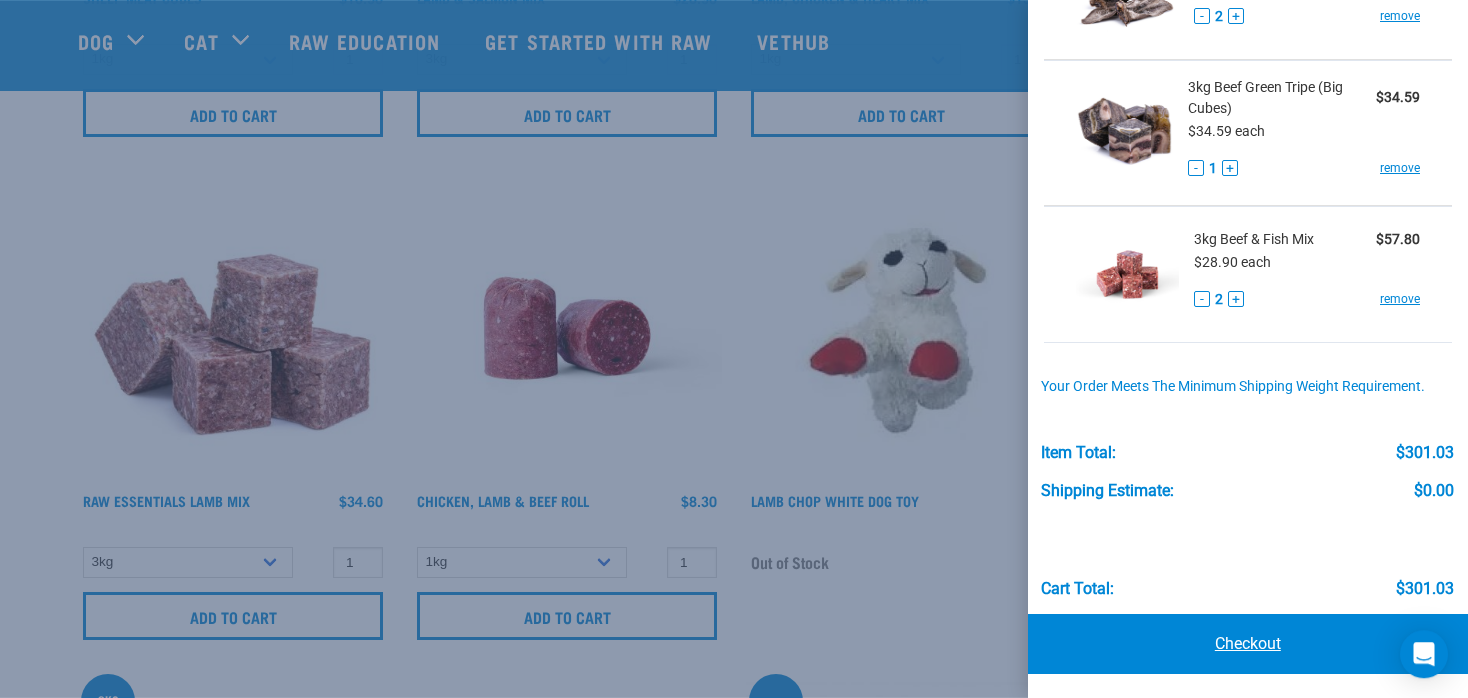 click on "Checkout" at bounding box center (1248, 644) 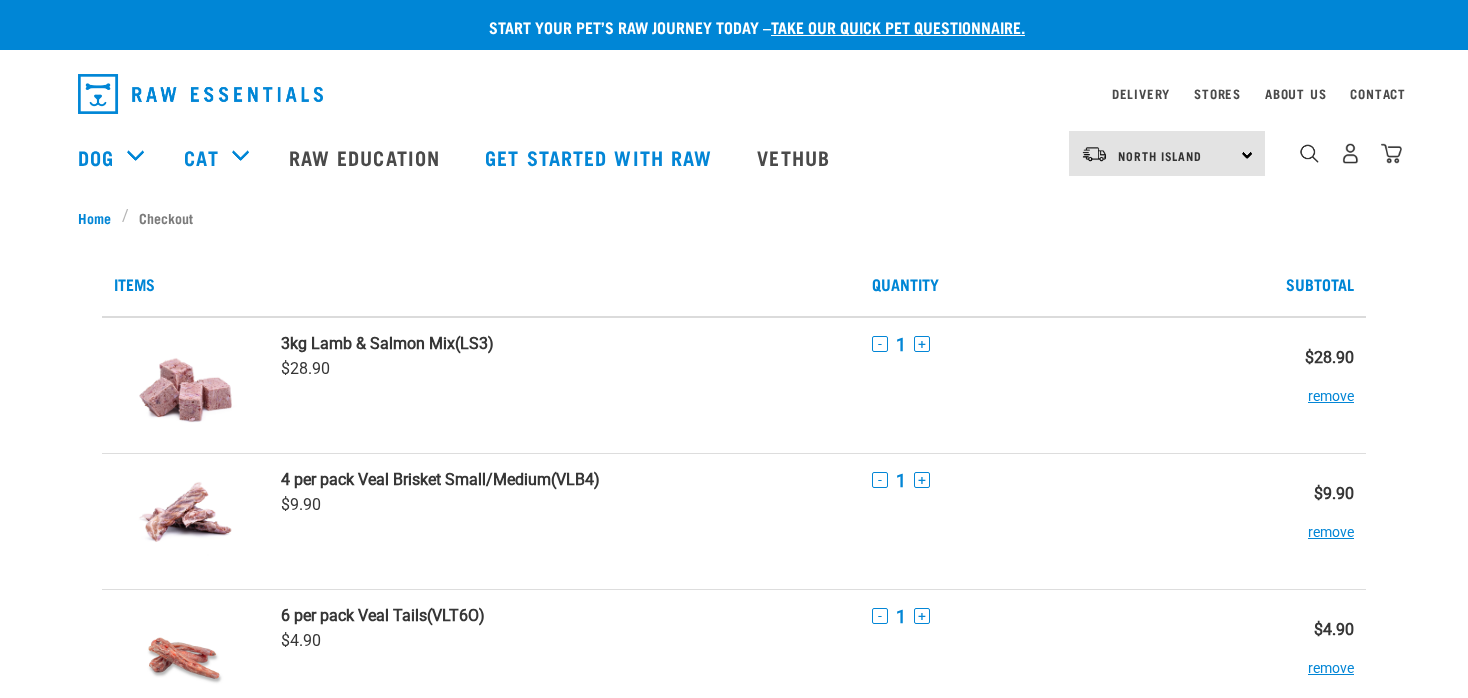 scroll, scrollTop: 0, scrollLeft: 0, axis: both 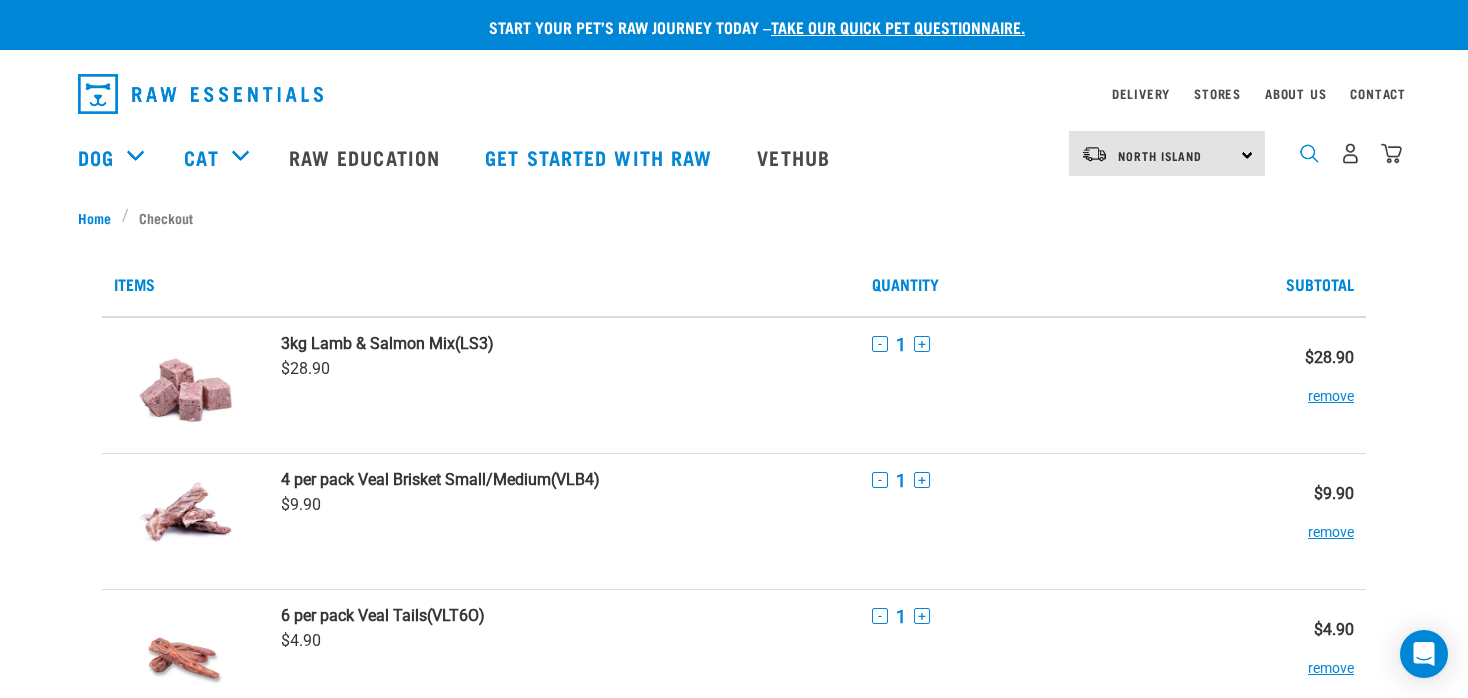click at bounding box center [1309, 153] 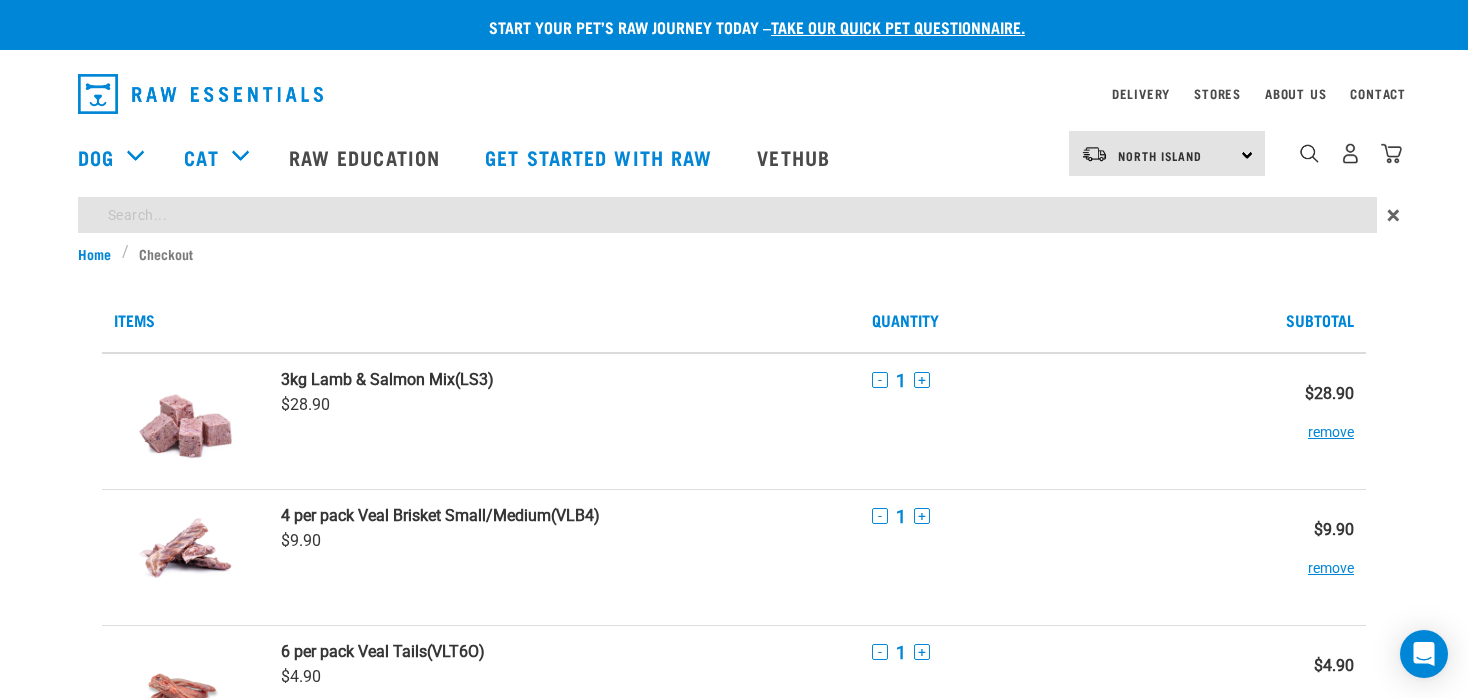 click at bounding box center (727, 215) 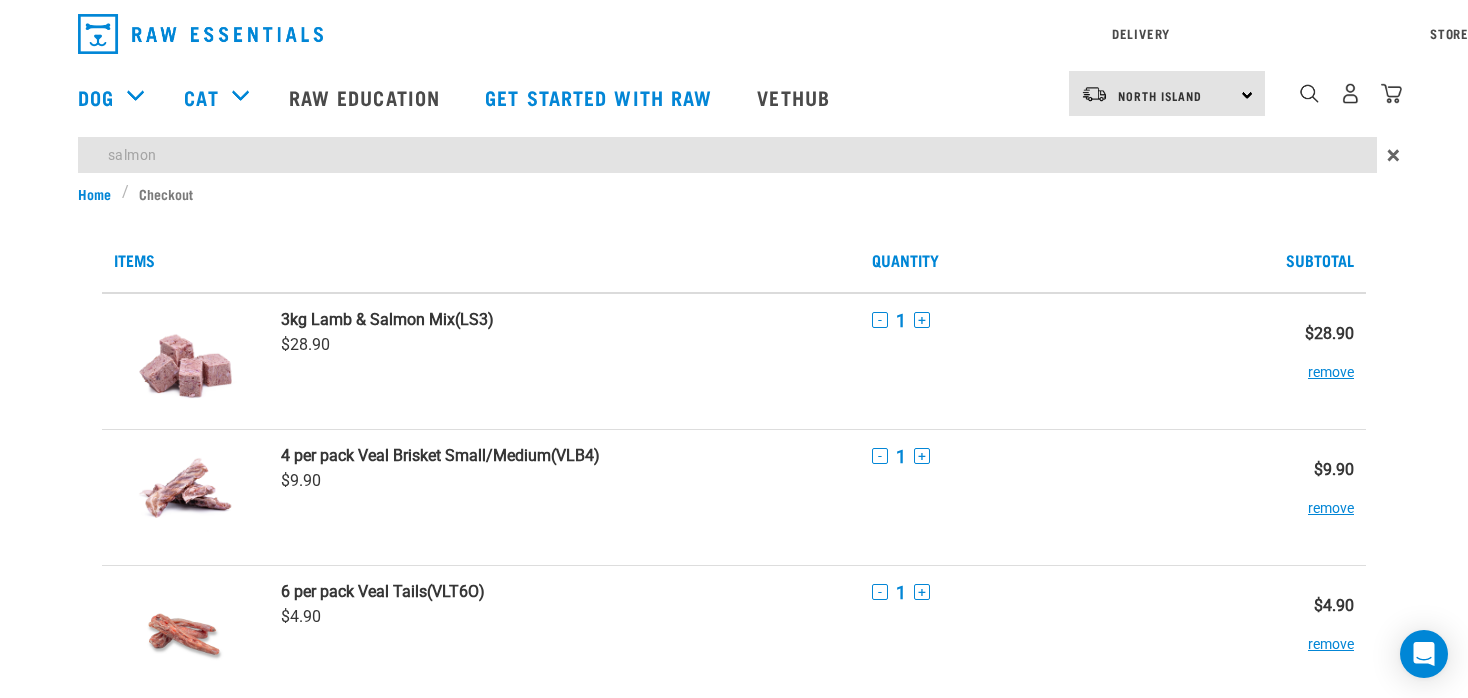 type on "salmon" 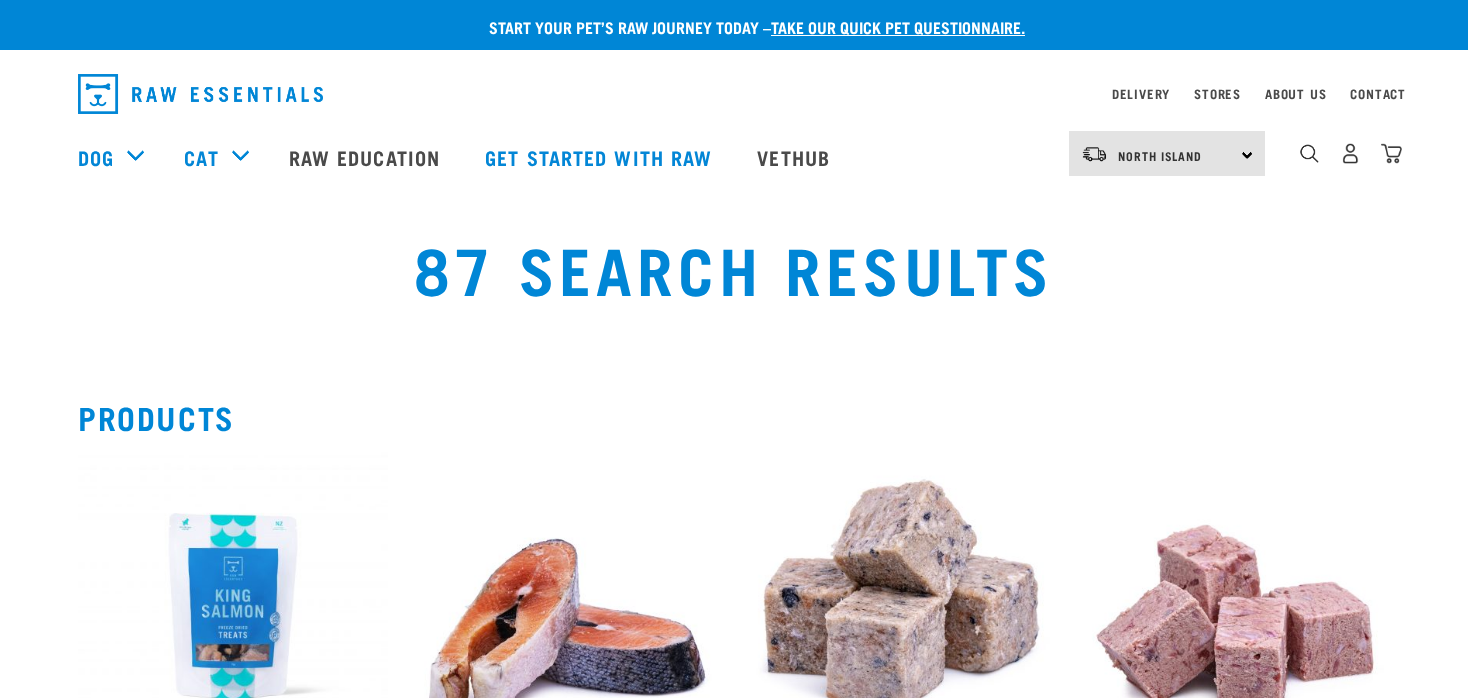 scroll, scrollTop: 0, scrollLeft: 0, axis: both 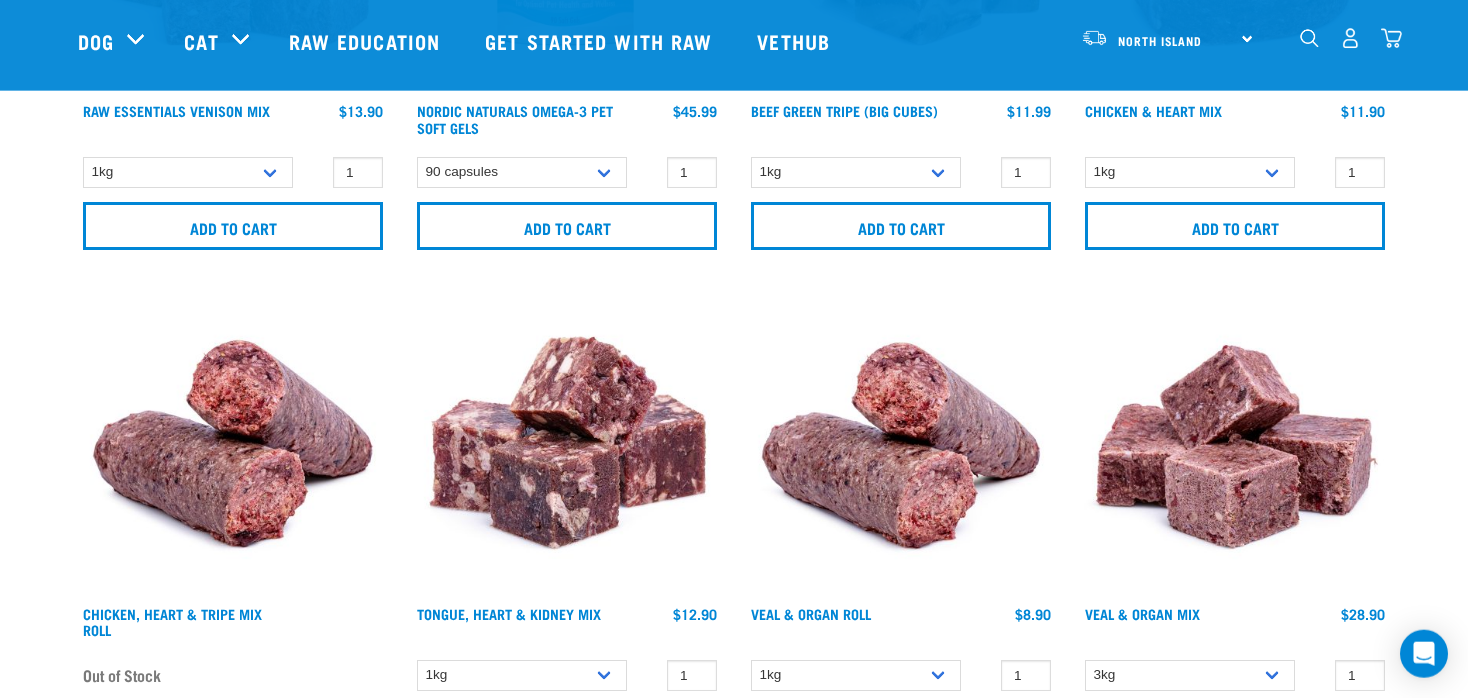 click at bounding box center (1391, 38) 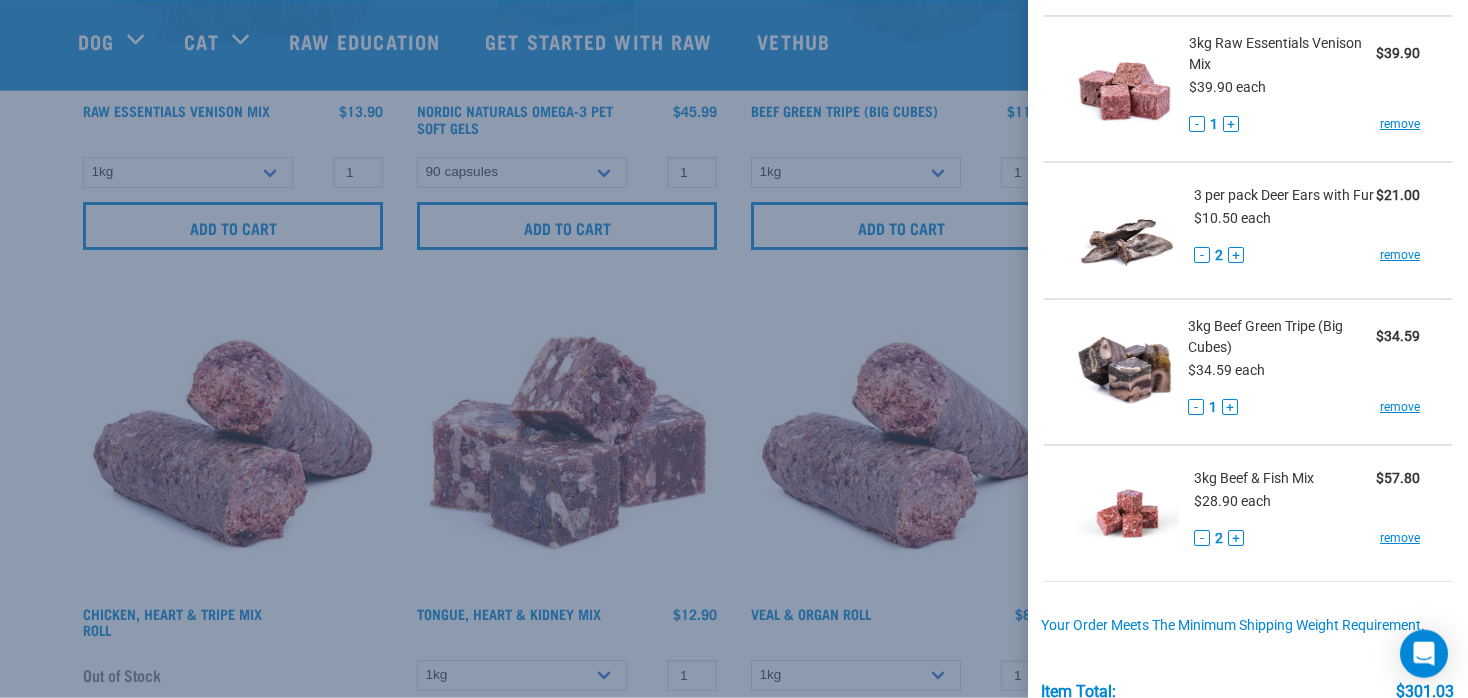 scroll, scrollTop: 1240, scrollLeft: 0, axis: vertical 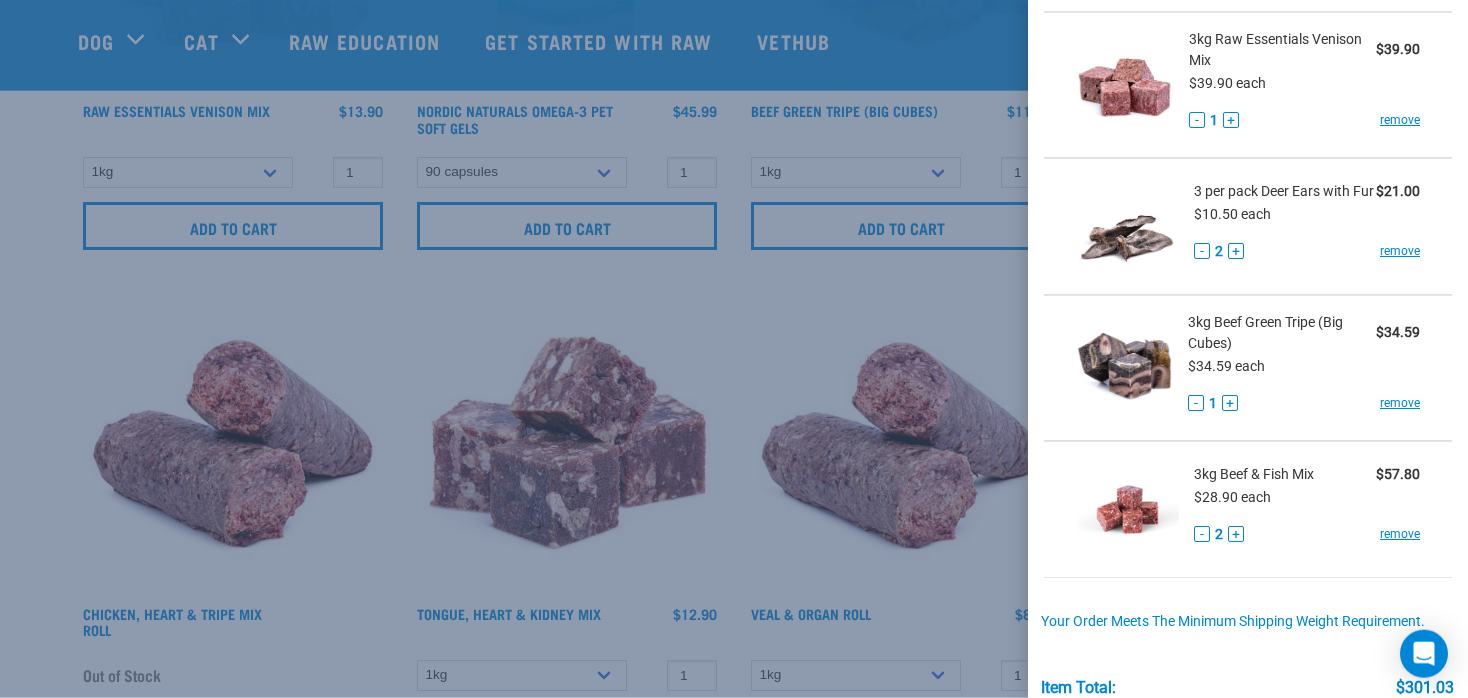 click at bounding box center [734, 349] 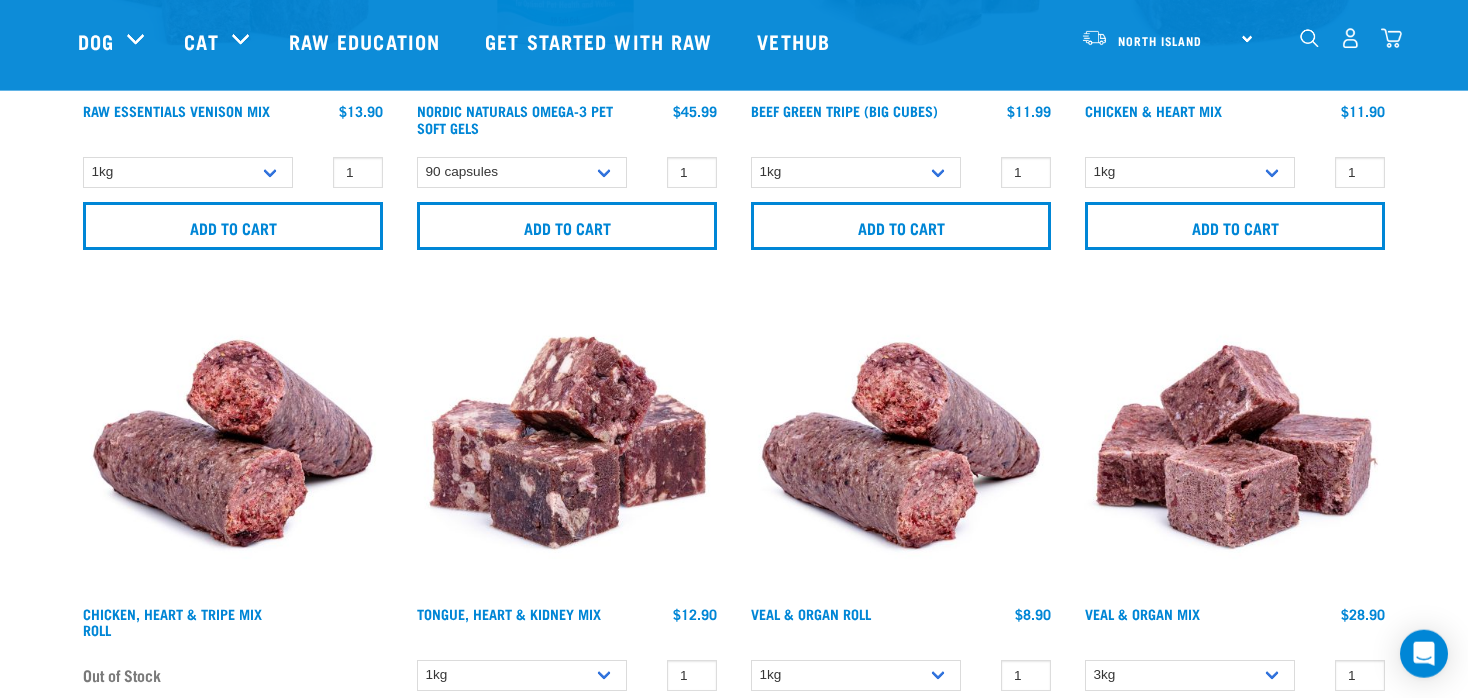 scroll, scrollTop: 1240, scrollLeft: 0, axis: vertical 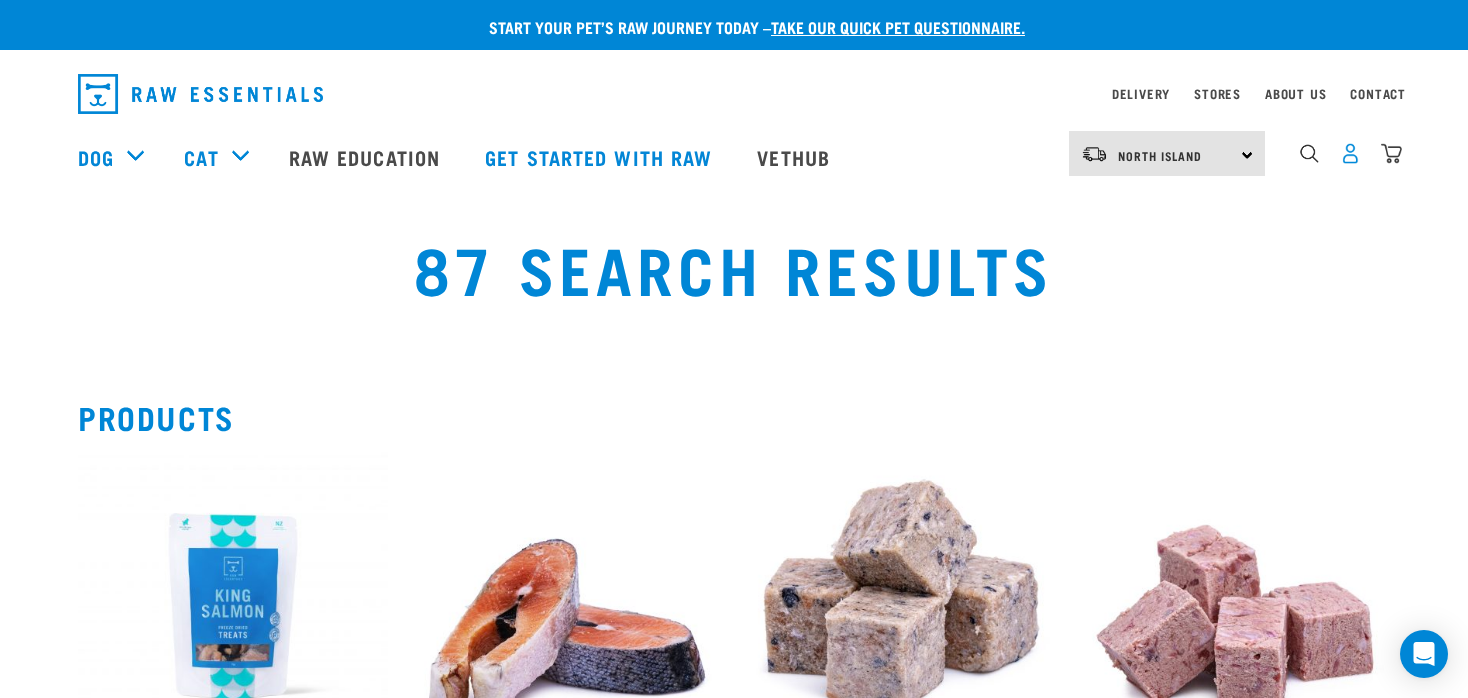 click at bounding box center [1350, 153] 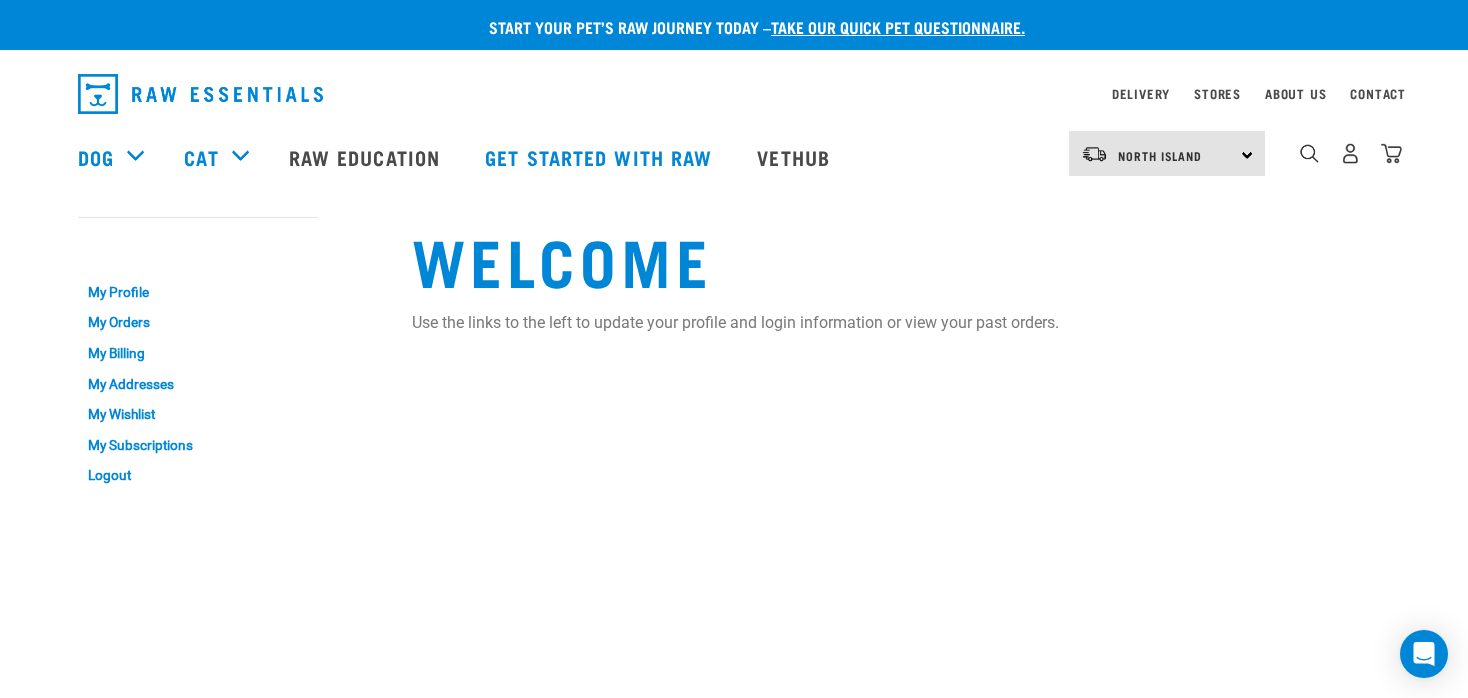 scroll, scrollTop: 0, scrollLeft: 0, axis: both 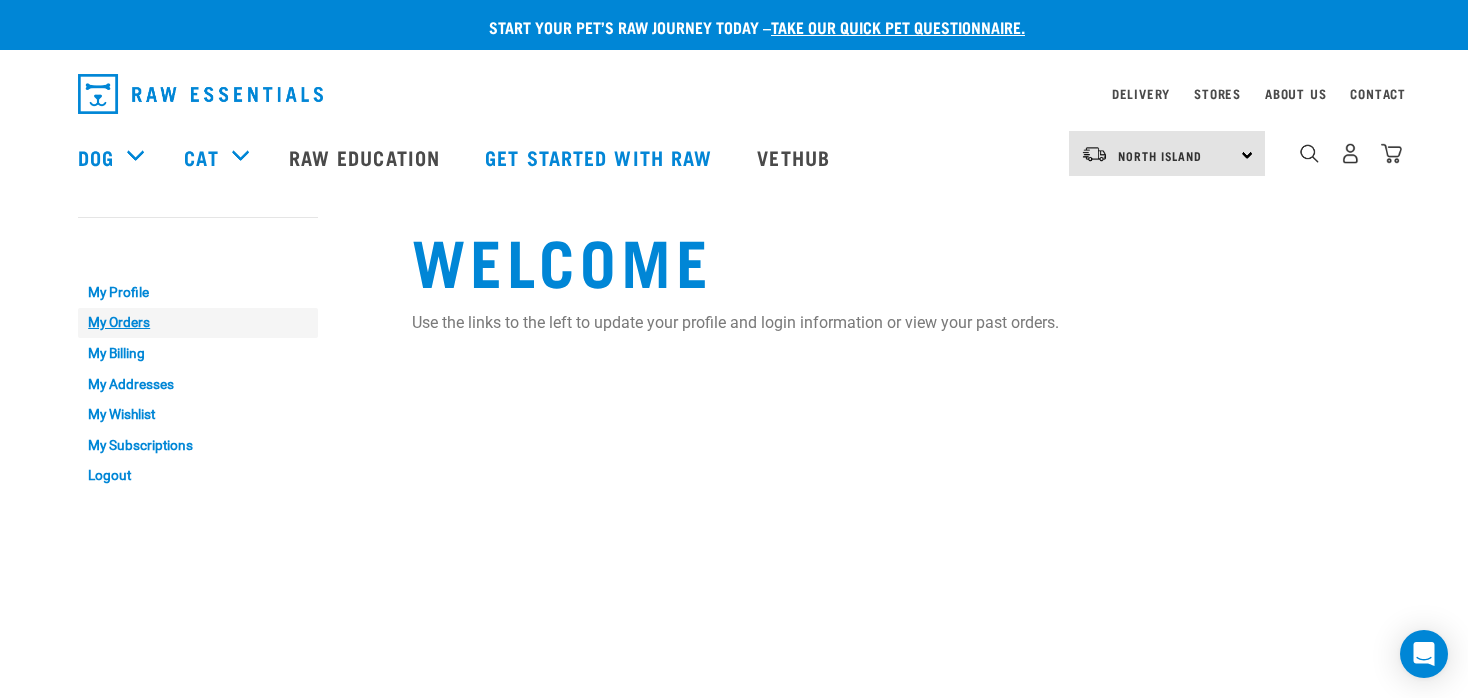click on "My Orders" at bounding box center (198, 323) 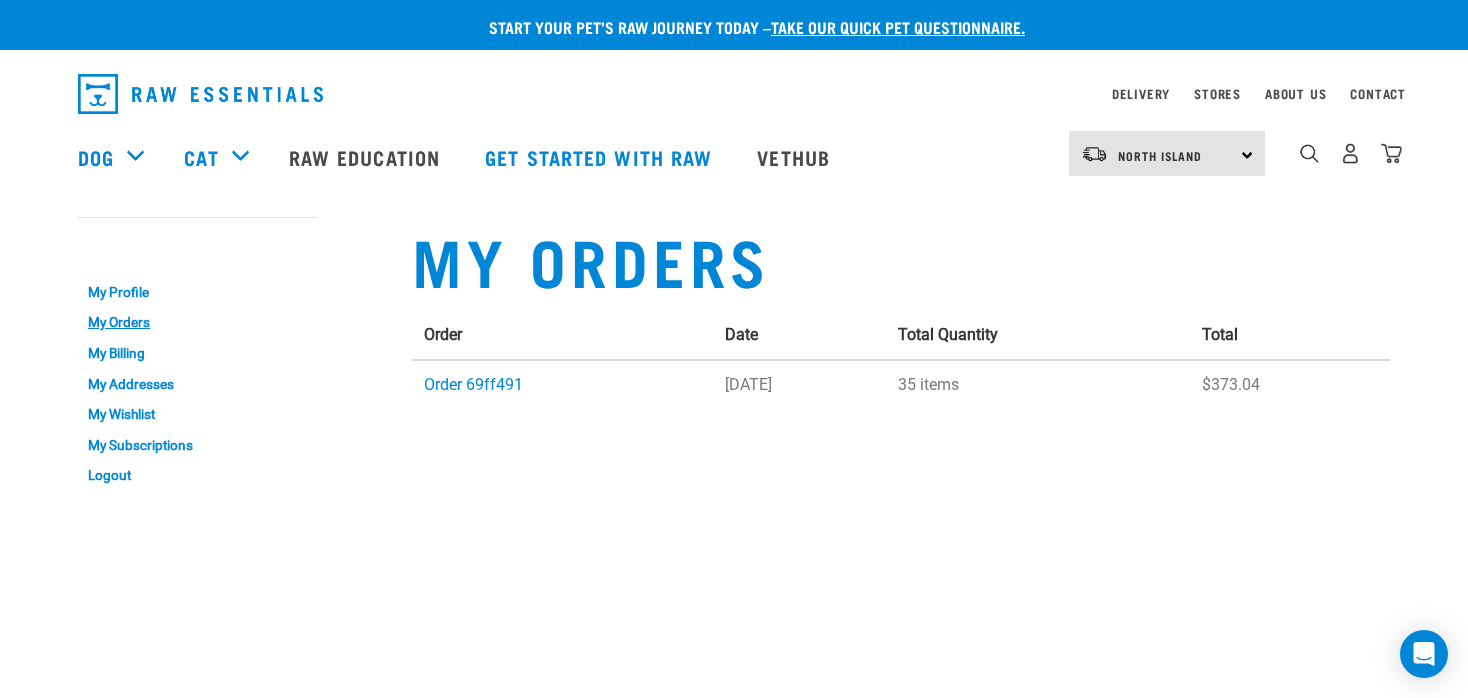 scroll, scrollTop: 0, scrollLeft: 0, axis: both 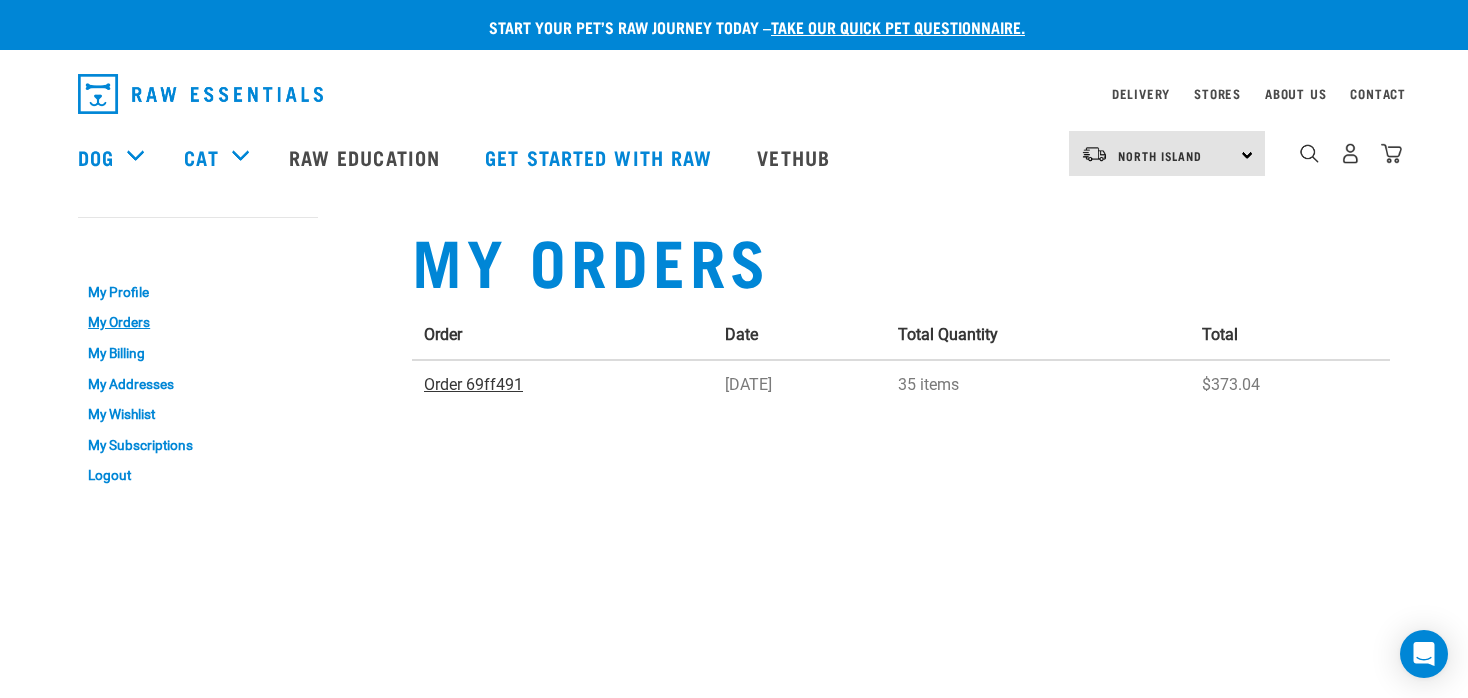 click on "Order 69ff491" at bounding box center [473, 384] 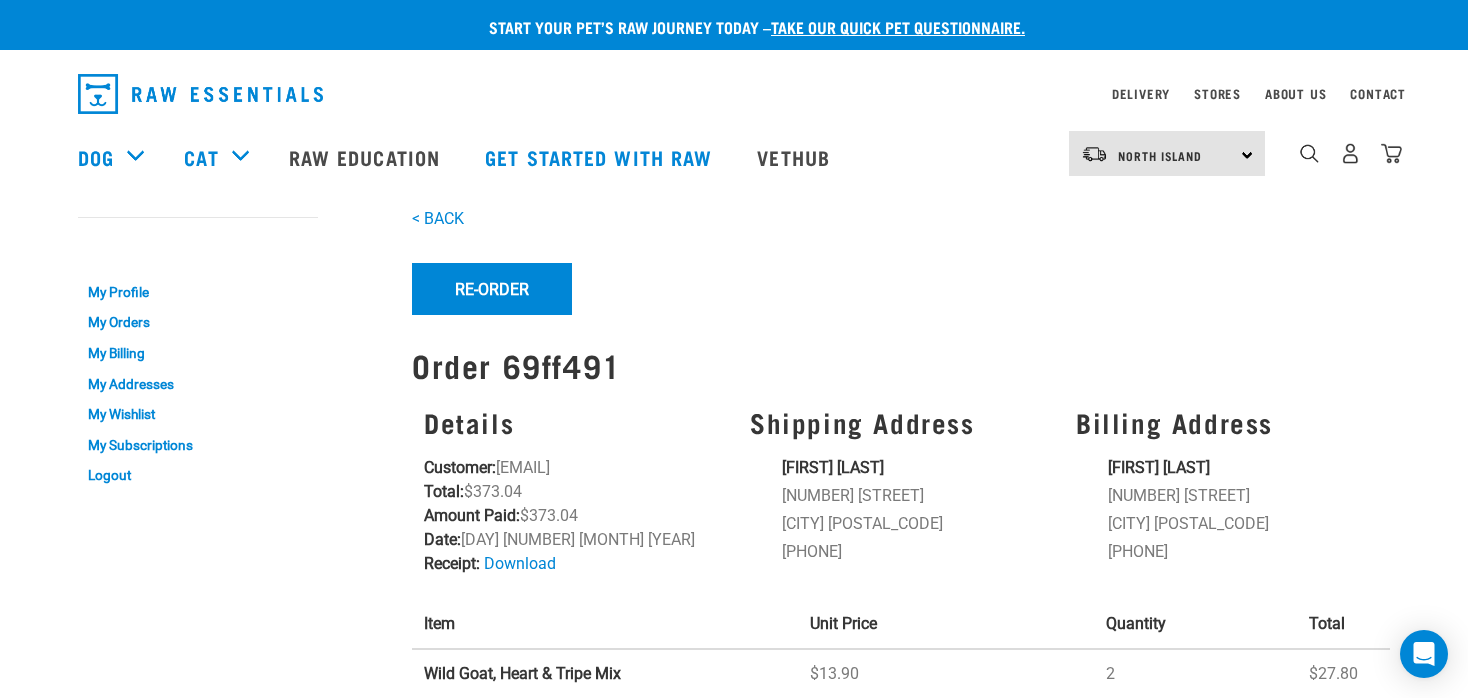 scroll, scrollTop: 0, scrollLeft: 0, axis: both 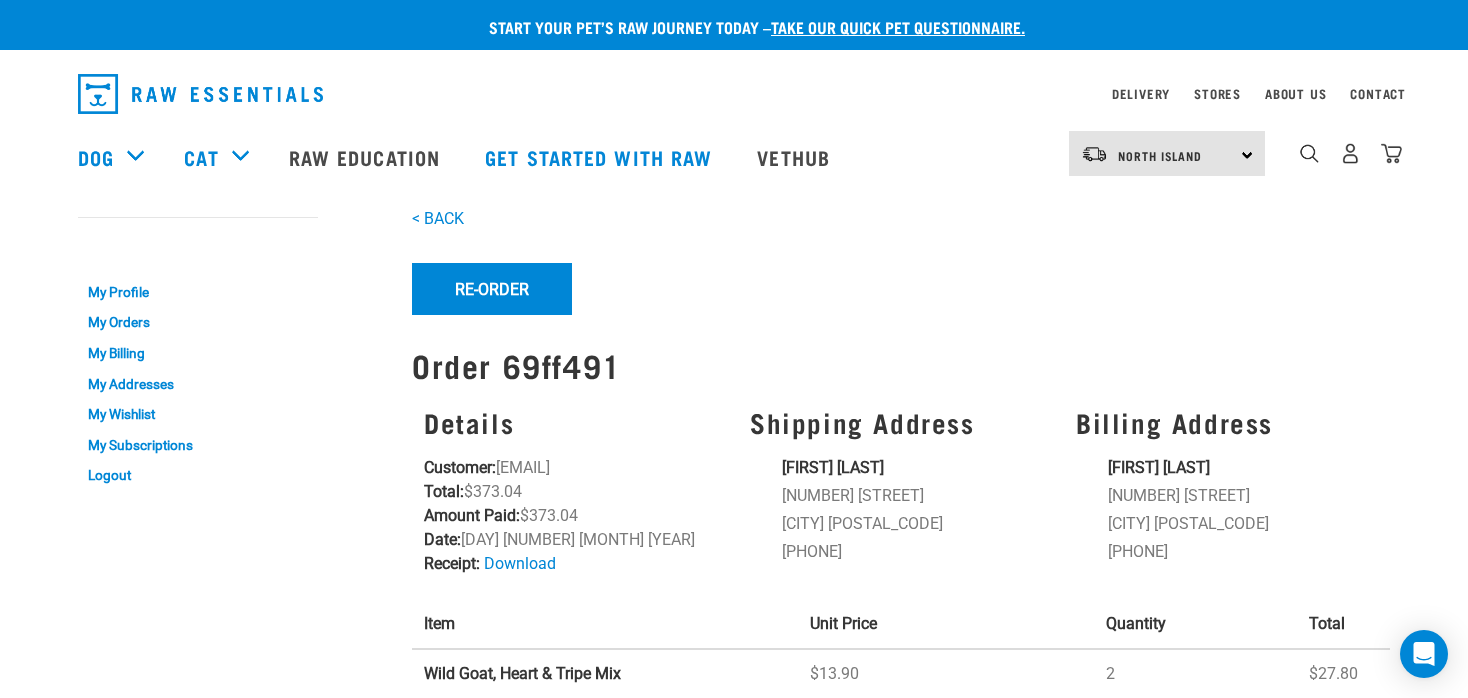 click on "18" at bounding box center [1350, 153] 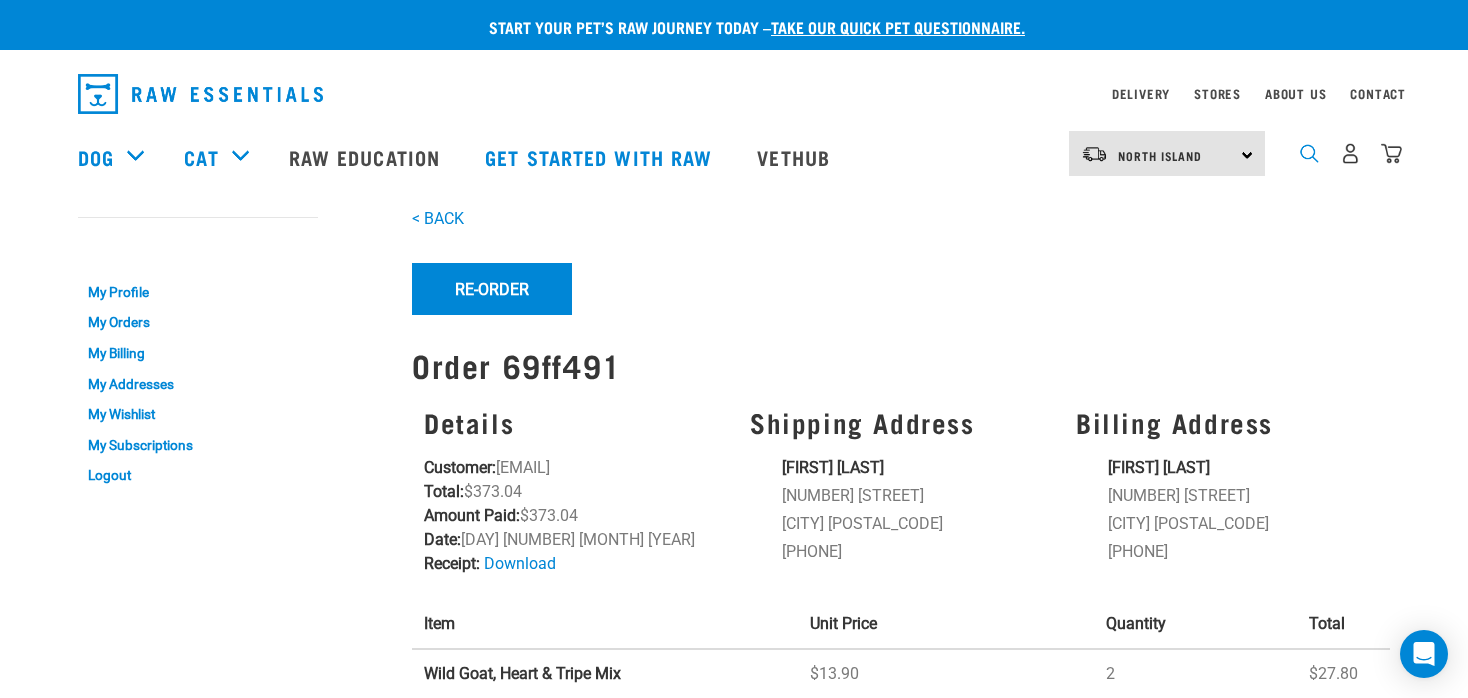 click at bounding box center (1309, 153) 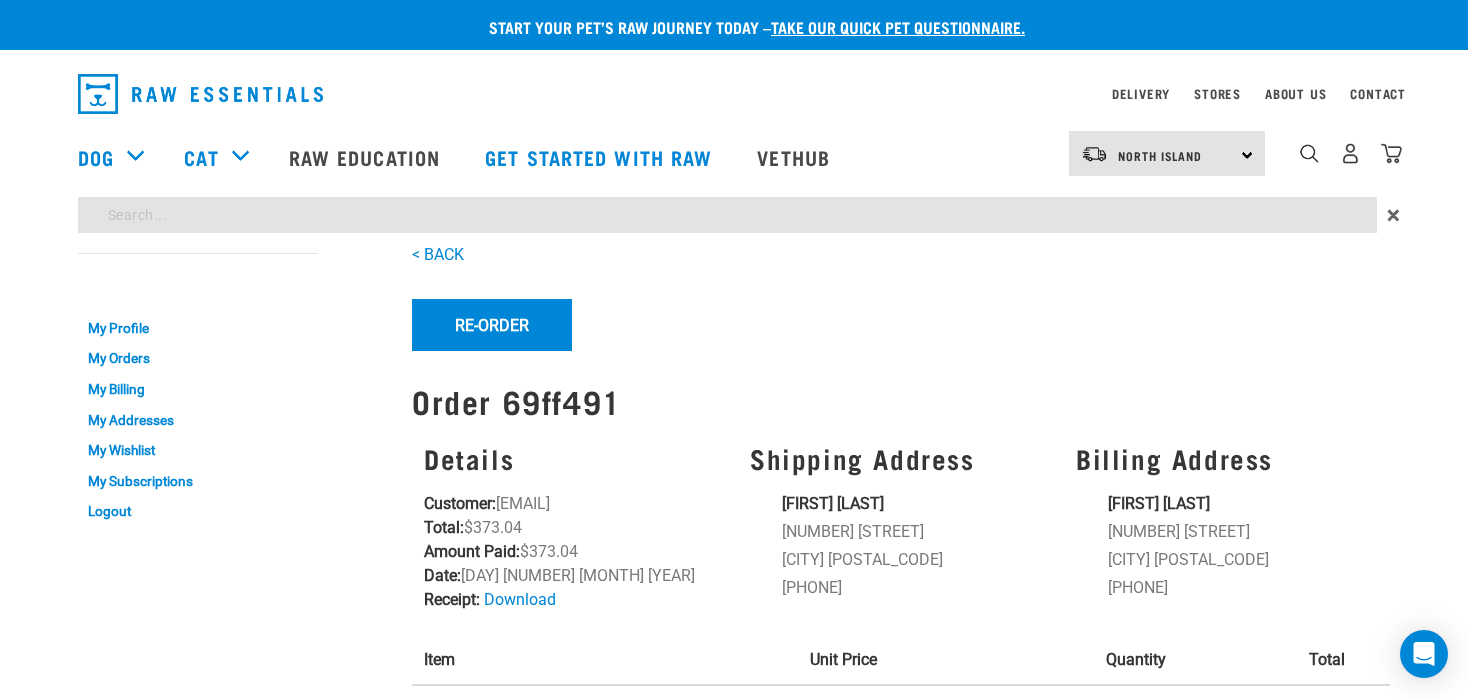 click at bounding box center (727, 215) 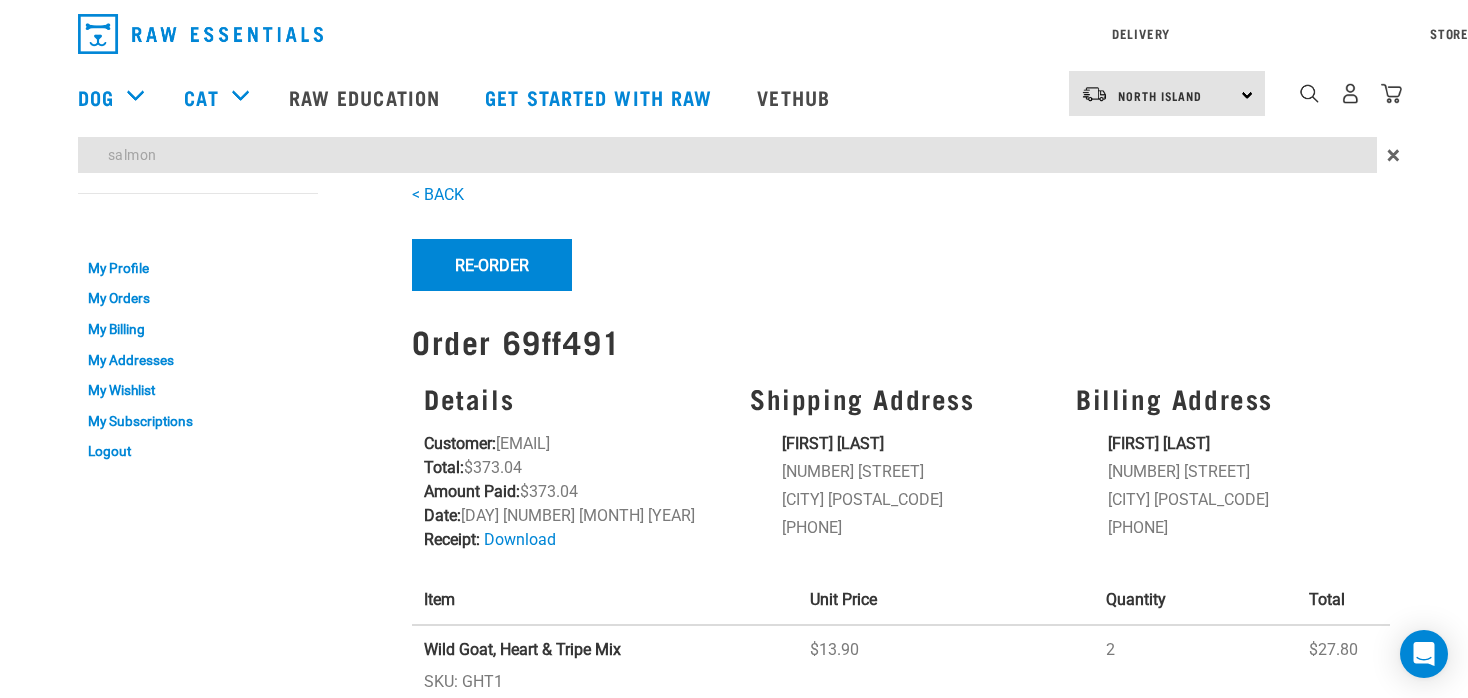 type on "salmon" 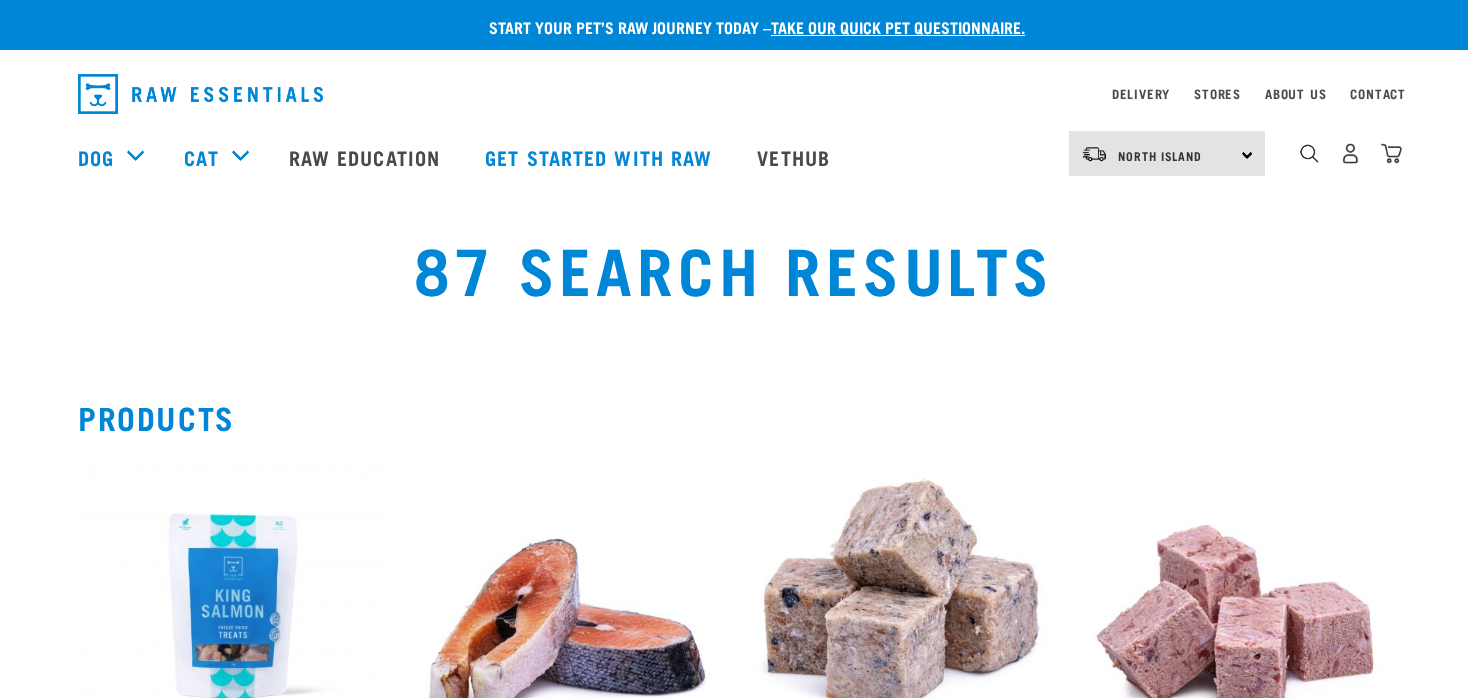 scroll, scrollTop: 0, scrollLeft: 0, axis: both 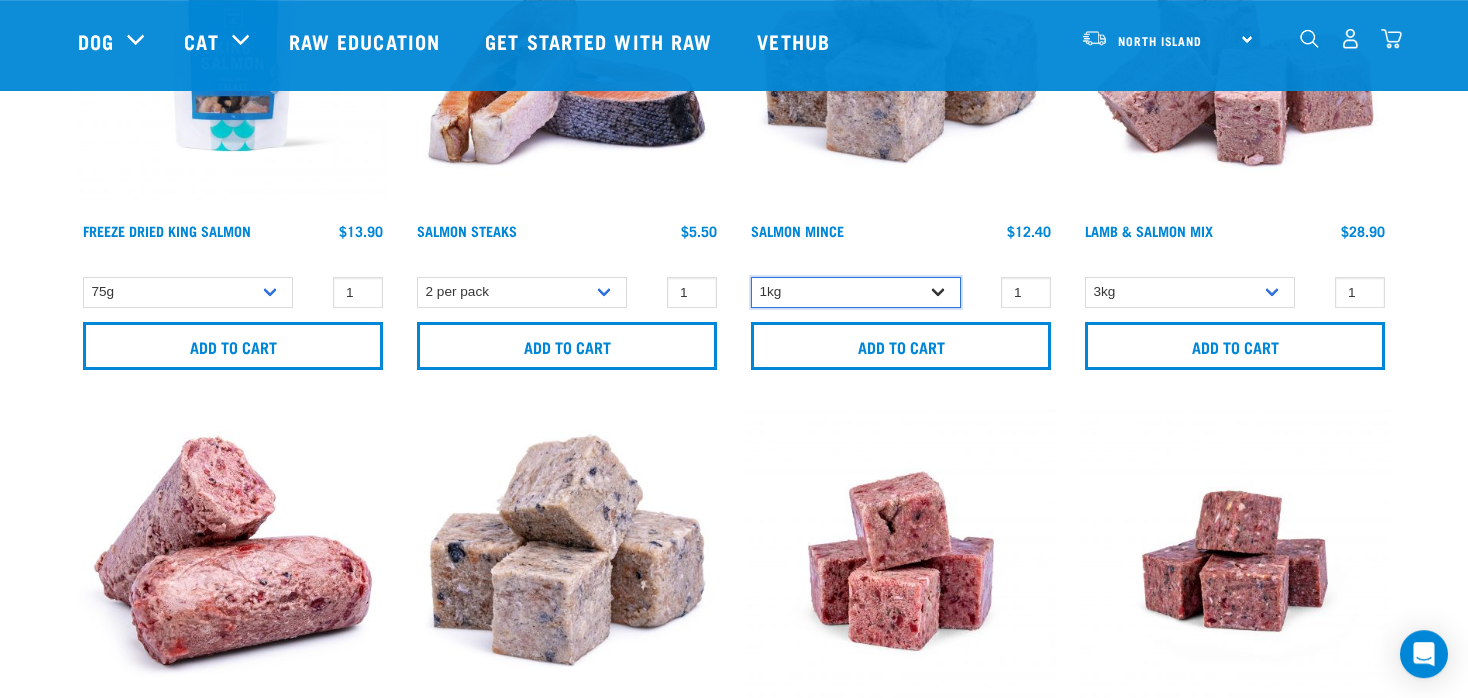 click on "1kg" at bounding box center (856, 292) 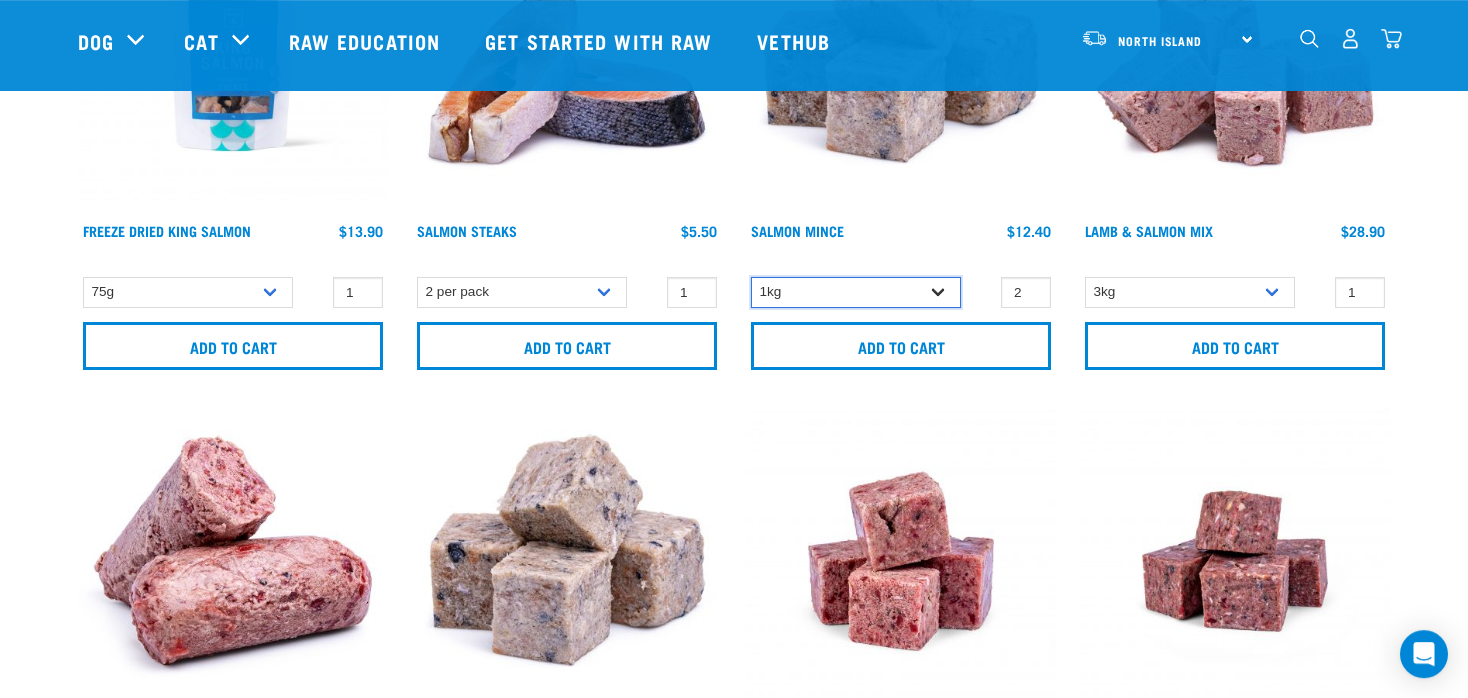 click on "2" at bounding box center [1026, 292] 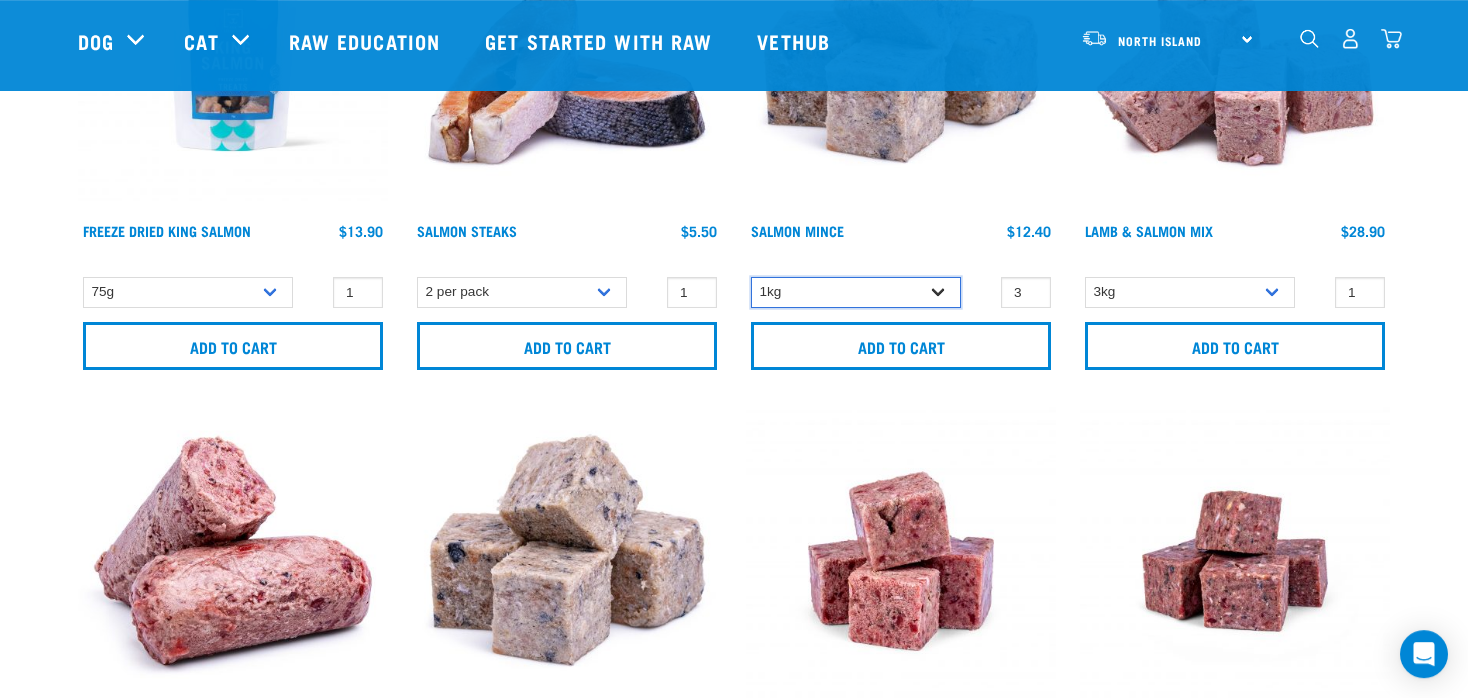 type on "3" 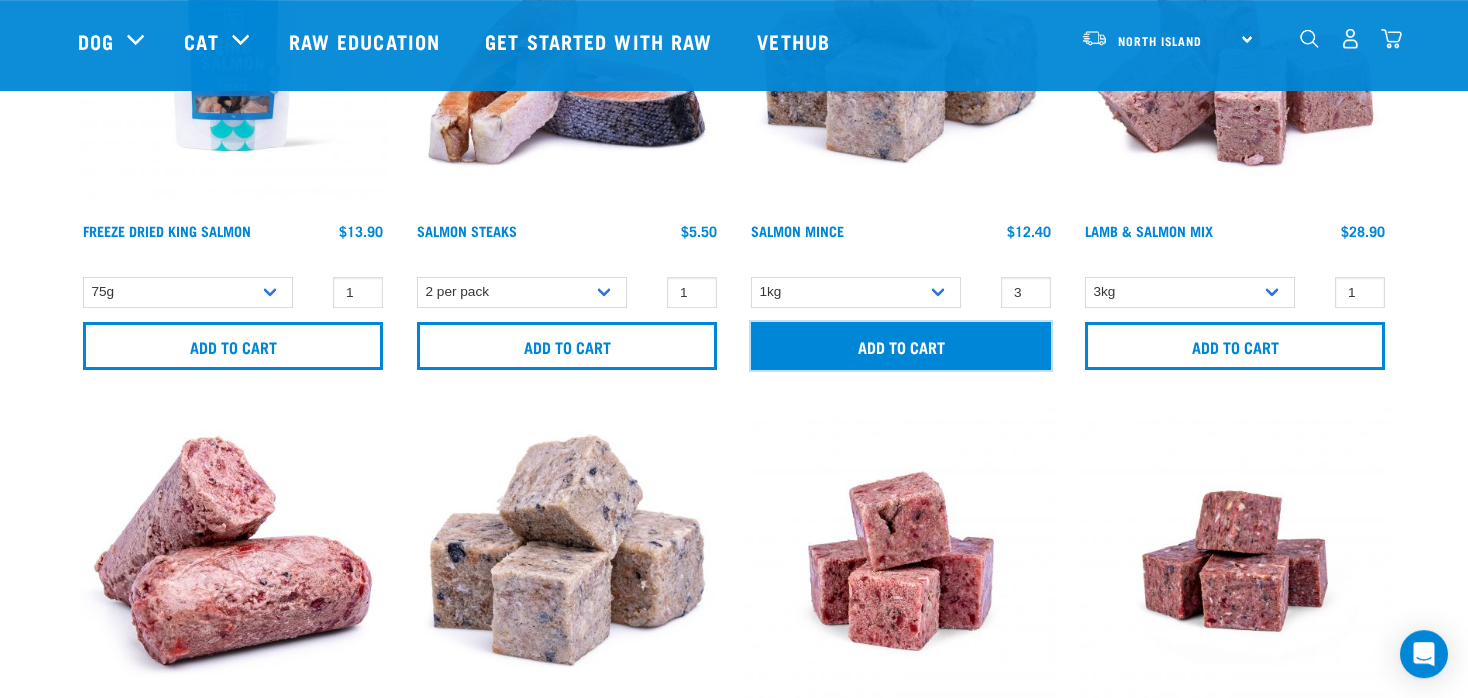 click on "Add to cart" at bounding box center (901, 346) 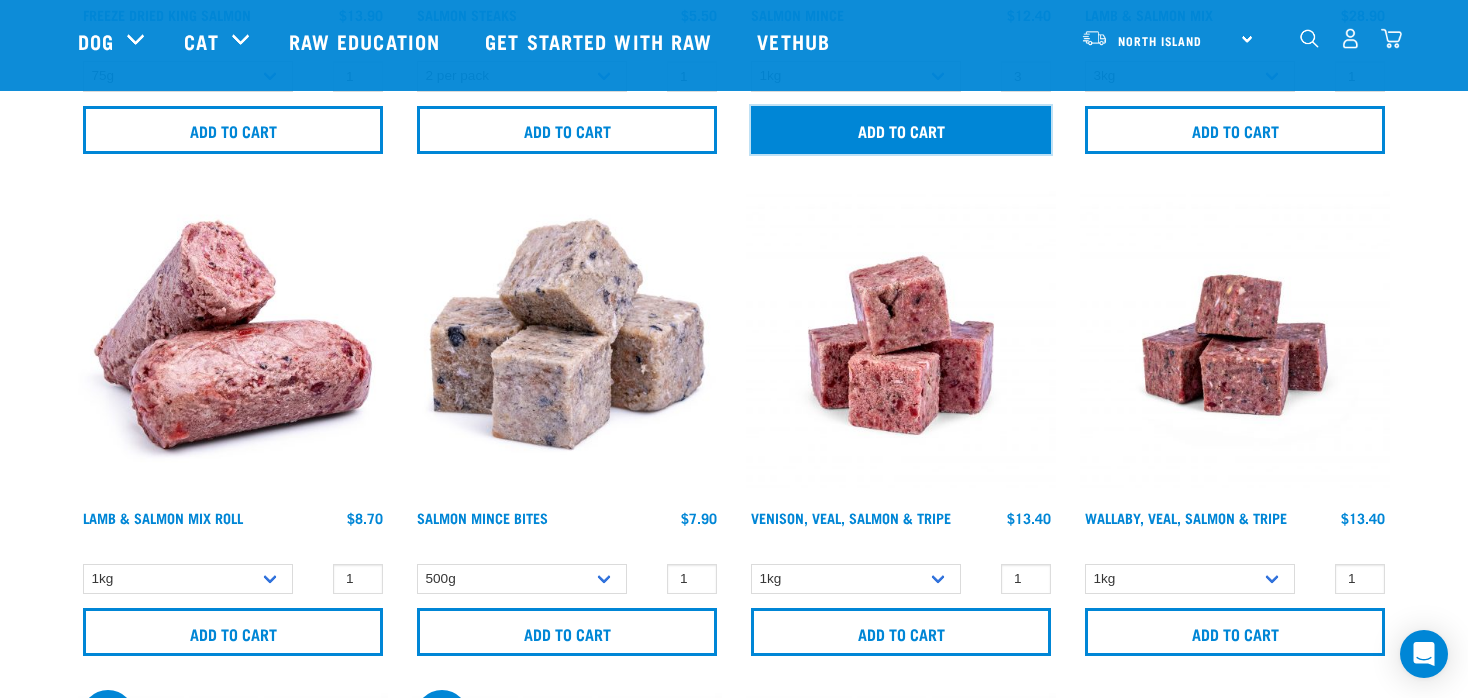 scroll, scrollTop: 0, scrollLeft: 0, axis: both 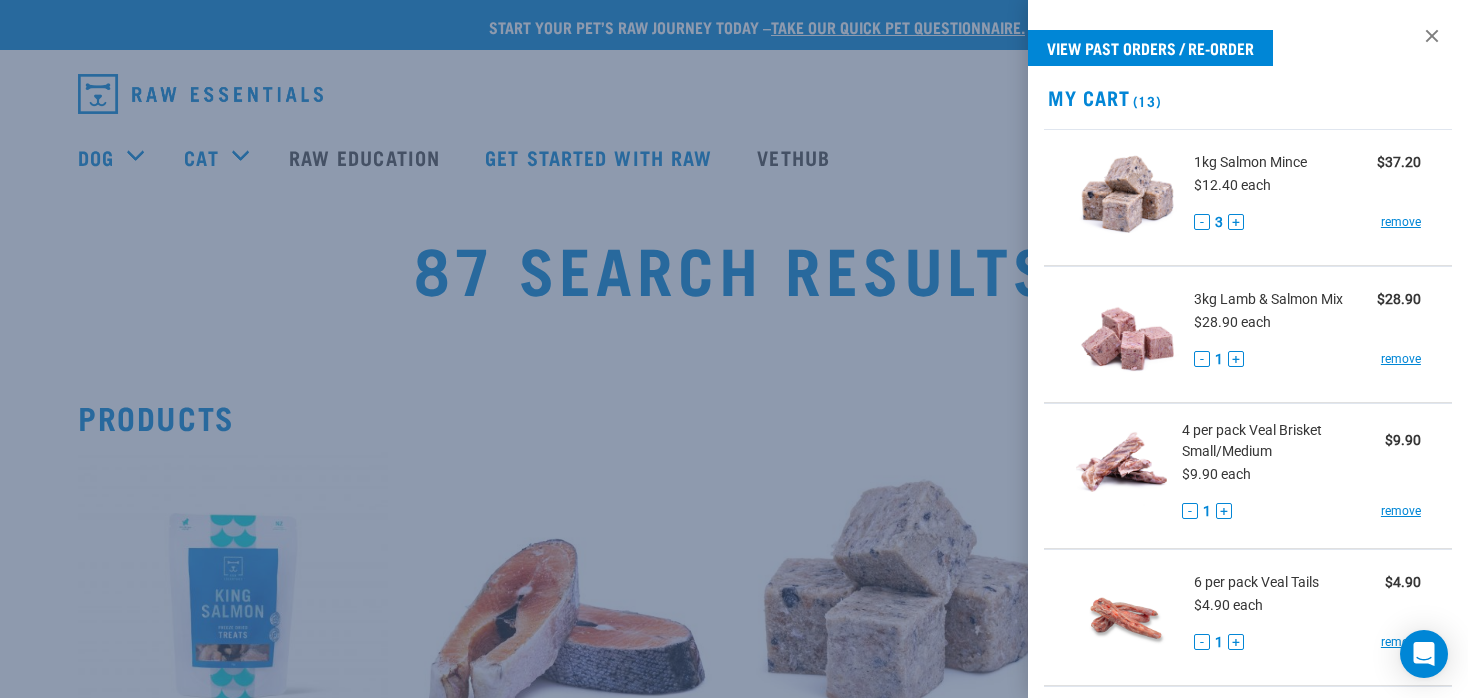 click on "1kg Salmon Mince
$37.20" at bounding box center [1307, 162] 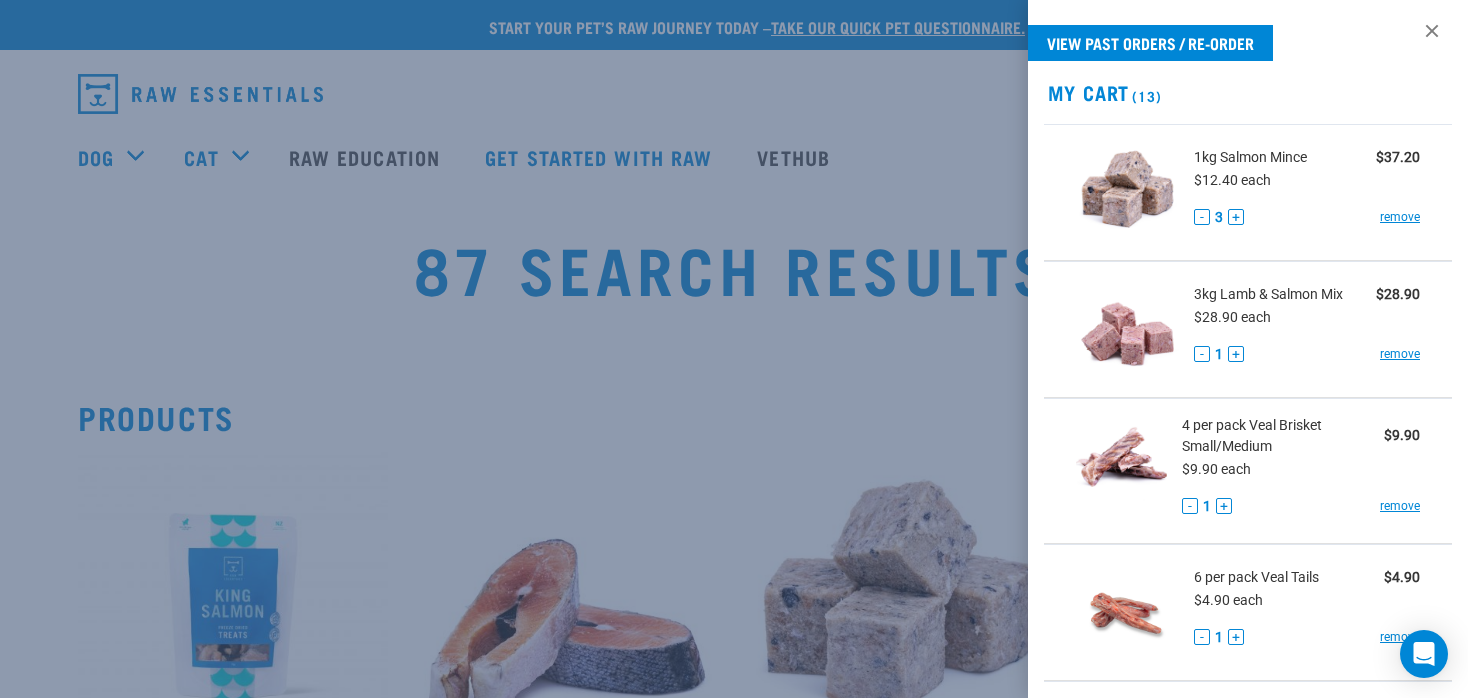 scroll, scrollTop: 0, scrollLeft: 0, axis: both 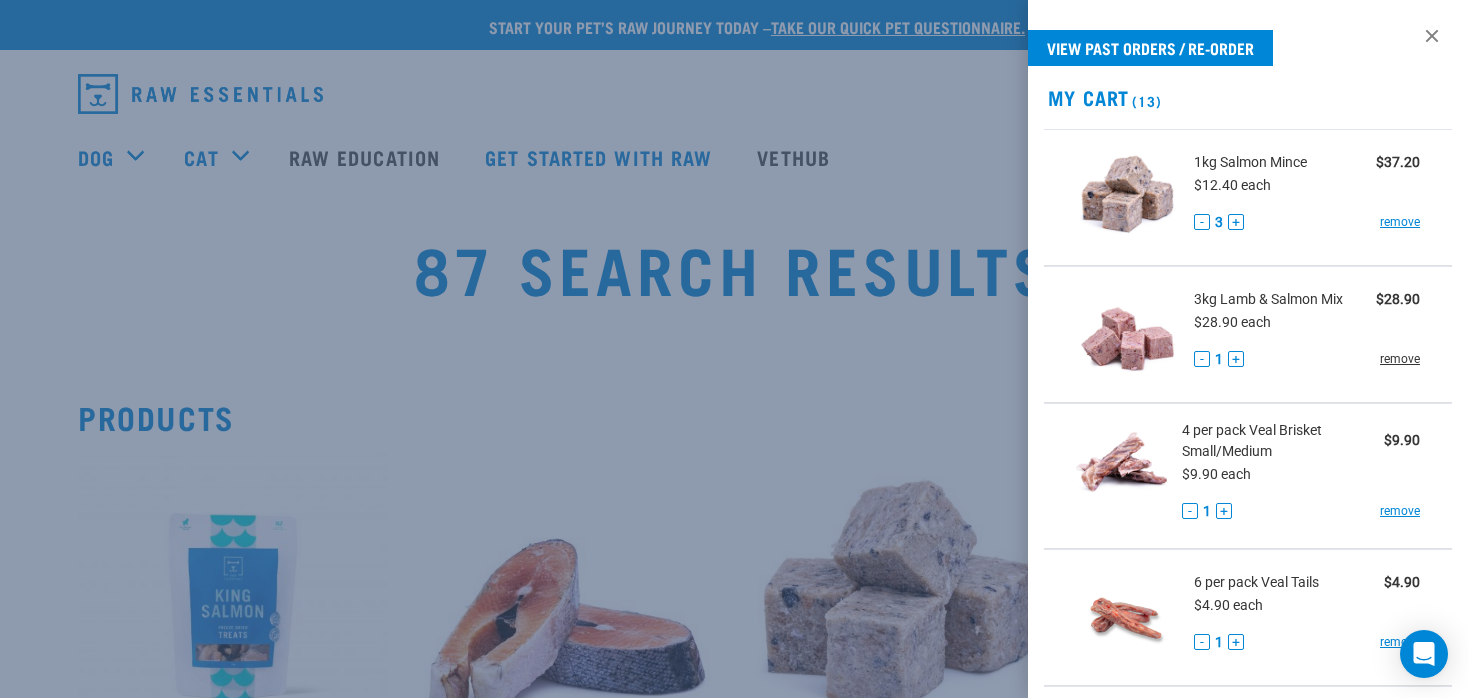 click on "remove" at bounding box center (1400, 359) 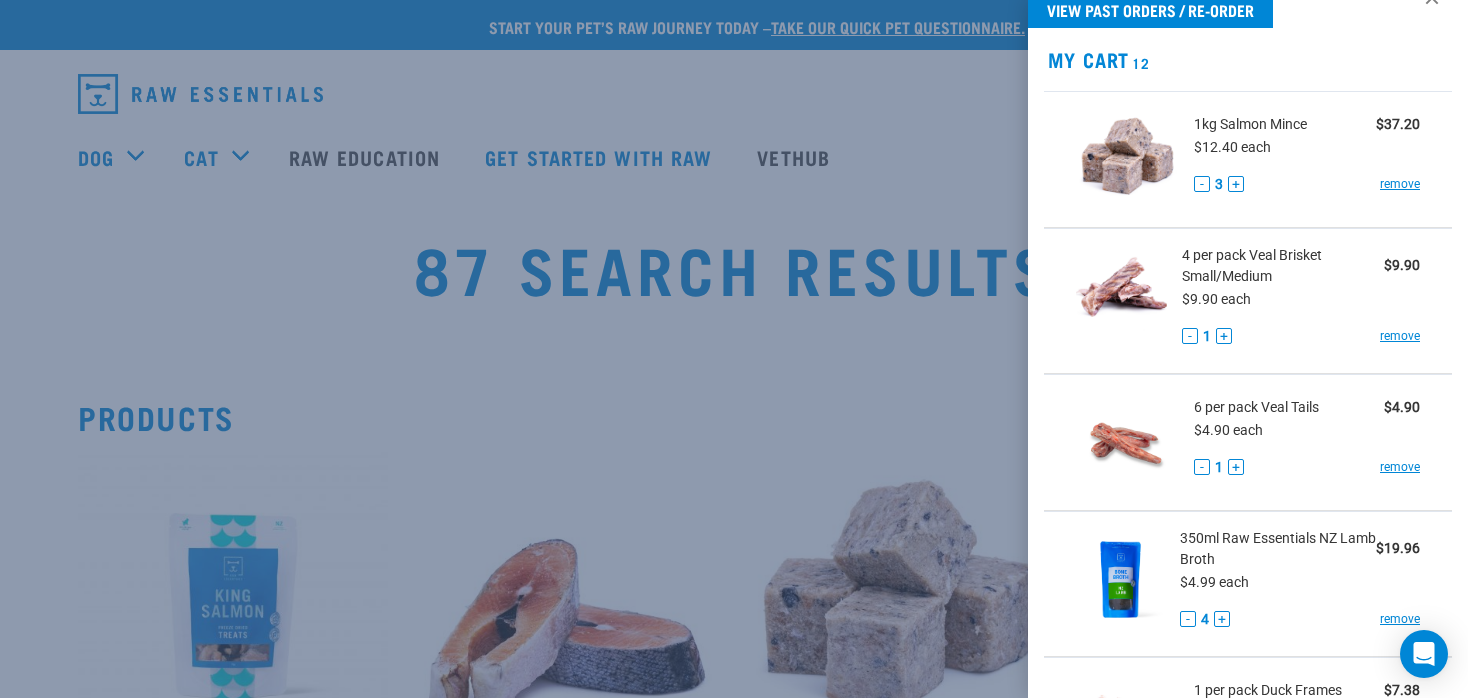 scroll, scrollTop: 0, scrollLeft: 0, axis: both 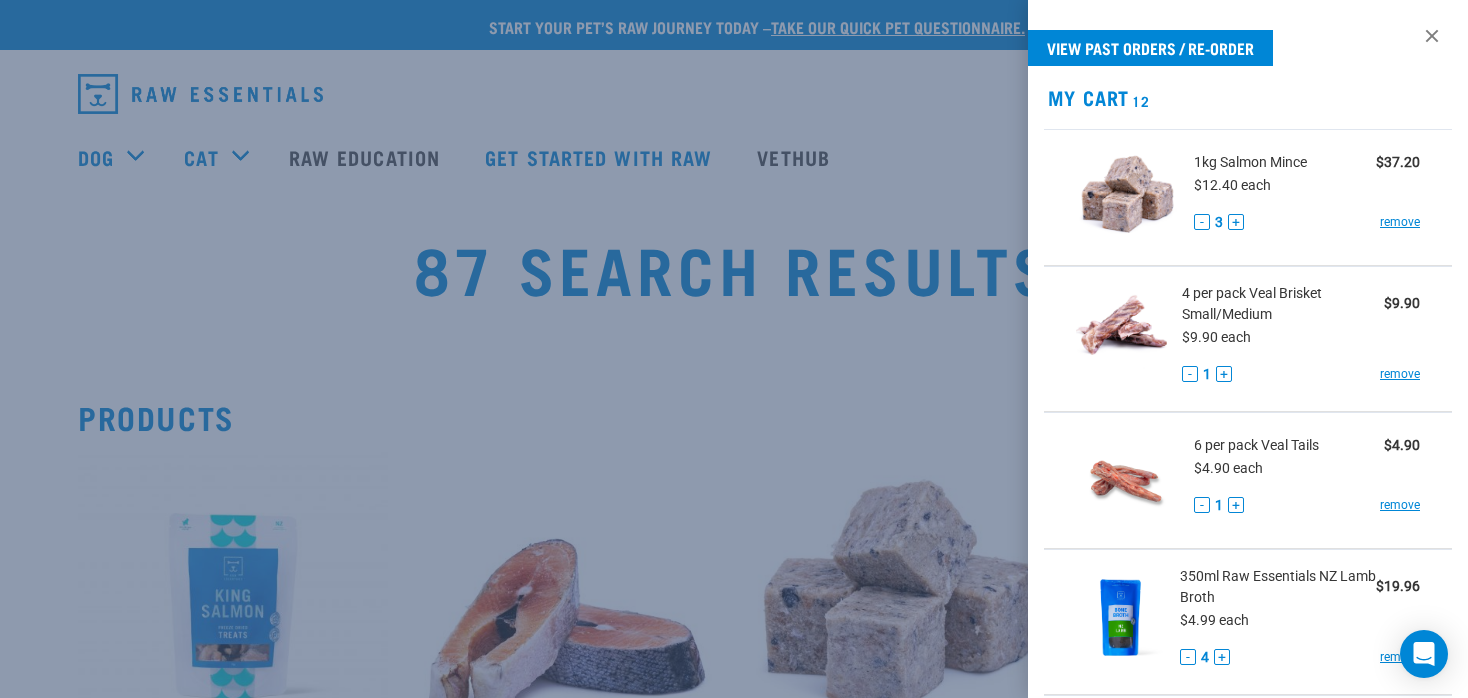 click at bounding box center [734, 349] 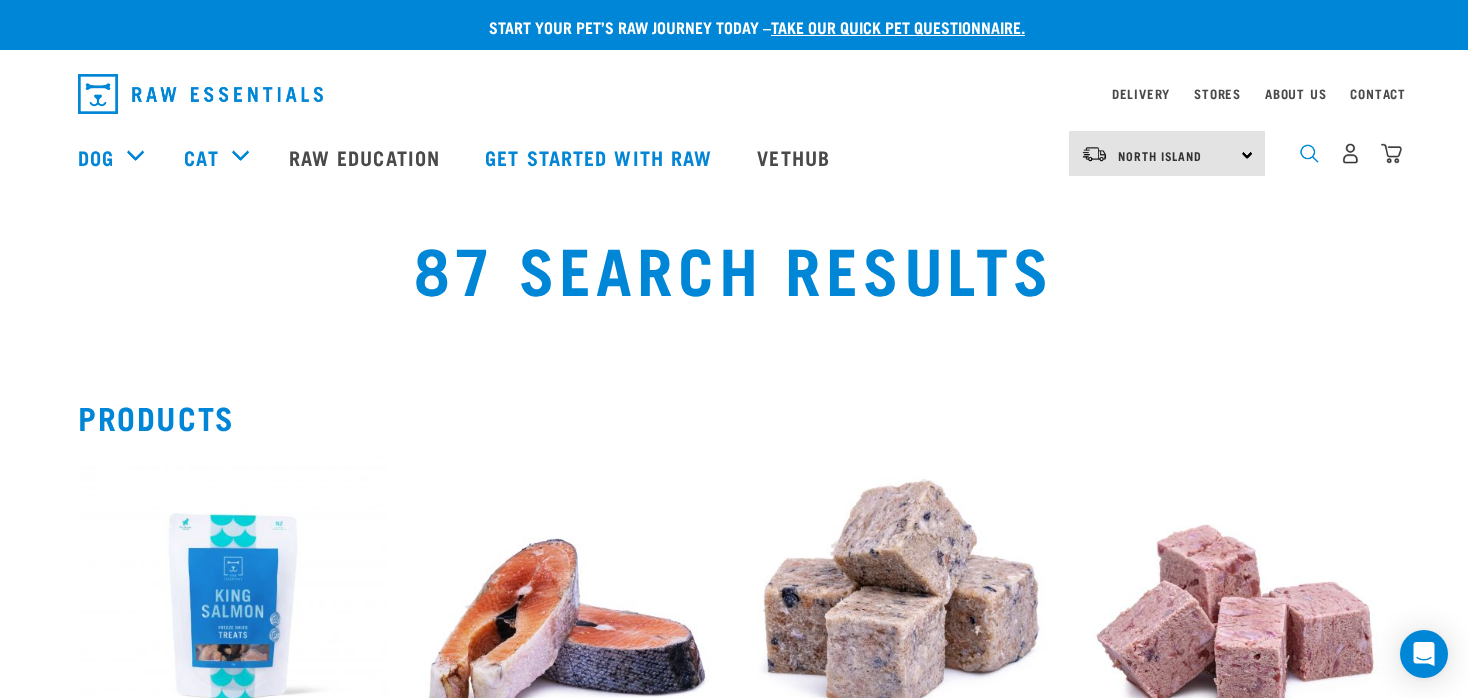 click at bounding box center (1309, 153) 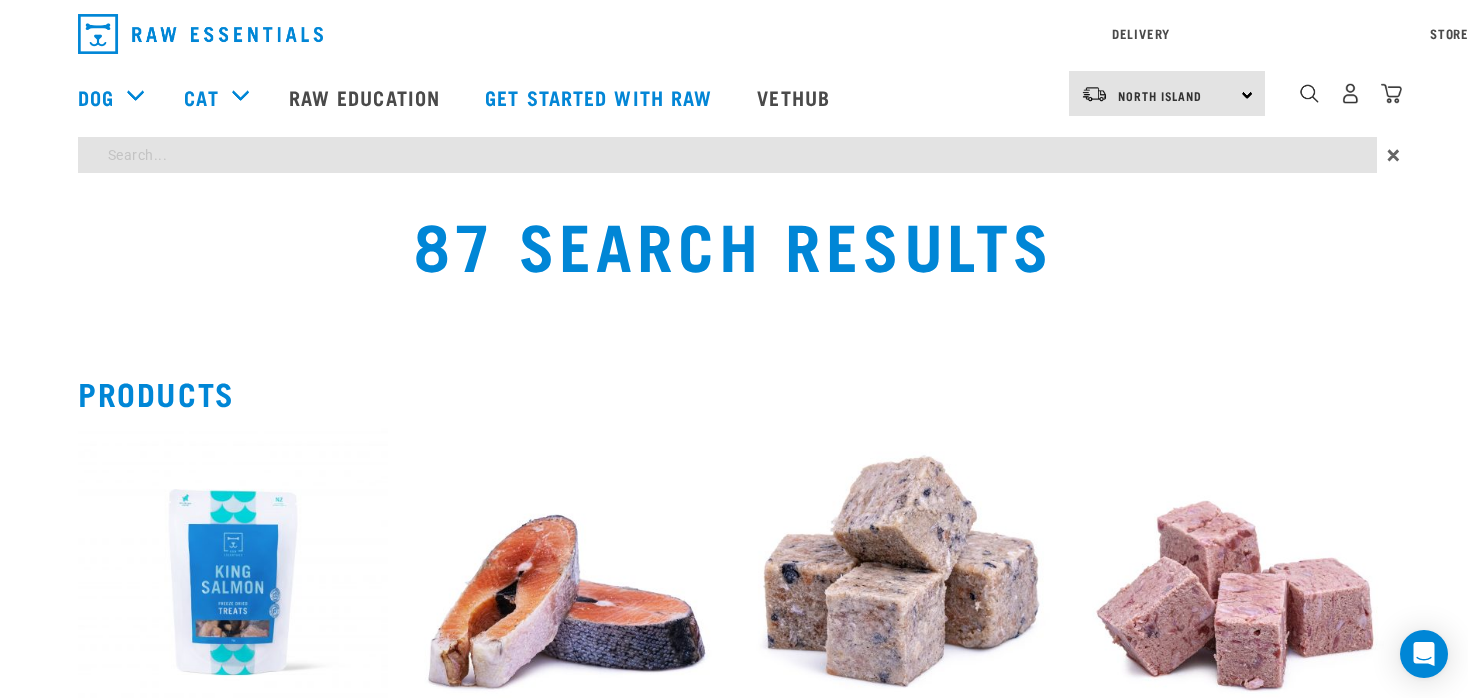 click at bounding box center [727, 155] 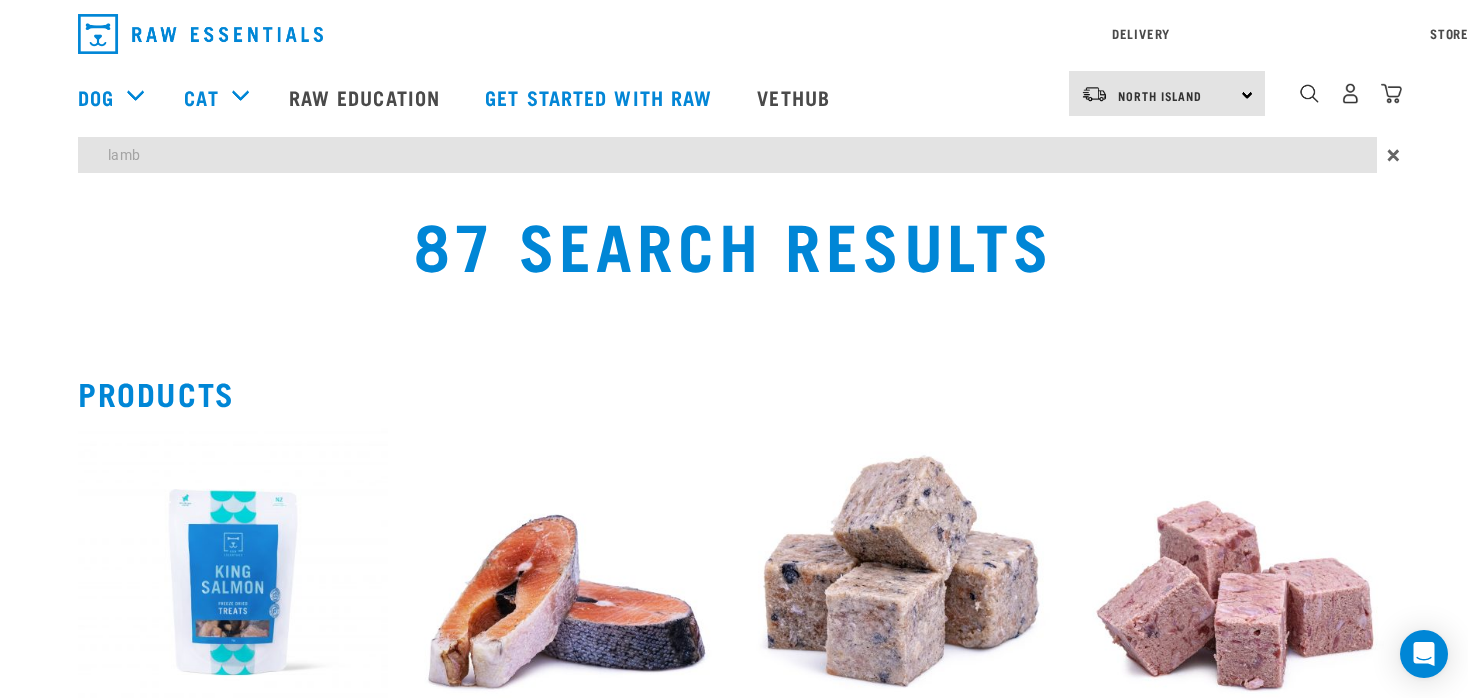 type on "lamb" 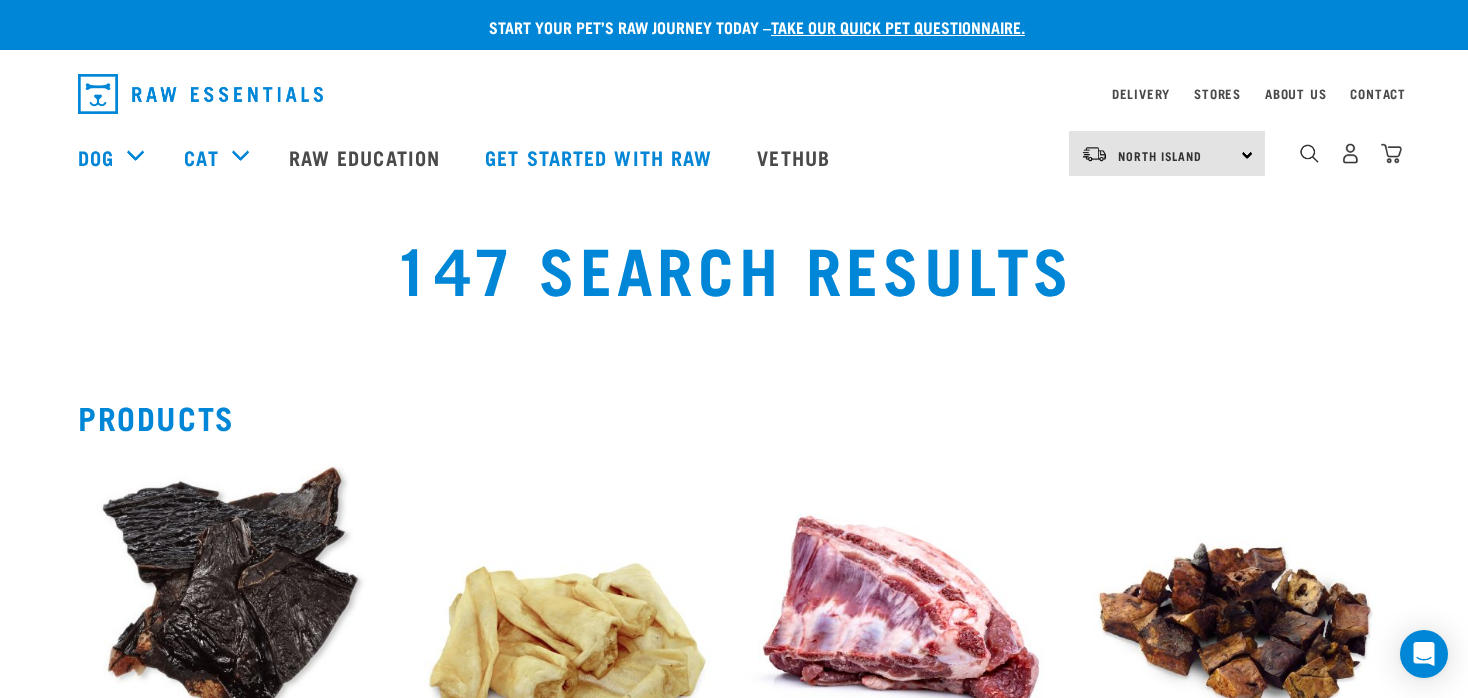 scroll, scrollTop: 0, scrollLeft: 0, axis: both 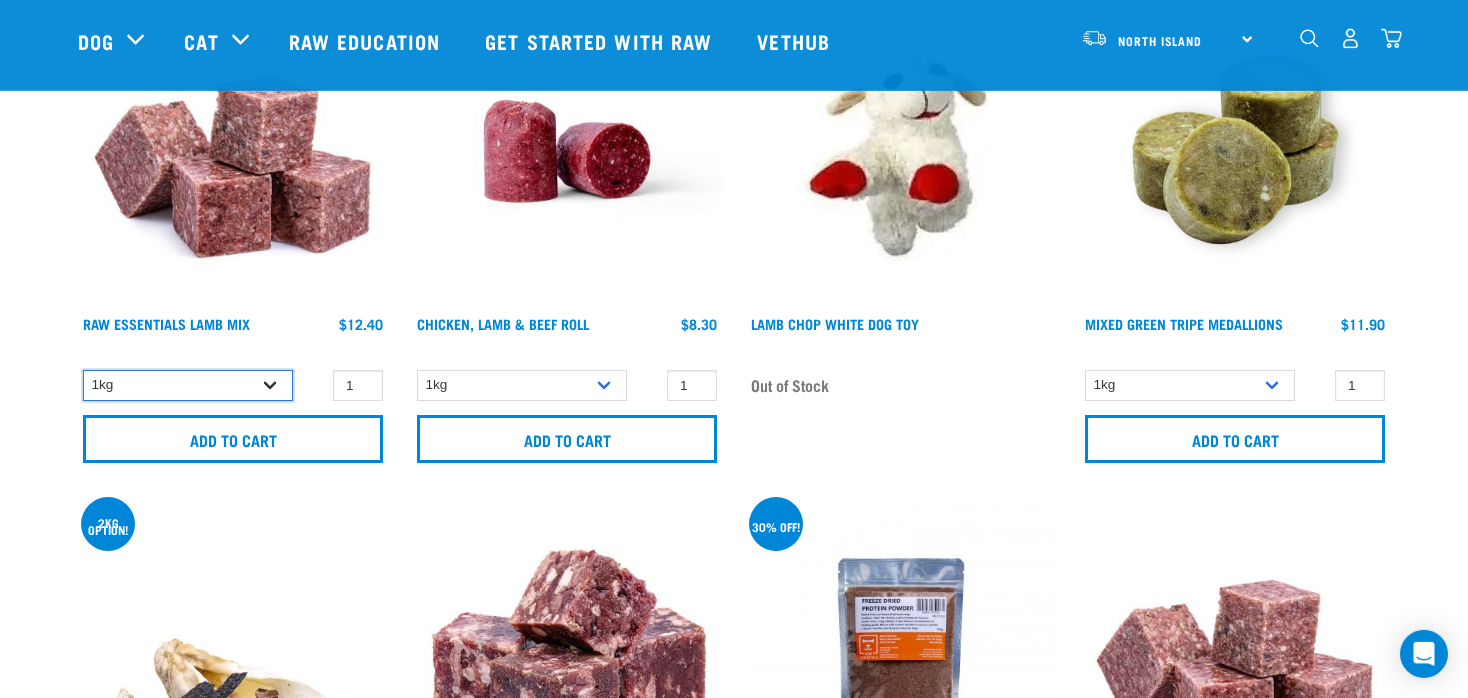 click on "1kg
3kg
Bulk (10kg)
Bulk (20kg)" at bounding box center [188, 385] 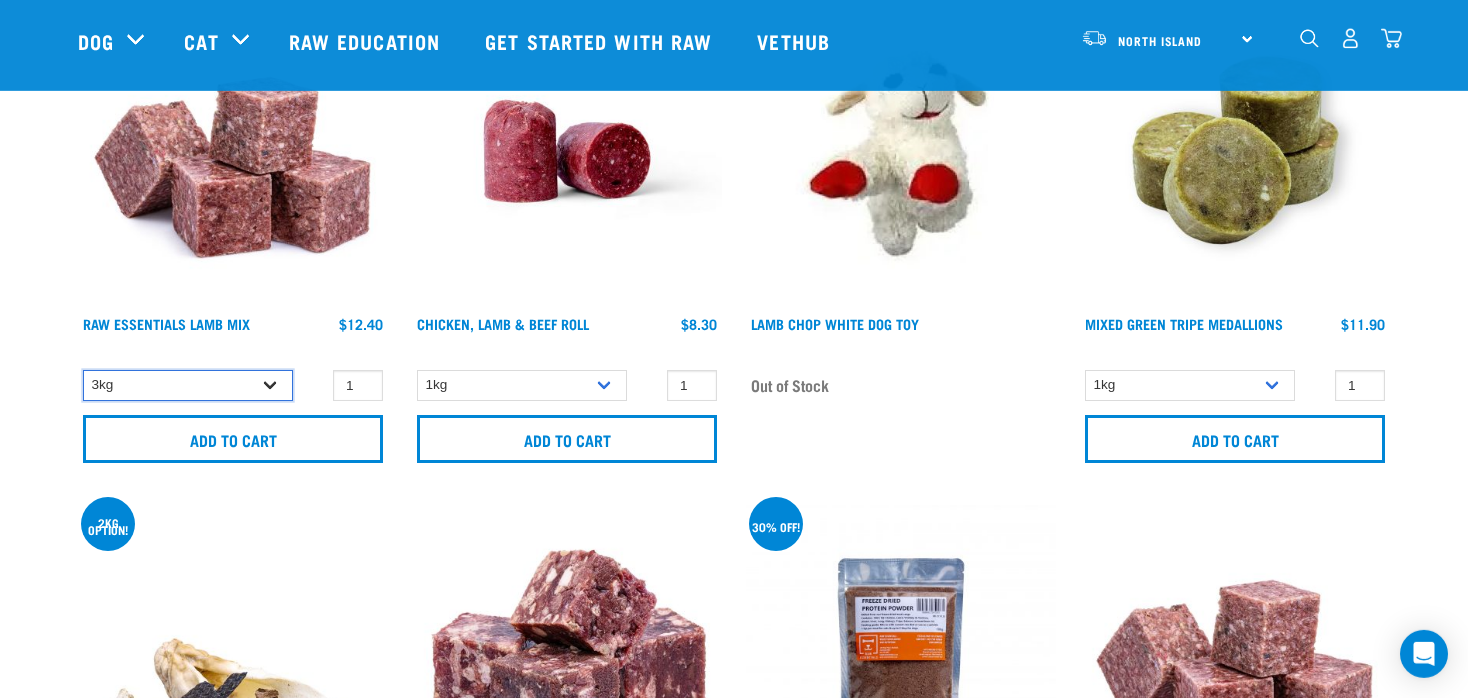 click on "3kg" at bounding box center (0, 0) 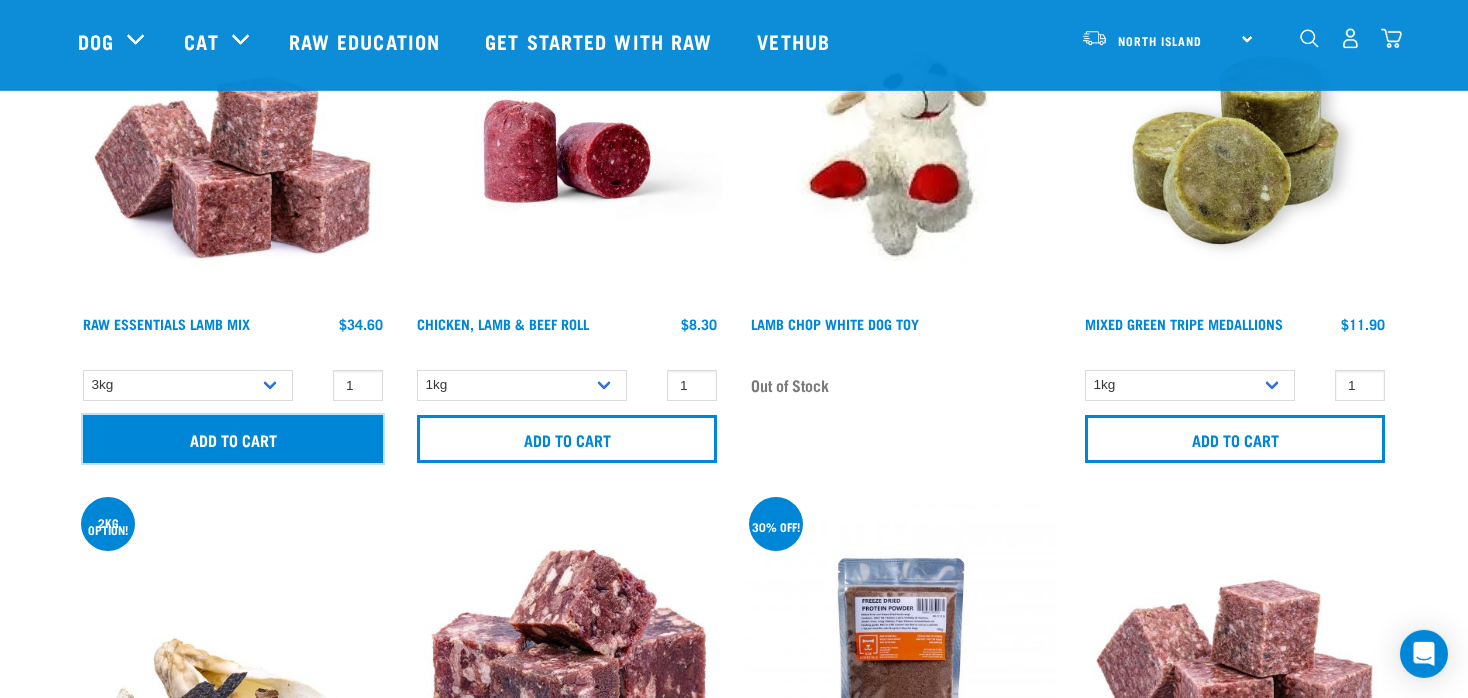 click on "Add to cart" at bounding box center [233, 439] 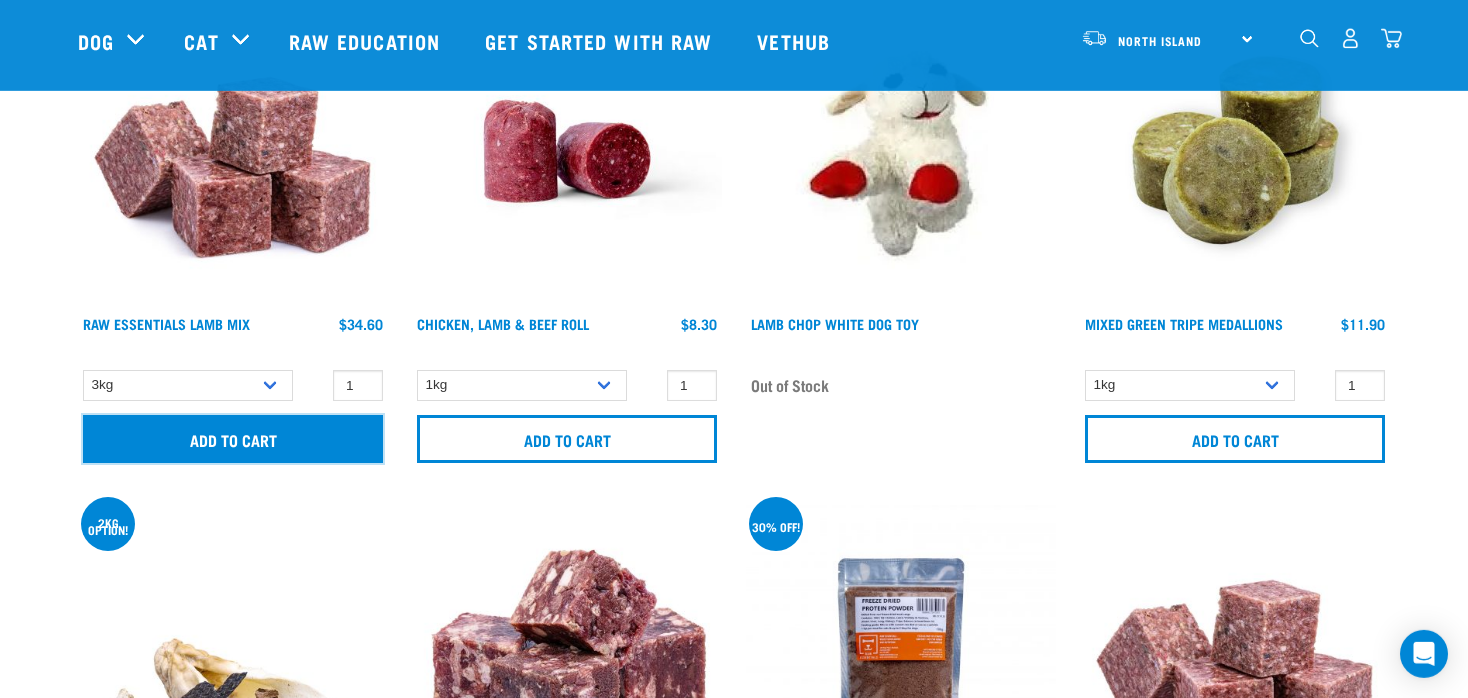 scroll, scrollTop: 808, scrollLeft: 0, axis: vertical 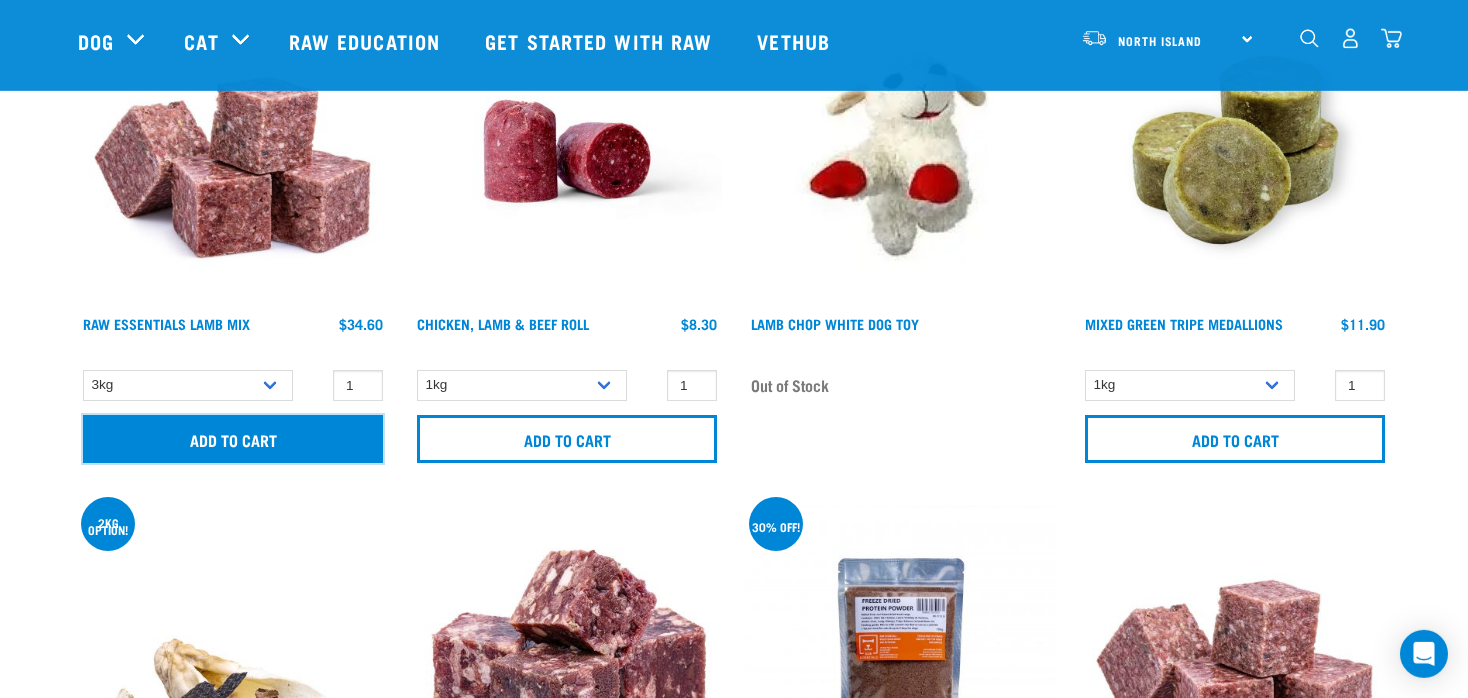 drag, startPoint x: 1461, startPoint y: 75, endPoint x: 1464, endPoint y: 315, distance: 240.01875 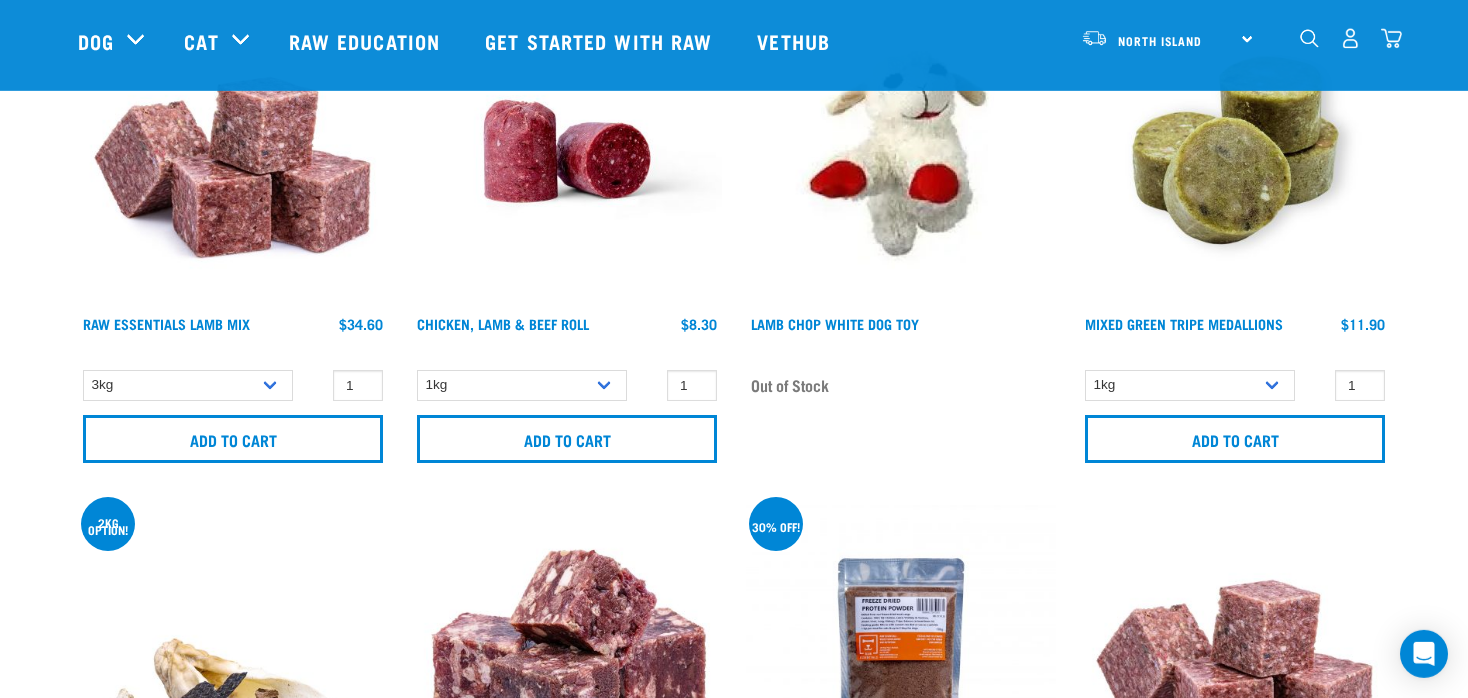 click at bounding box center (1391, 38) 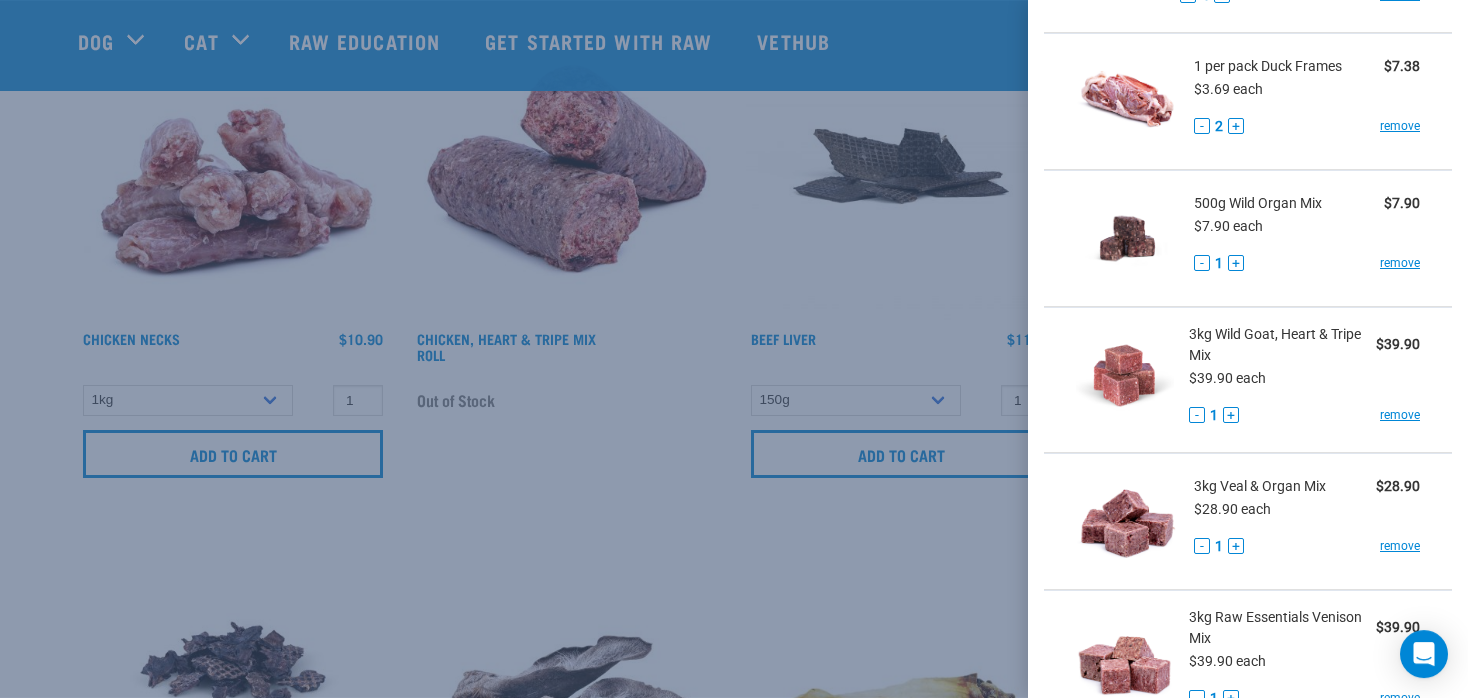 scroll, scrollTop: 3836, scrollLeft: 0, axis: vertical 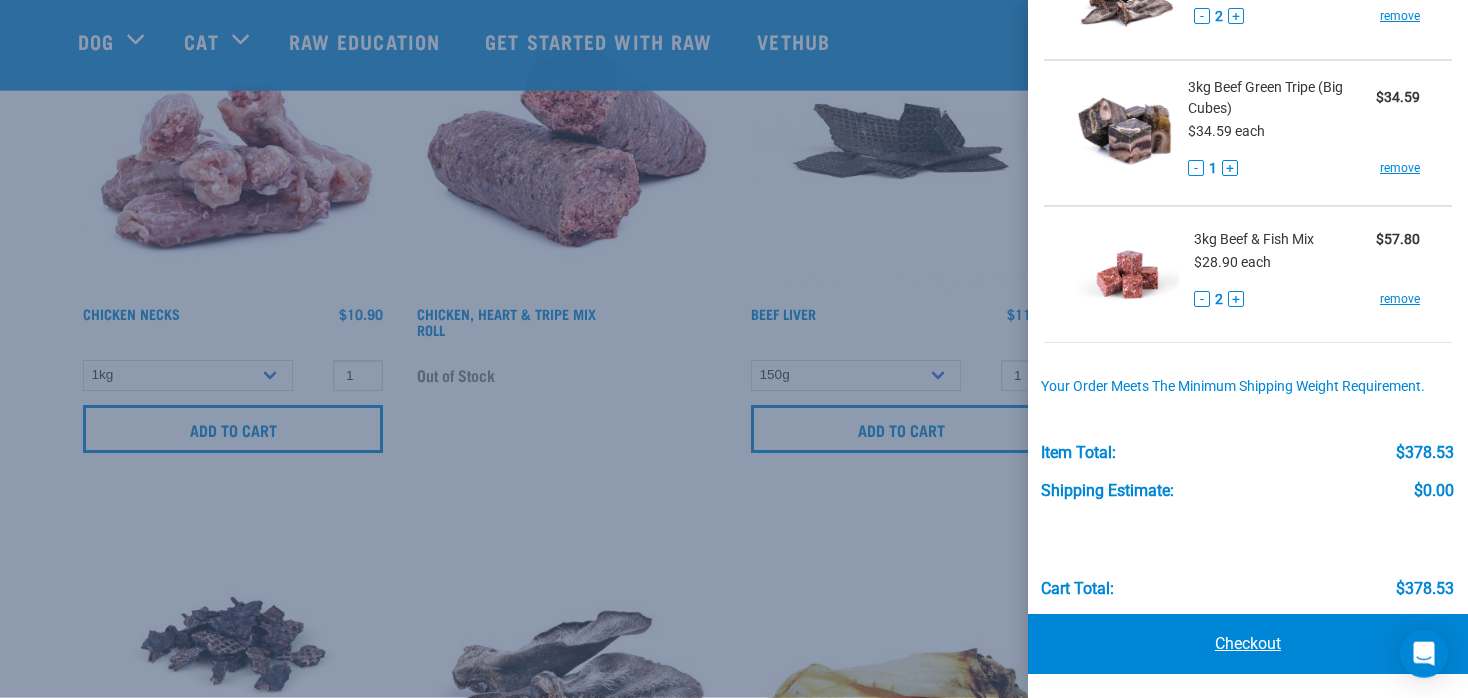 click on "Checkout" at bounding box center (1248, 644) 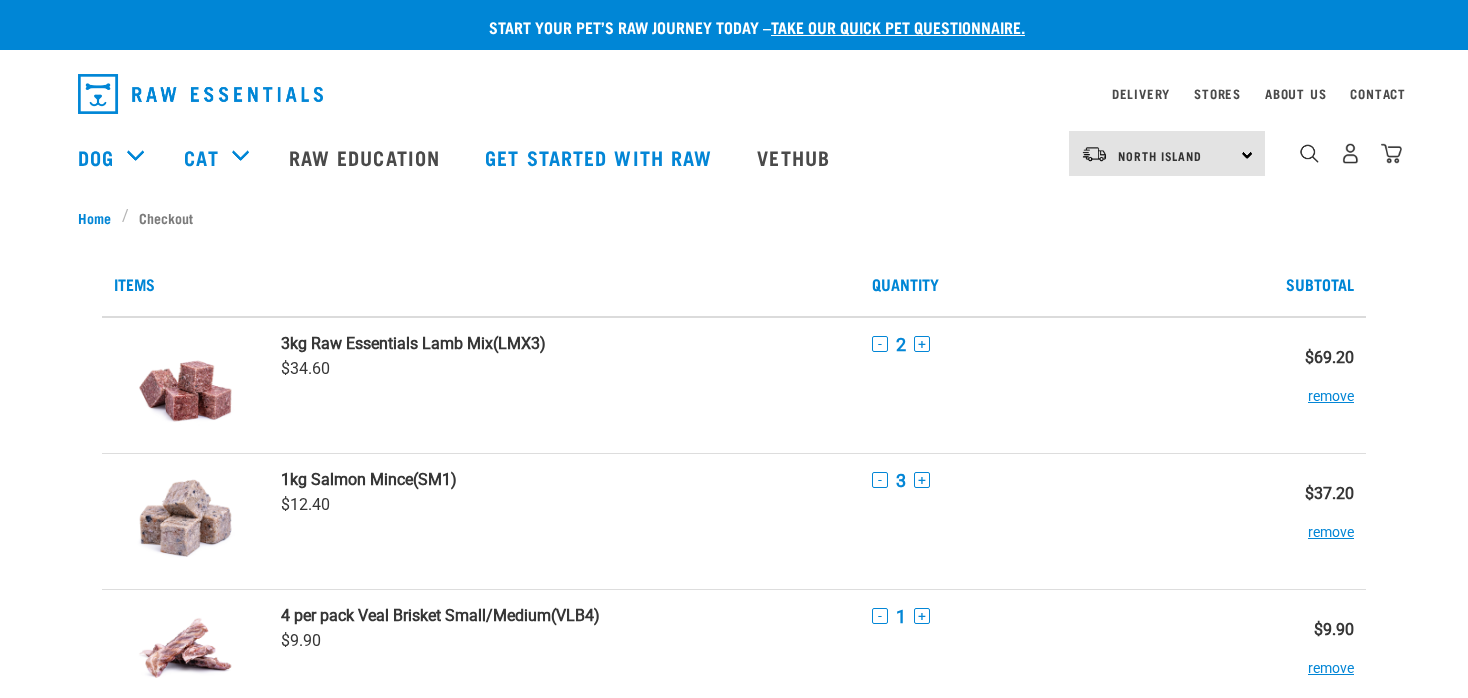 scroll, scrollTop: 0, scrollLeft: 0, axis: both 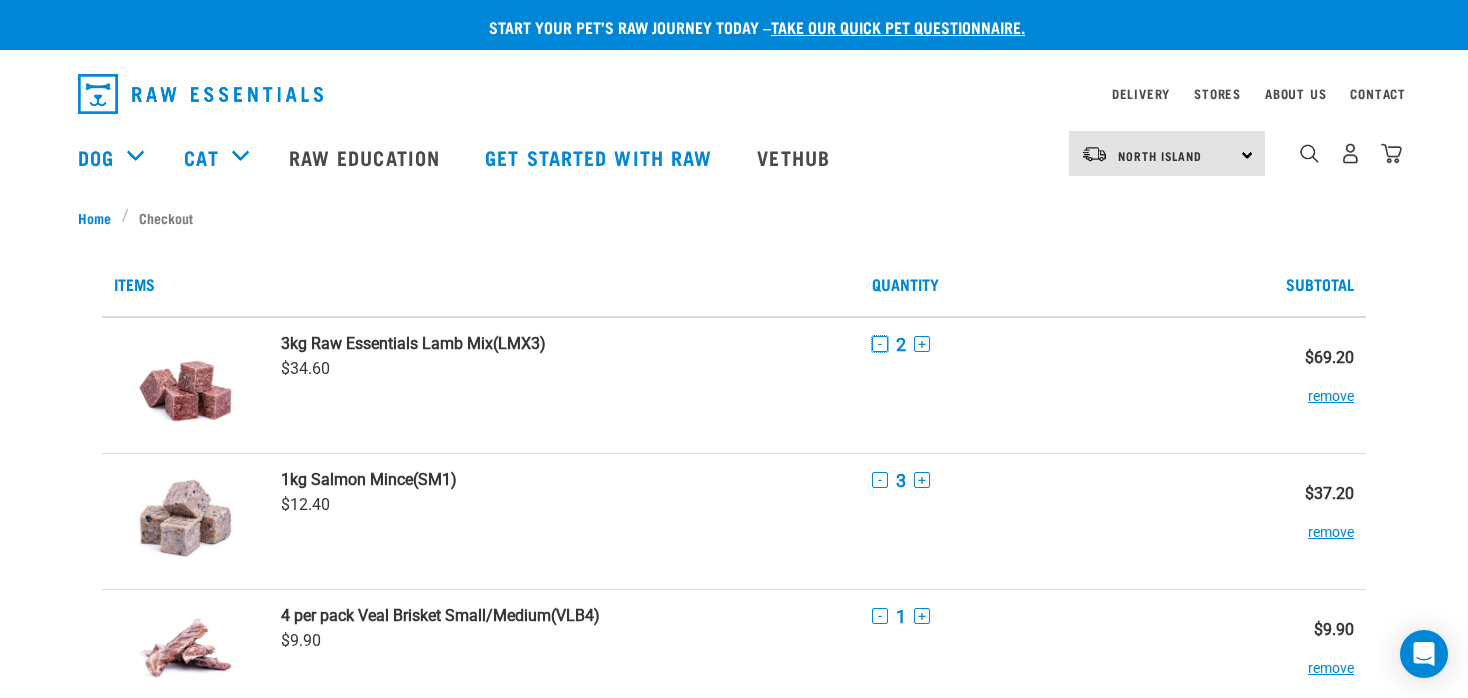 click on "-" at bounding box center (880, 344) 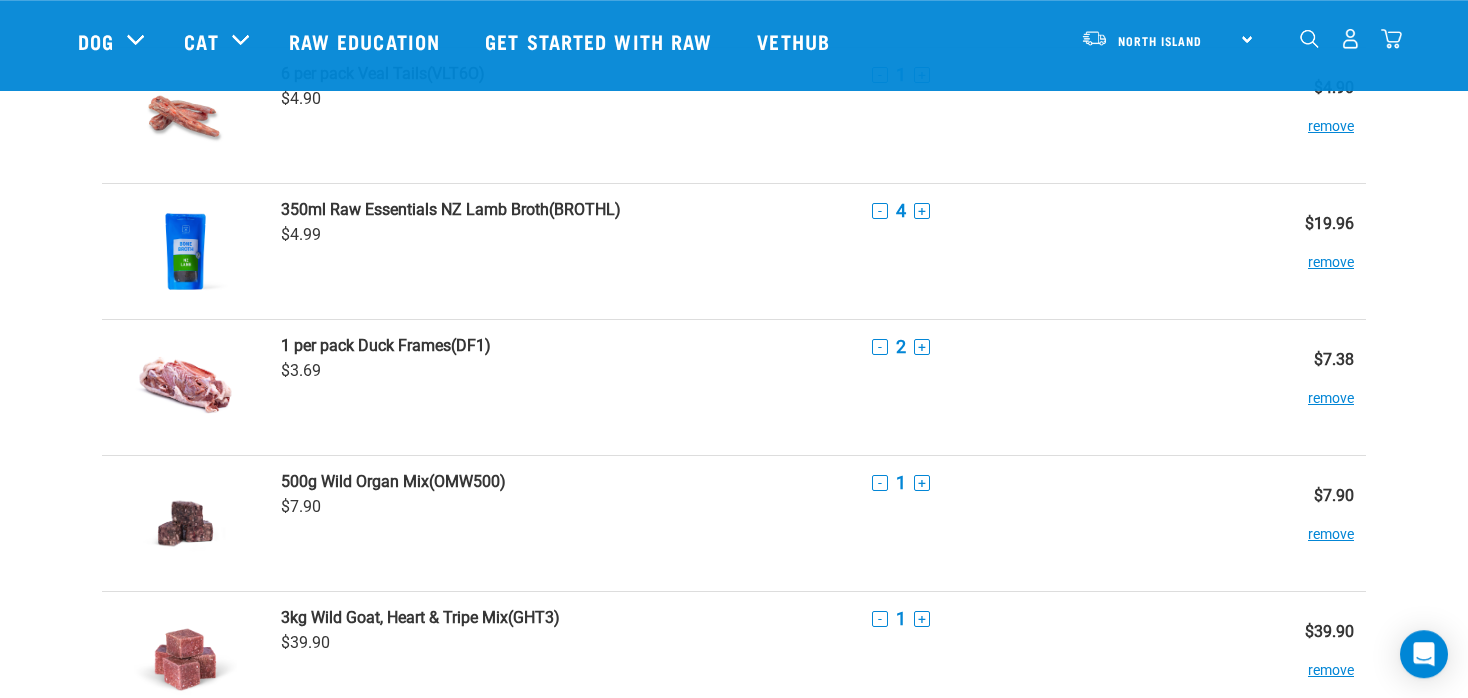 scroll, scrollTop: 540, scrollLeft: 0, axis: vertical 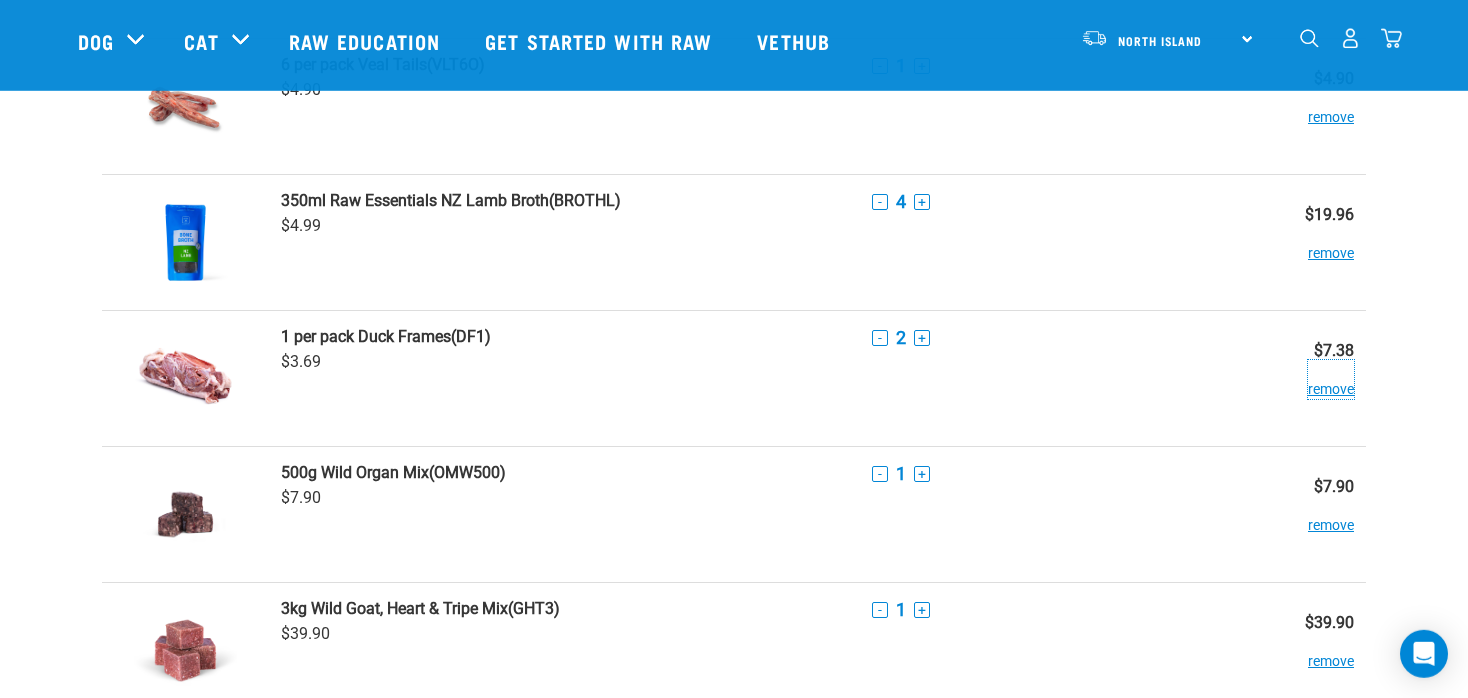 click on "remove" at bounding box center (1331, 379) 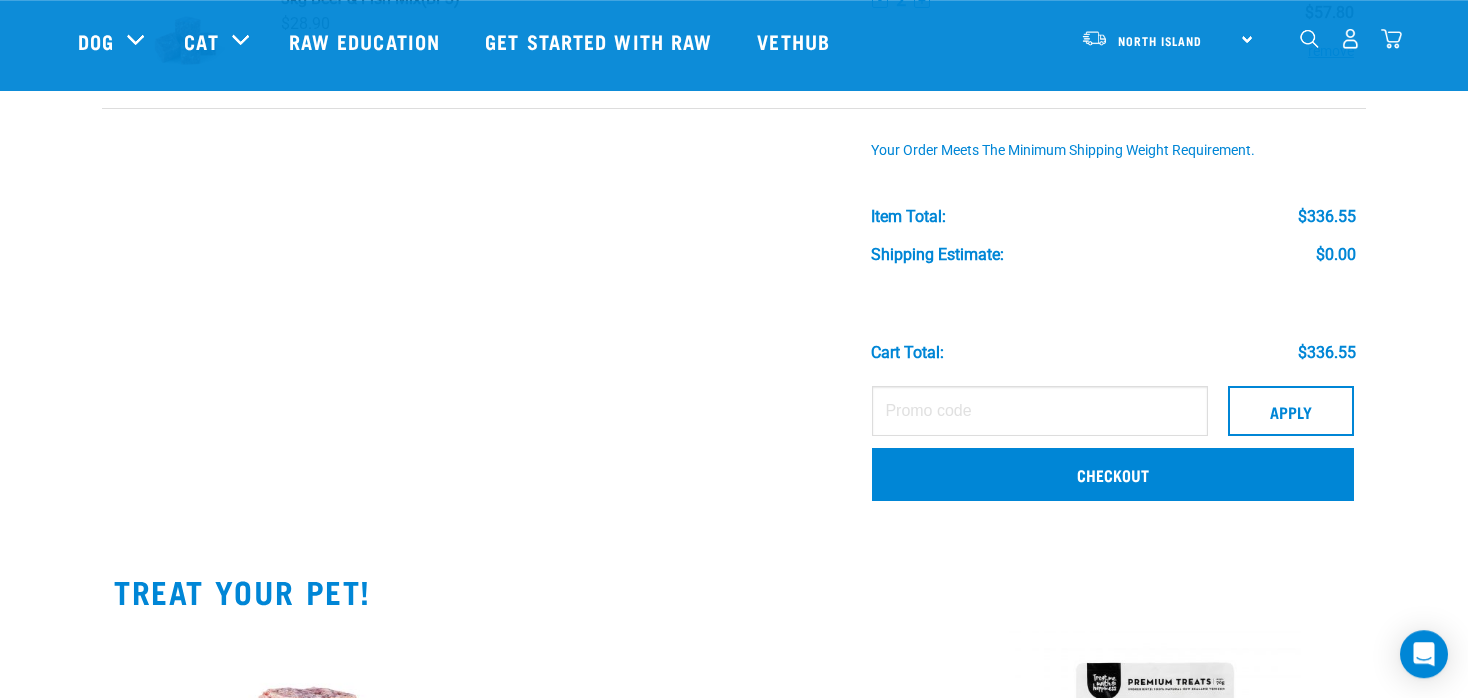 scroll, scrollTop: 1726, scrollLeft: 0, axis: vertical 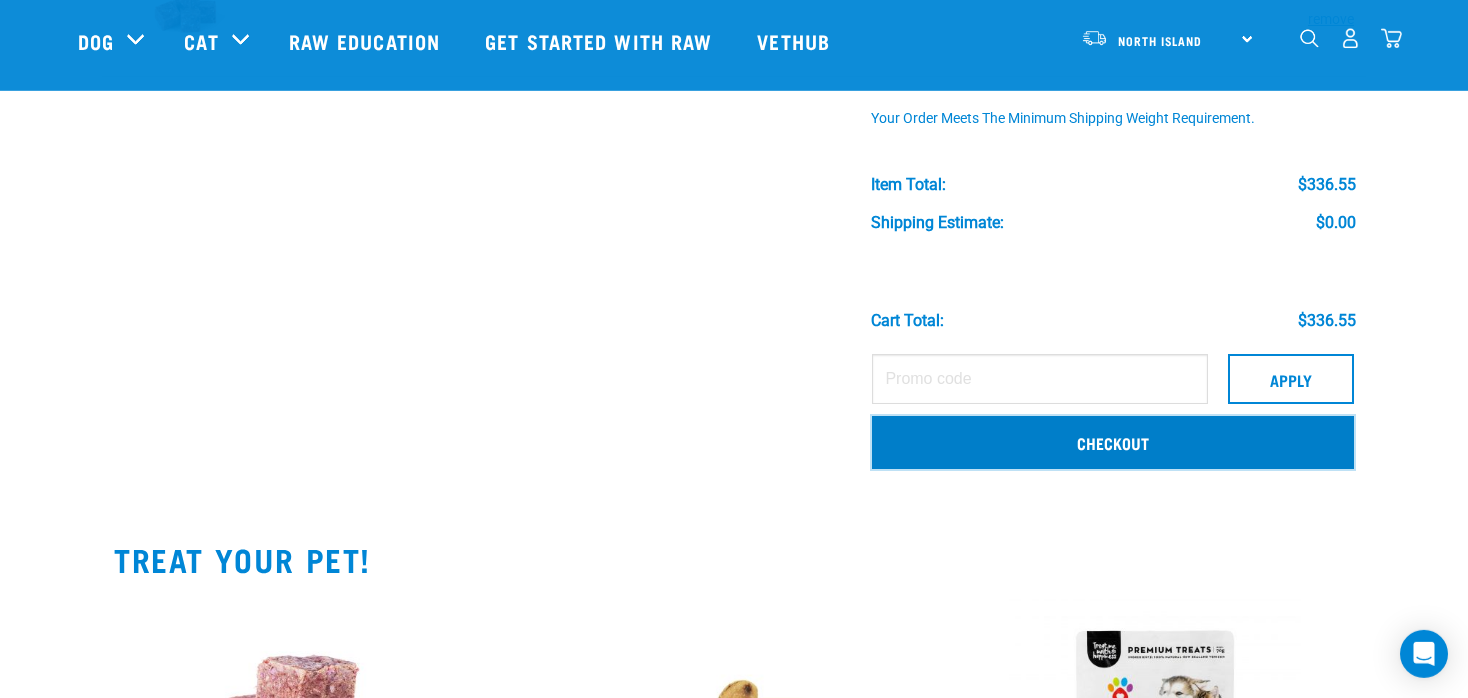 click on "Checkout" at bounding box center [1113, 442] 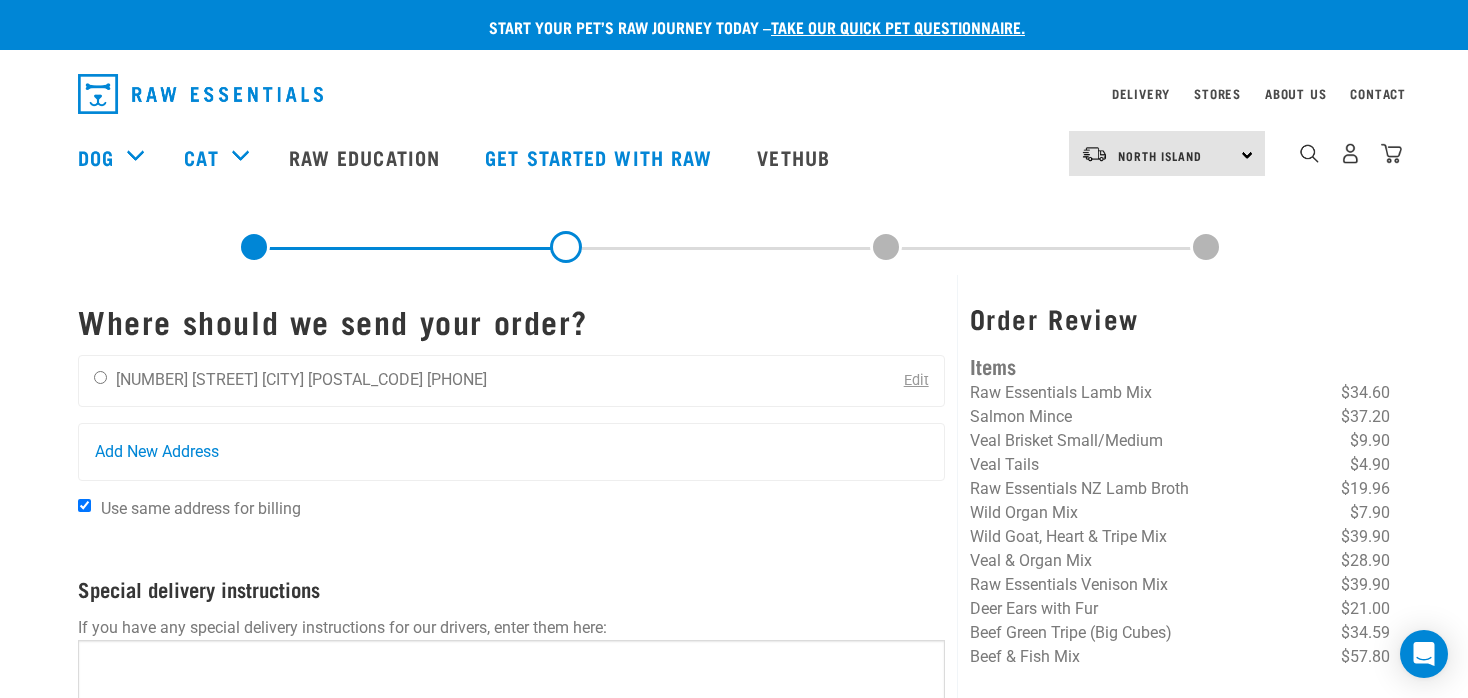 scroll, scrollTop: 0, scrollLeft: 0, axis: both 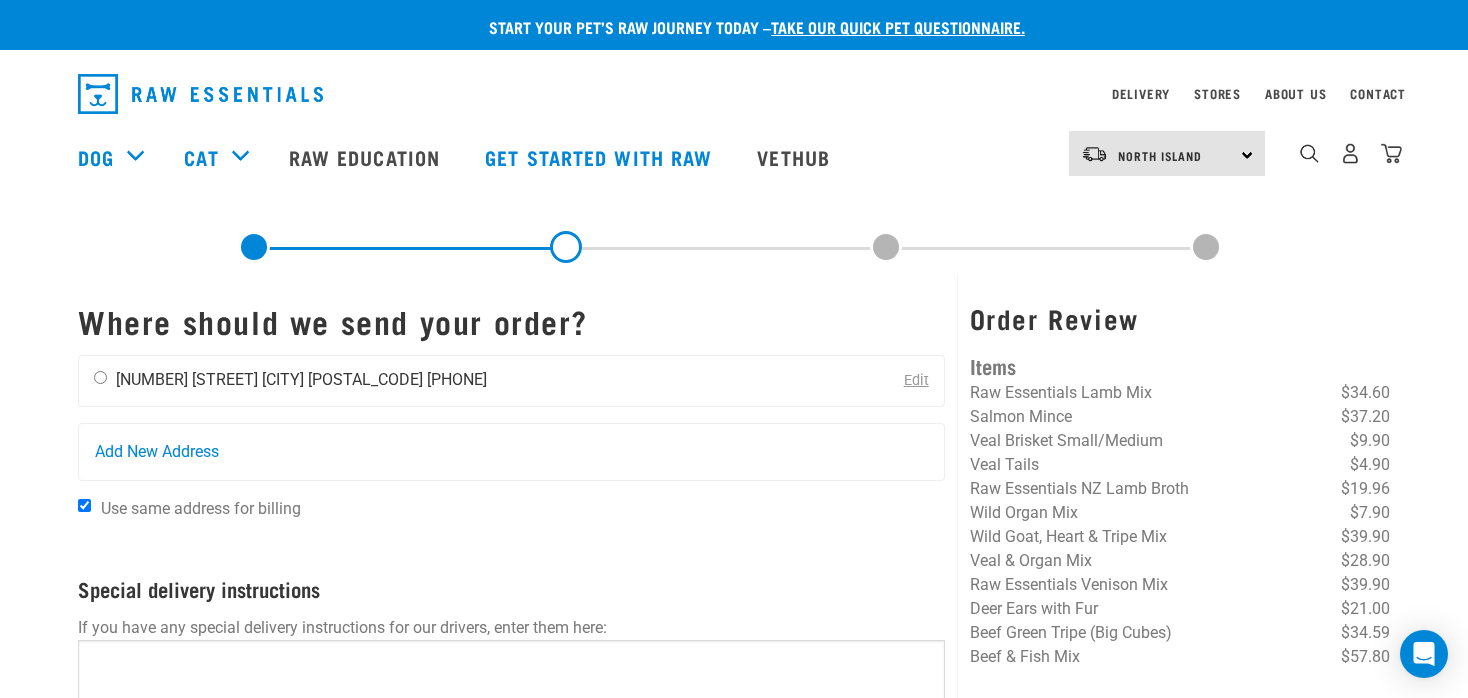 click at bounding box center [100, 377] 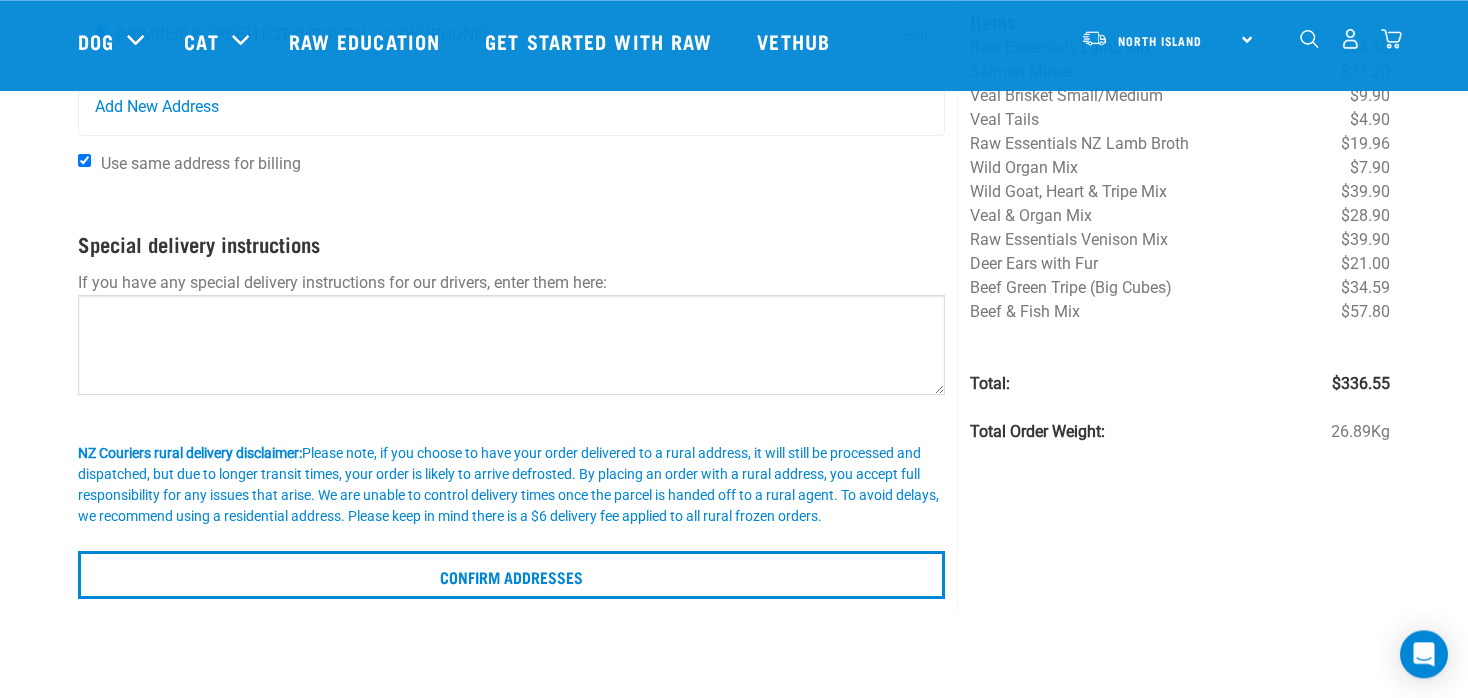 scroll, scrollTop: 217, scrollLeft: 0, axis: vertical 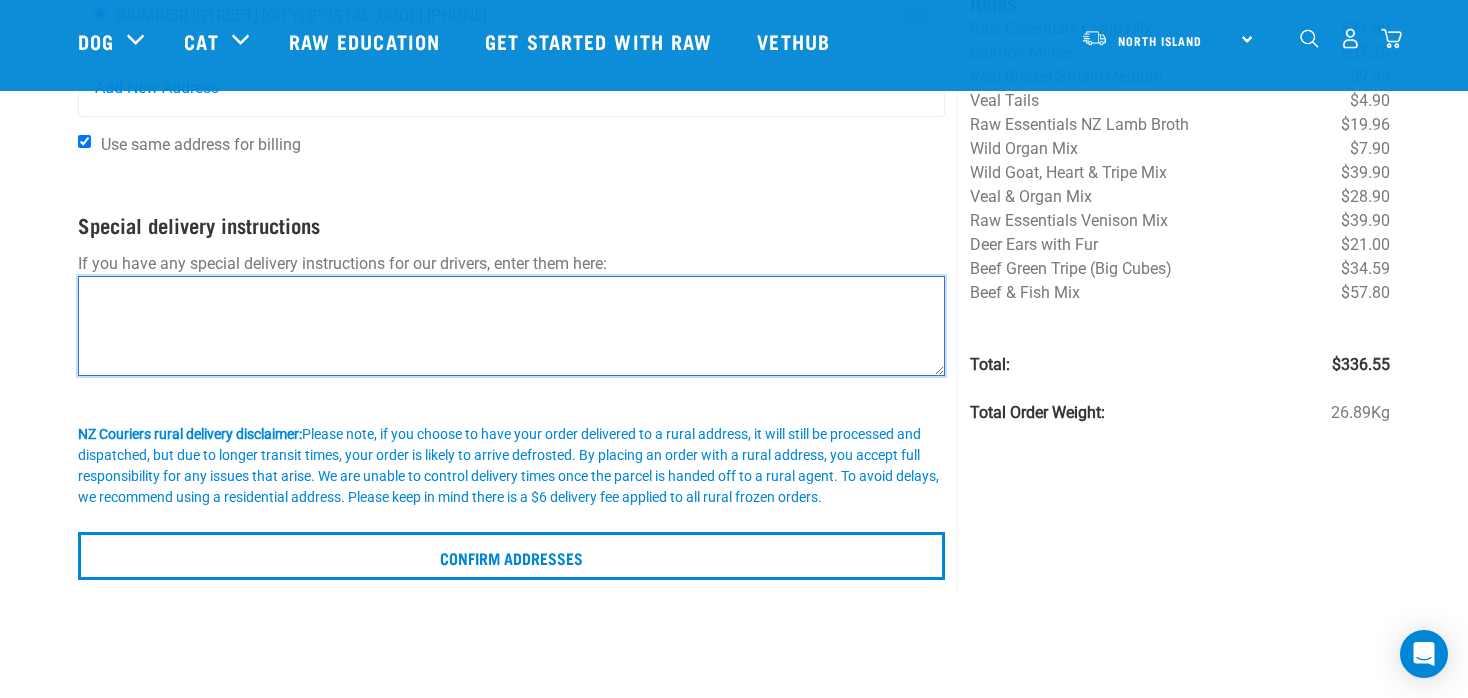 click at bounding box center (511, 326) 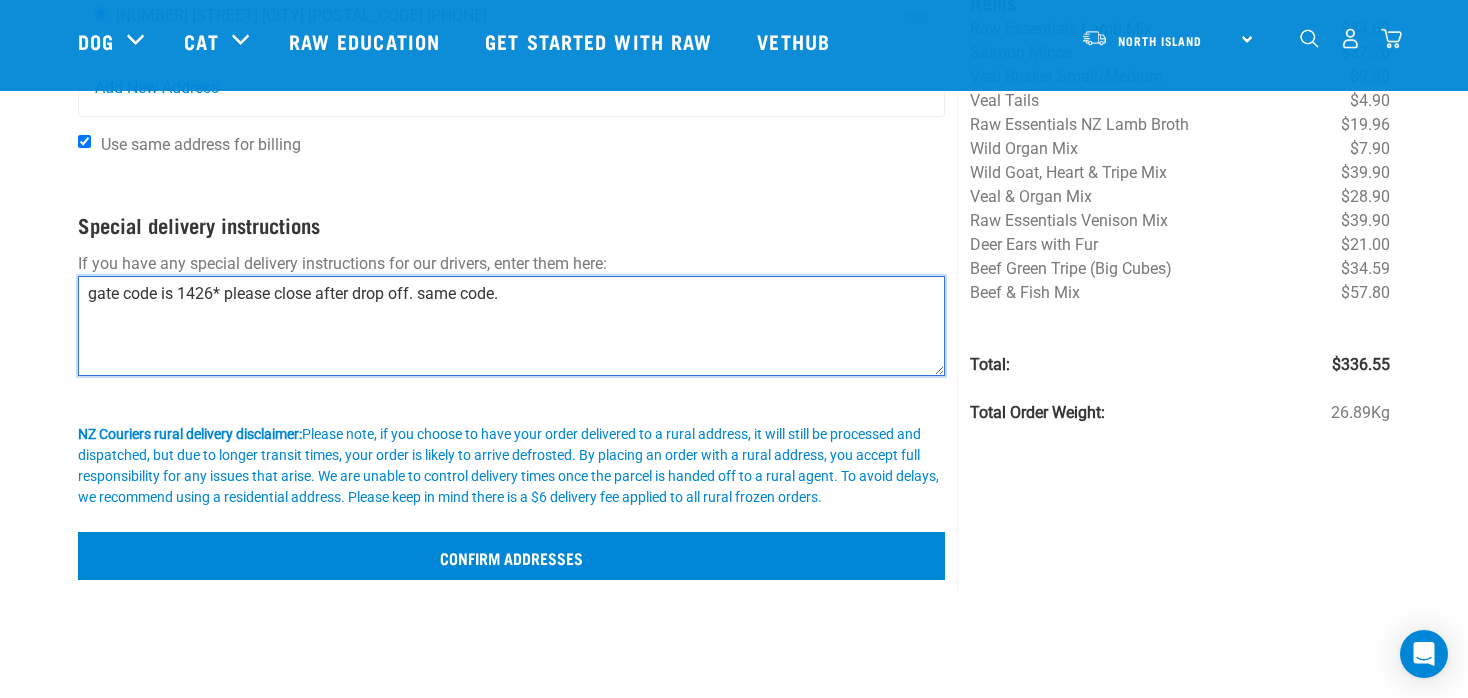 type on "gate code is 1426* please close after drop off. same code." 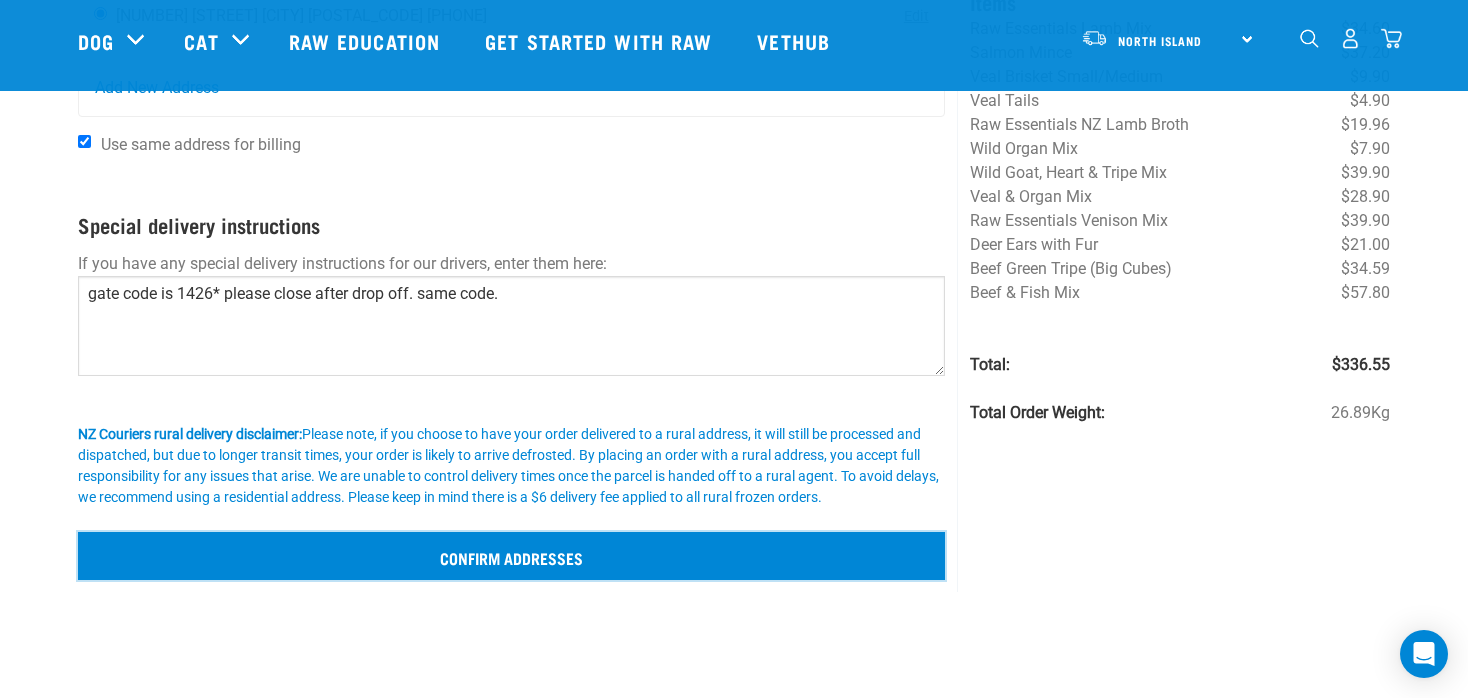 click on "Confirm addresses" at bounding box center [511, 556] 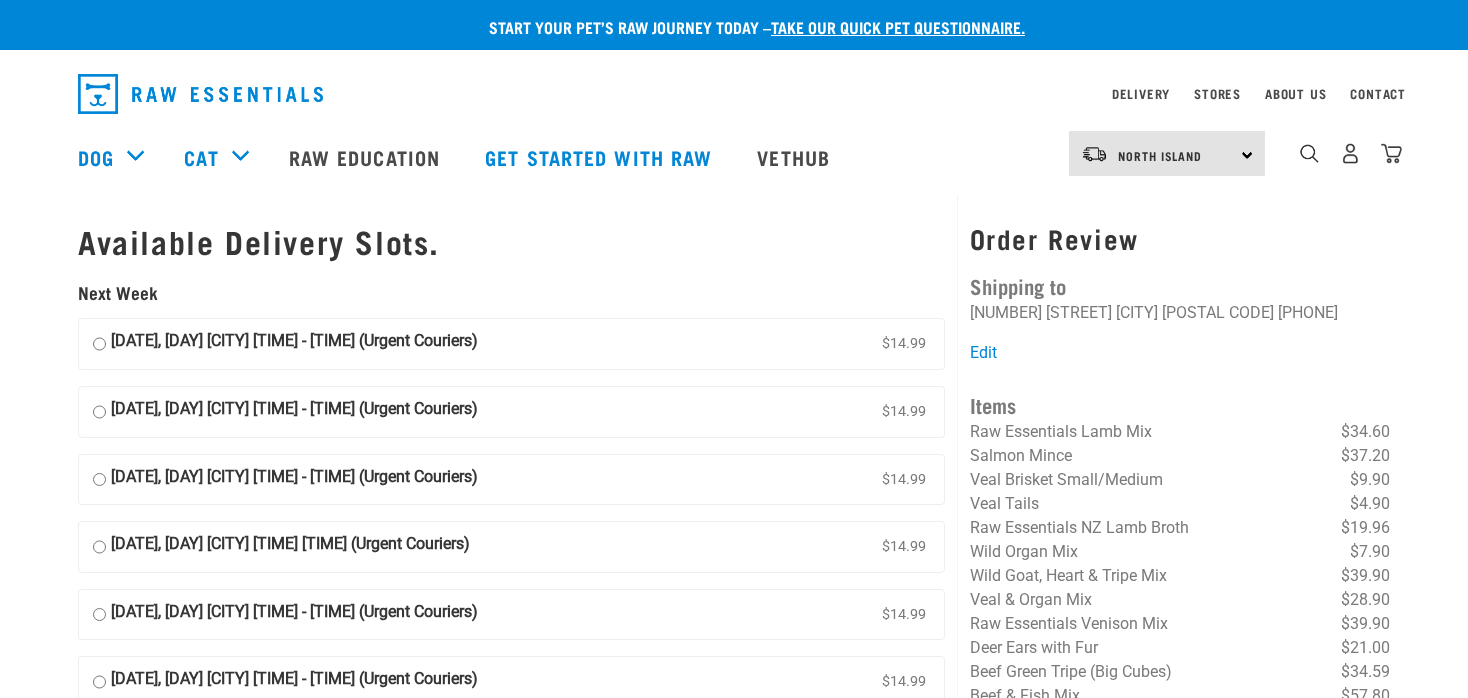 scroll, scrollTop: 0, scrollLeft: 0, axis: both 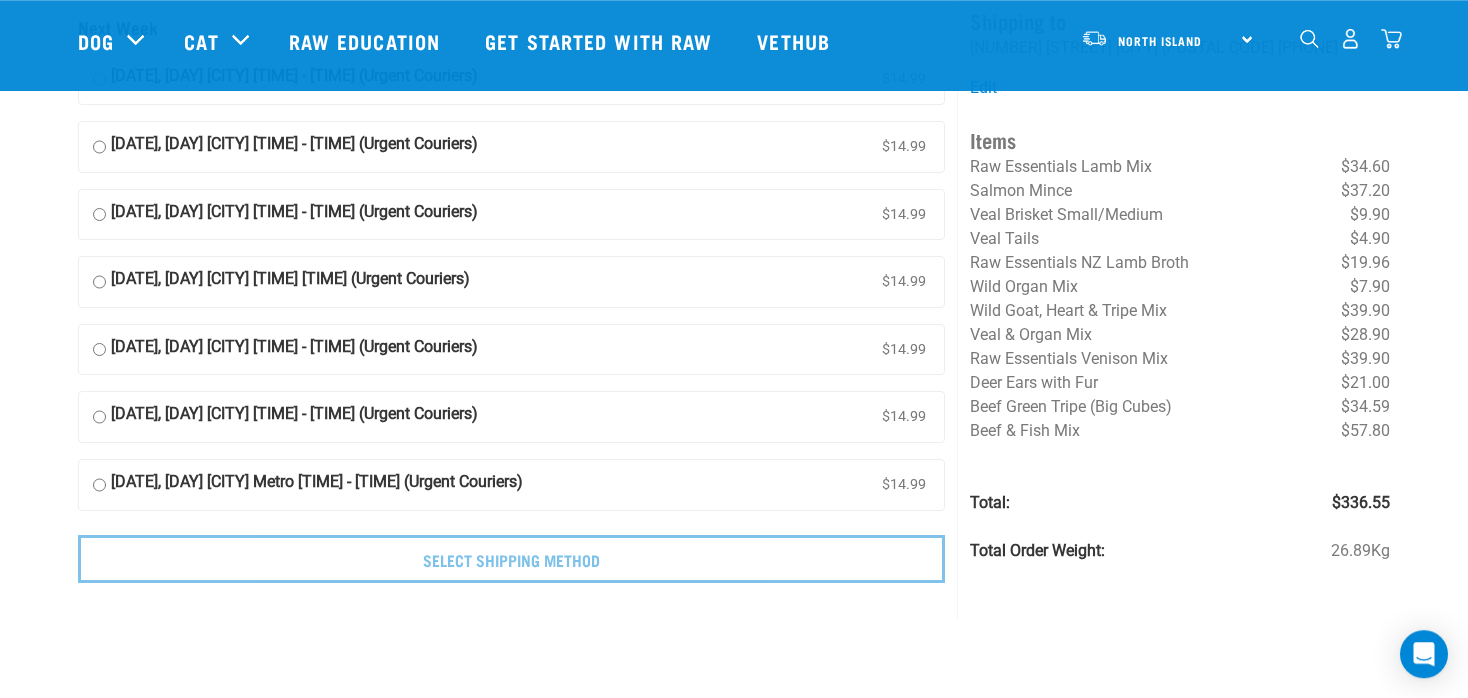 click on "19" at bounding box center [1350, 38] 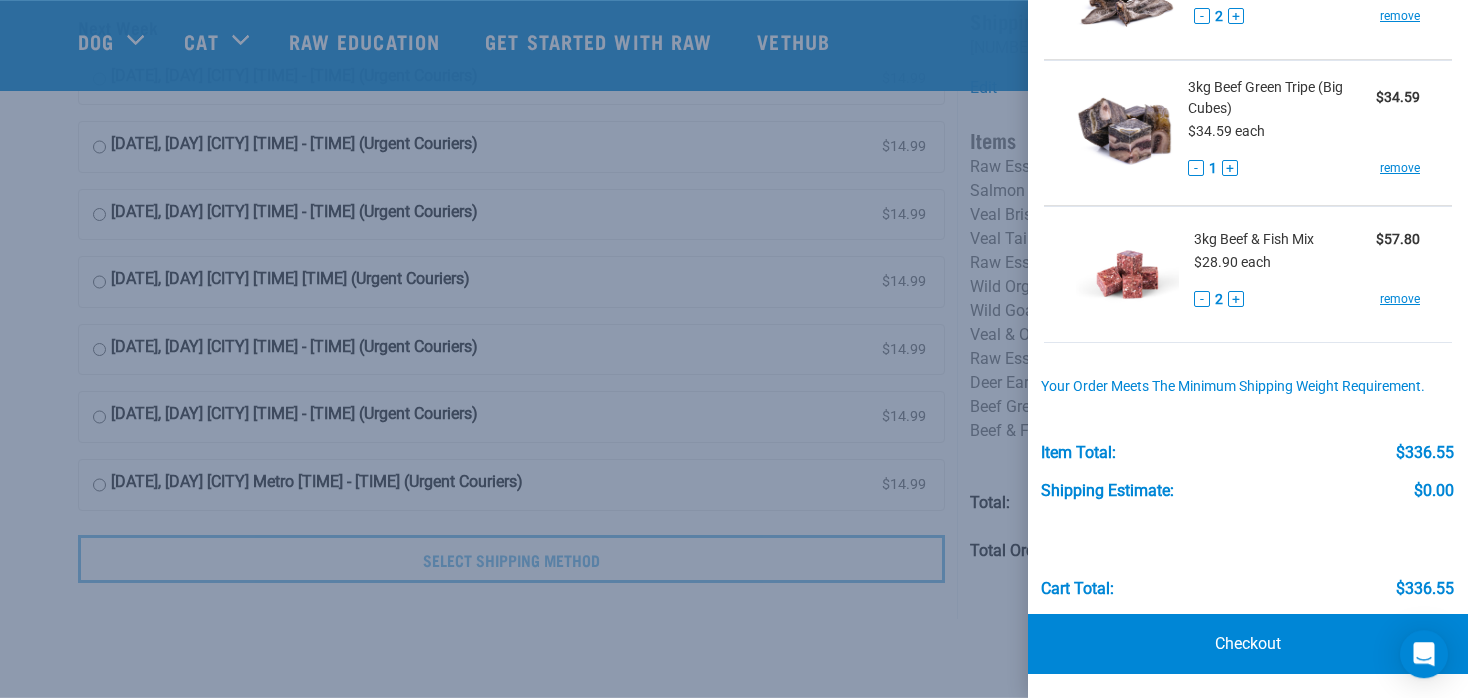 scroll, scrollTop: 1486, scrollLeft: 0, axis: vertical 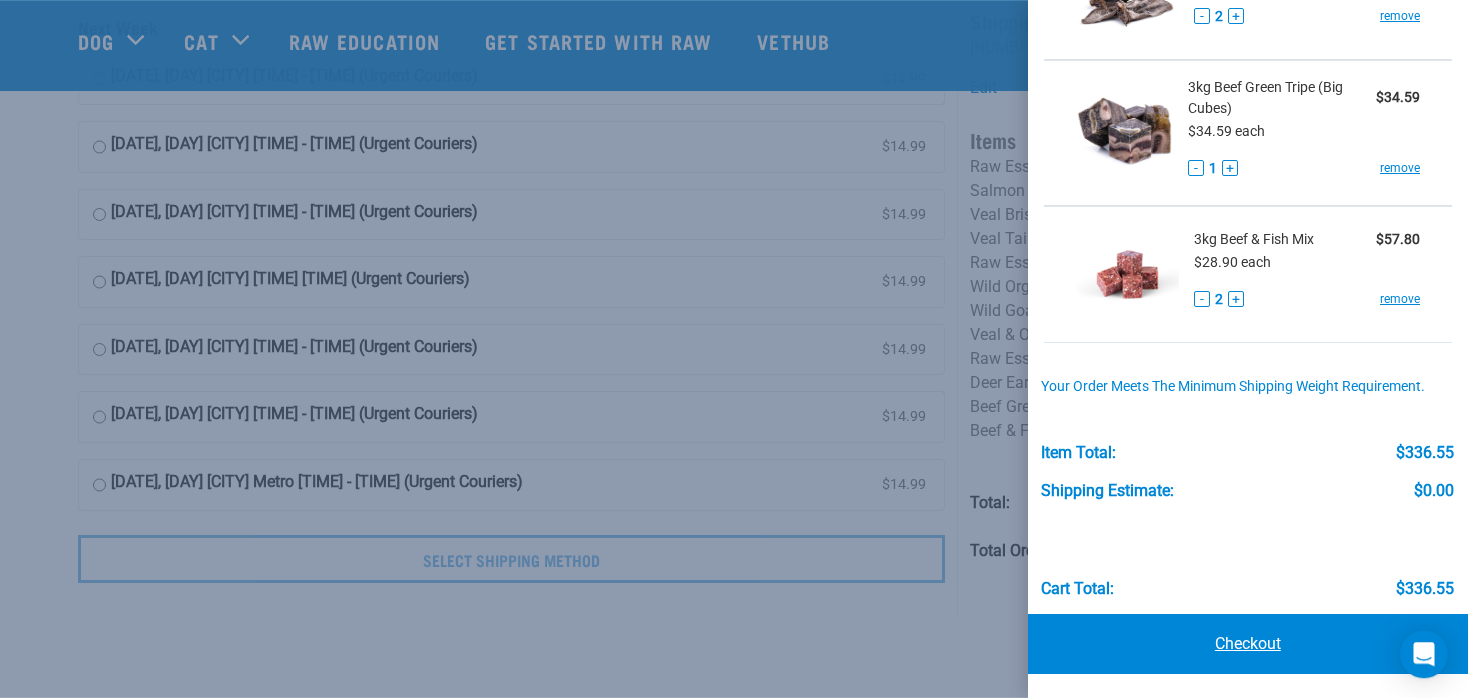 click on "Checkout" at bounding box center [1248, 644] 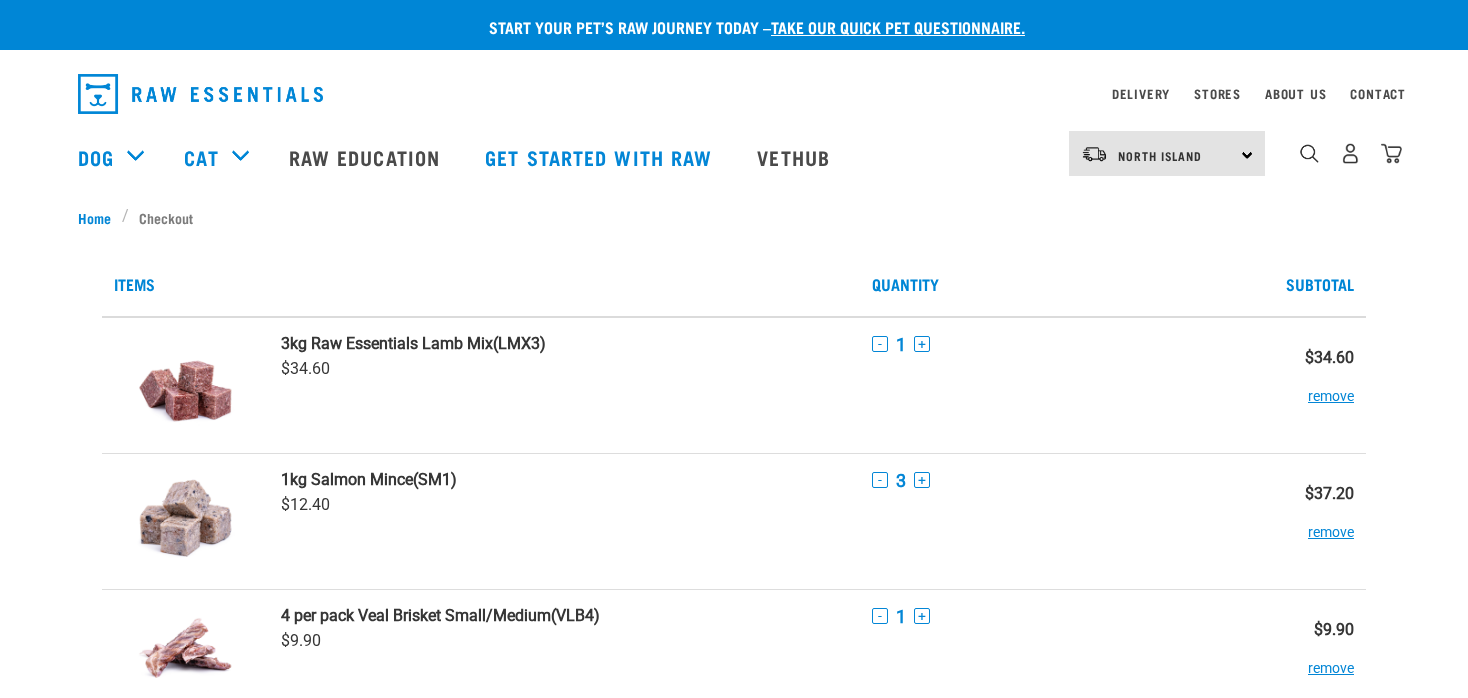 scroll, scrollTop: 0, scrollLeft: 0, axis: both 